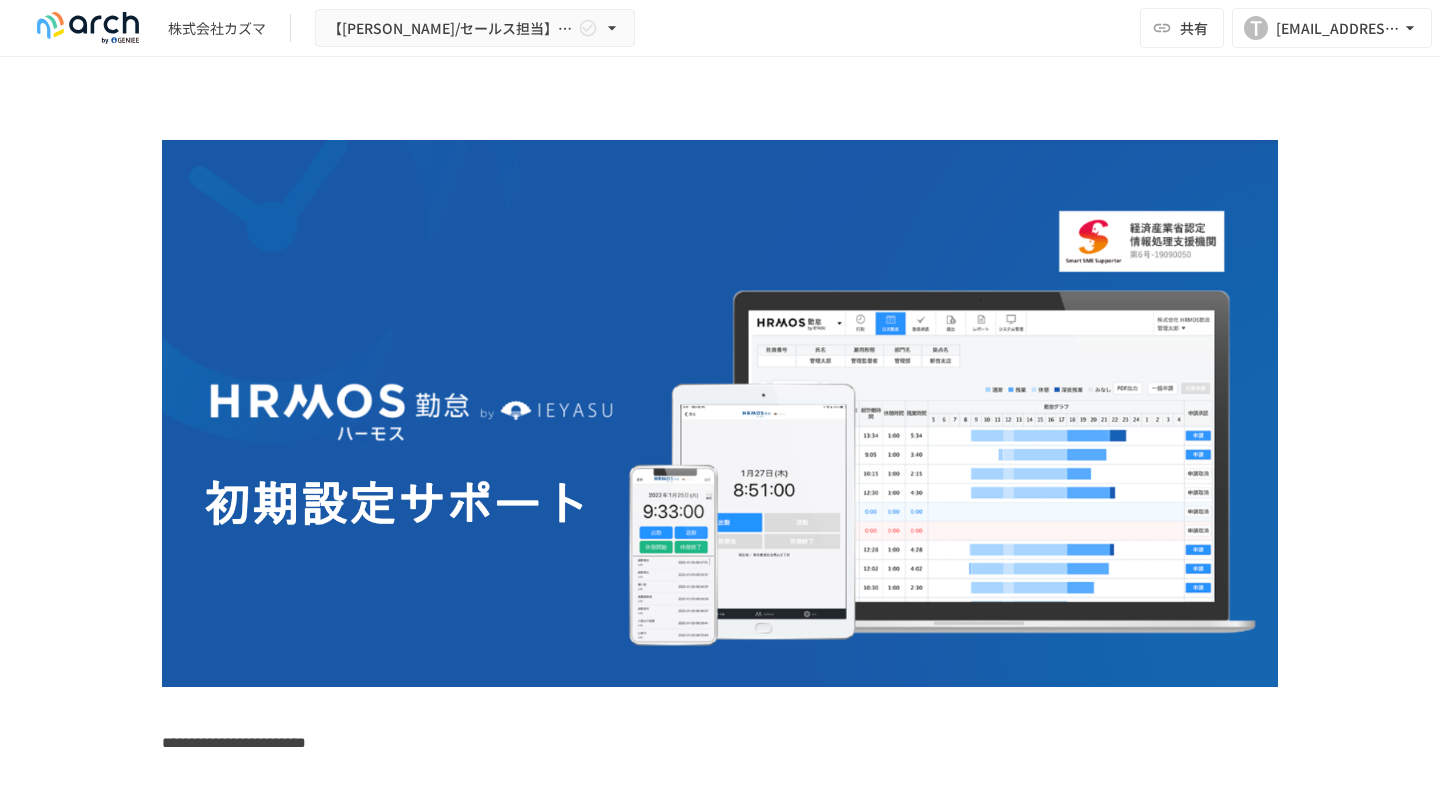 scroll, scrollTop: 0, scrollLeft: 0, axis: both 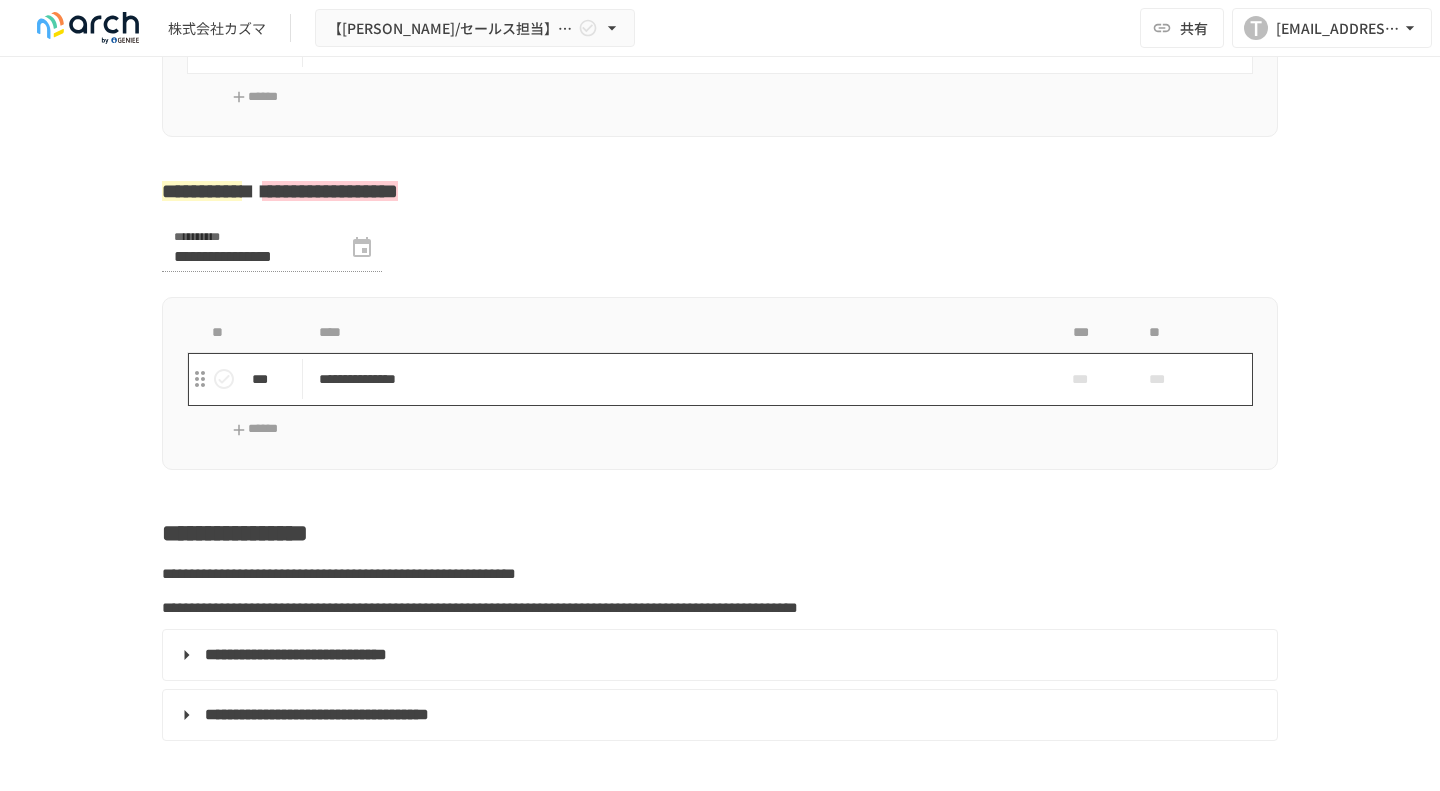 click on "**********" at bounding box center [678, 379] 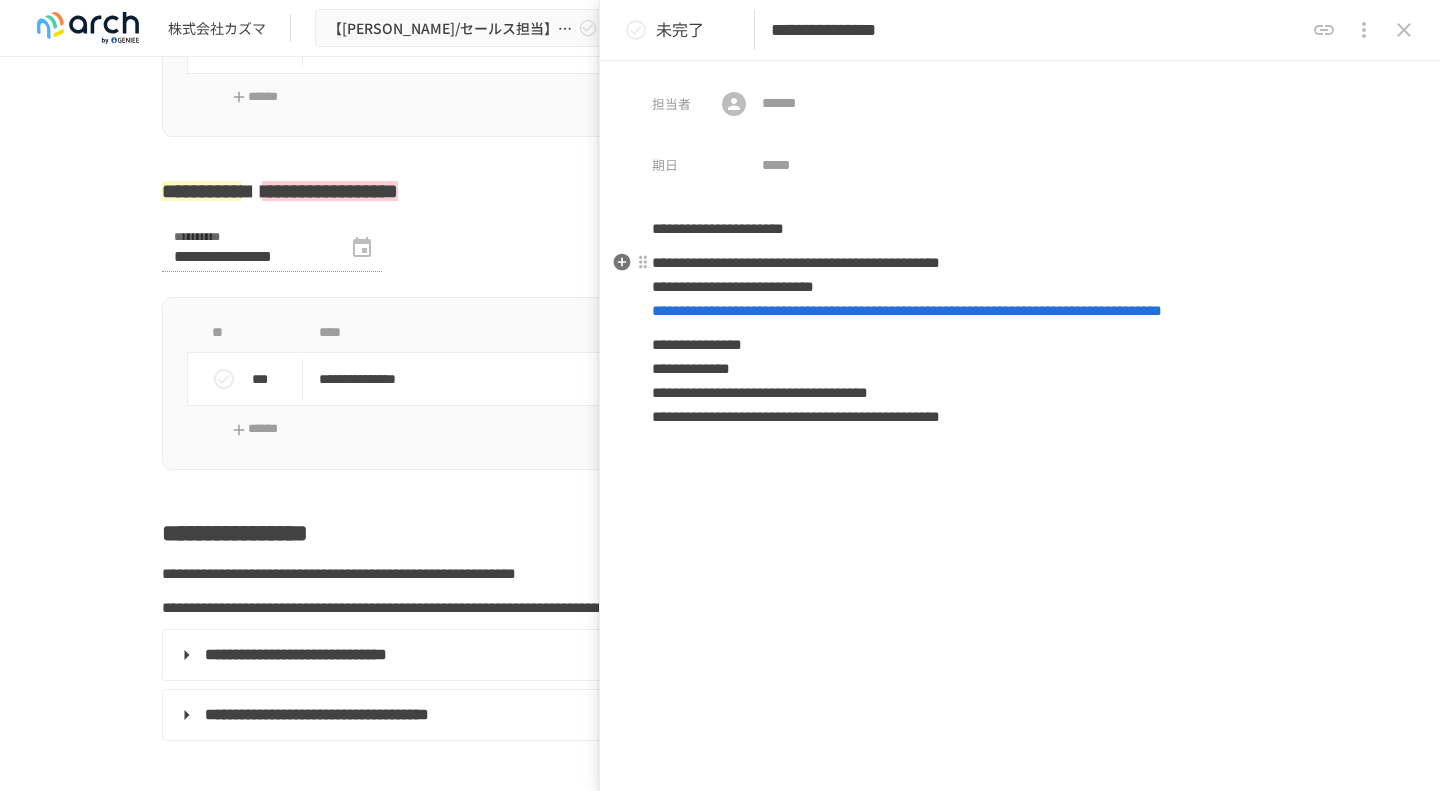 click on "**********" at bounding box center [907, 310] 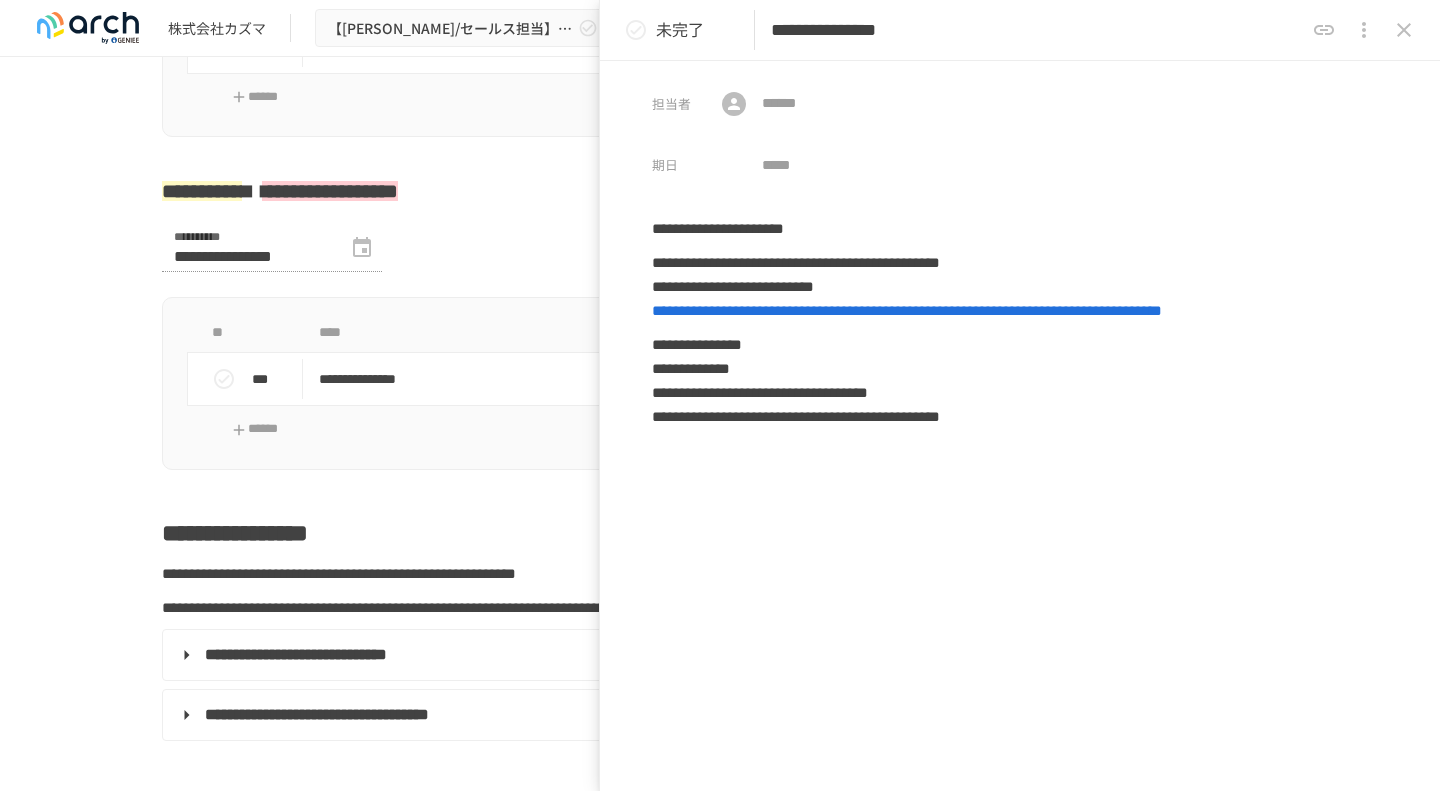click on "**********" at bounding box center (720, 383) 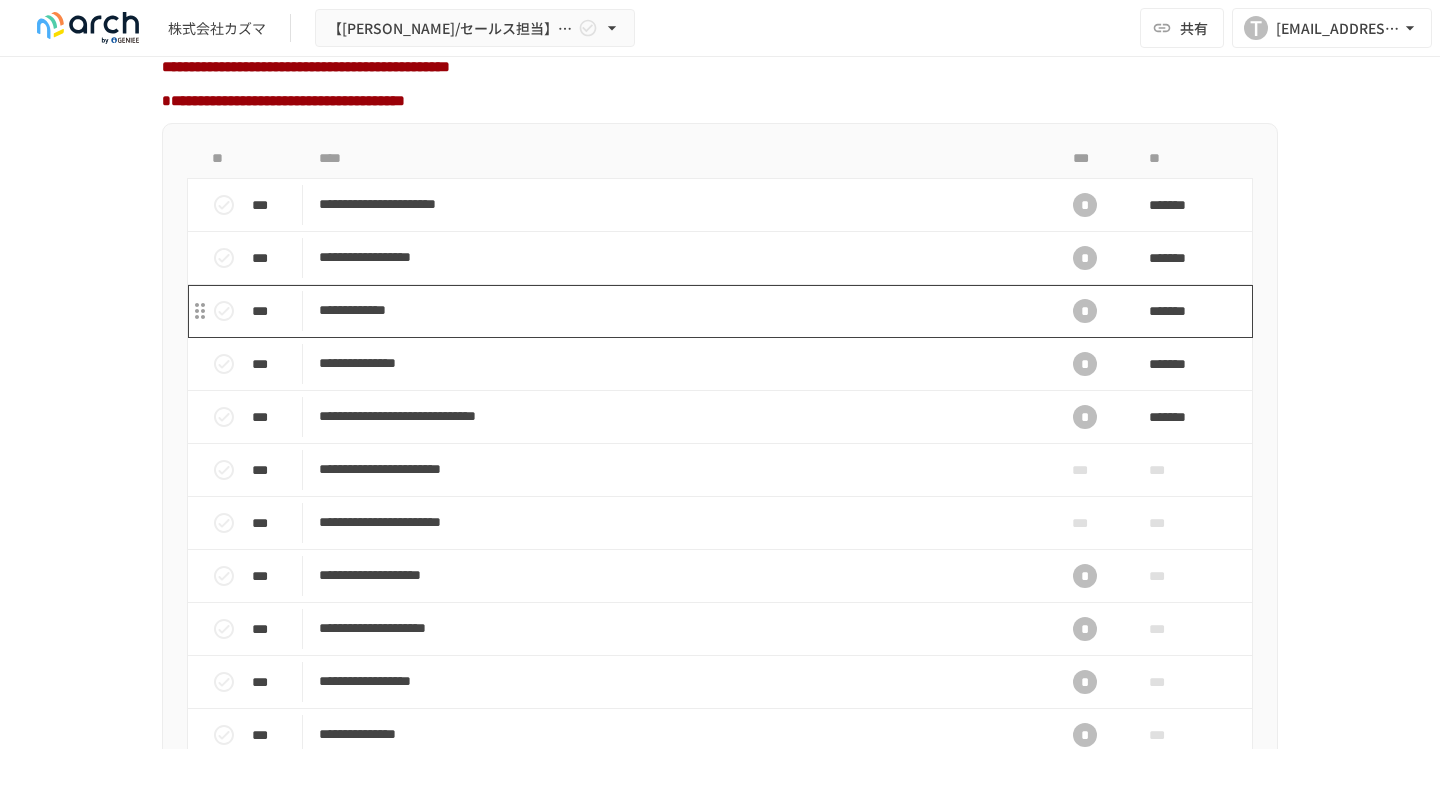 scroll, scrollTop: 1700, scrollLeft: 0, axis: vertical 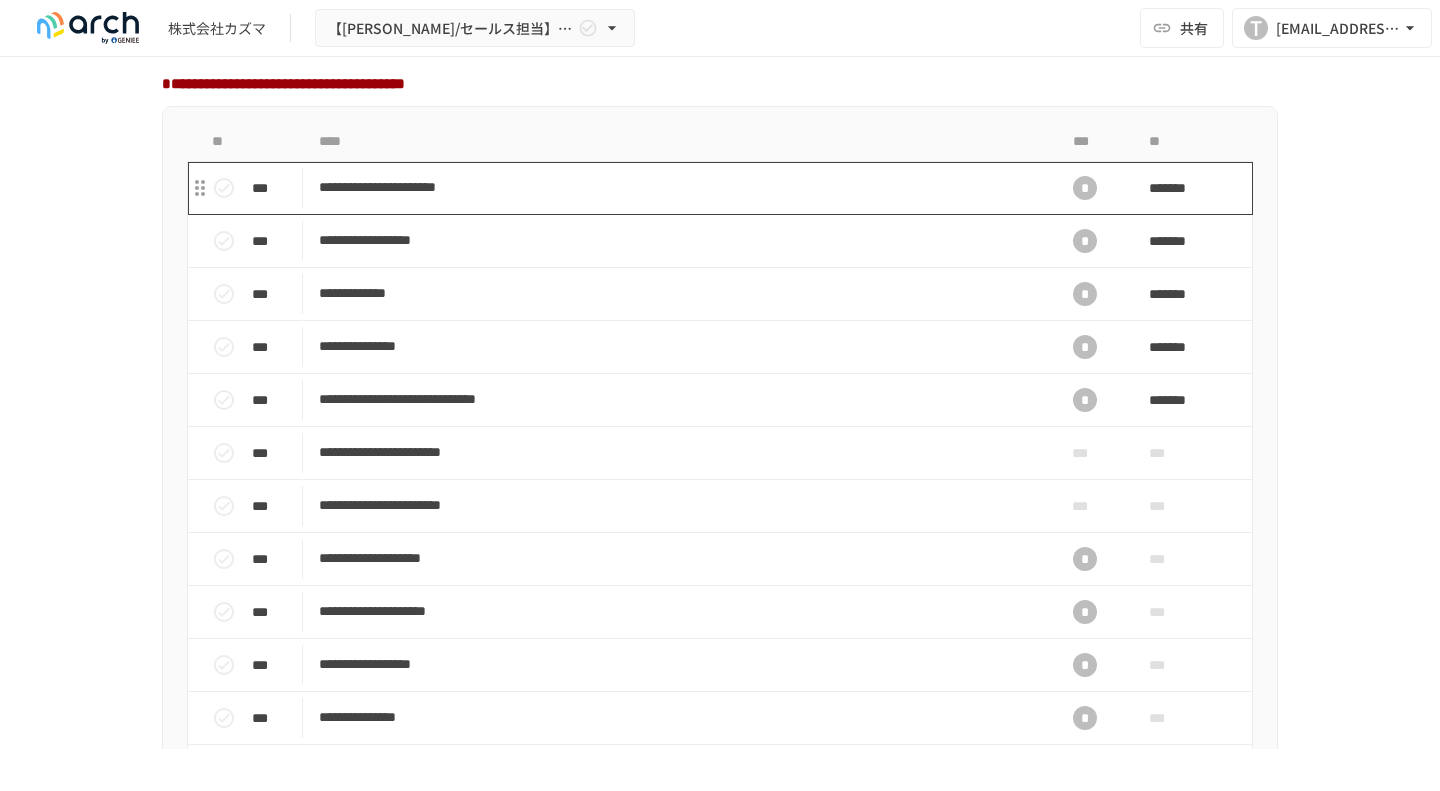 click on "**********" at bounding box center [678, 187] 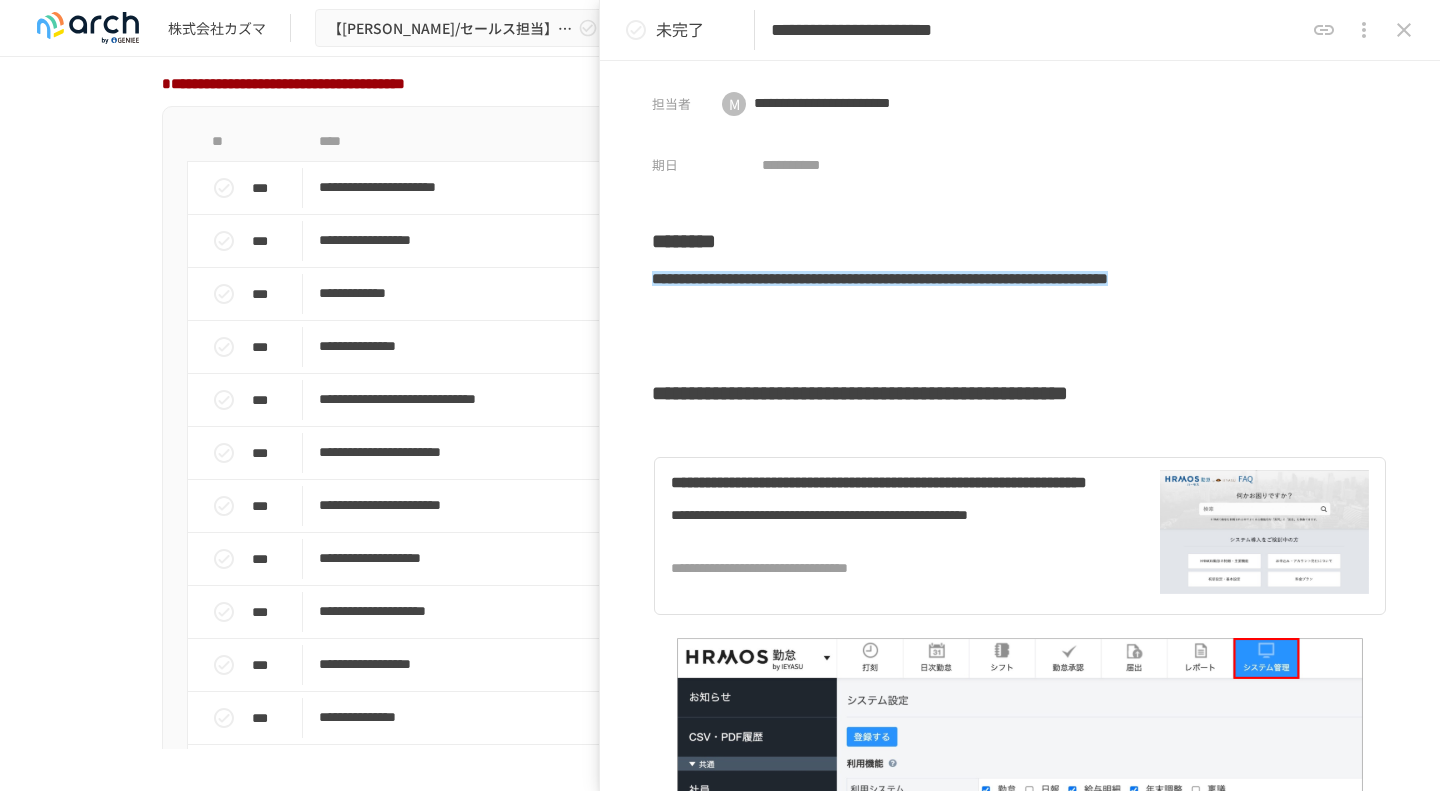 click on "****" at bounding box center (678, 142) 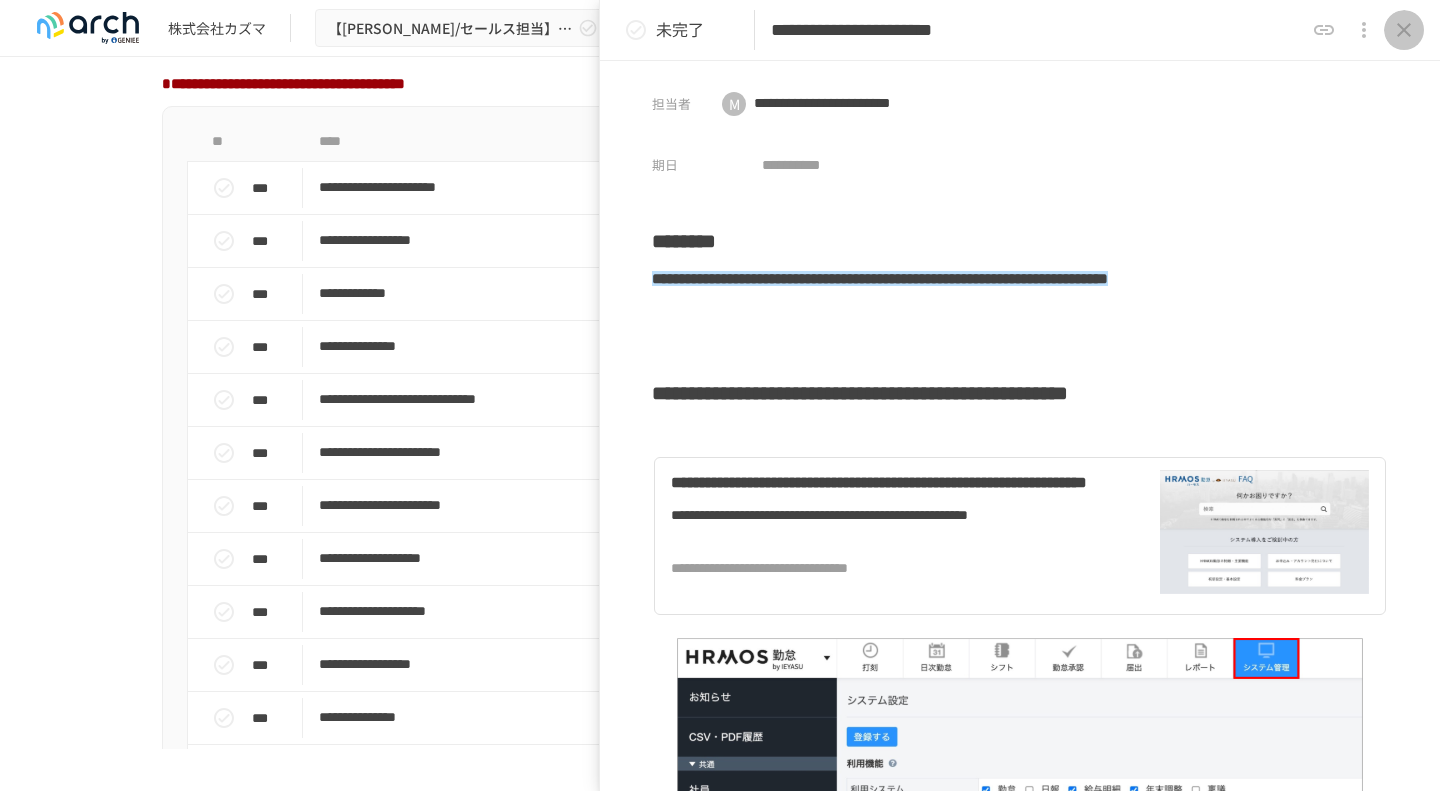 click 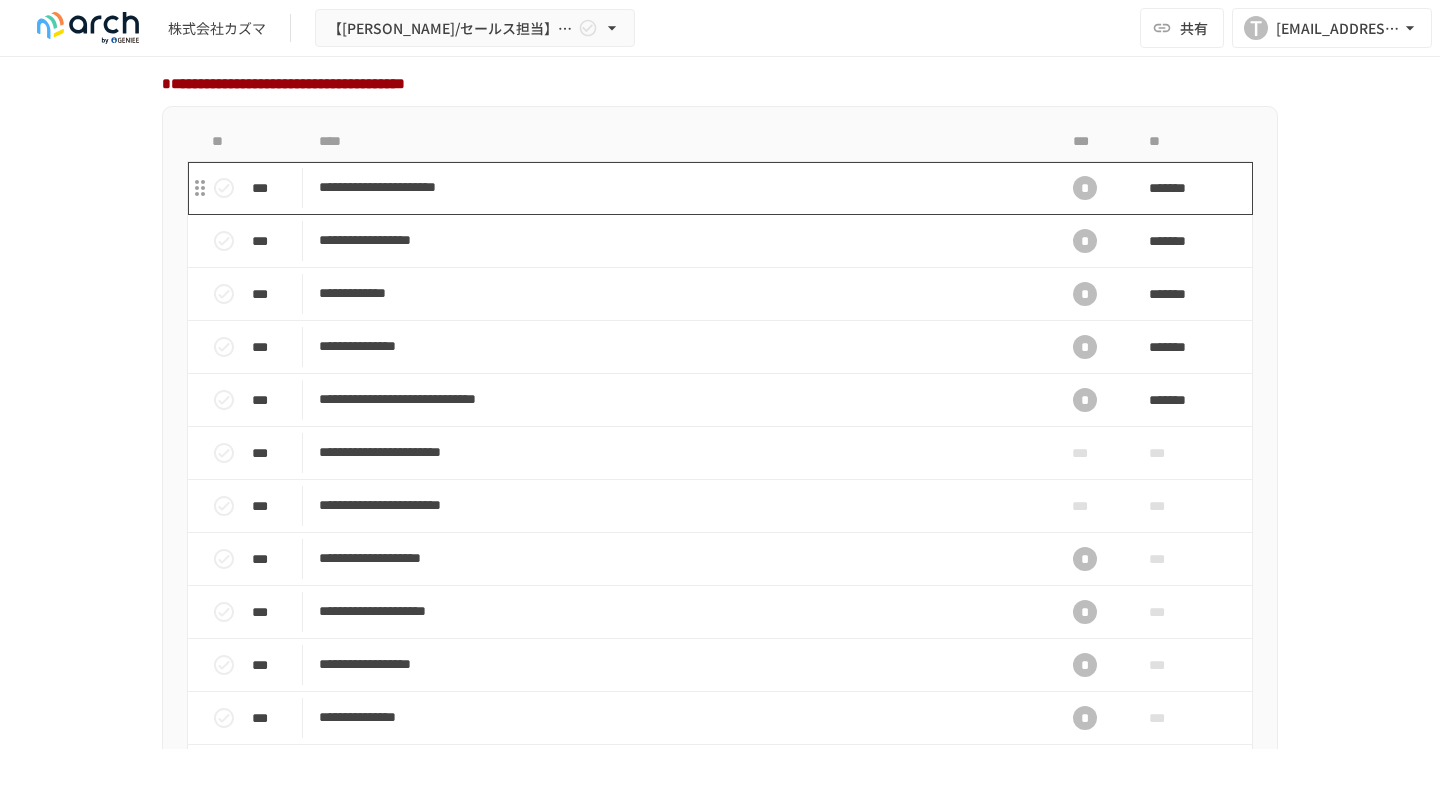 click on "**********" at bounding box center [678, 187] 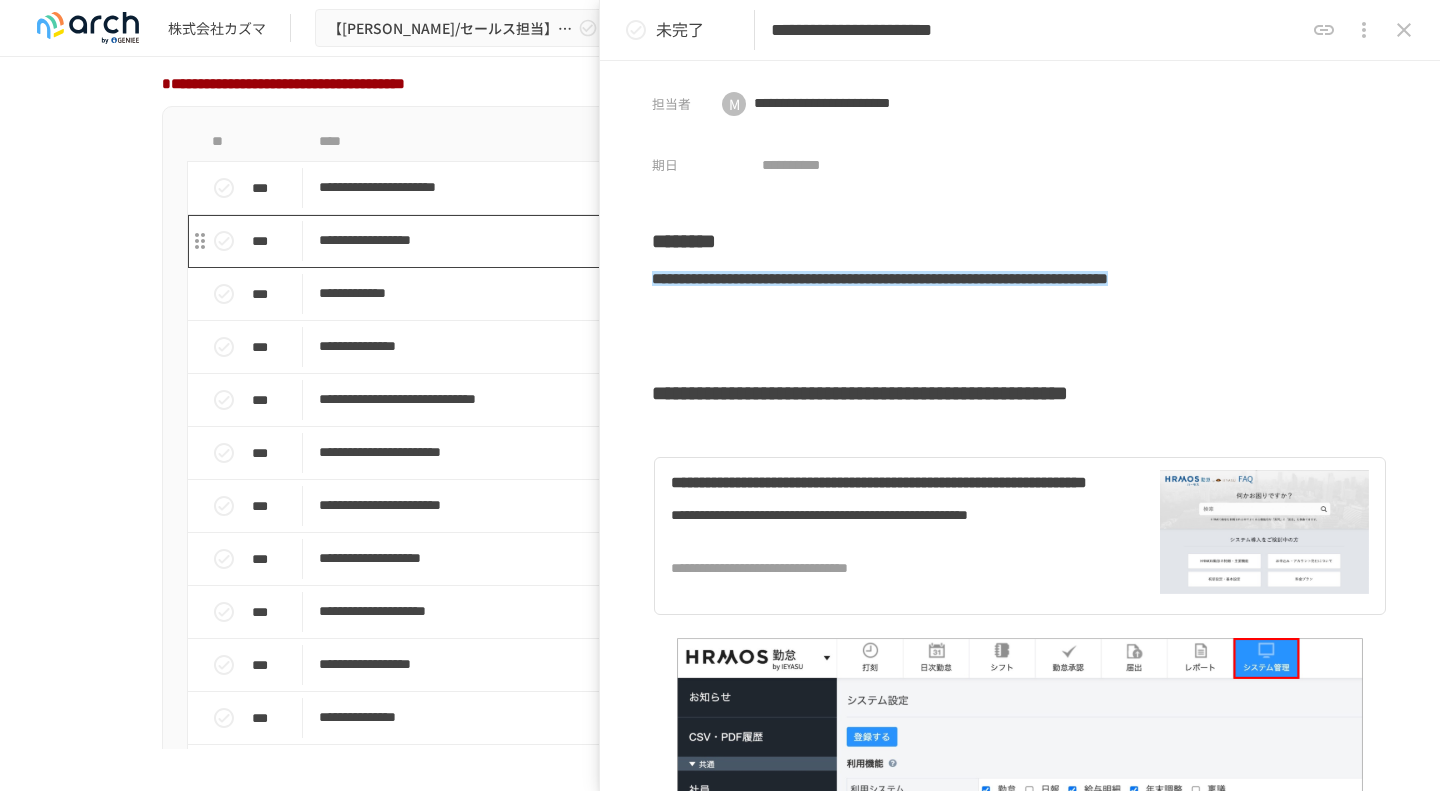 click on "**********" at bounding box center [678, 240] 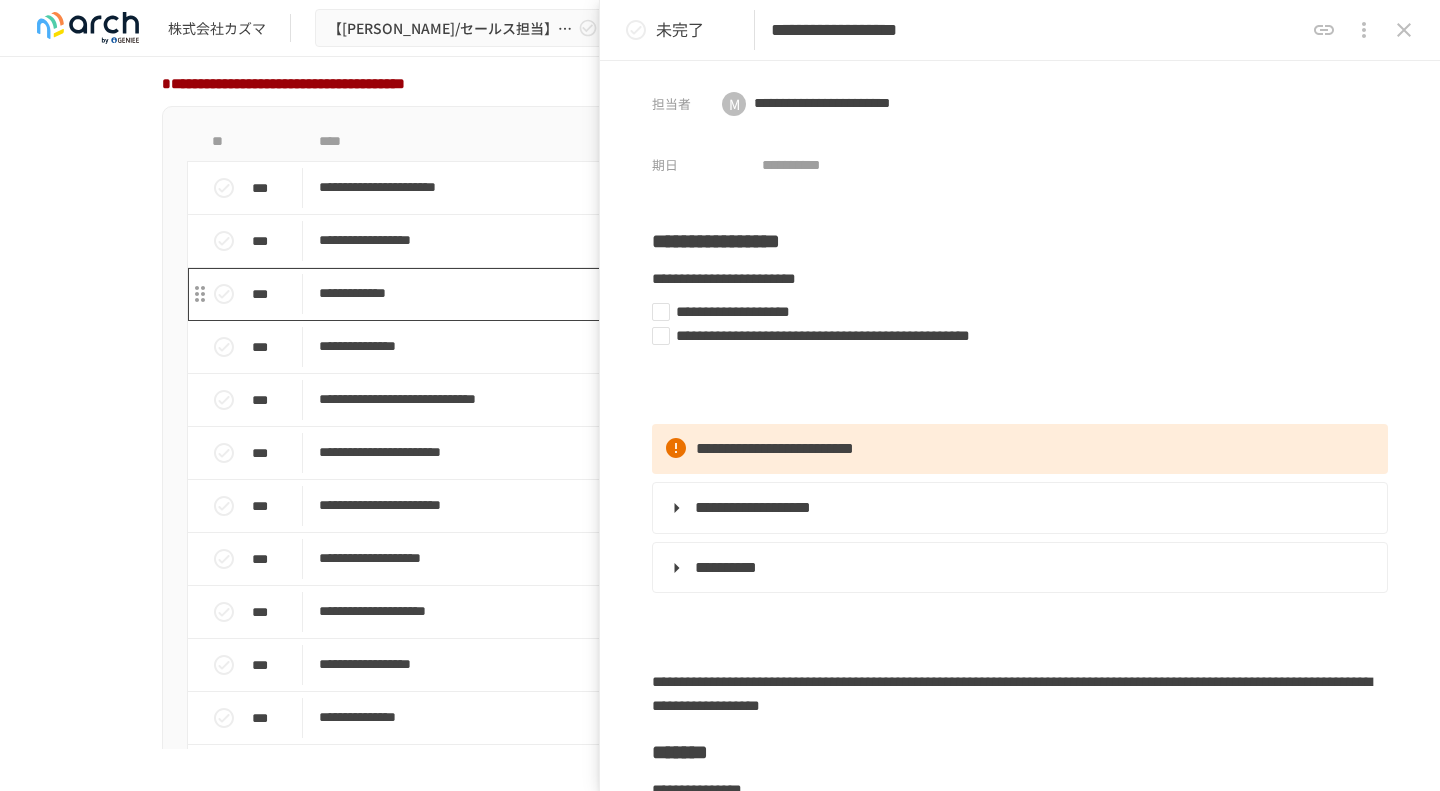 click on "**********" at bounding box center (678, 293) 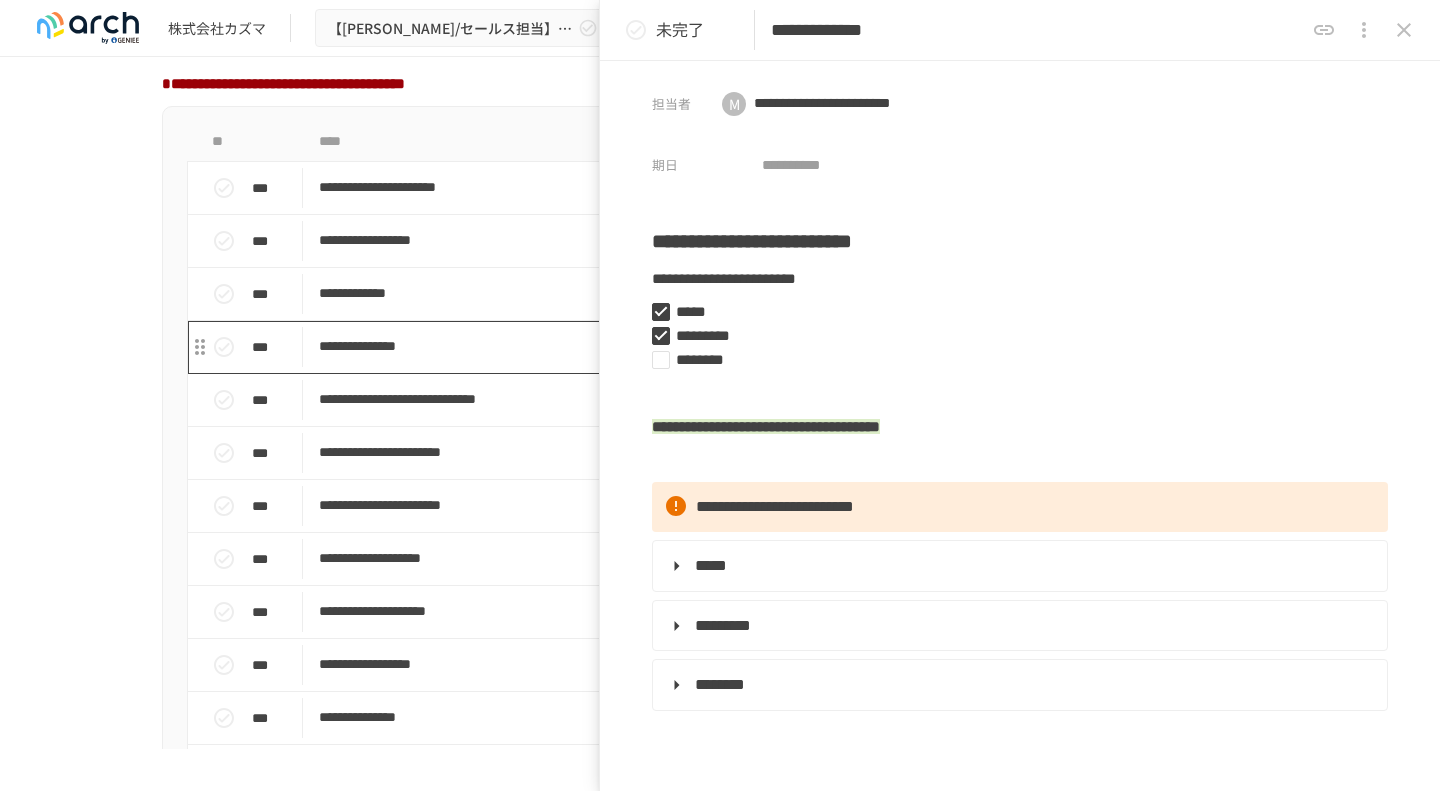 click on "**********" at bounding box center [678, 346] 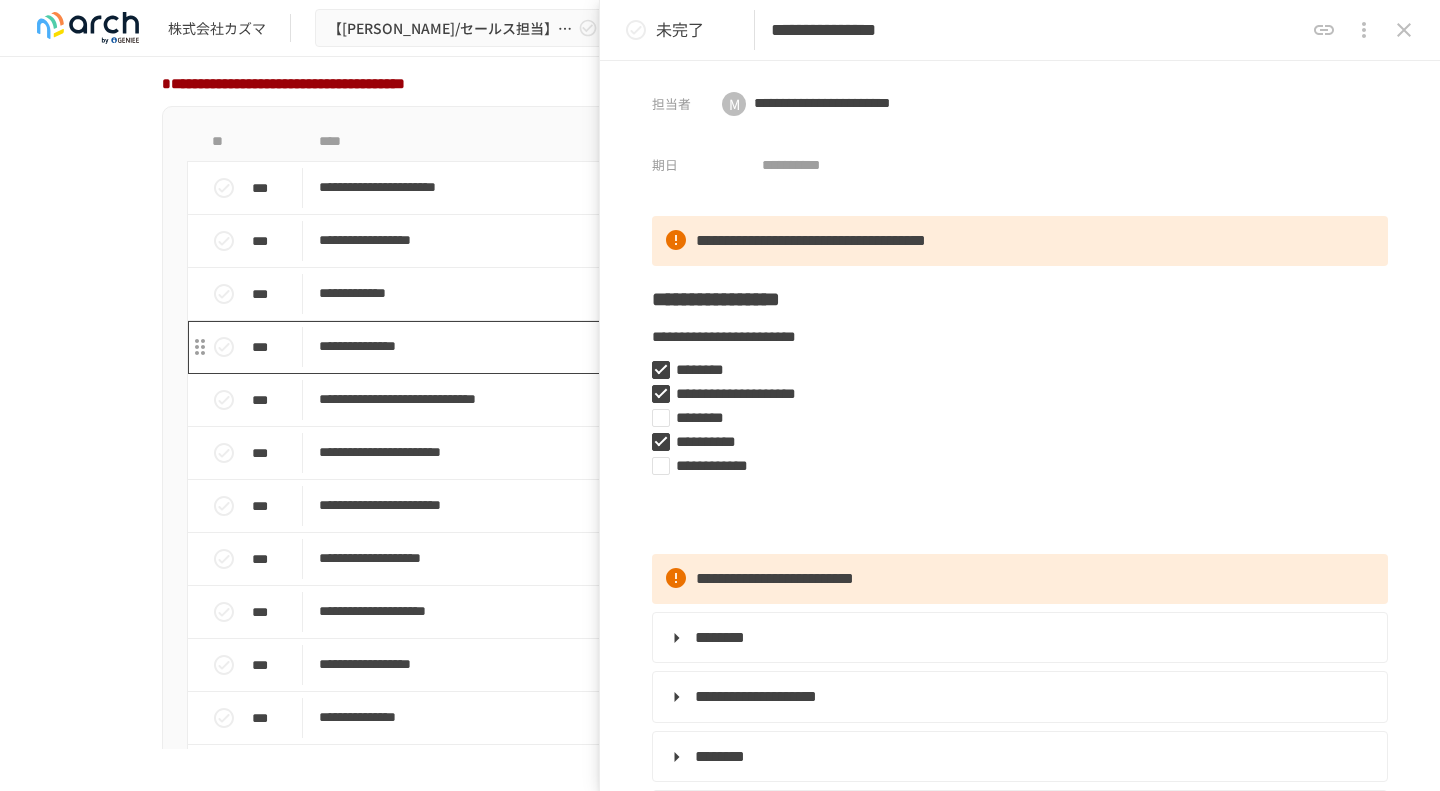 click on "**********" at bounding box center [678, 347] 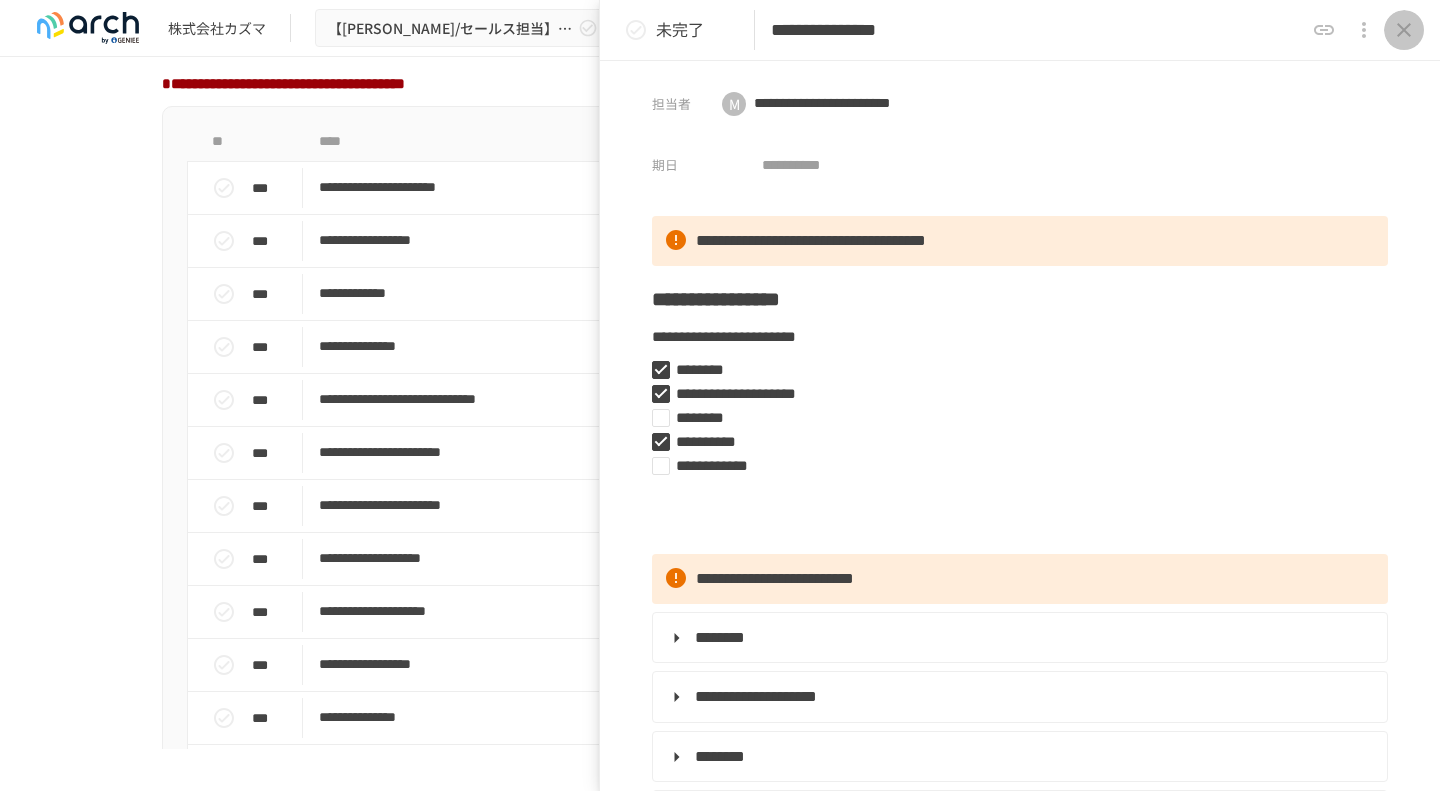 click at bounding box center [1404, 30] 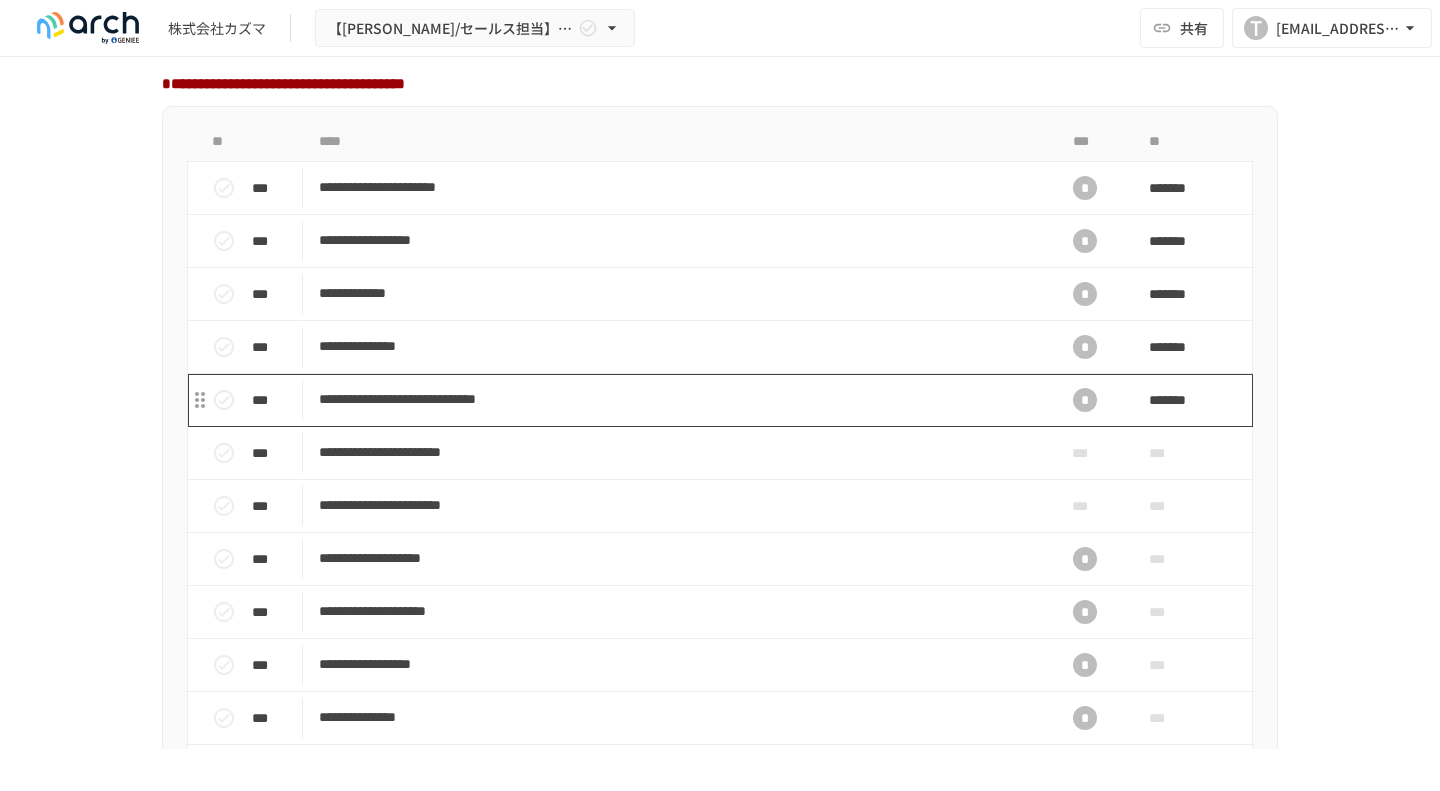 click on "**********" at bounding box center (678, 399) 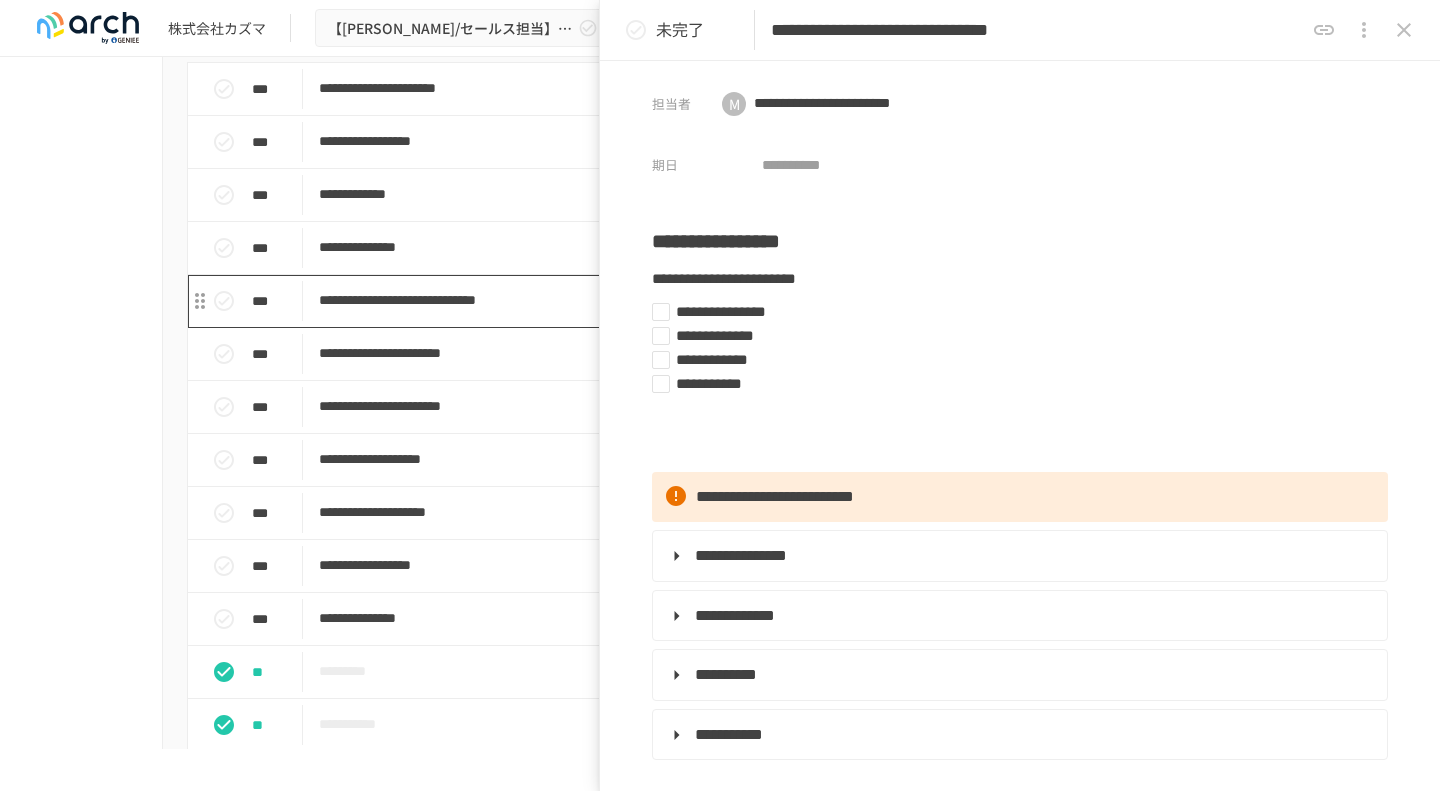 scroll, scrollTop: 1800, scrollLeft: 0, axis: vertical 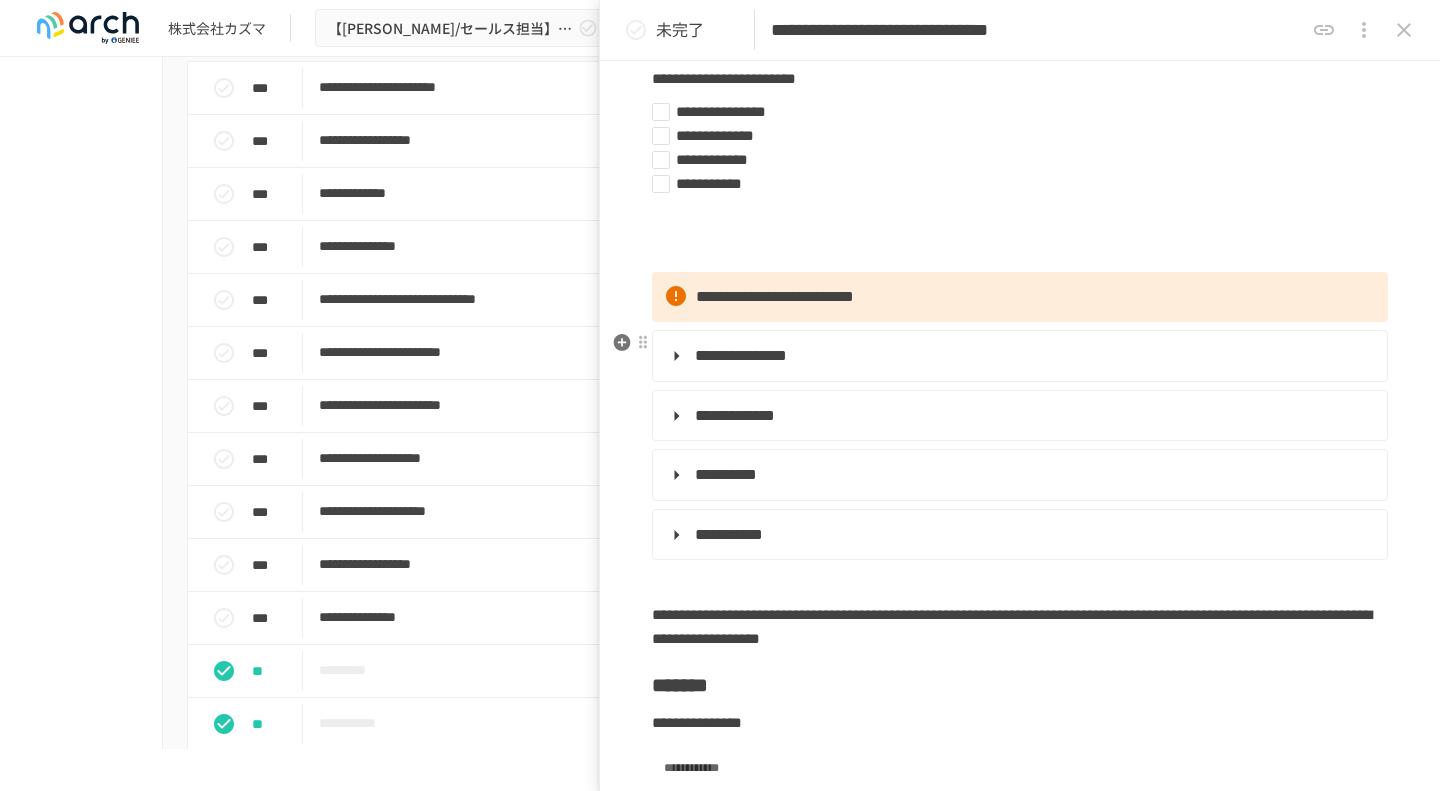 click on "**********" at bounding box center [741, 355] 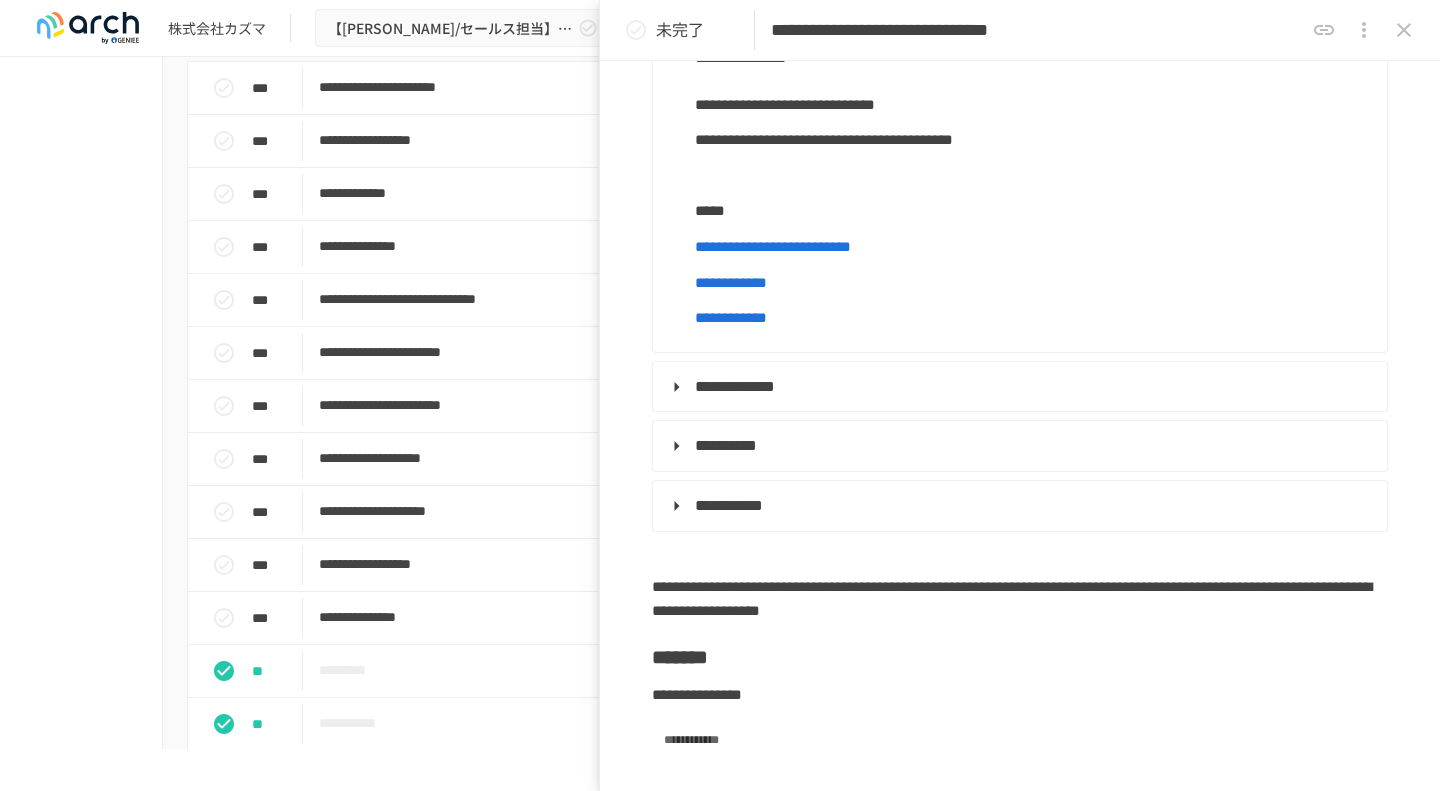 scroll, scrollTop: 500, scrollLeft: 0, axis: vertical 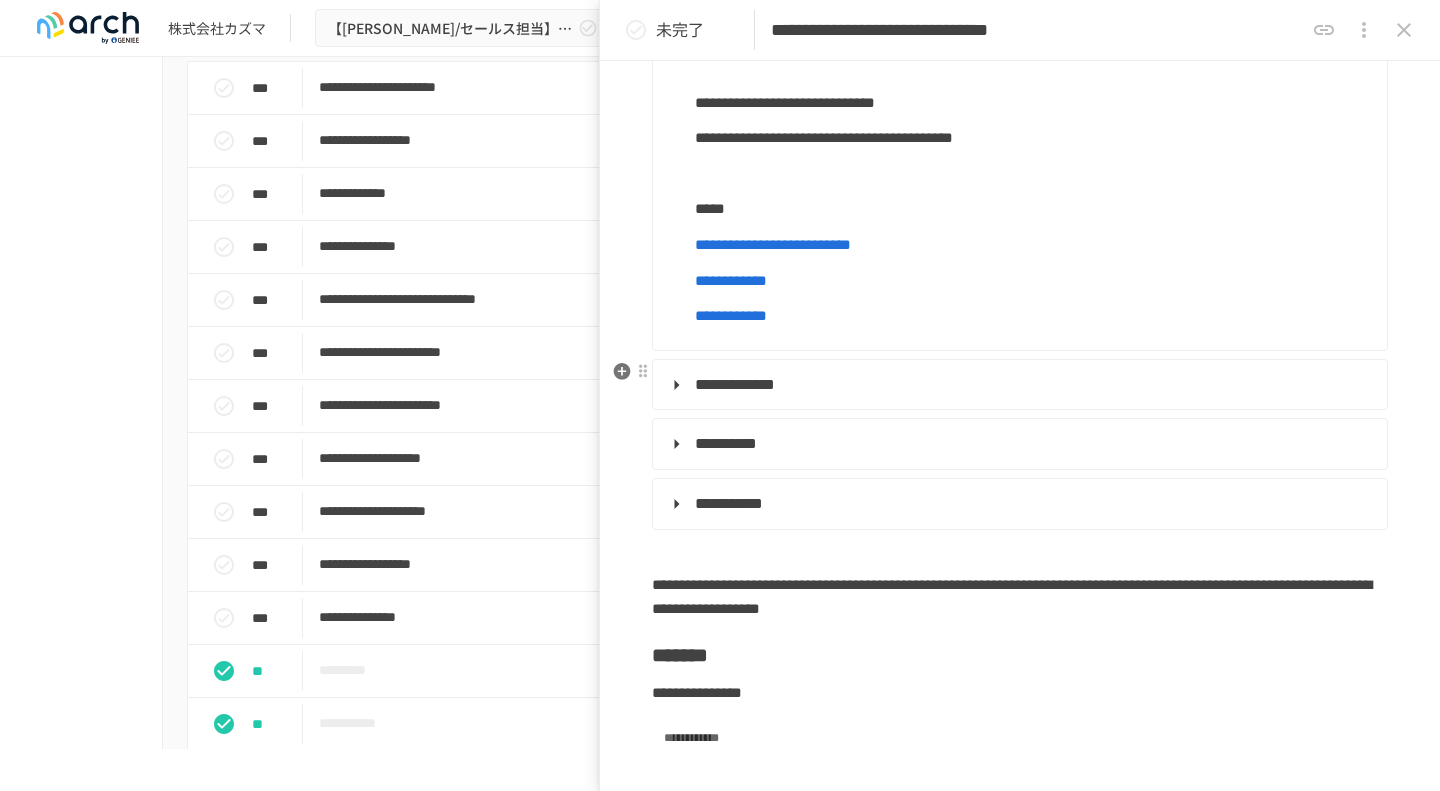 click on "**********" at bounding box center (1020, 385) 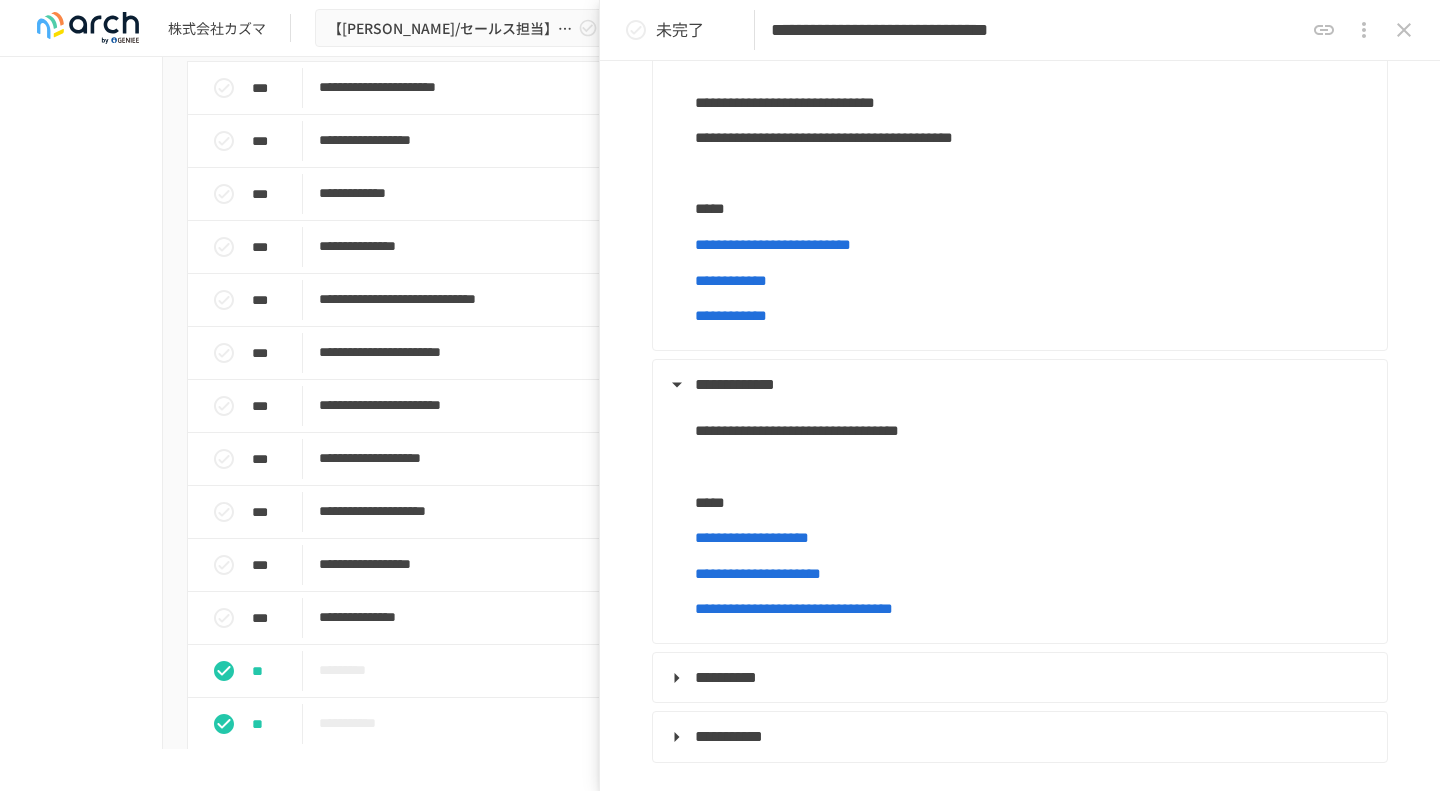 click on "**********" at bounding box center (731, 315) 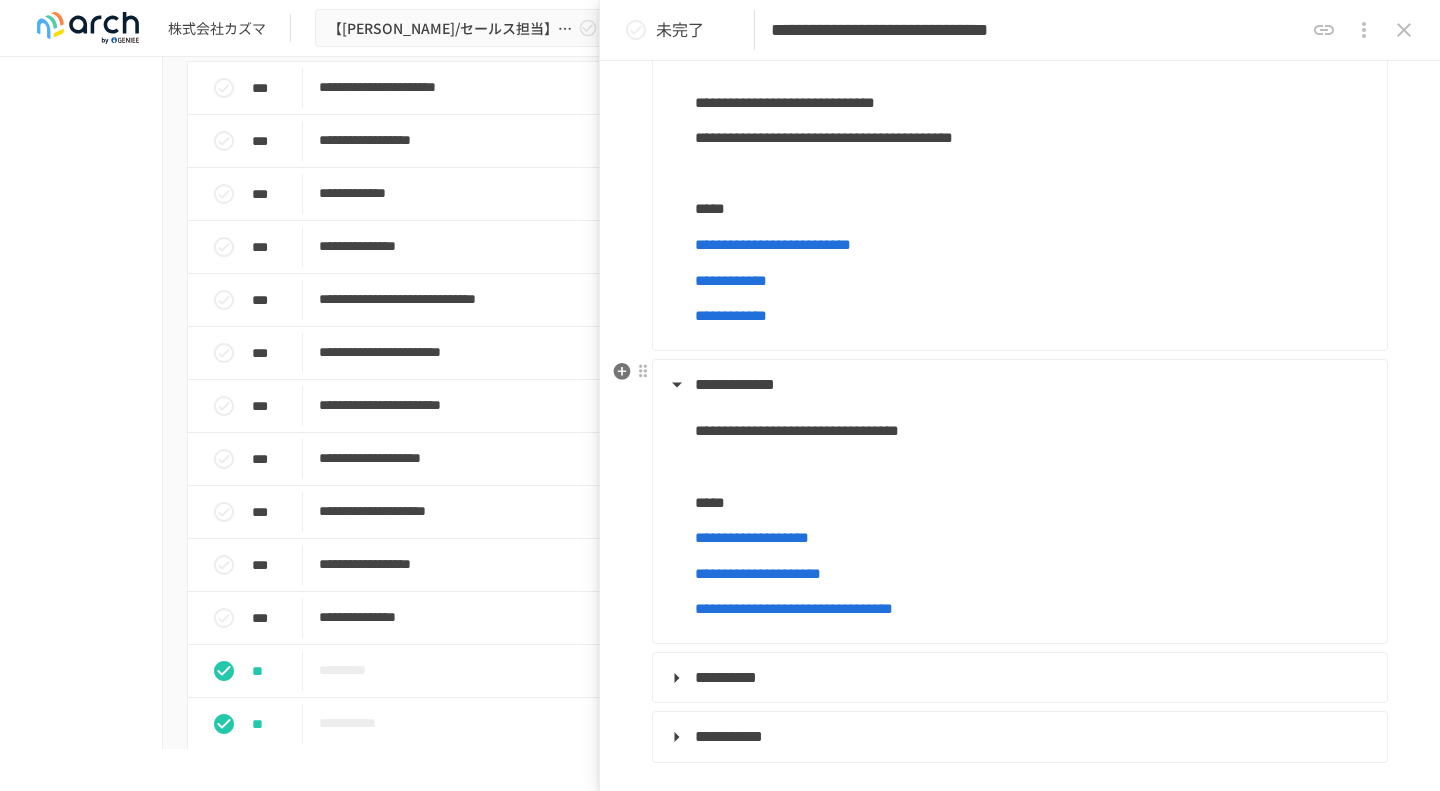 click on "**********" at bounding box center [1018, 510] 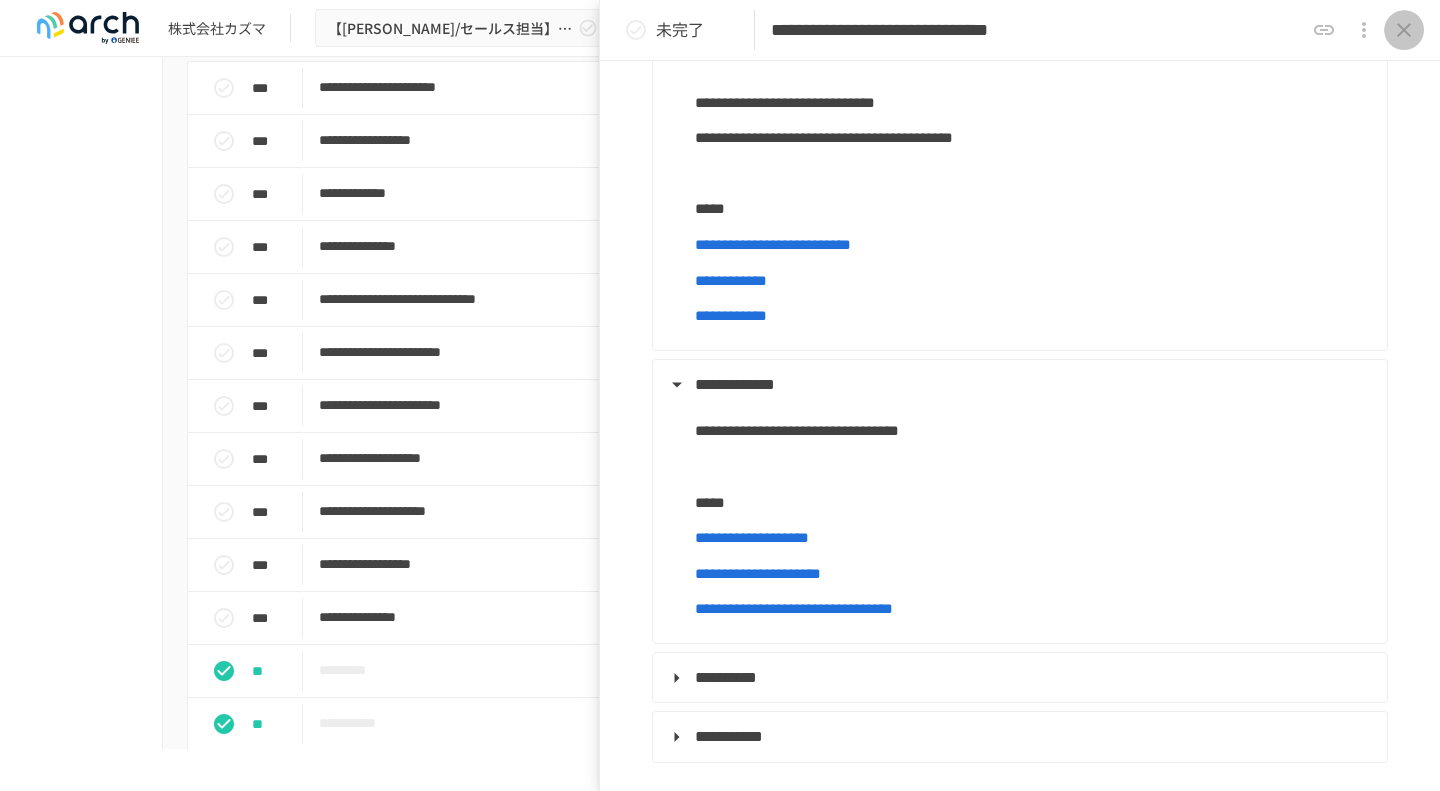 click 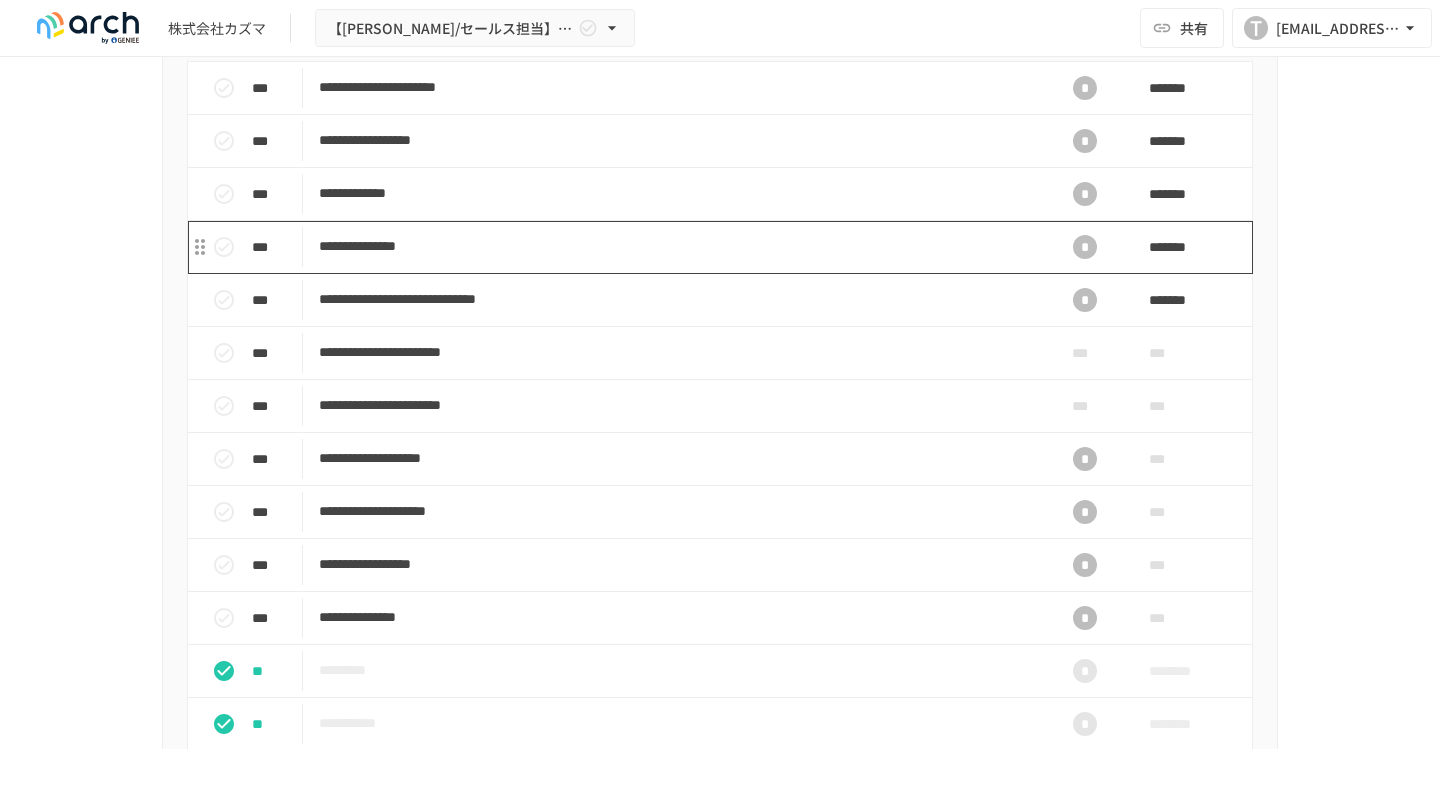 click on "**********" at bounding box center (678, 246) 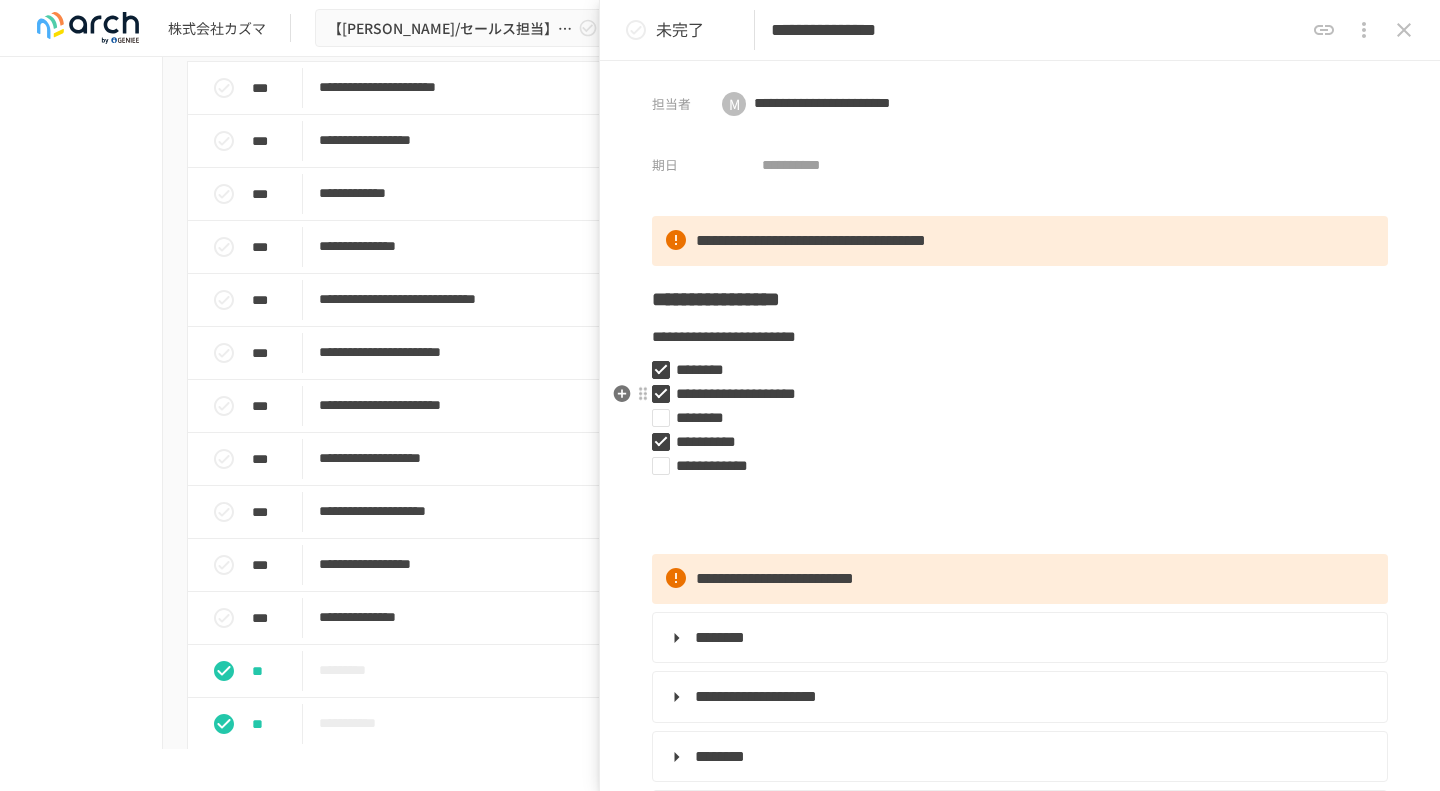 click on "**********" at bounding box center [1012, 394] 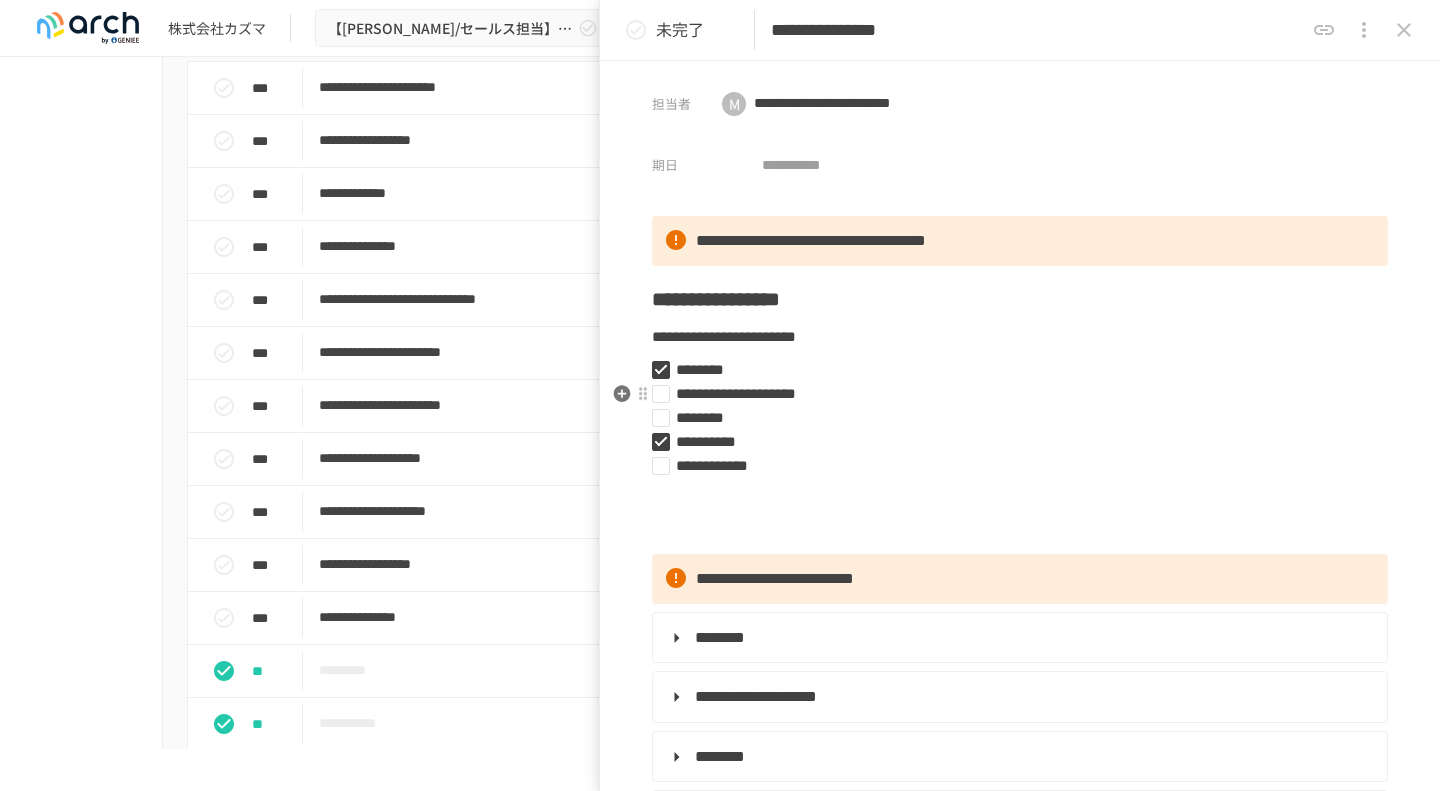click on "**********" at bounding box center (1012, 394) 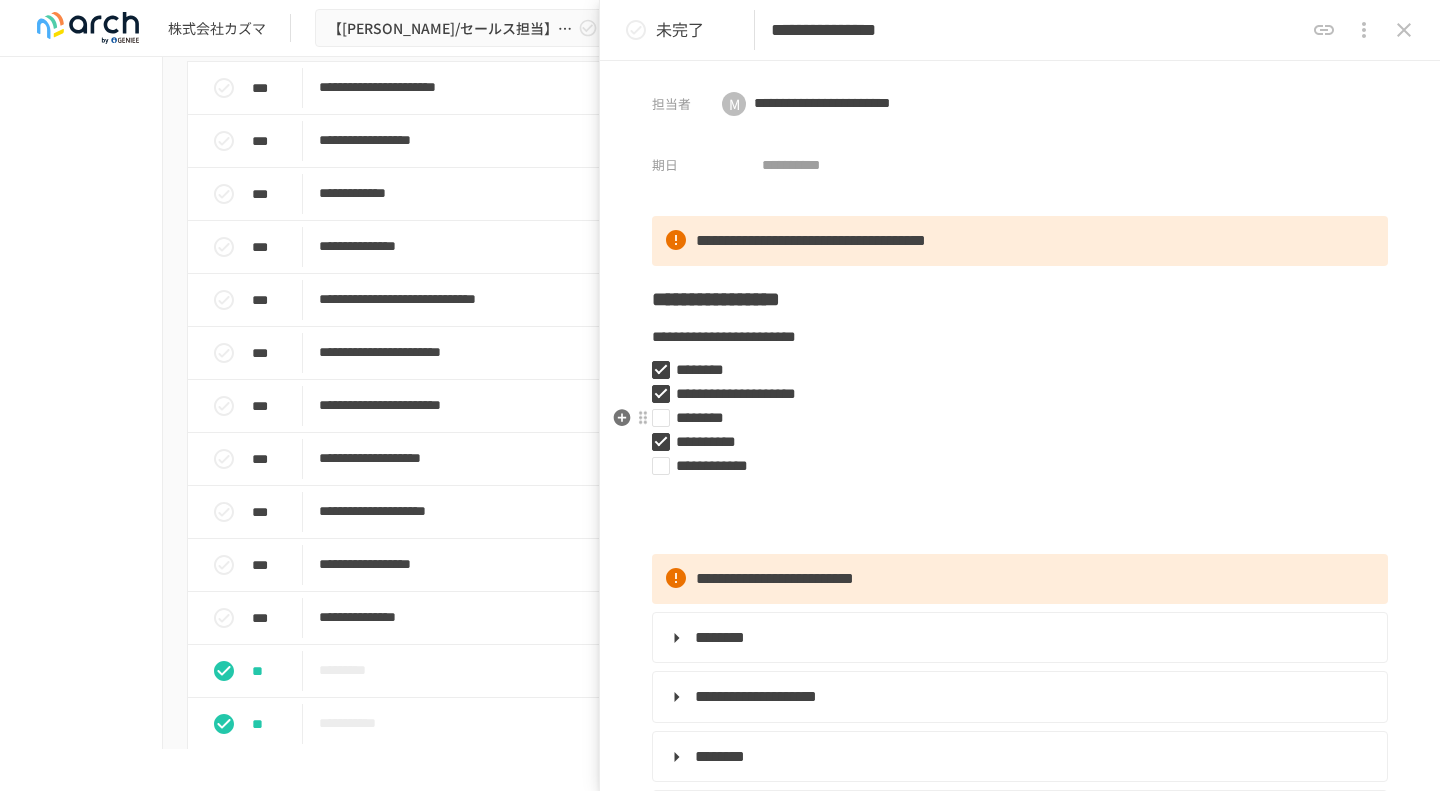 click on "********" at bounding box center [1012, 418] 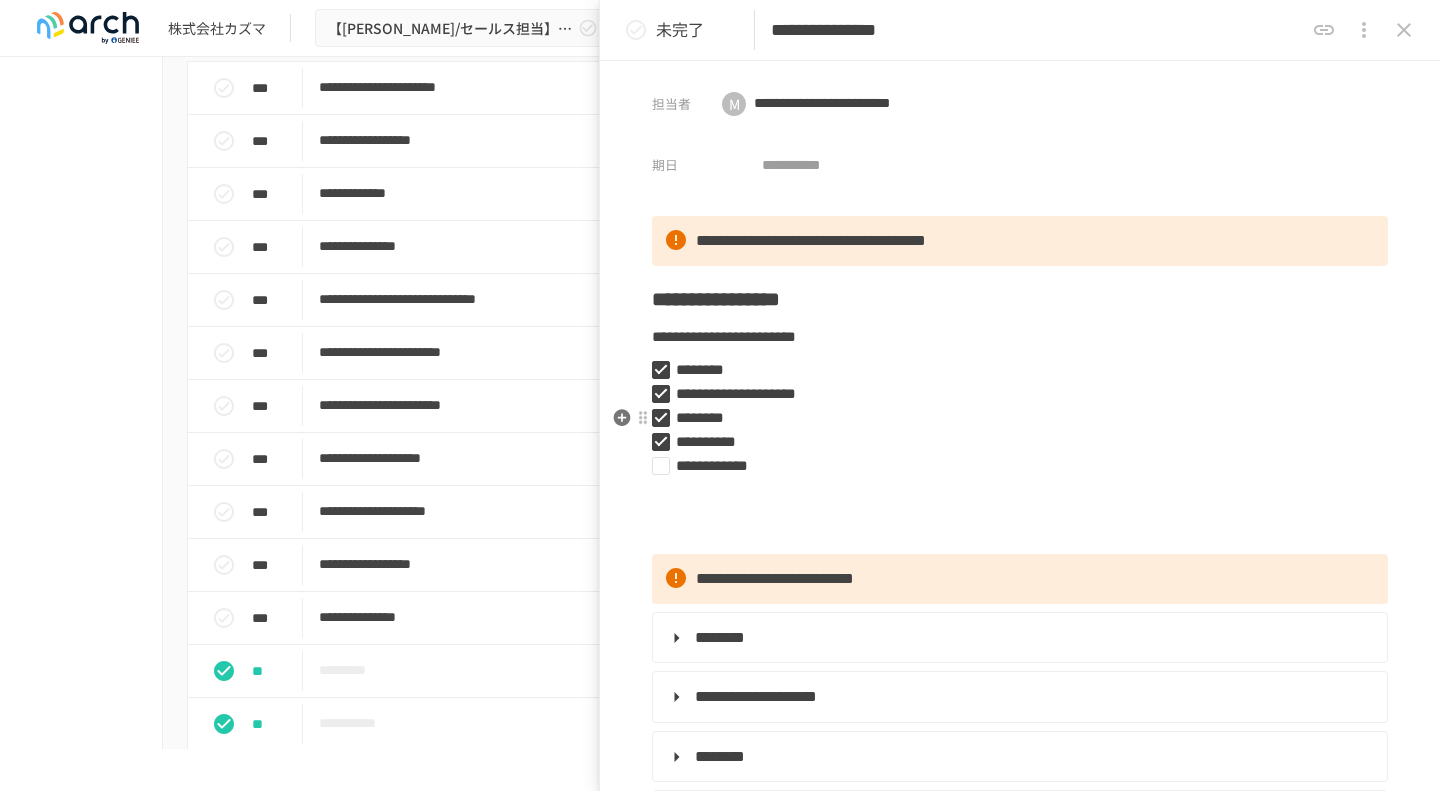 click on "********" at bounding box center (1012, 418) 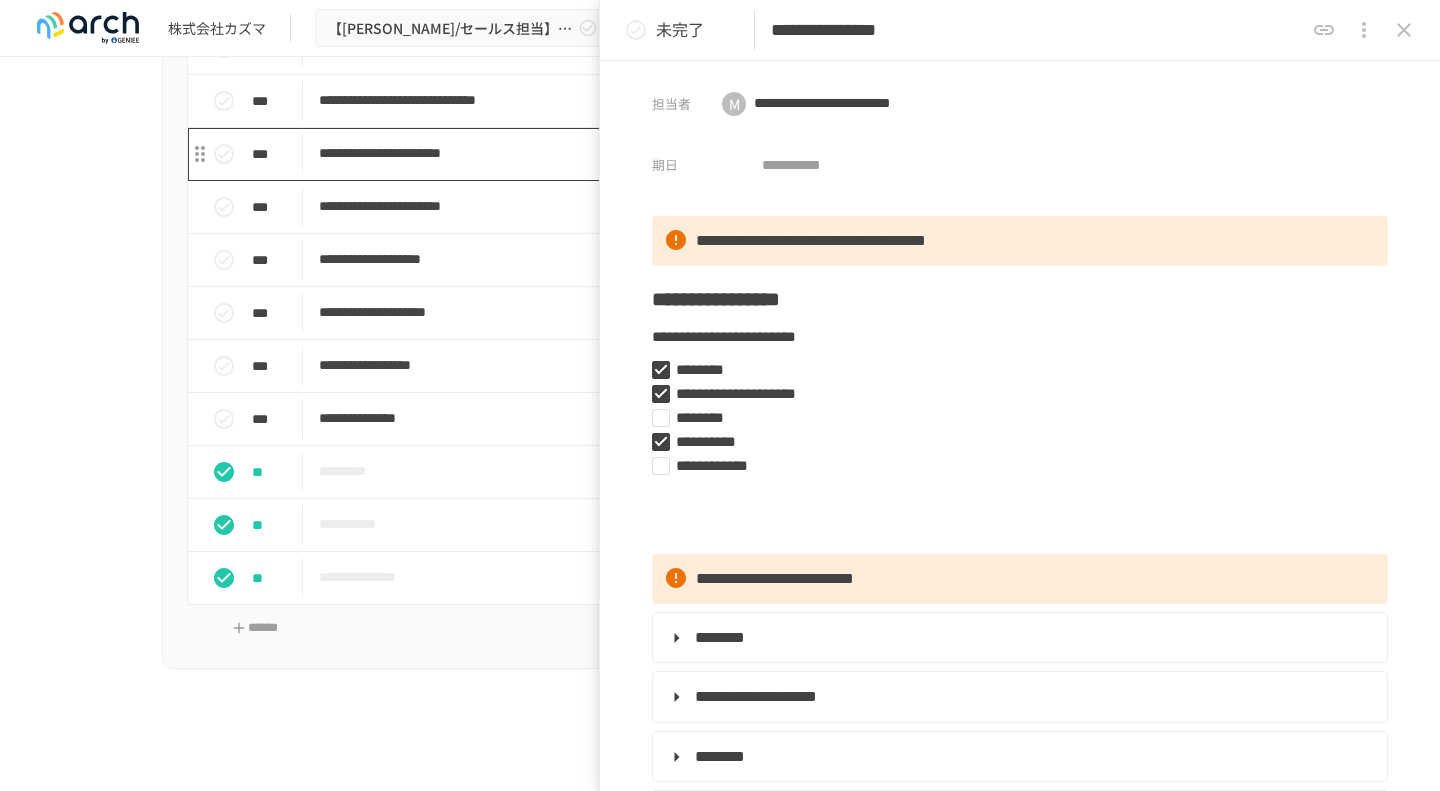 scroll, scrollTop: 2000, scrollLeft: 0, axis: vertical 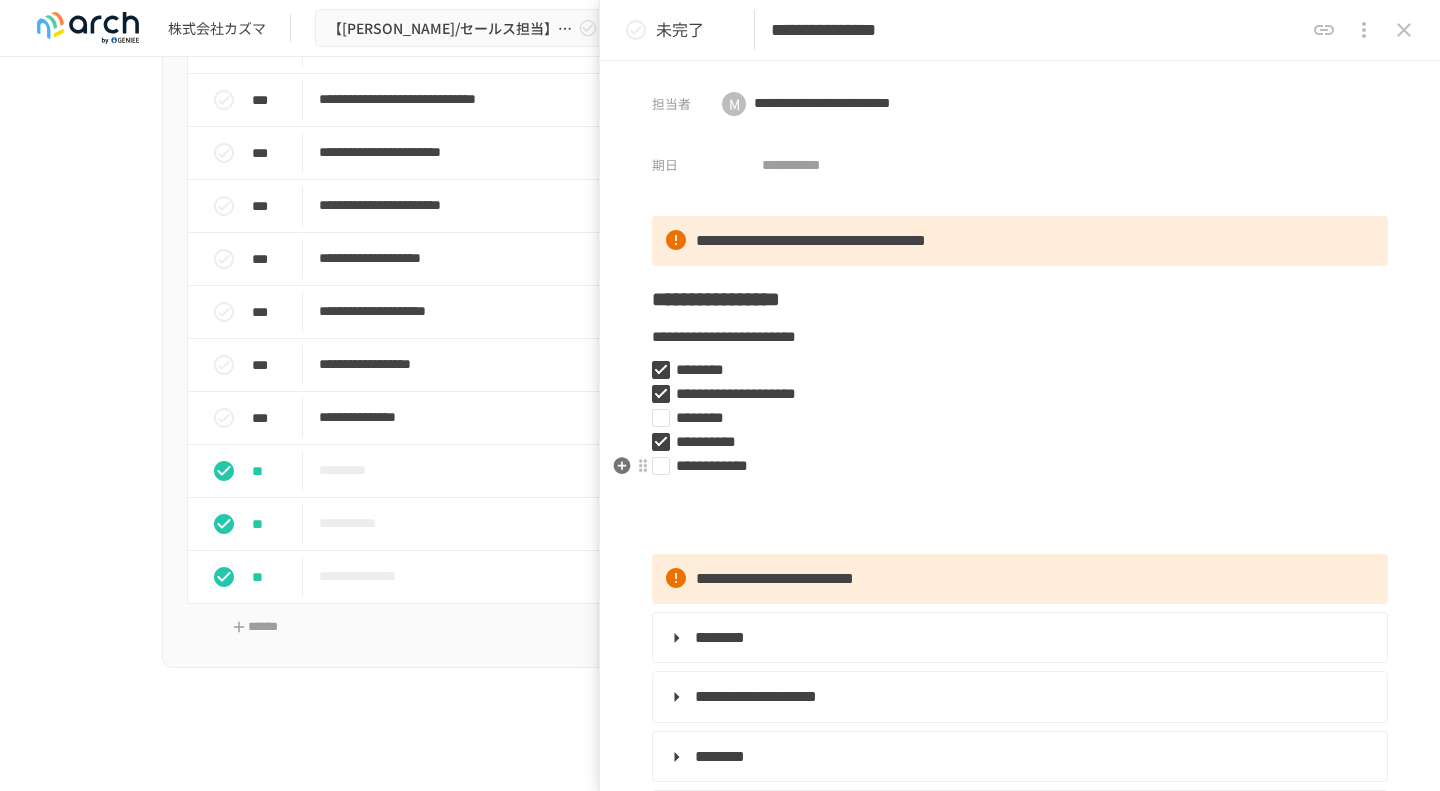 click on "**********" at bounding box center (1012, 466) 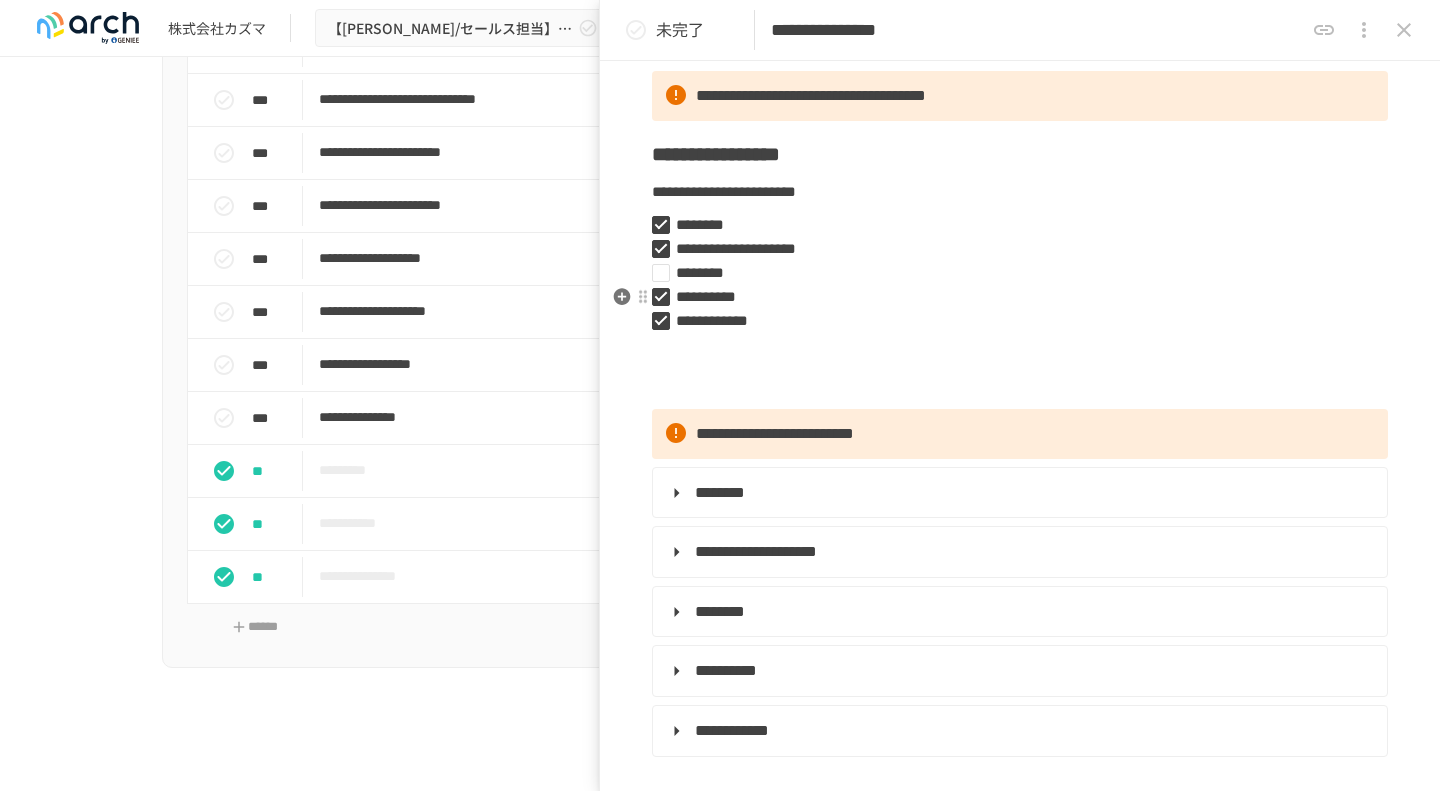 scroll, scrollTop: 200, scrollLeft: 0, axis: vertical 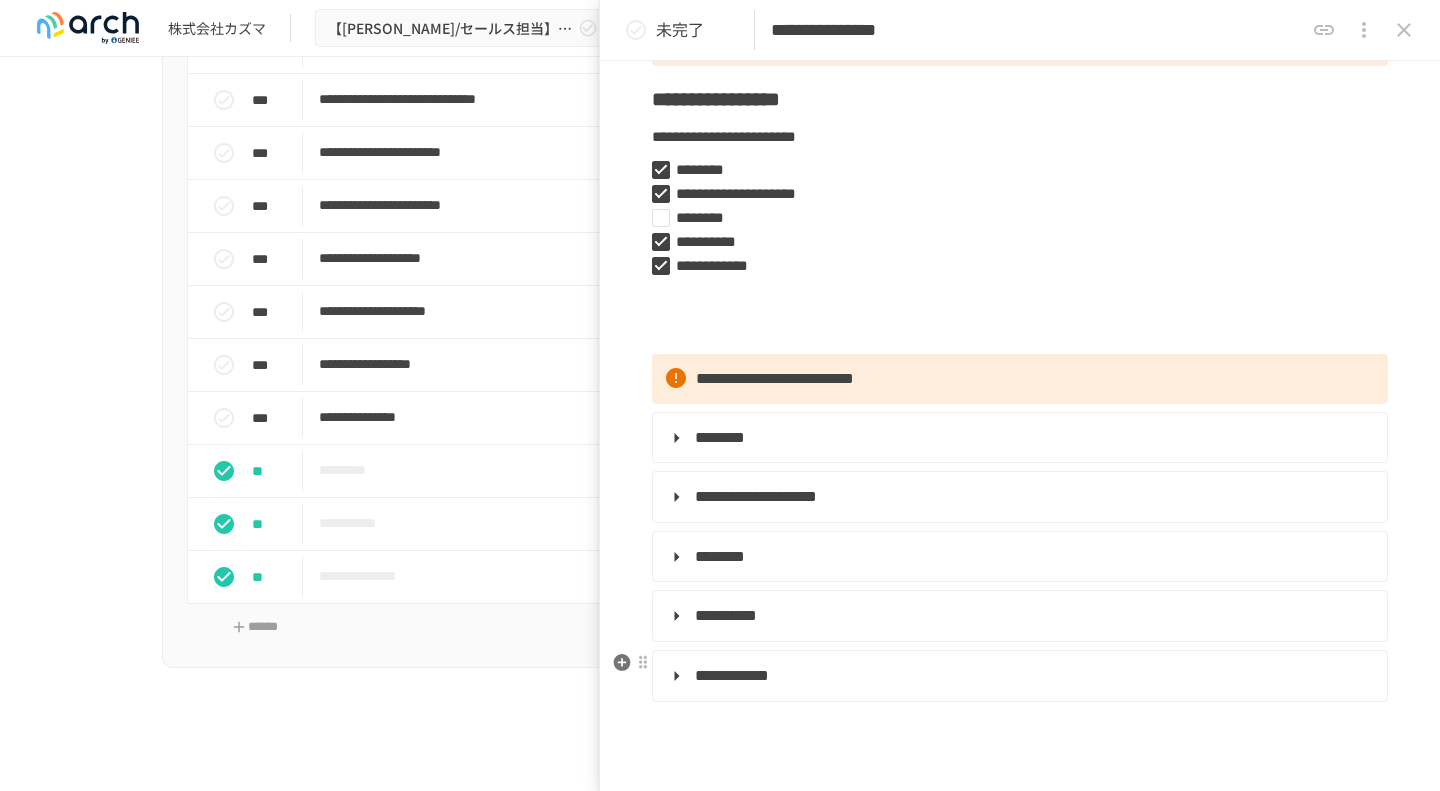 click on "**********" at bounding box center (732, 675) 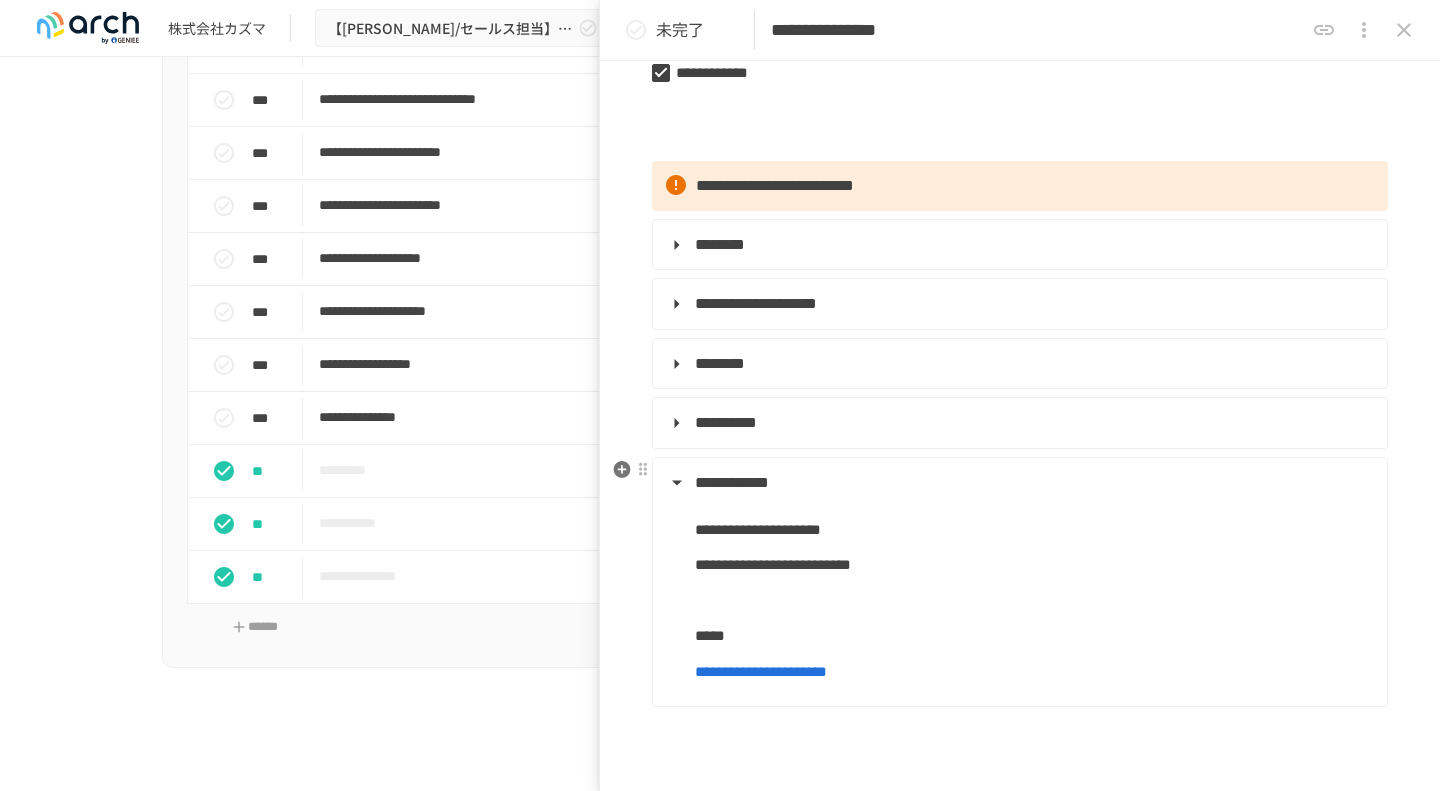 scroll, scrollTop: 400, scrollLeft: 0, axis: vertical 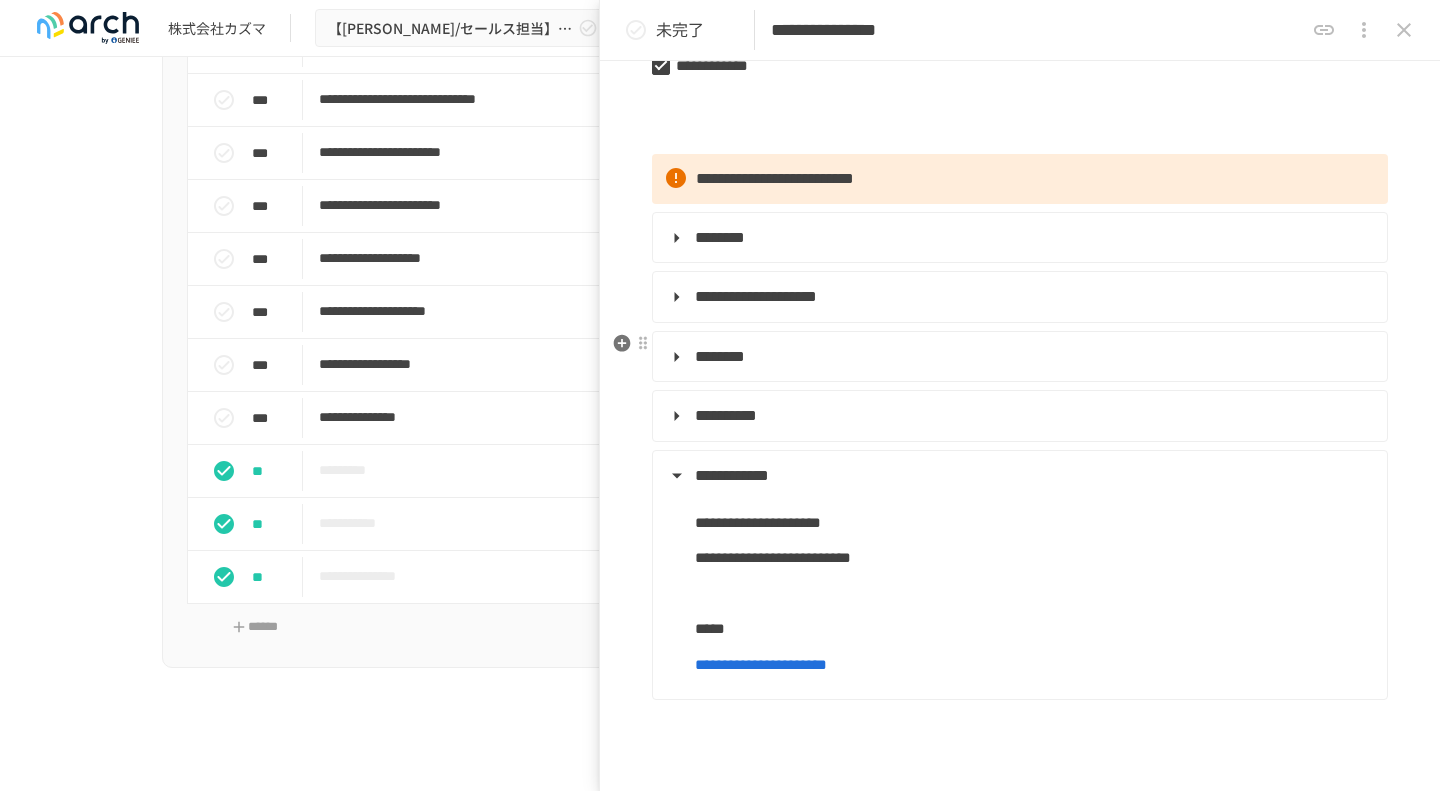 click on "********" at bounding box center (720, 356) 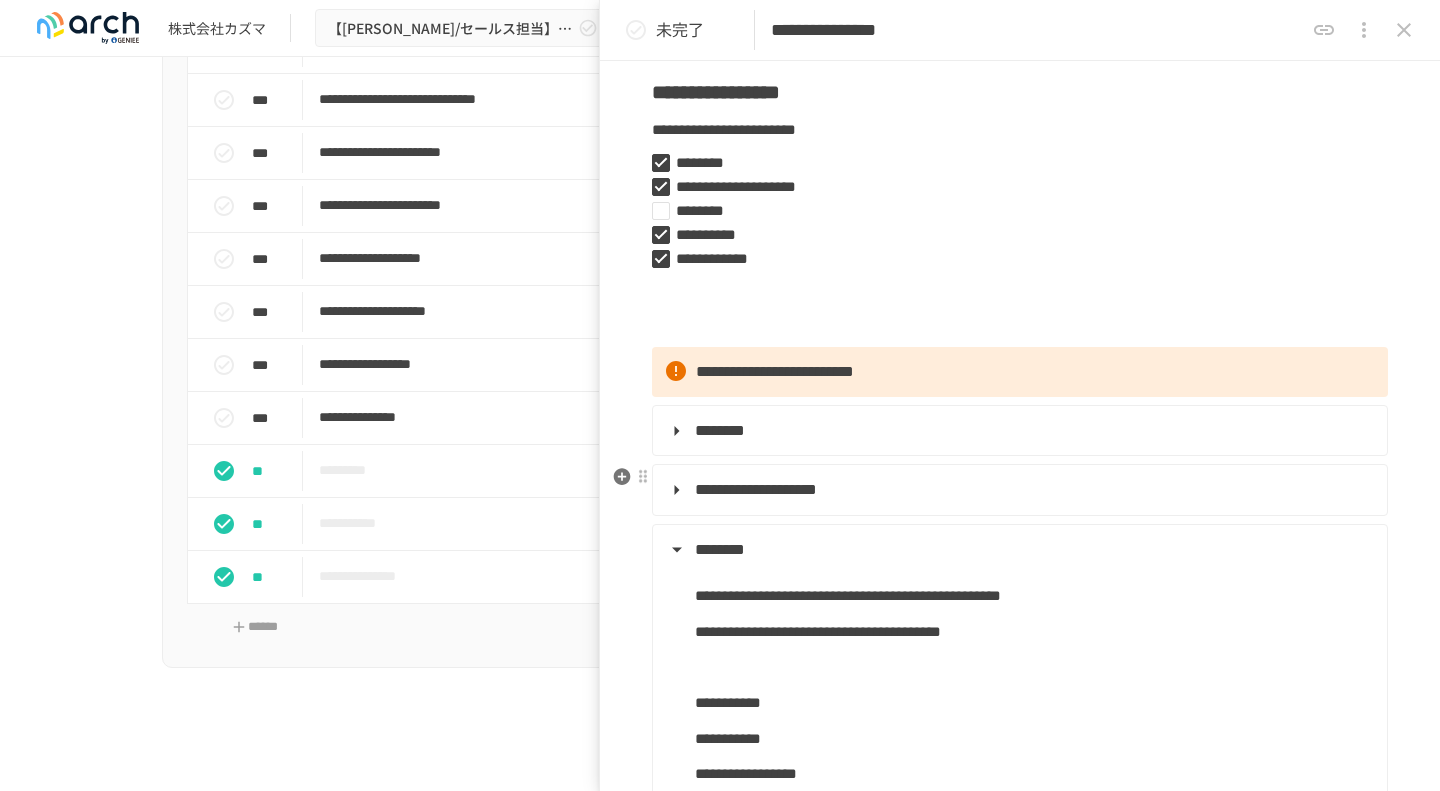 scroll, scrollTop: 200, scrollLeft: 0, axis: vertical 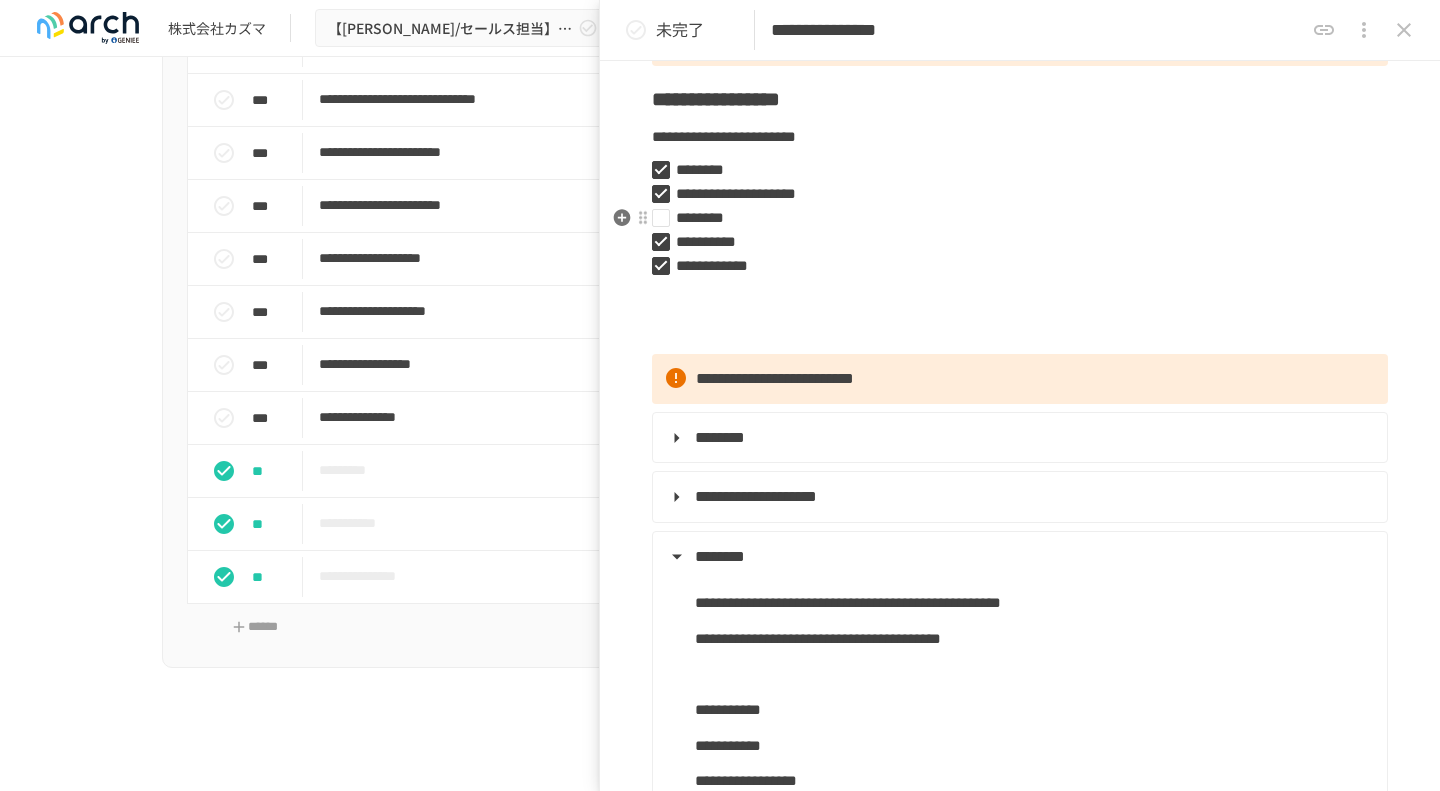 click on "********" at bounding box center [1012, 218] 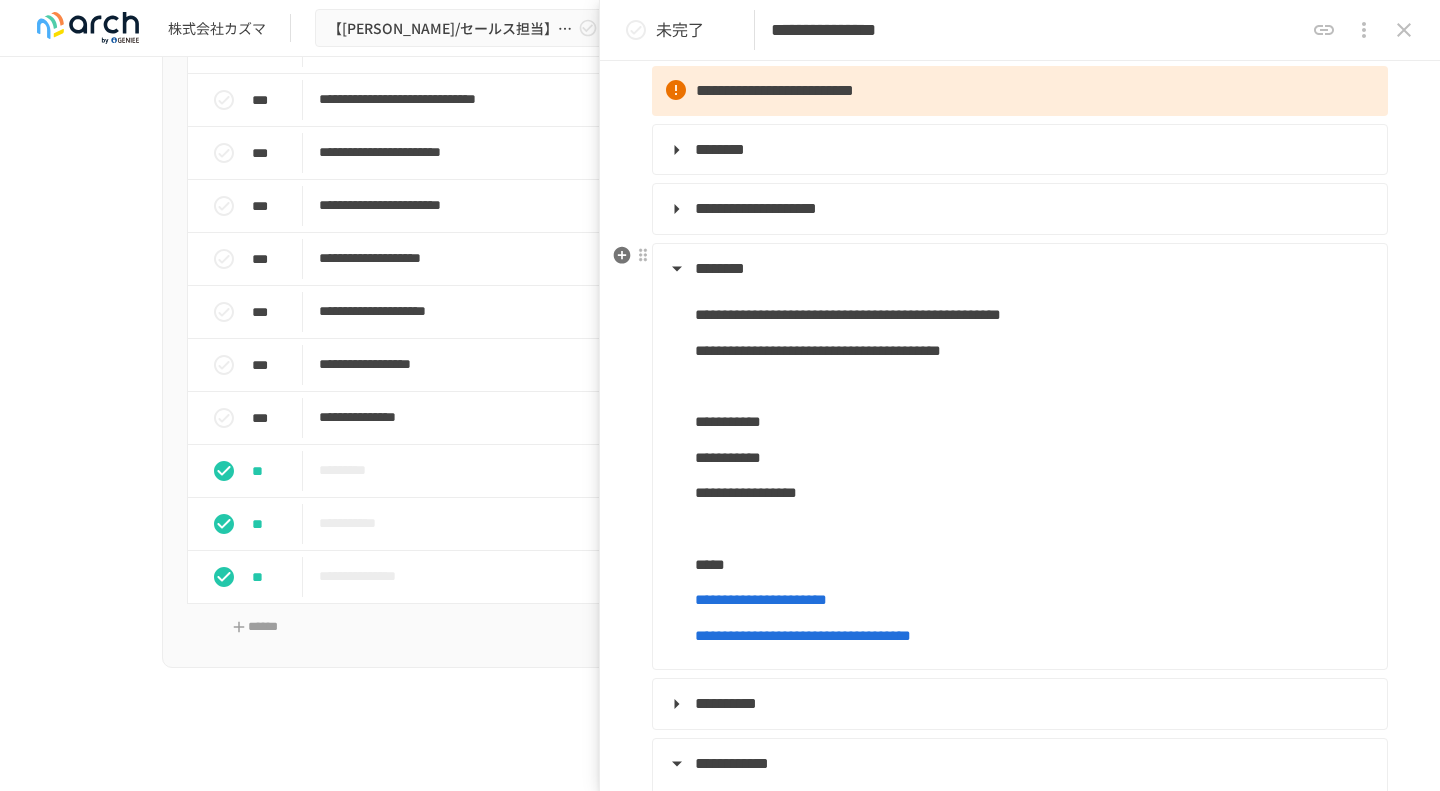 scroll, scrollTop: 400, scrollLeft: 0, axis: vertical 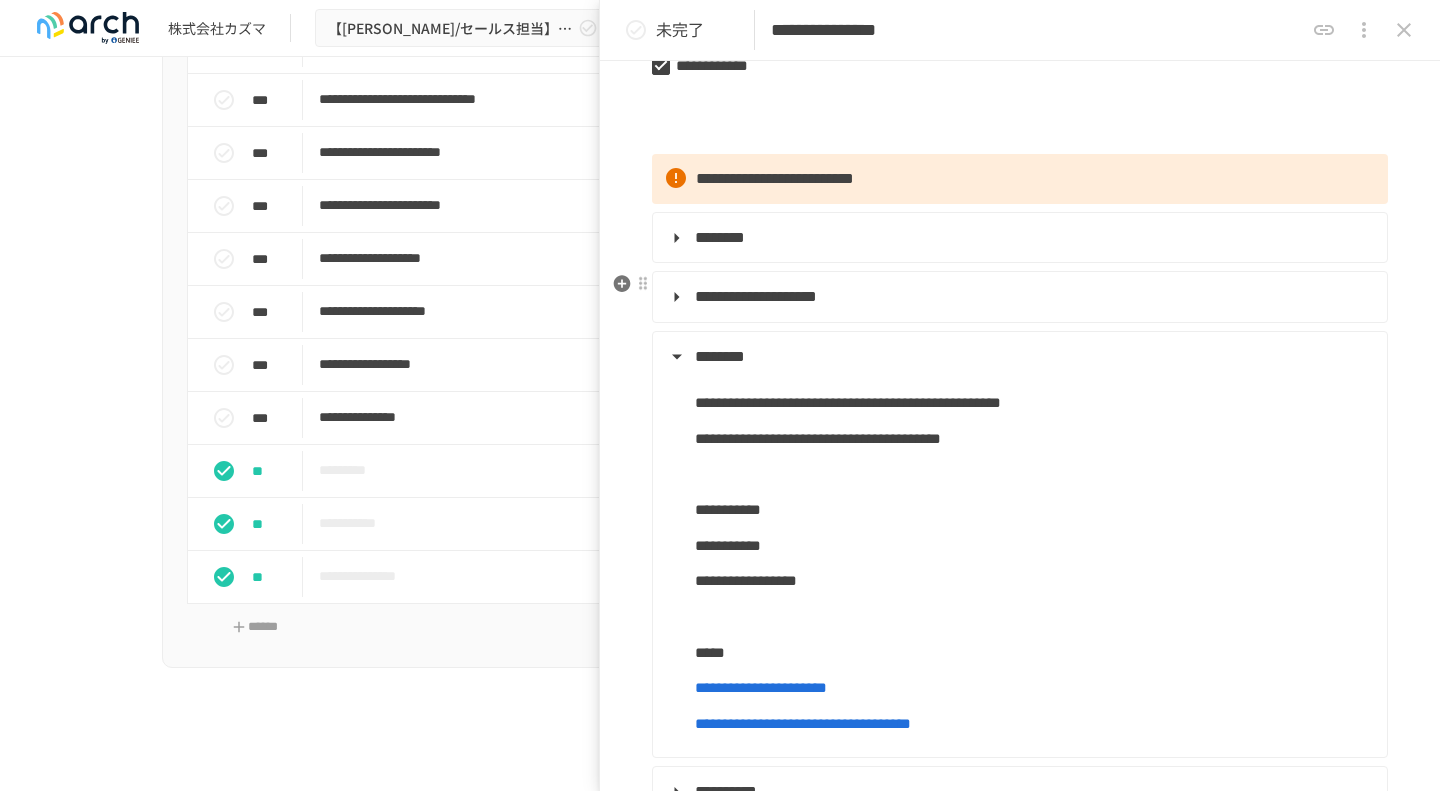click on "**********" at bounding box center (756, 296) 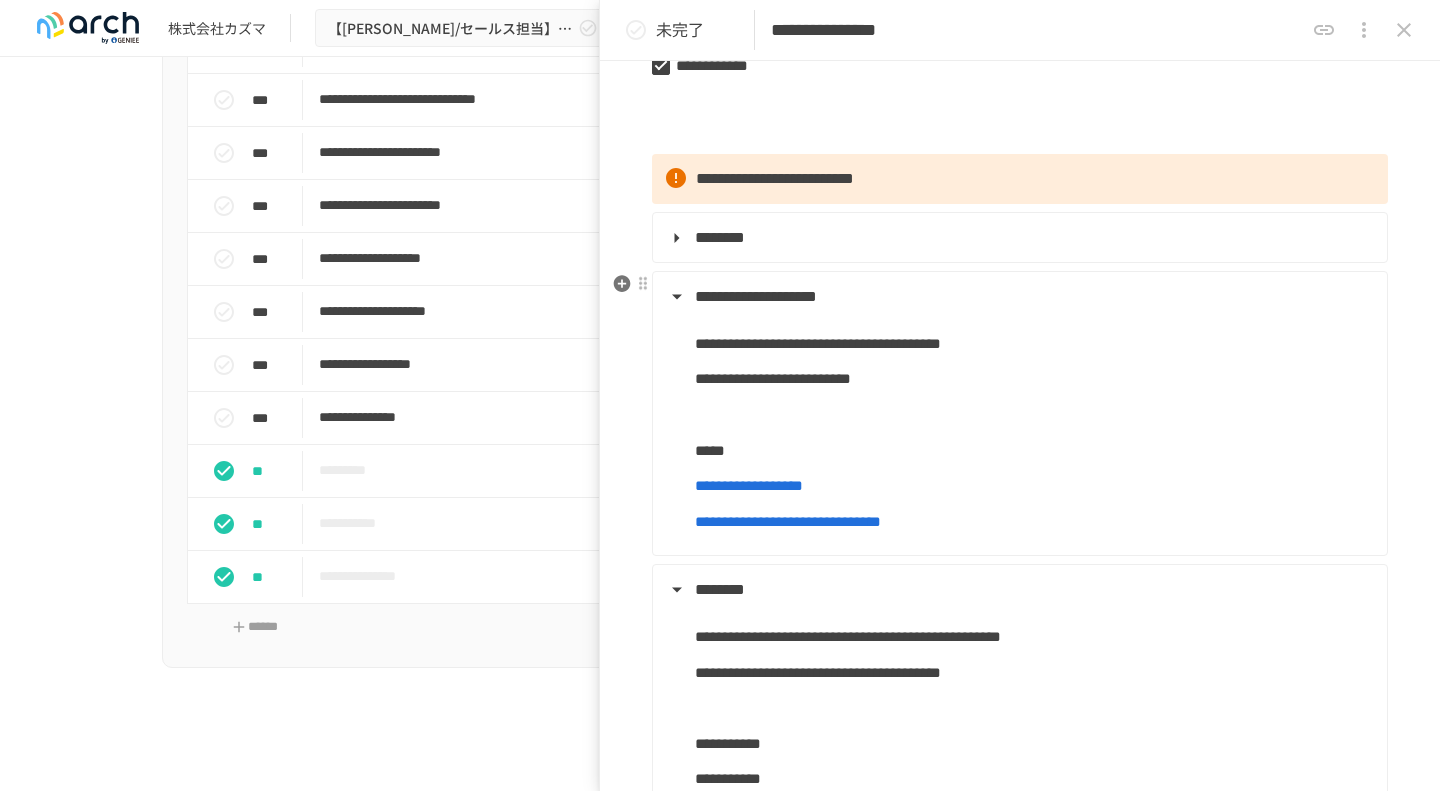 click on "**********" at bounding box center [756, 296] 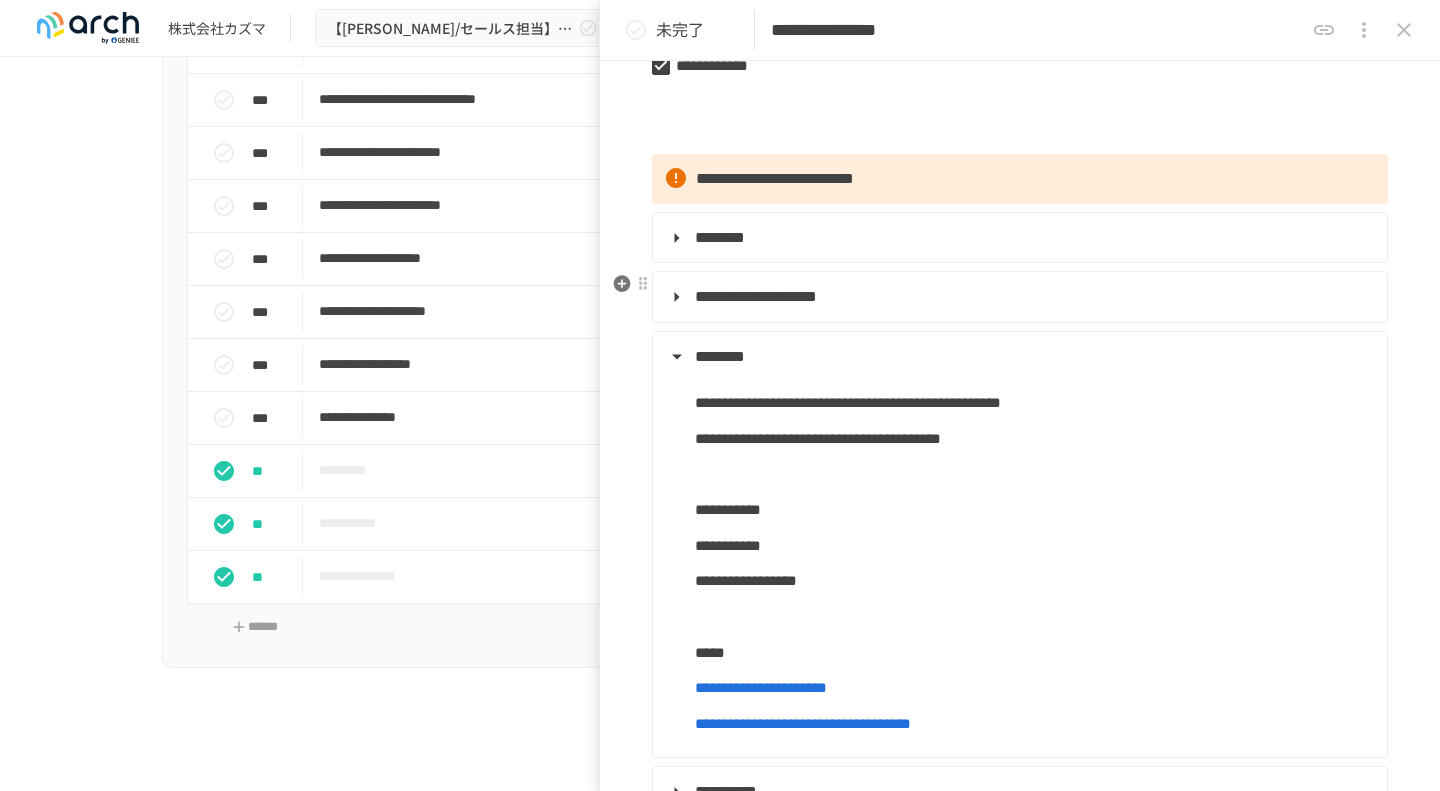 click on "**********" at bounding box center [756, 296] 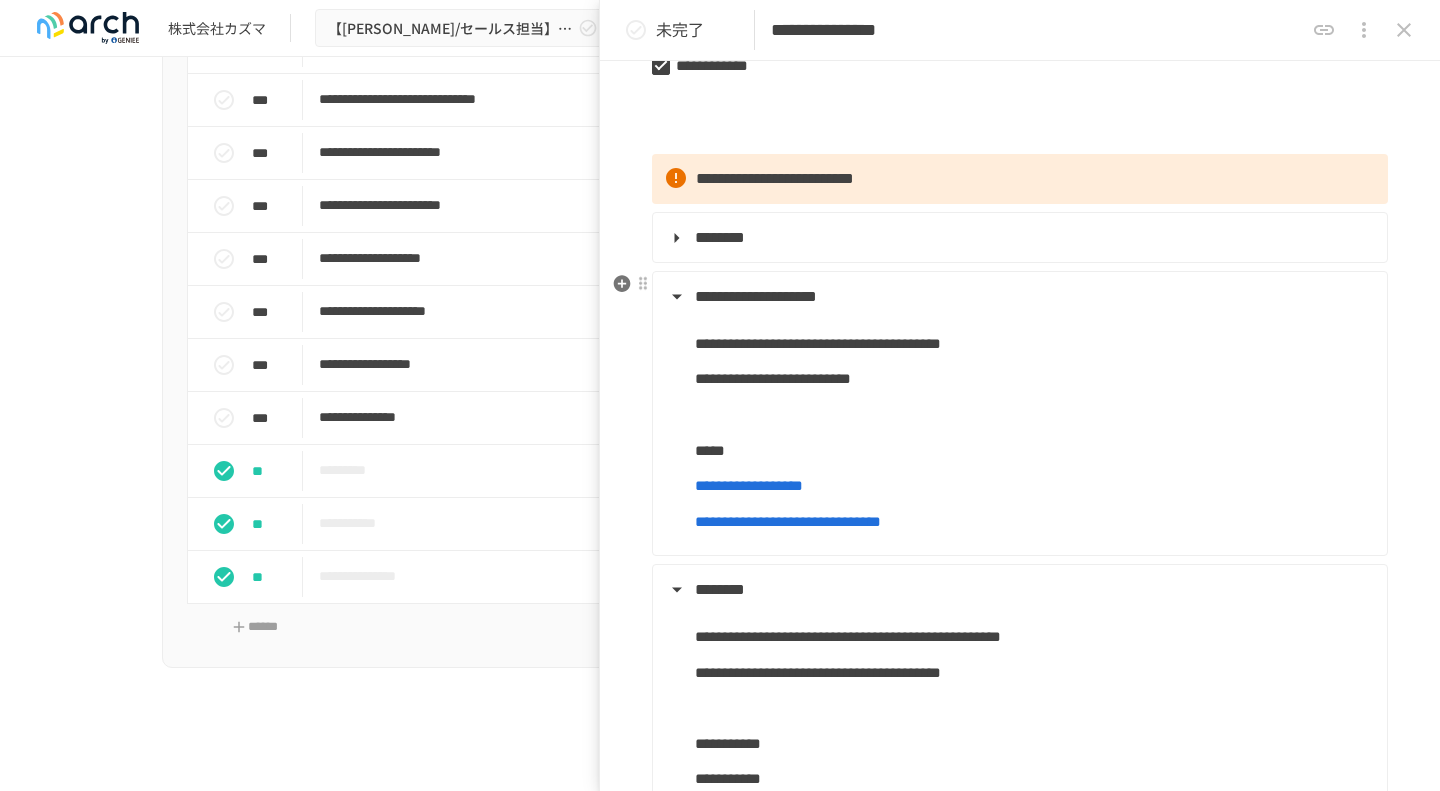 click on "**********" at bounding box center [756, 296] 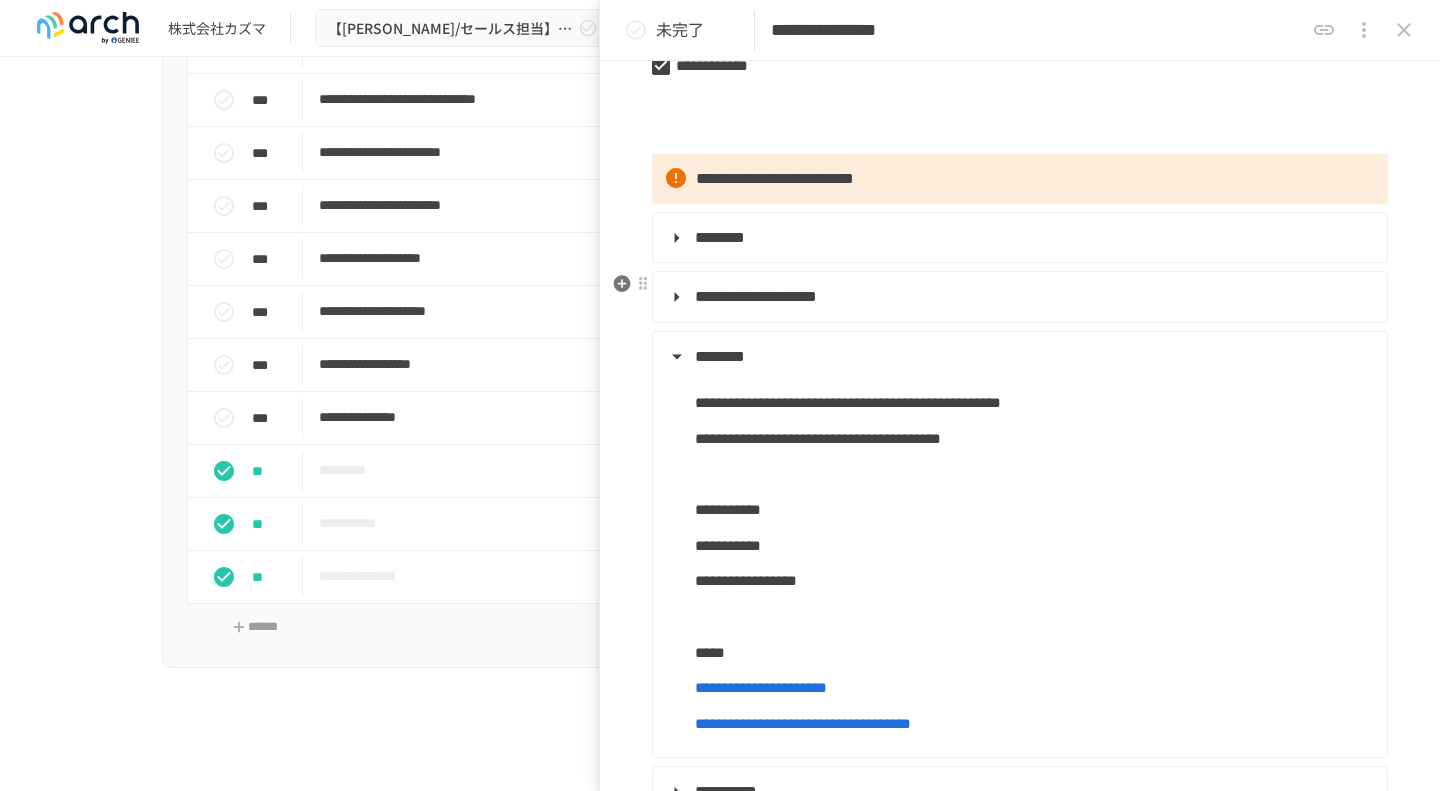 click on "**********" at bounding box center (756, 296) 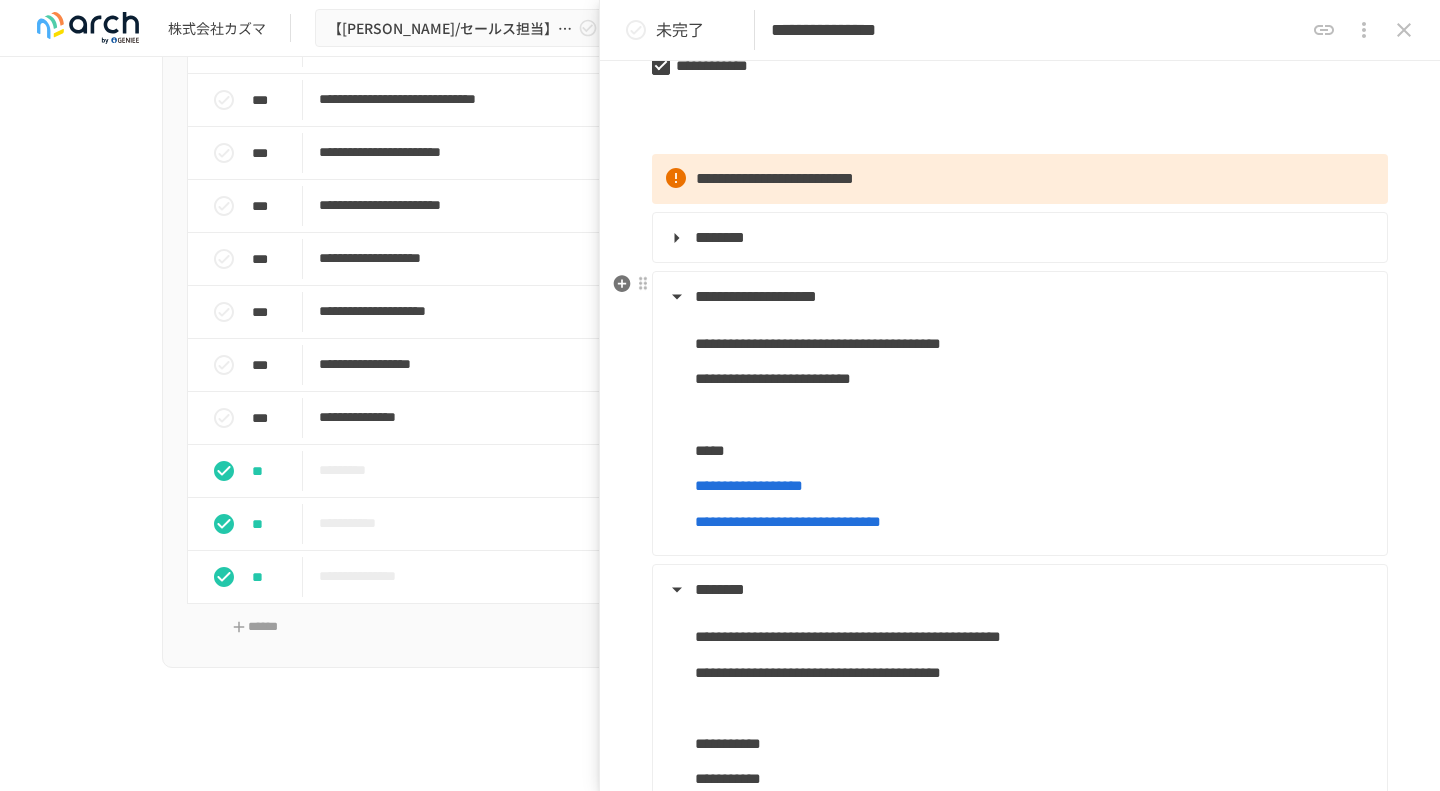 click on "**********" at bounding box center (756, 296) 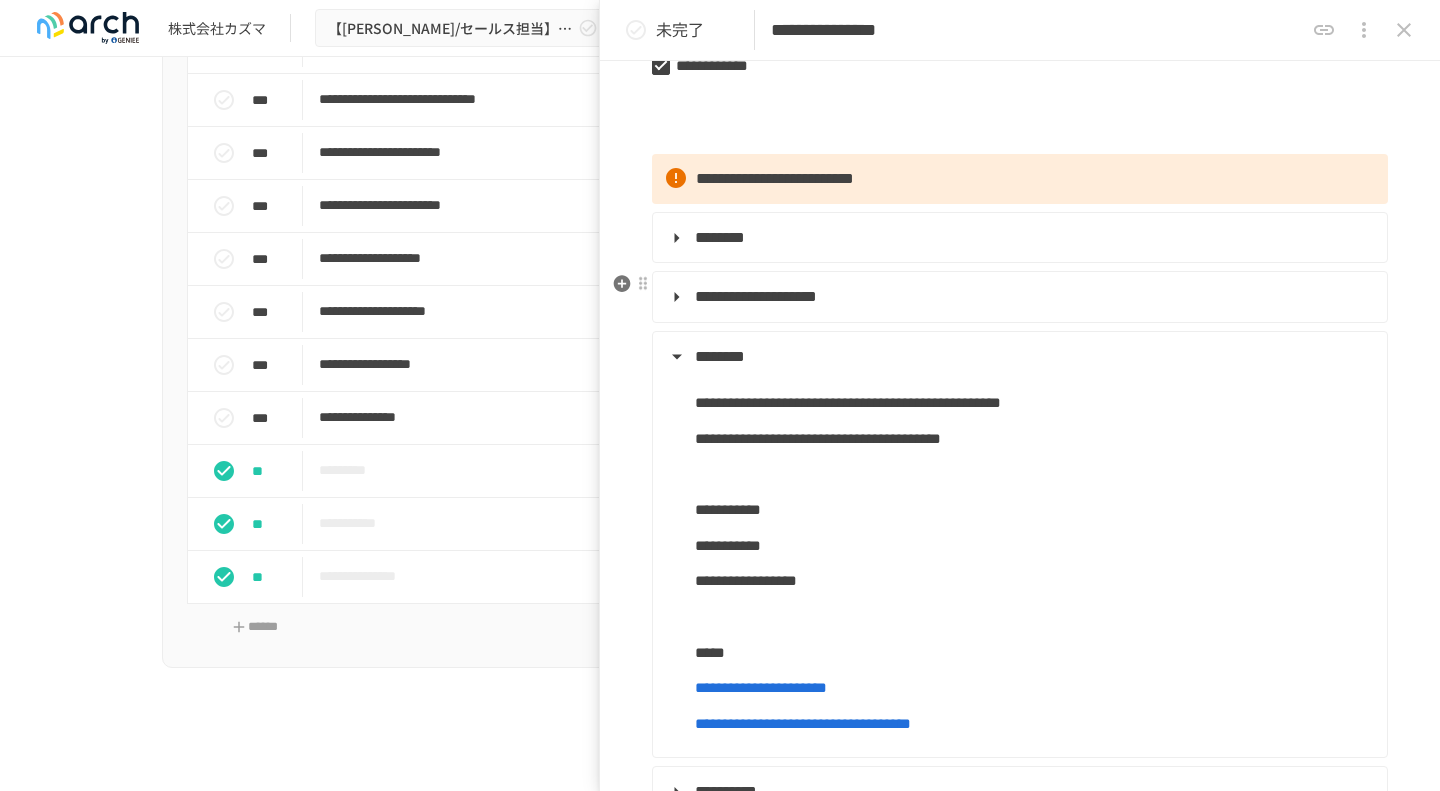 click on "**********" at bounding box center [756, 296] 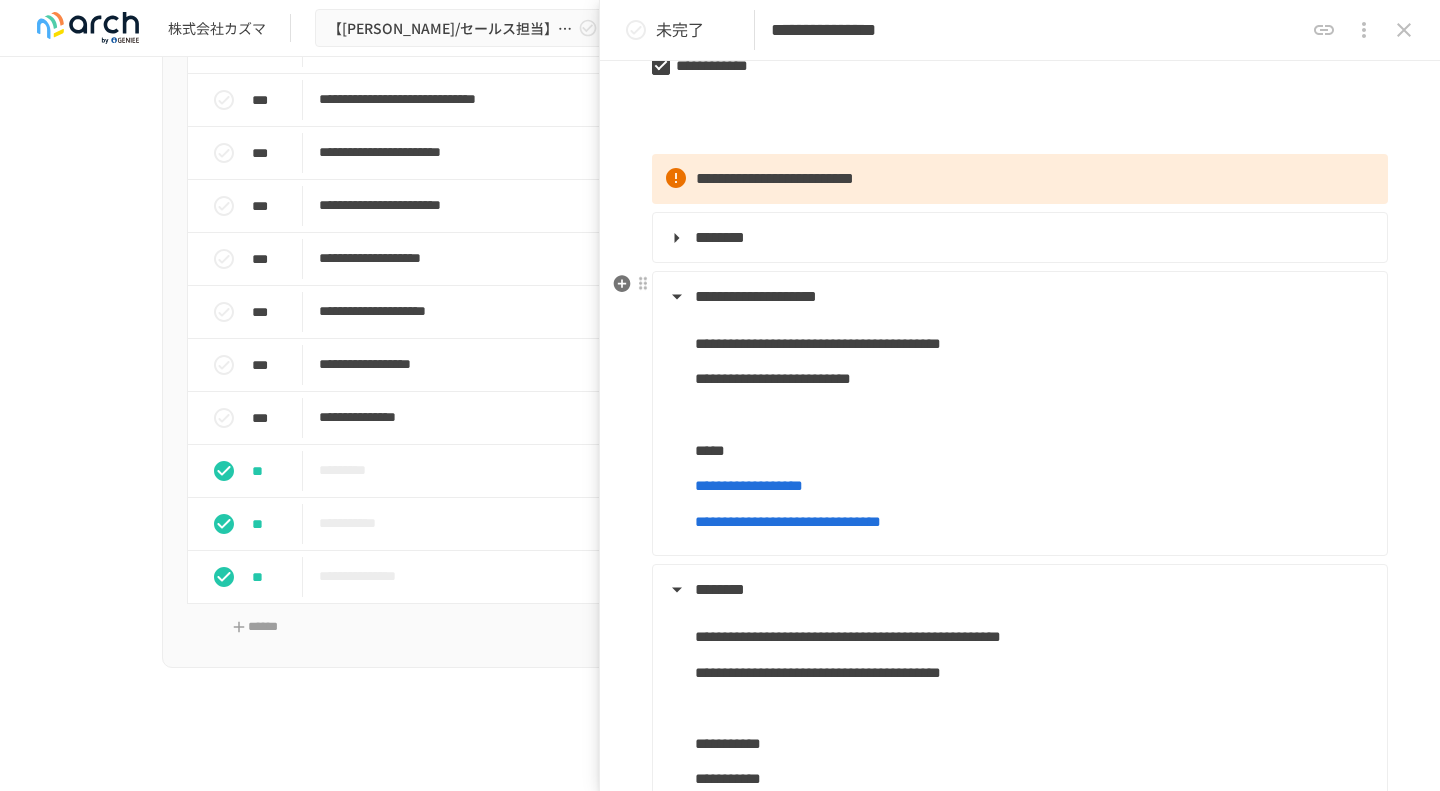 click on "**********" at bounding box center (756, 296) 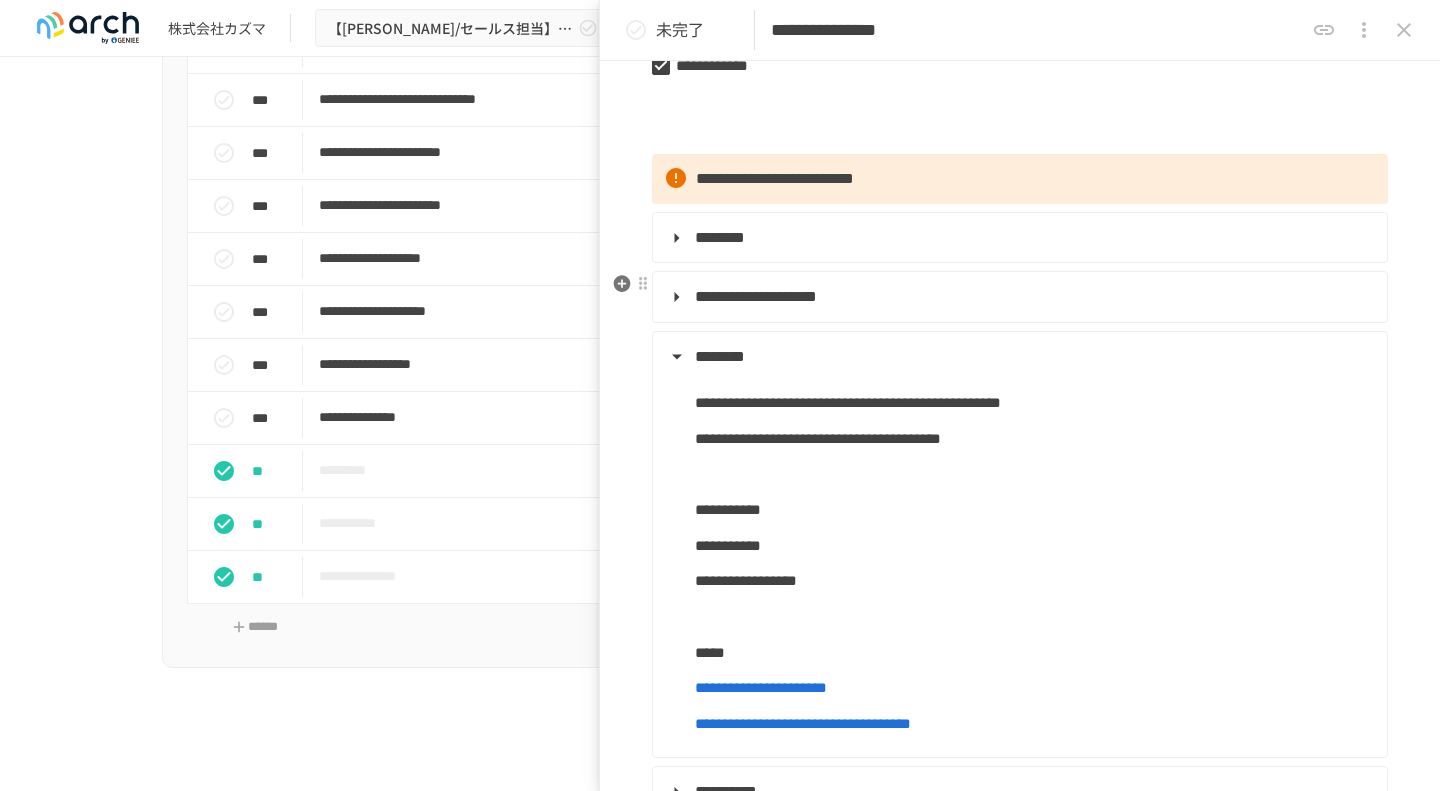 click on "**********" at bounding box center [756, 296] 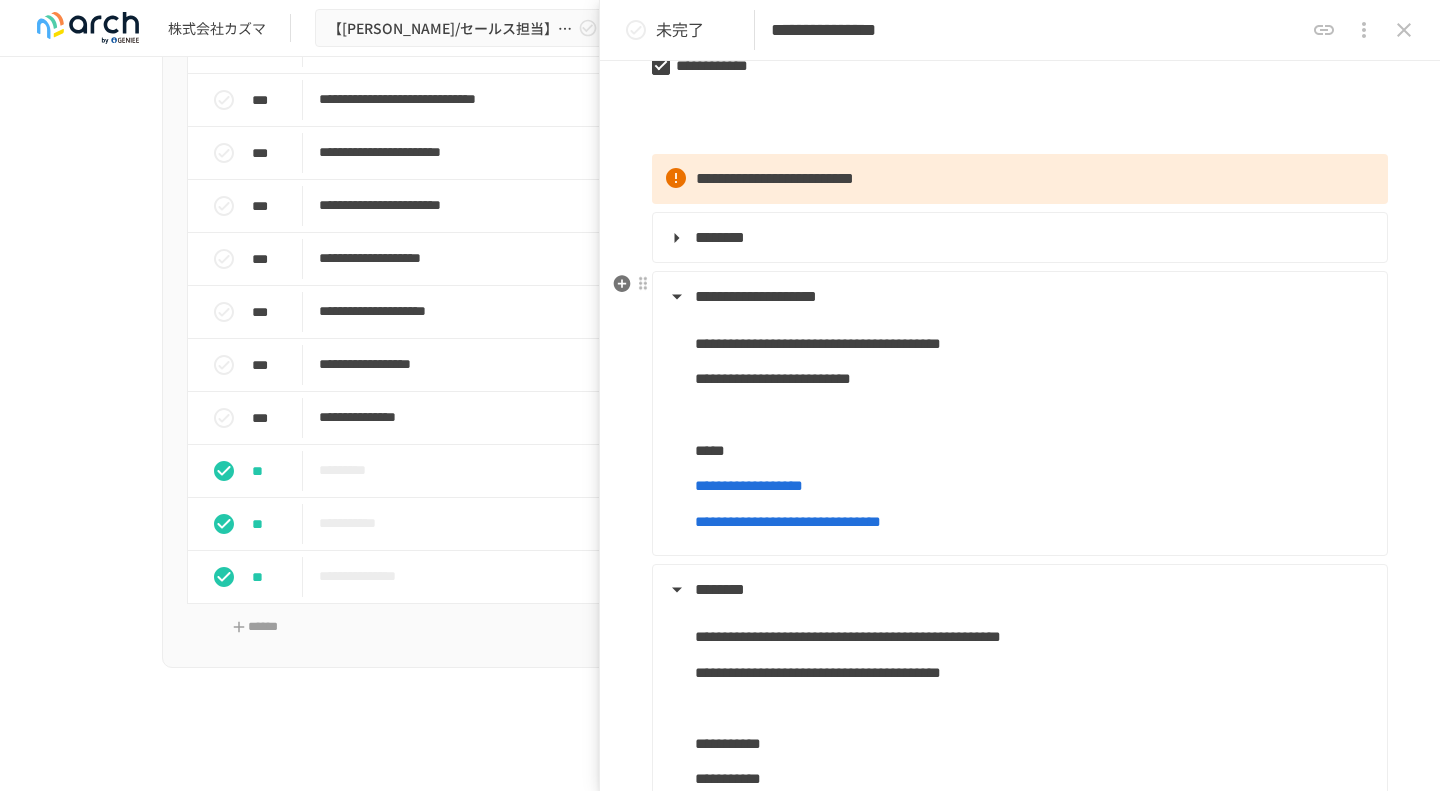 click on "**********" at bounding box center (756, 296) 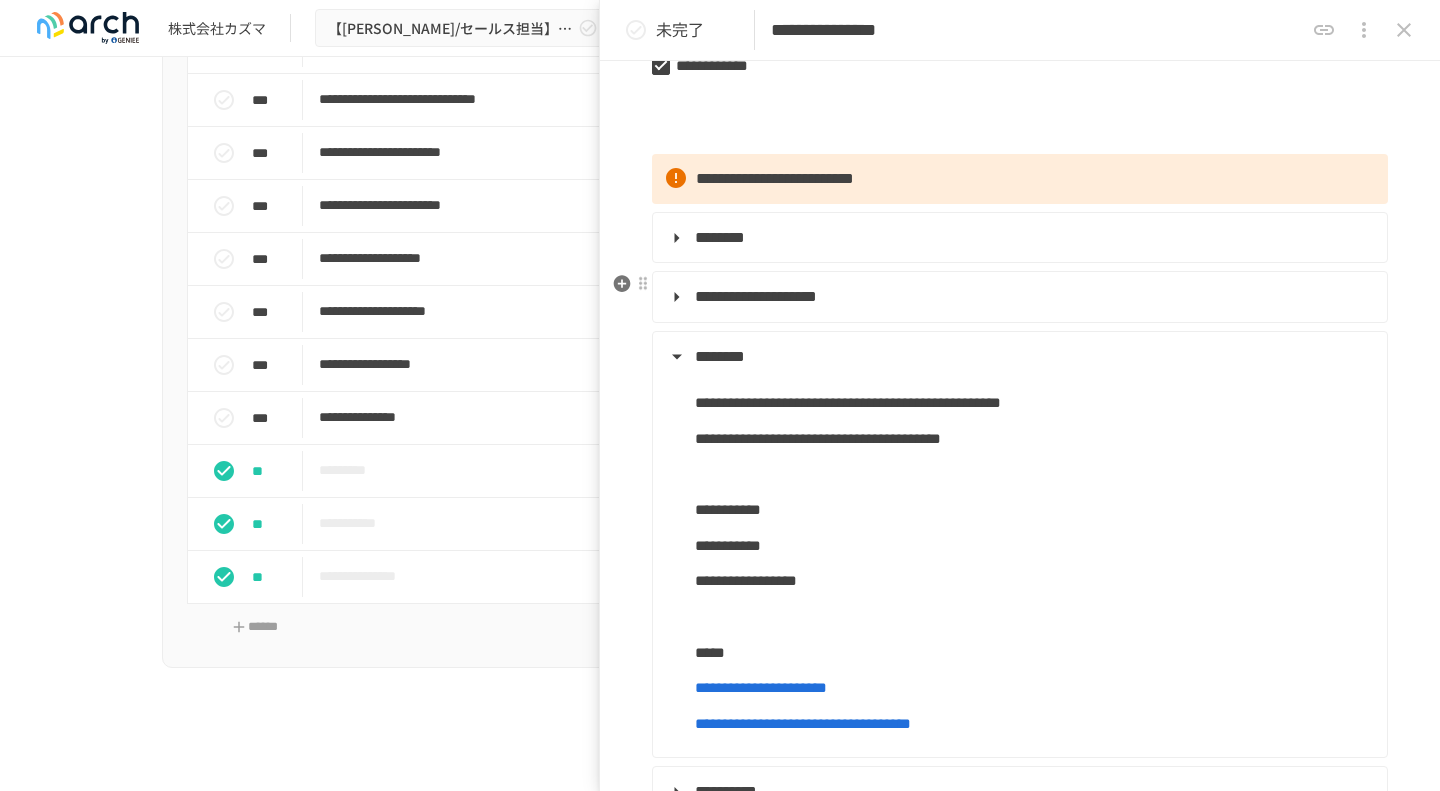 click on "**********" at bounding box center [756, 296] 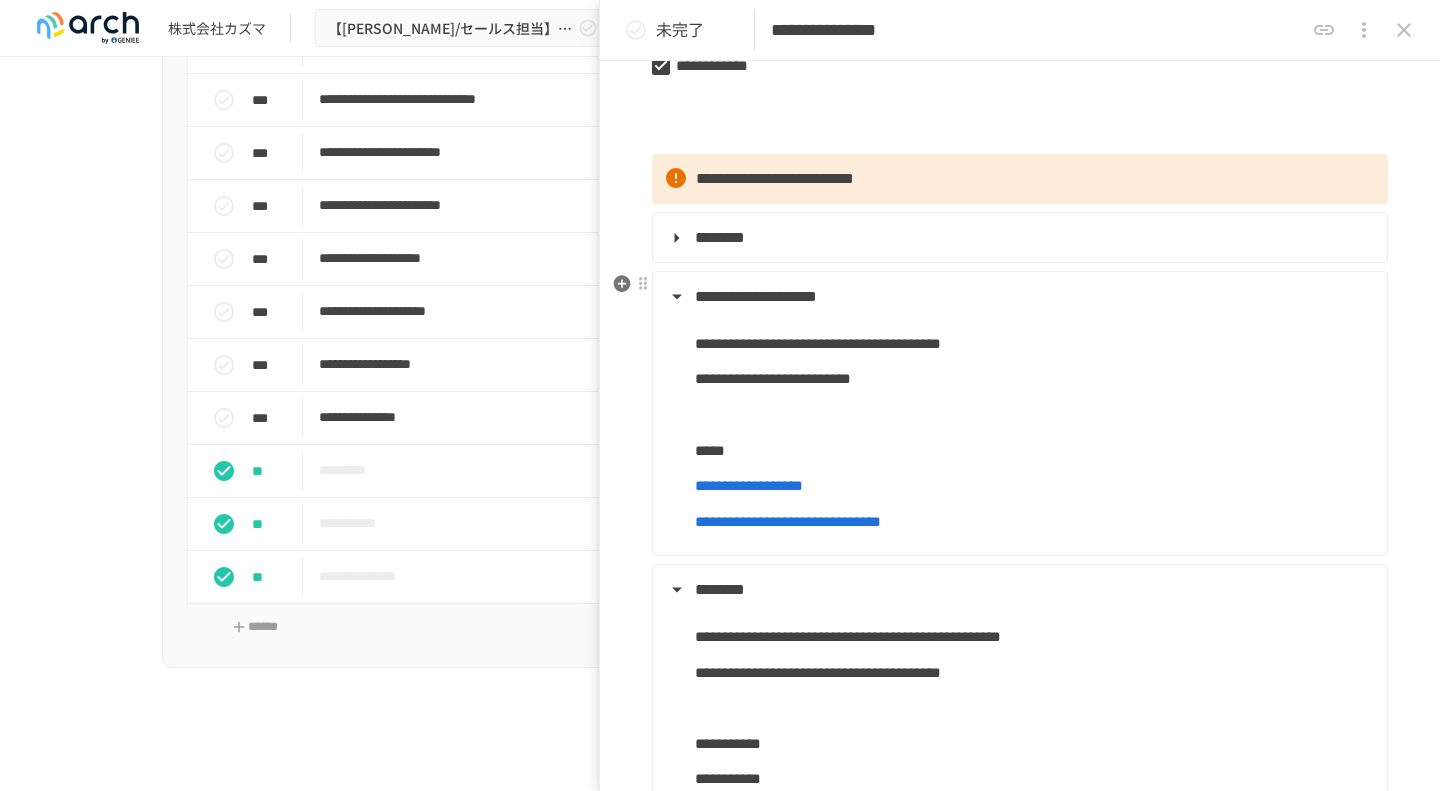 click on "**********" at bounding box center [756, 296] 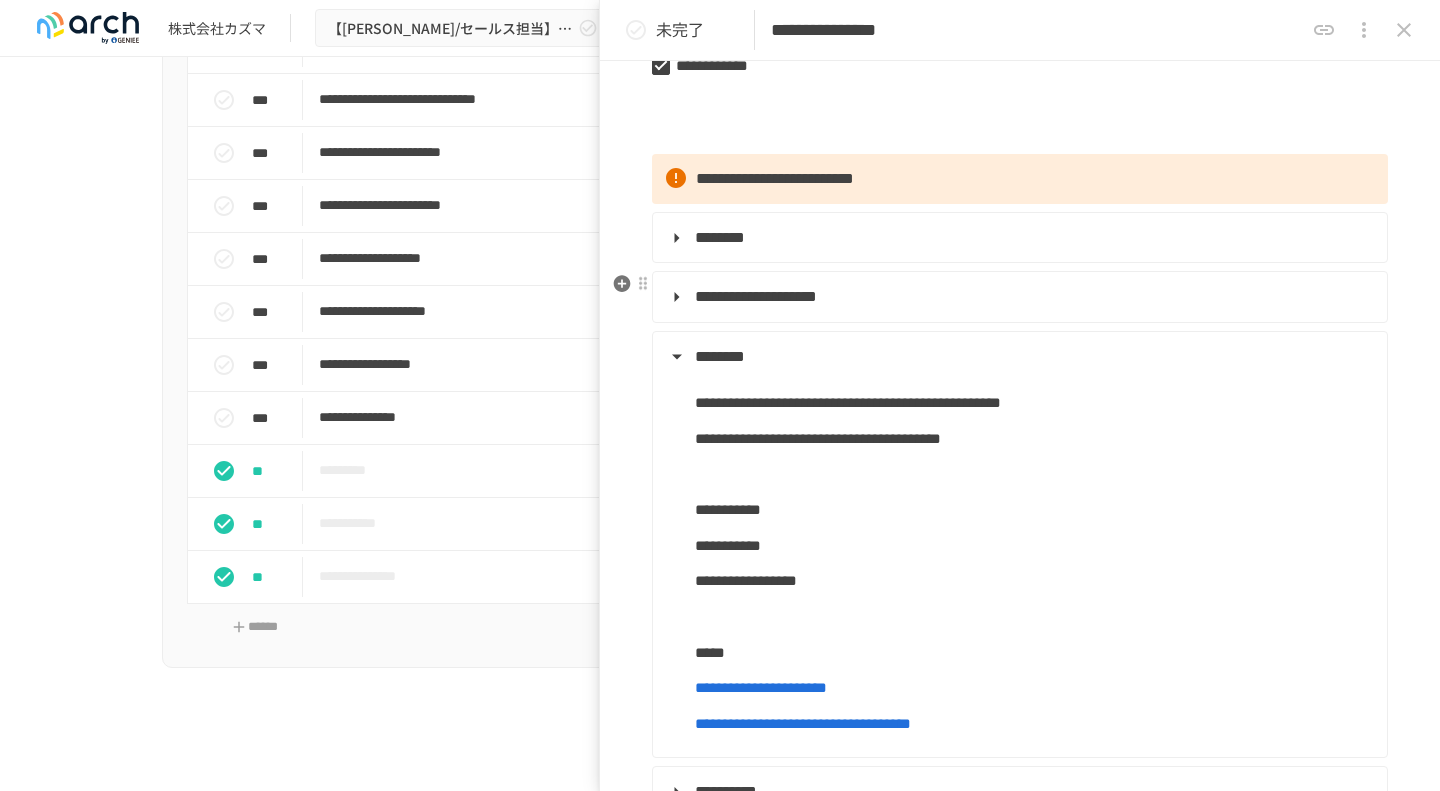 click on "**********" at bounding box center (756, 296) 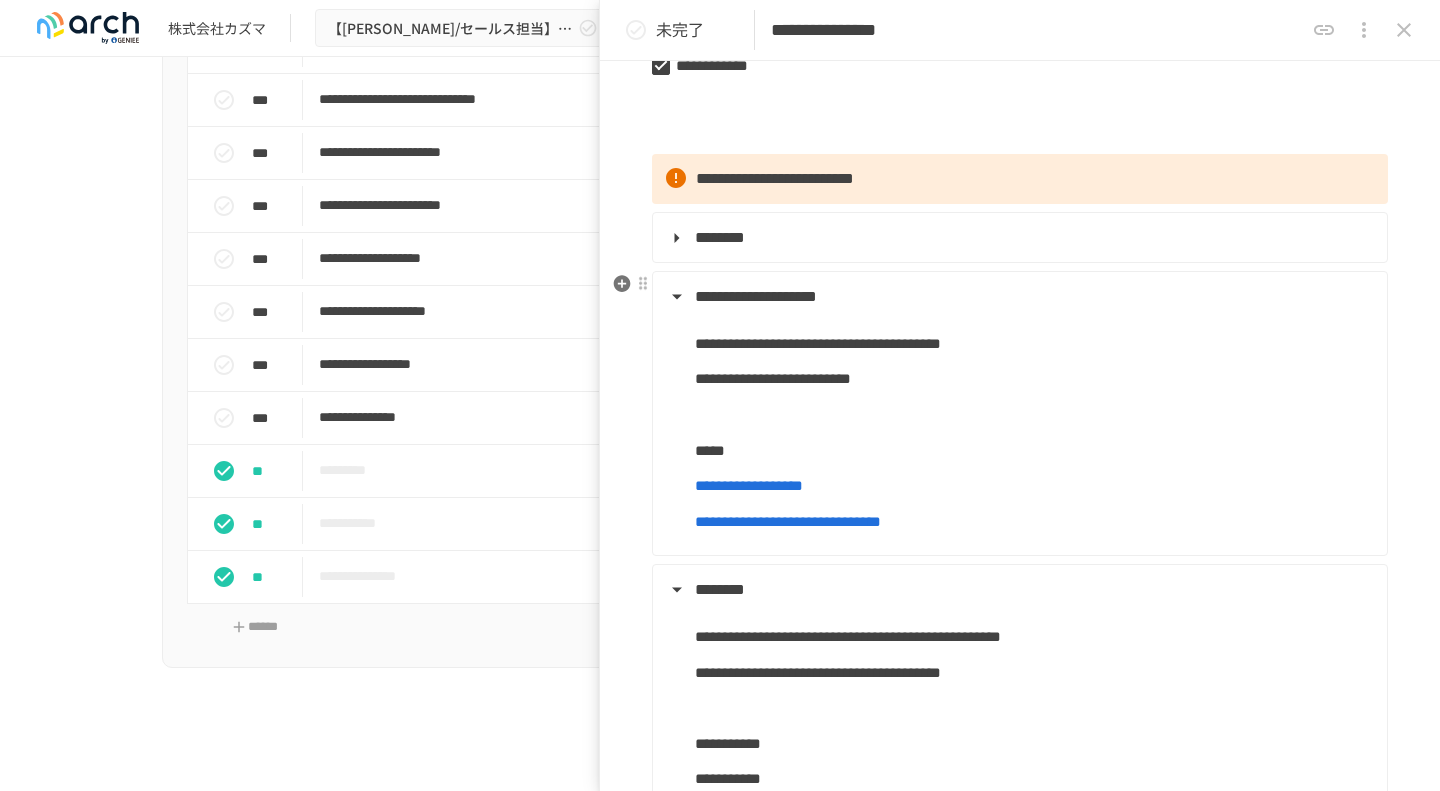 click on "**********" at bounding box center [756, 296] 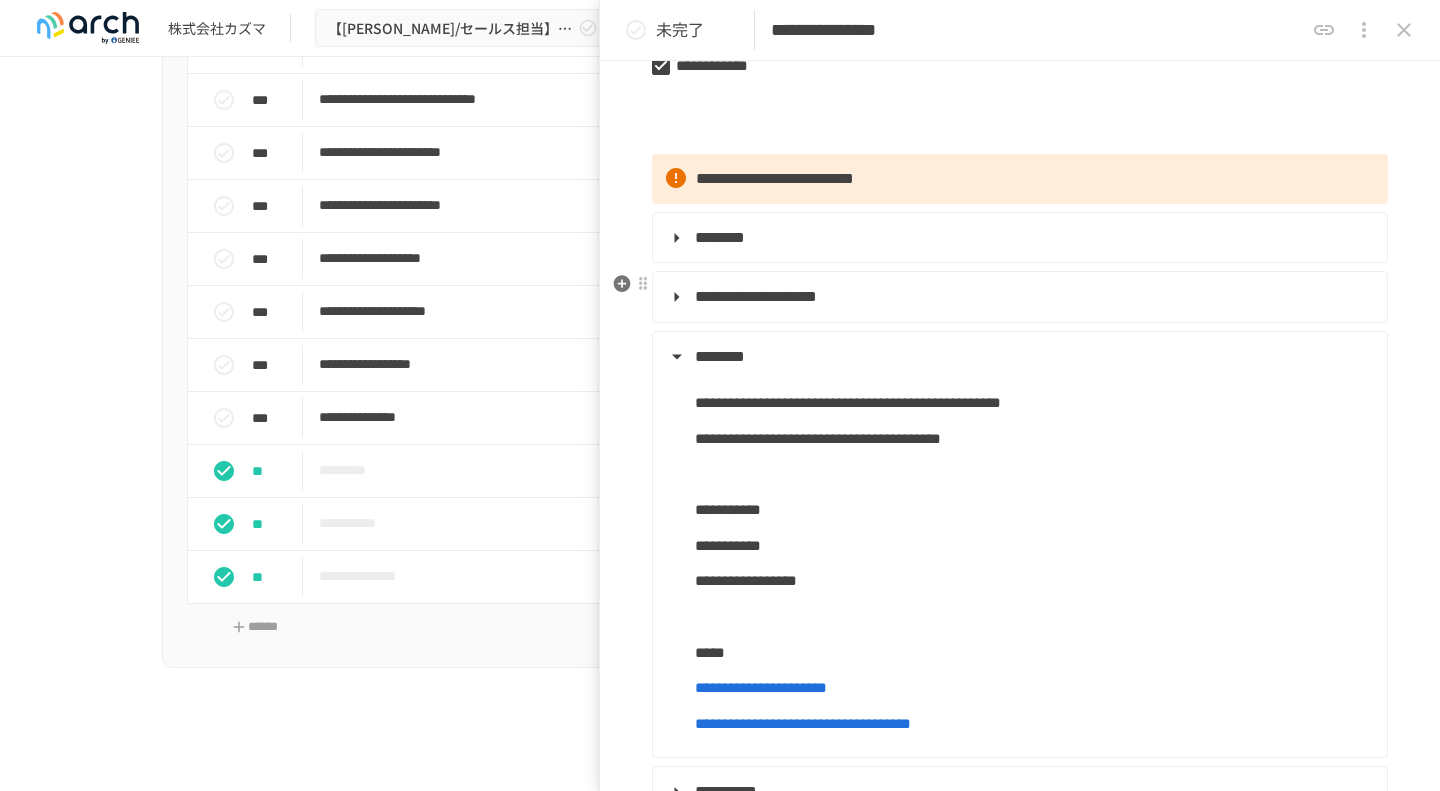 click on "**********" at bounding box center [756, 296] 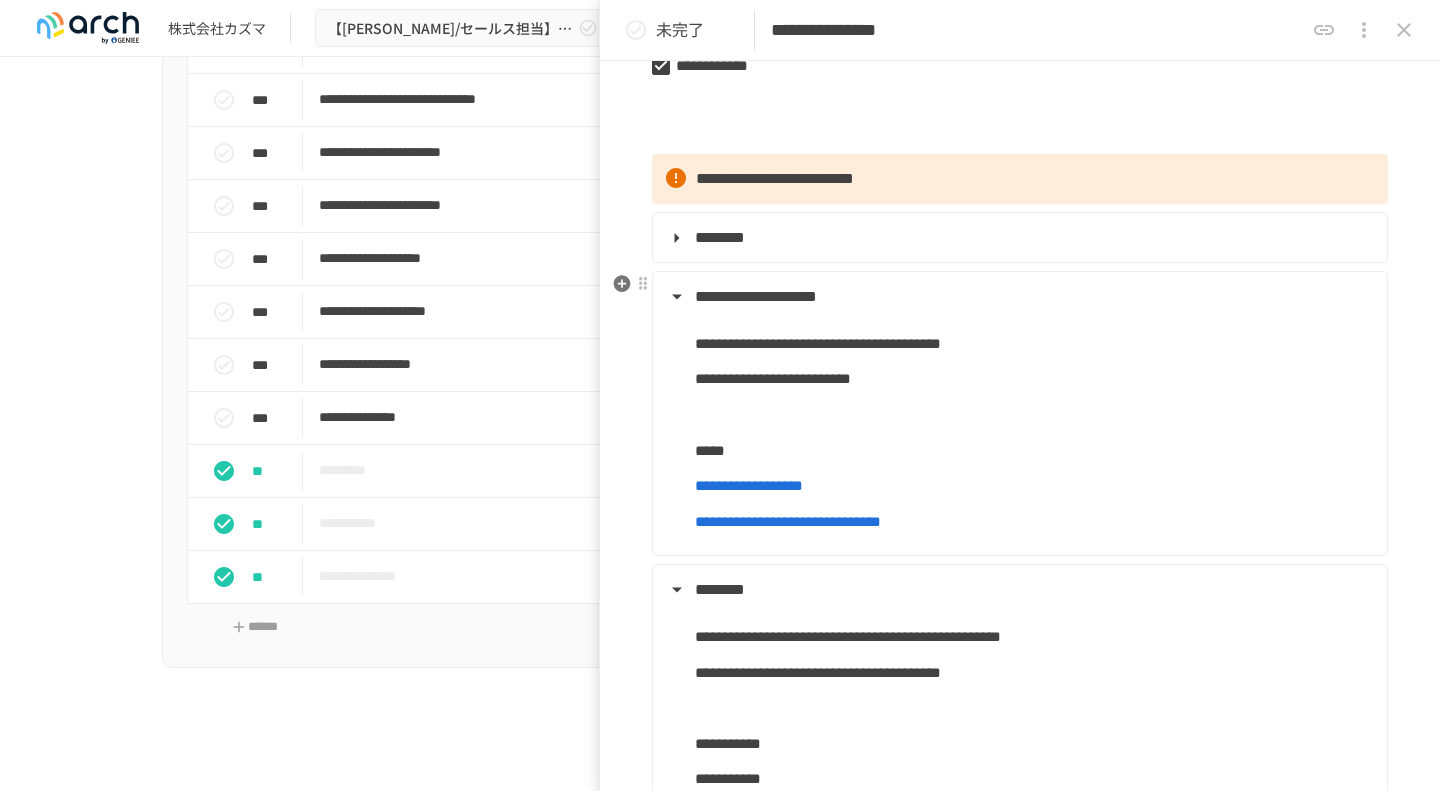 click on "**********" at bounding box center (756, 296) 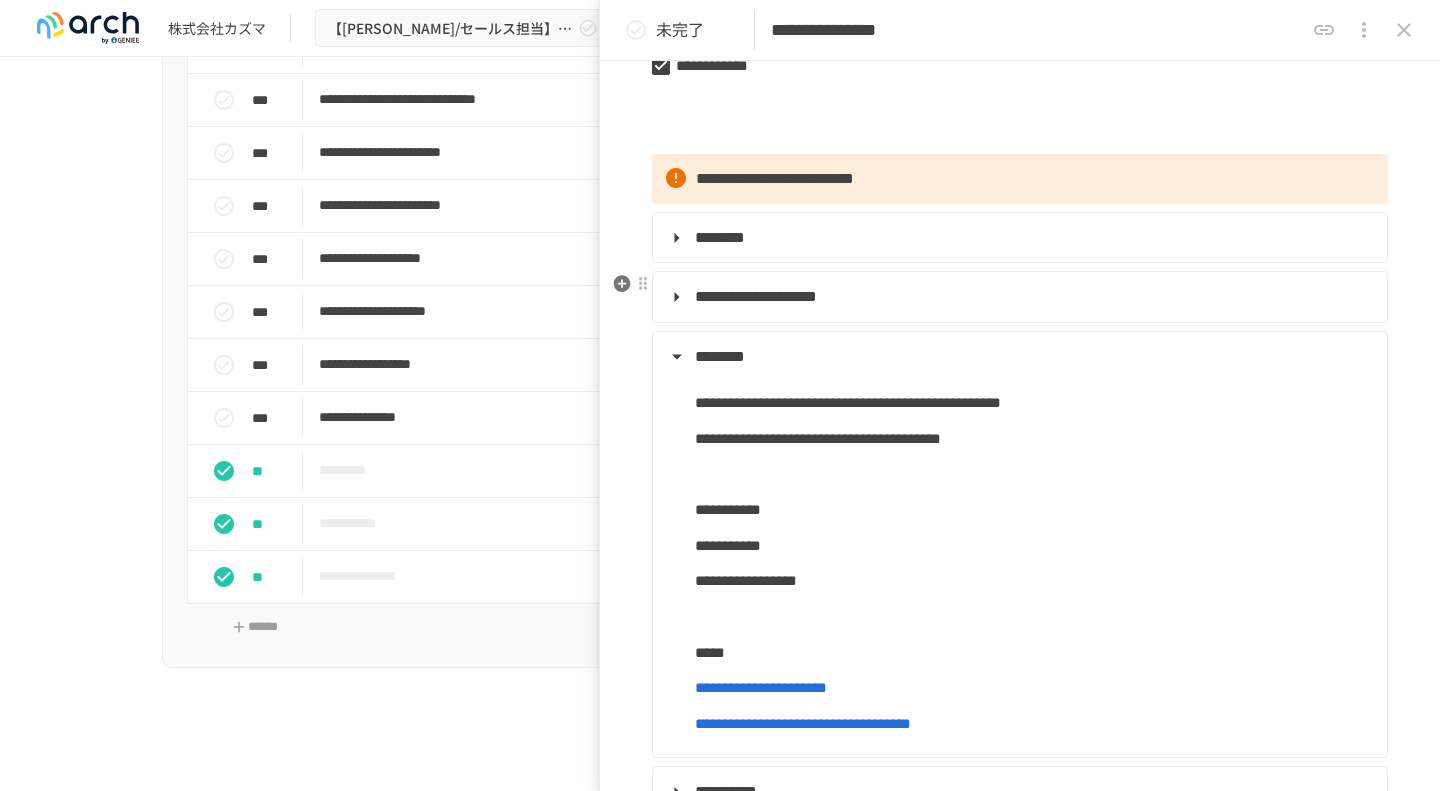 click on "**********" at bounding box center [756, 296] 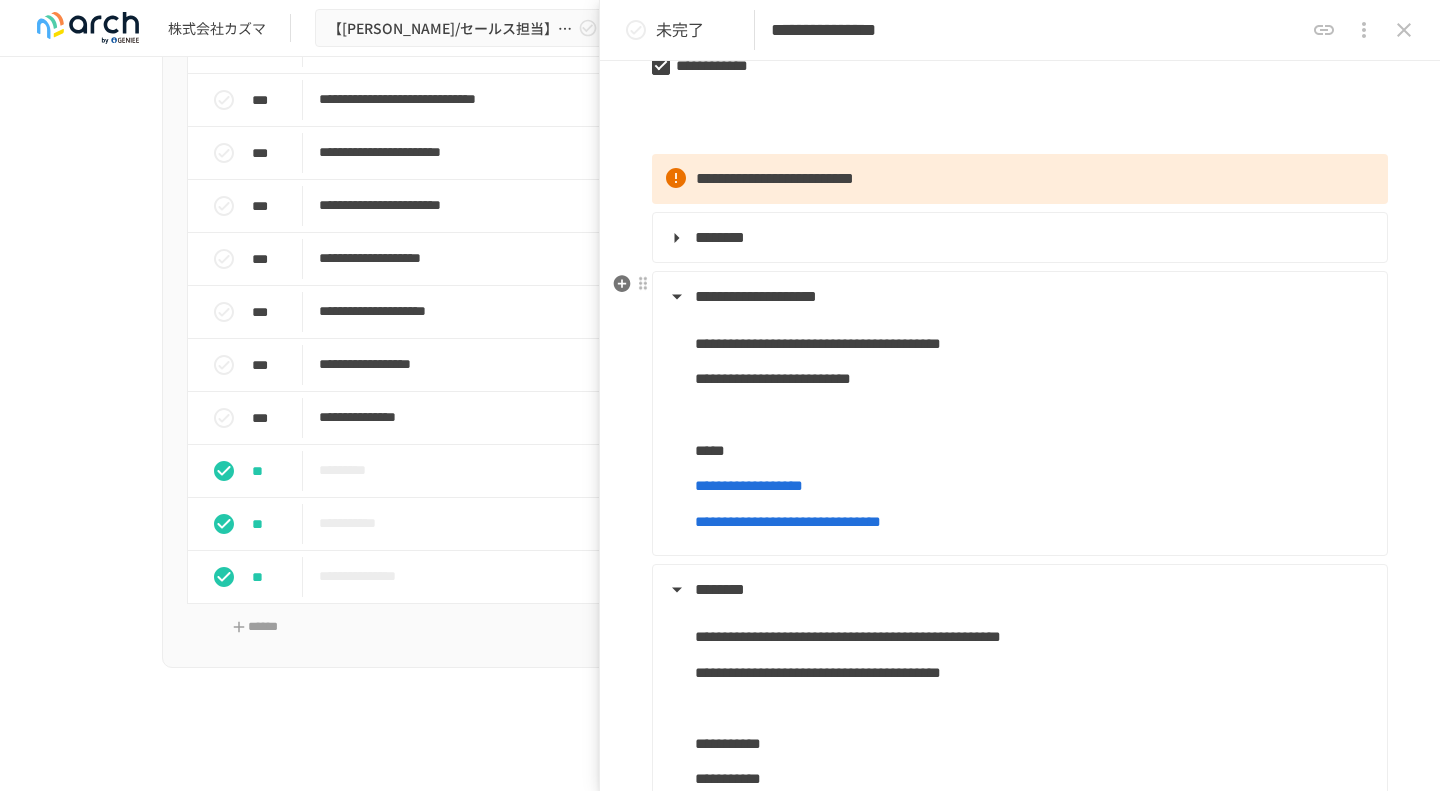click on "**********" at bounding box center [756, 296] 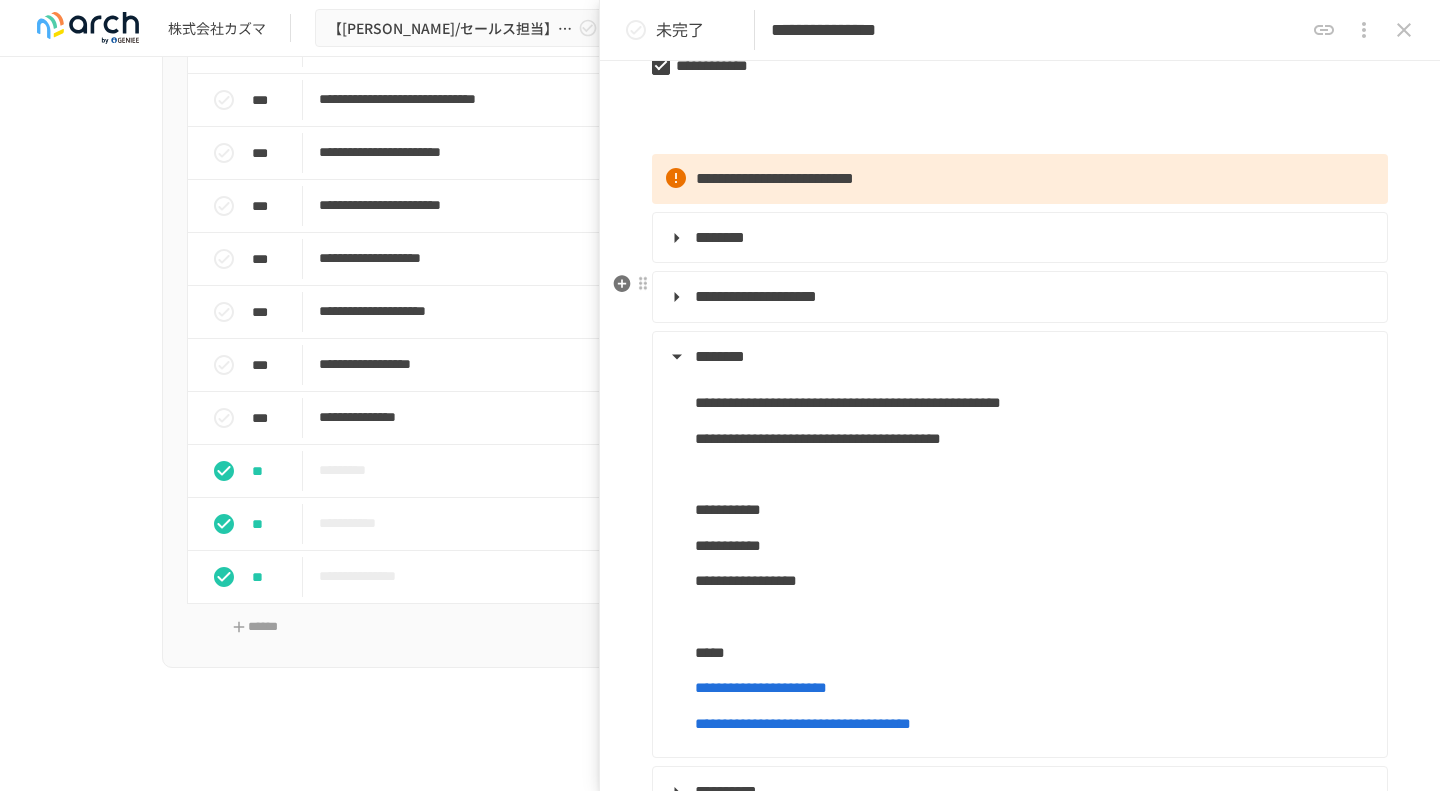 click on "**********" at bounding box center (756, 296) 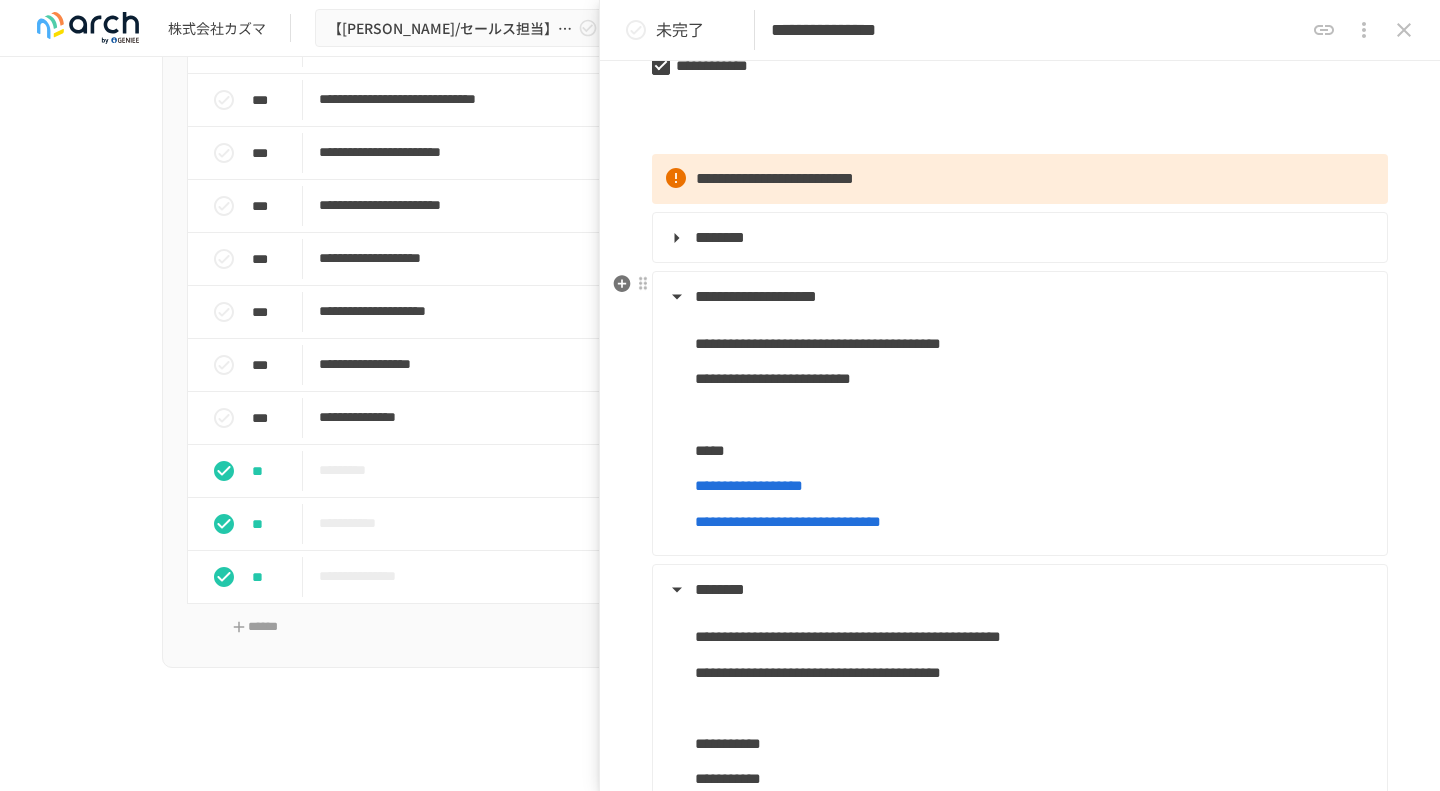 click on "**********" at bounding box center (756, 296) 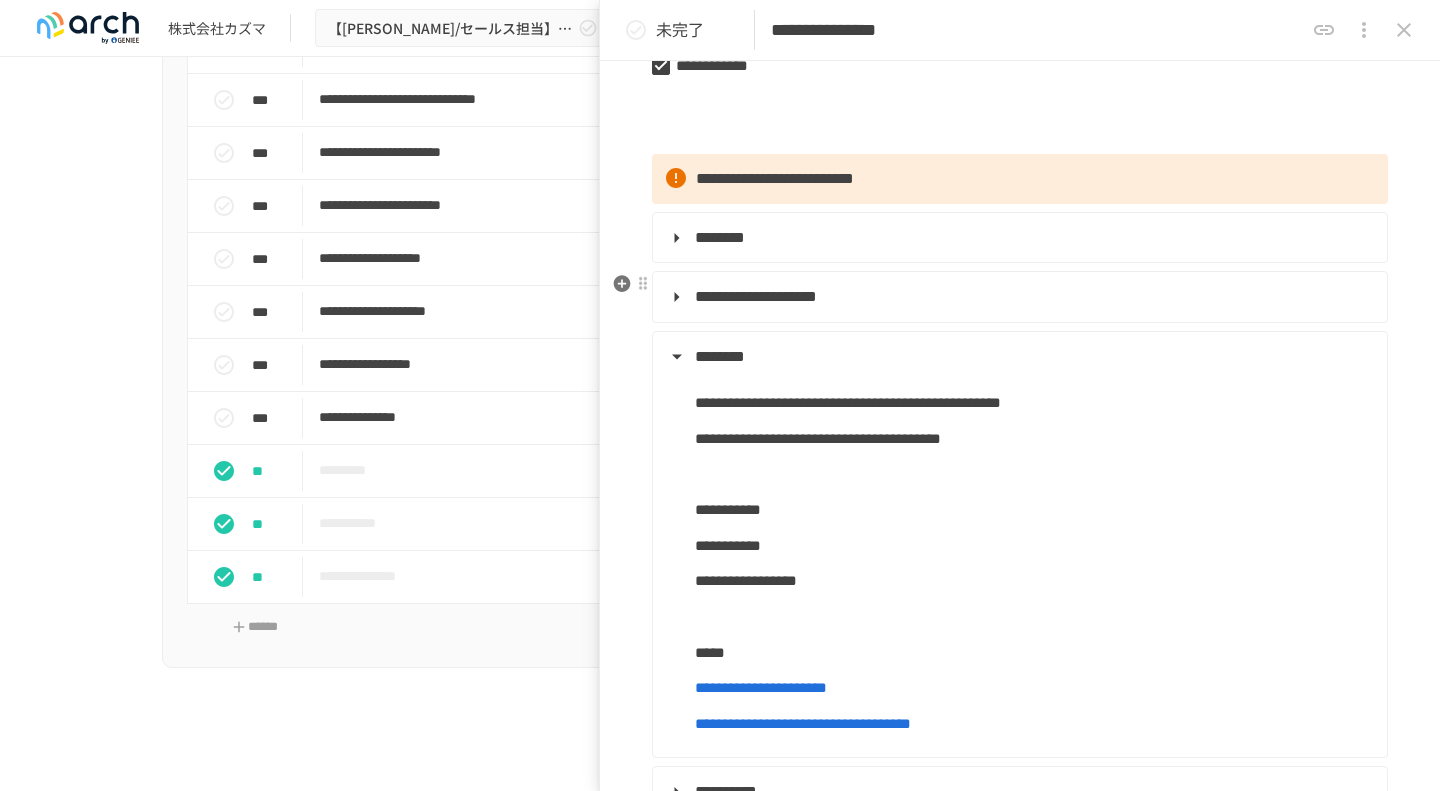 click on "**********" at bounding box center [756, 296] 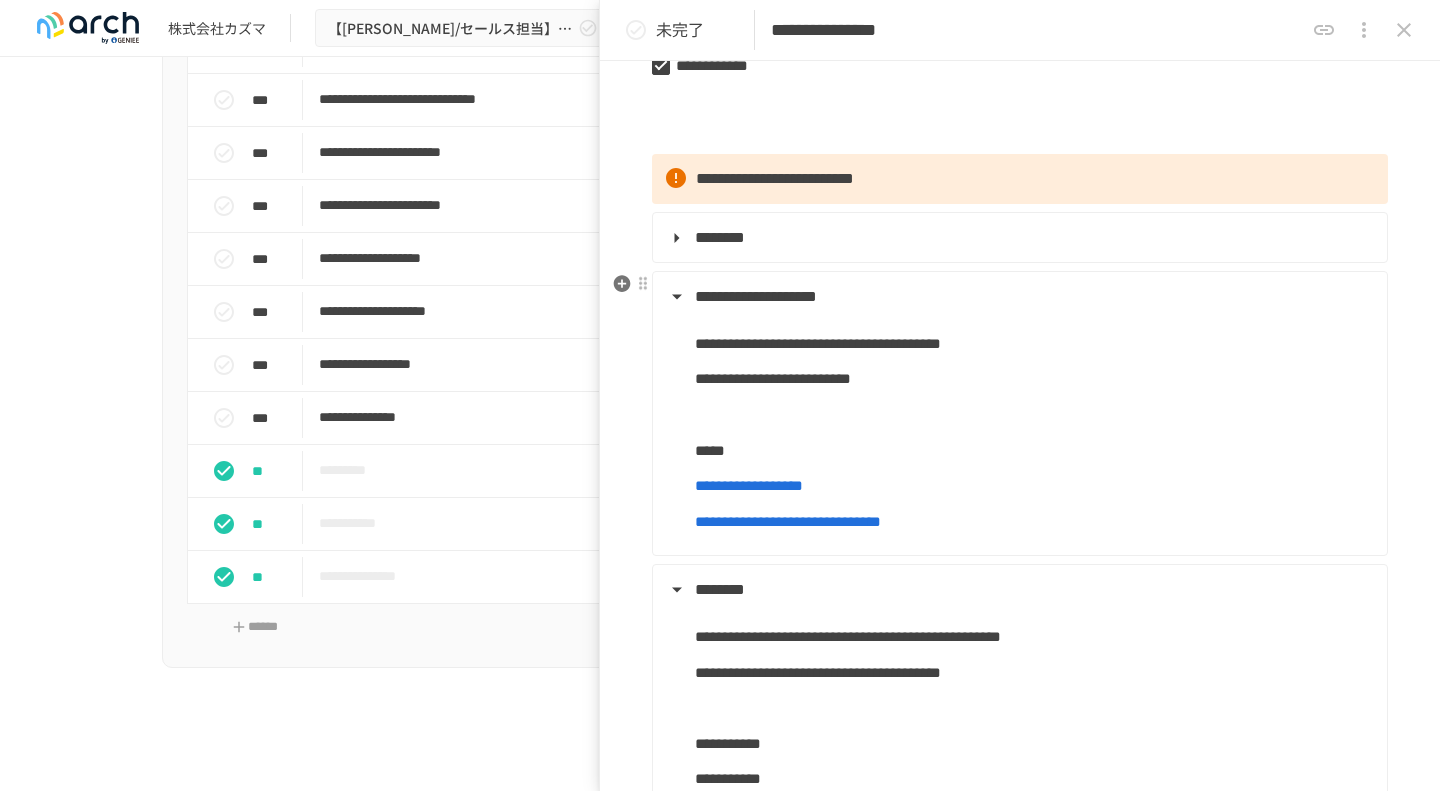 click on "**********" at bounding box center [756, 296] 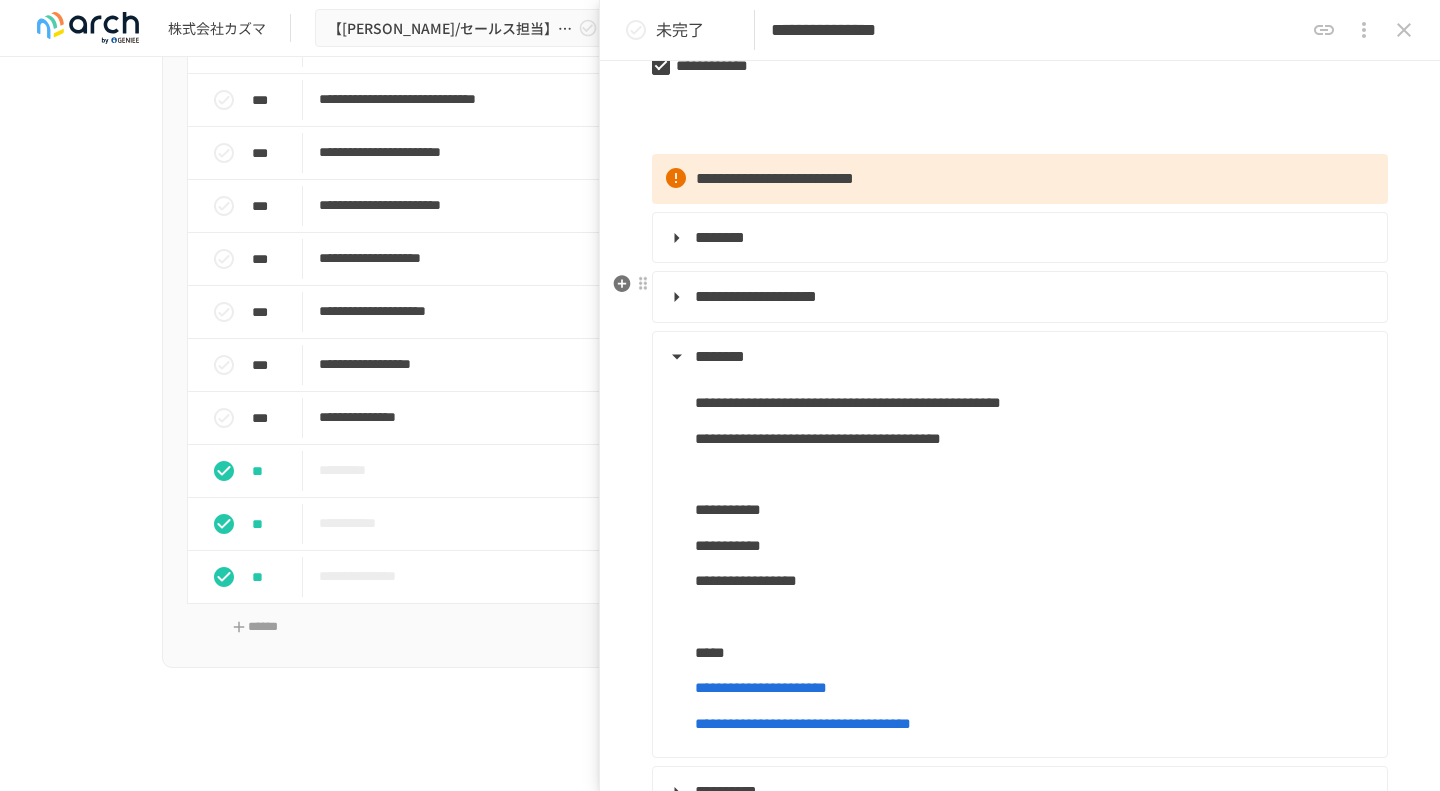 click on "**********" at bounding box center [756, 296] 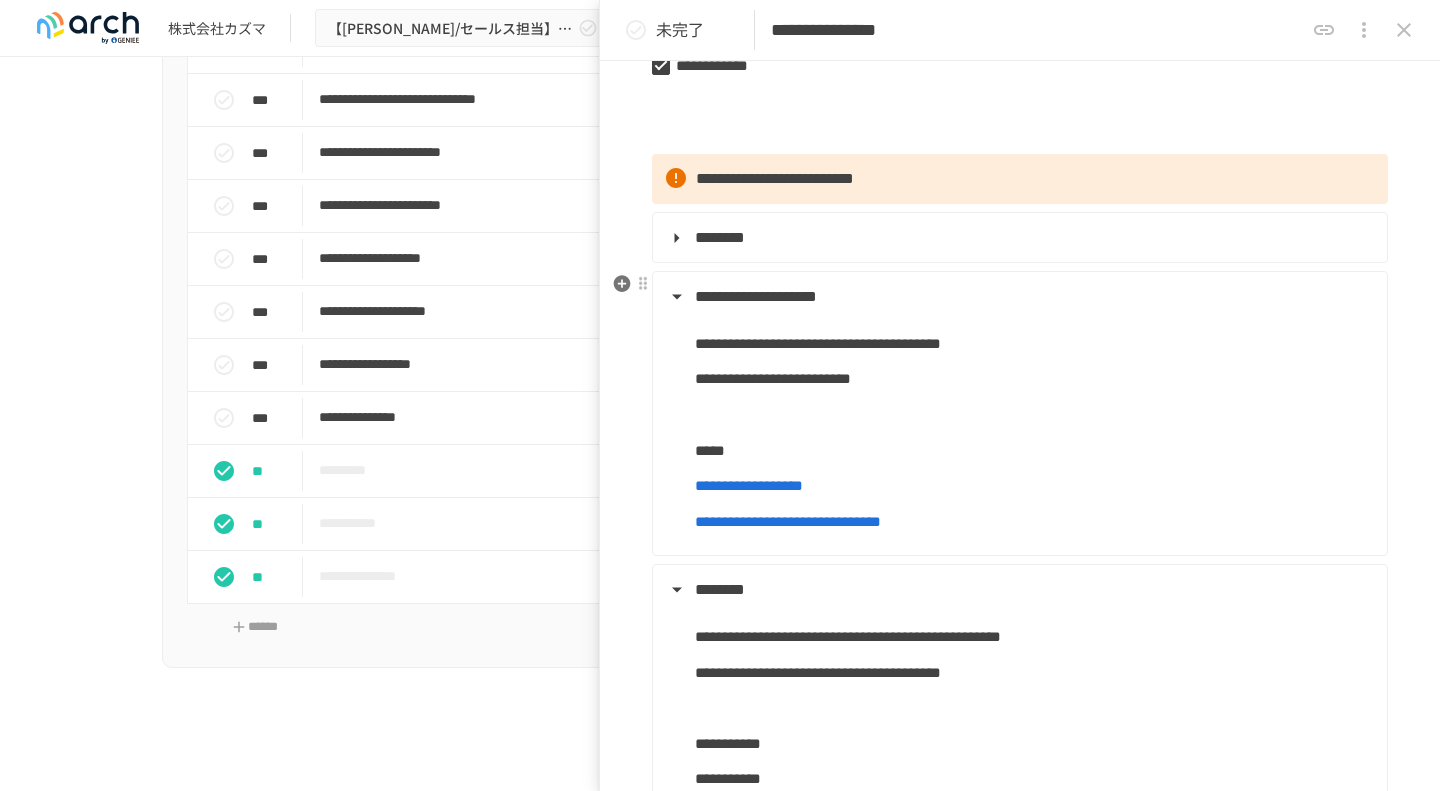 click on "**********" at bounding box center (756, 296) 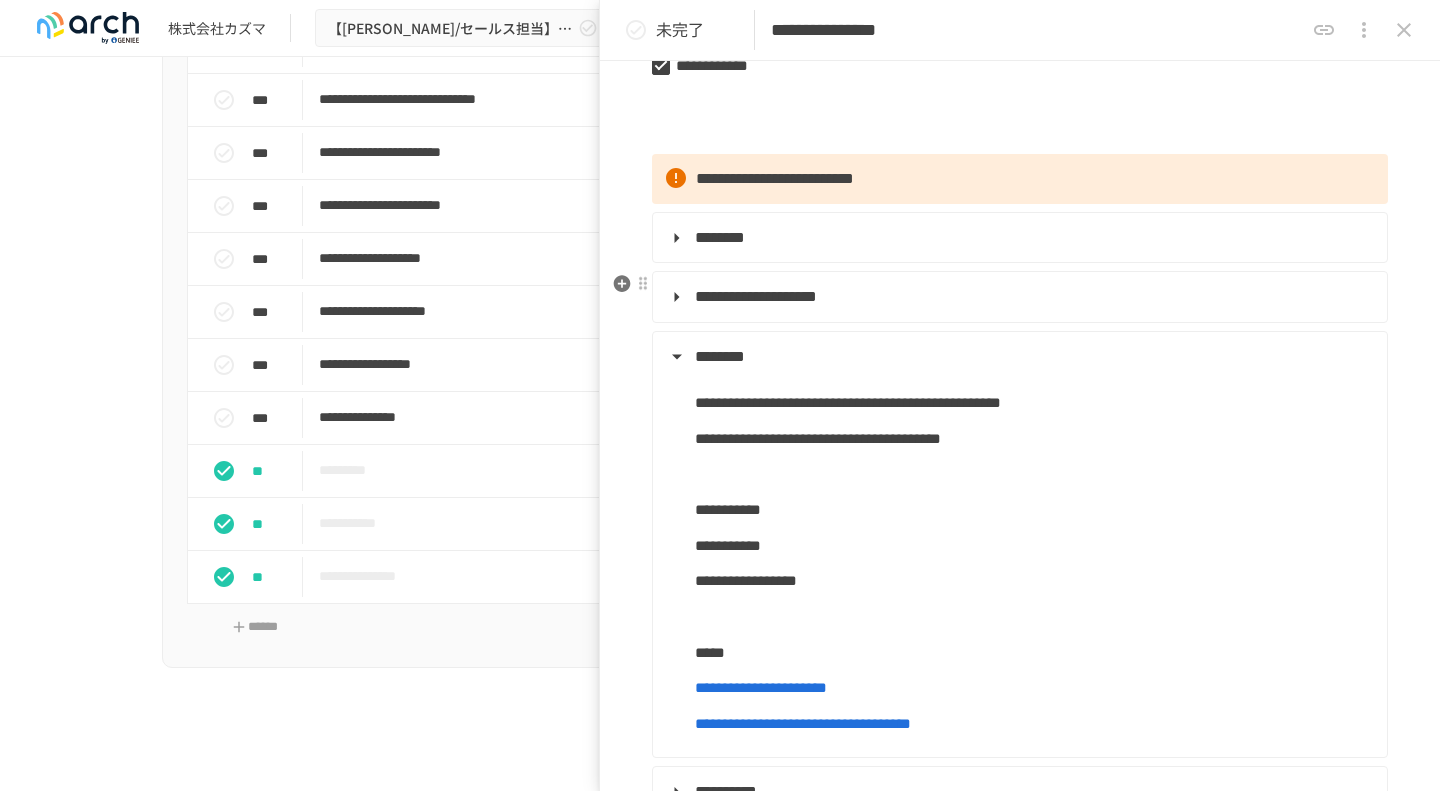 click on "**********" at bounding box center [756, 296] 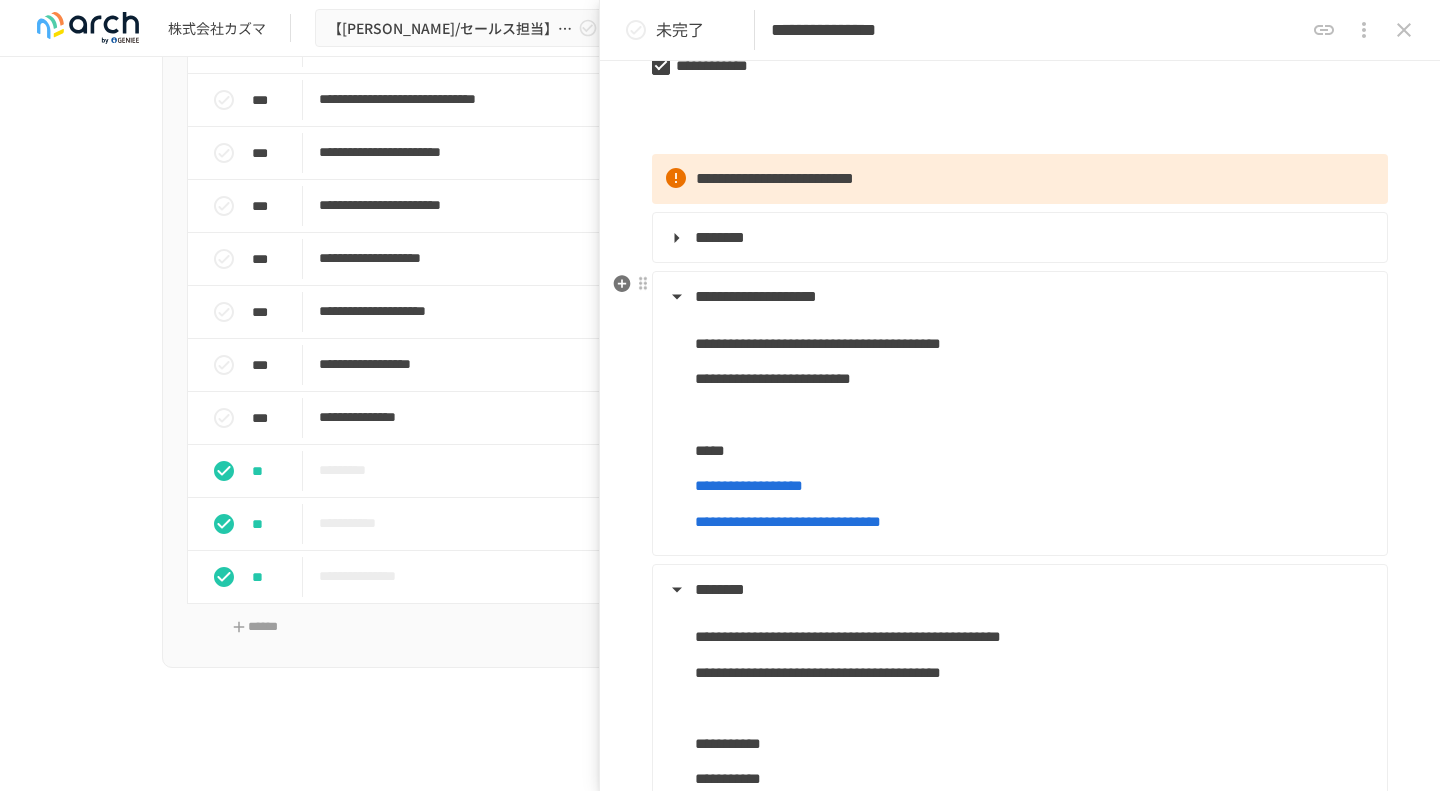 click on "**********" at bounding box center [756, 296] 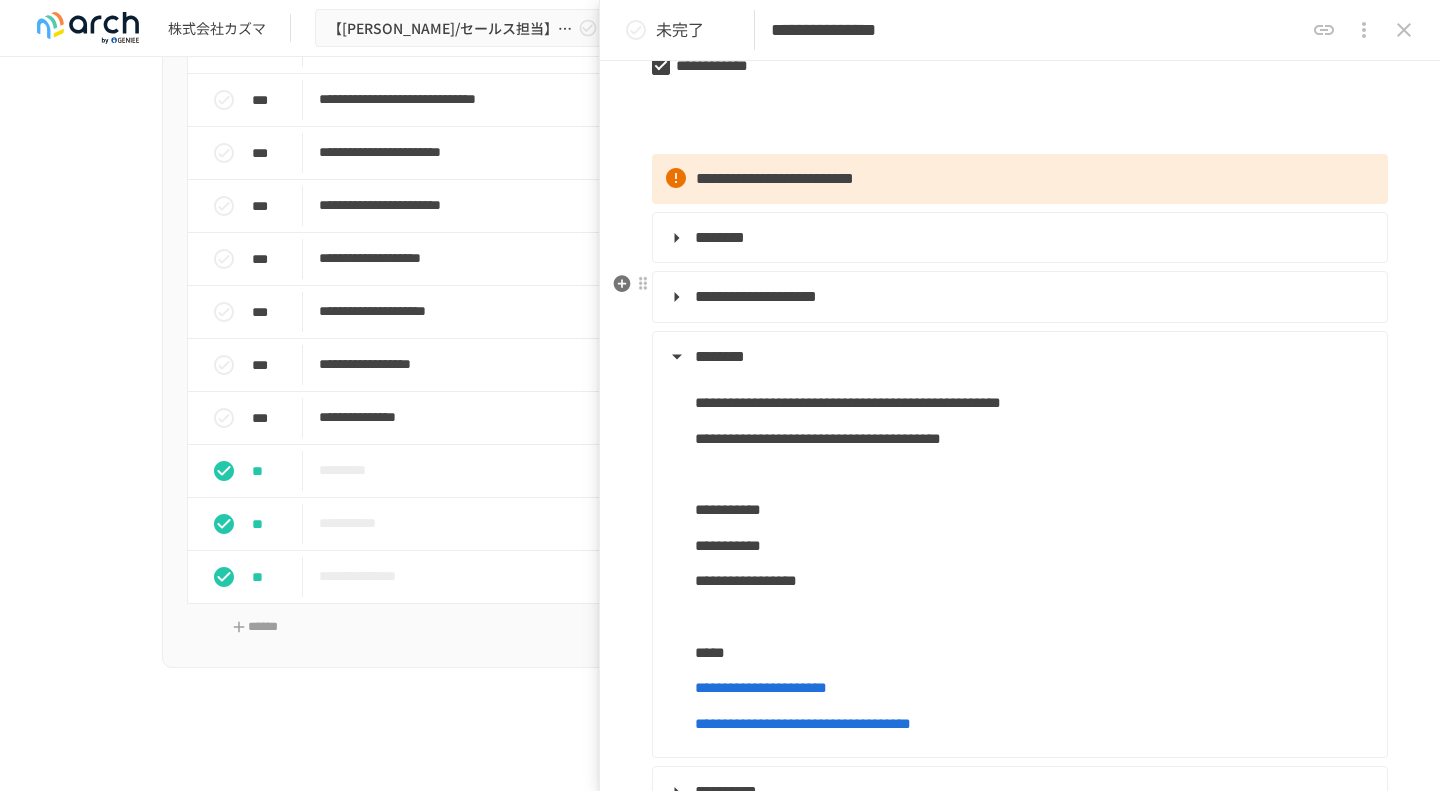 click on "**********" at bounding box center (756, 296) 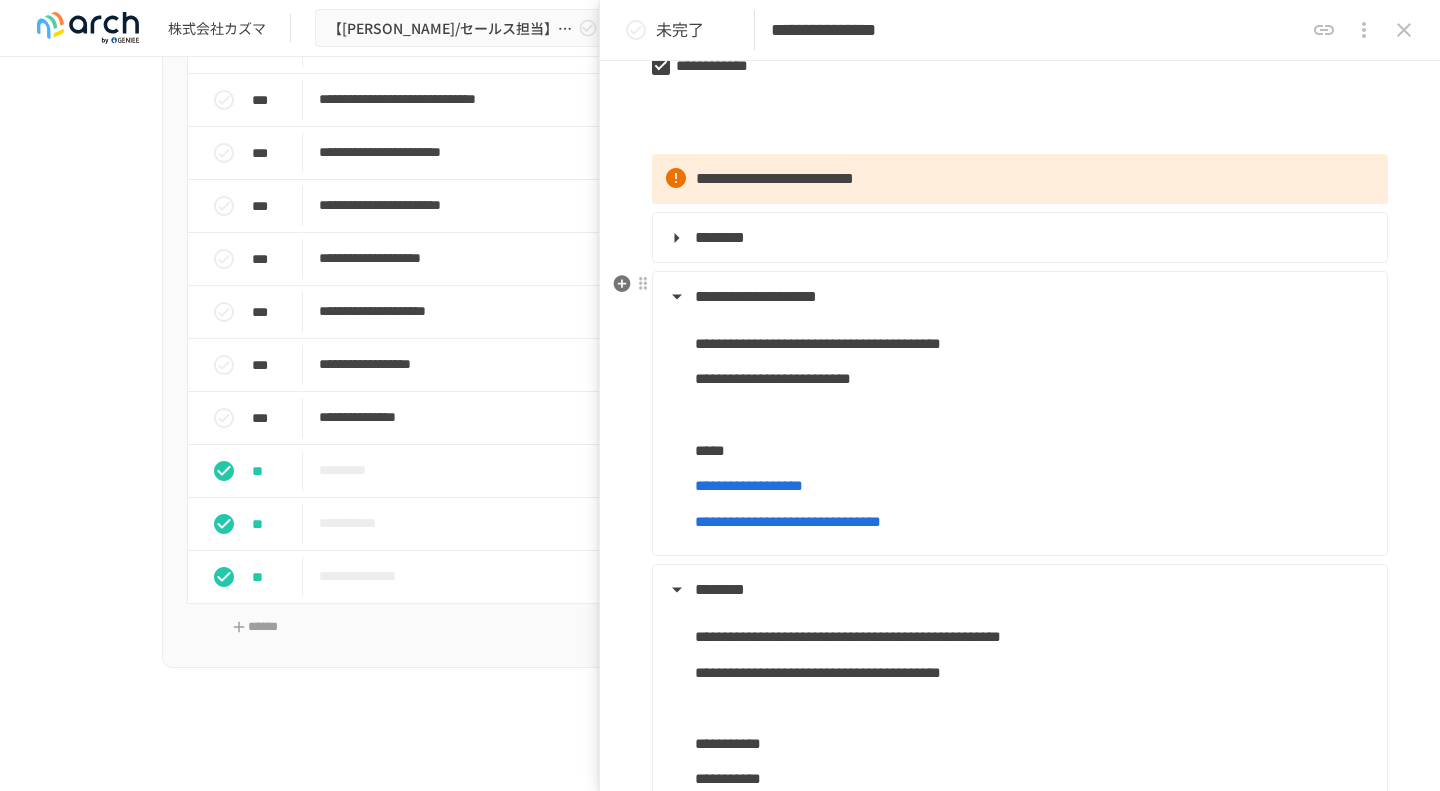 click on "**********" at bounding box center (756, 296) 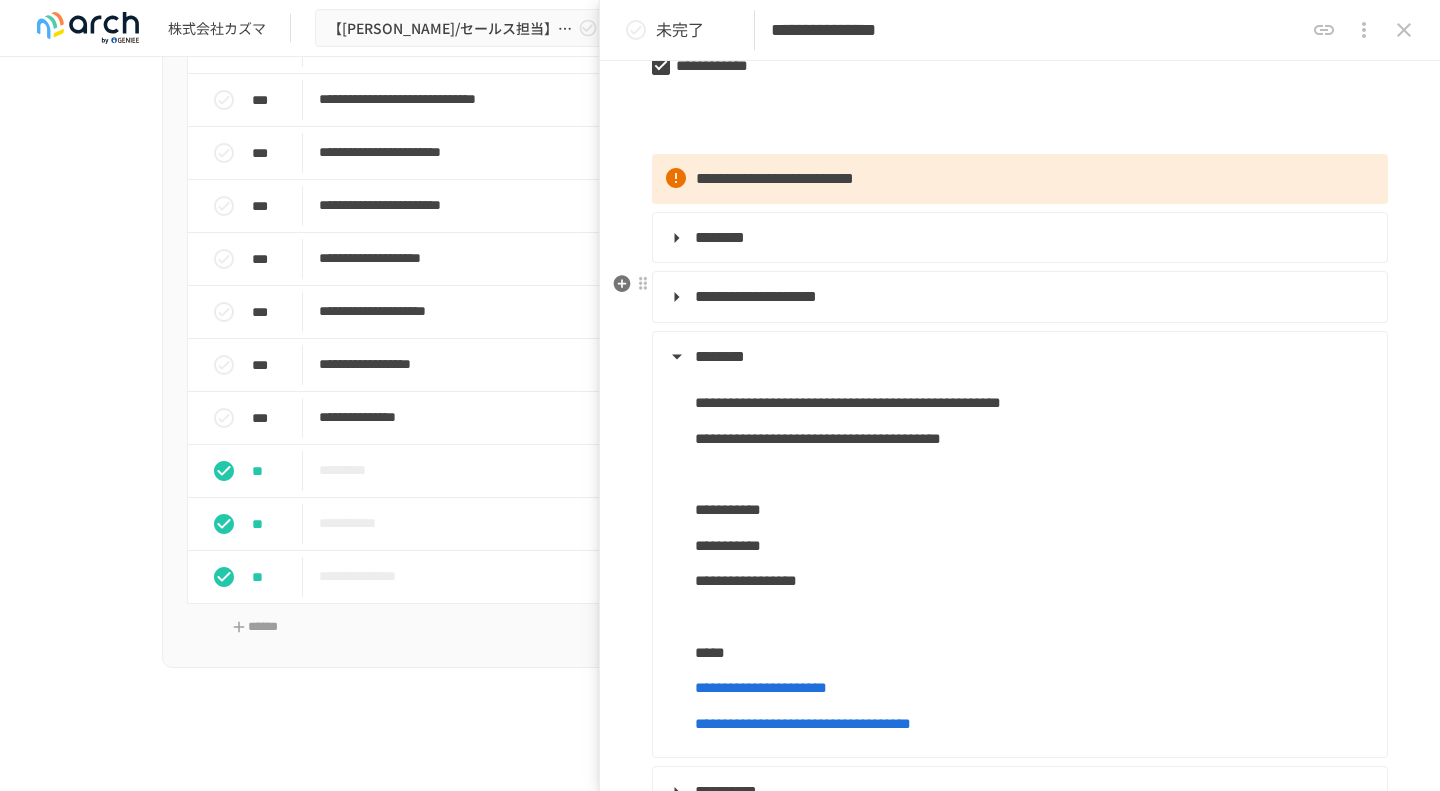 click on "**********" at bounding box center [756, 296] 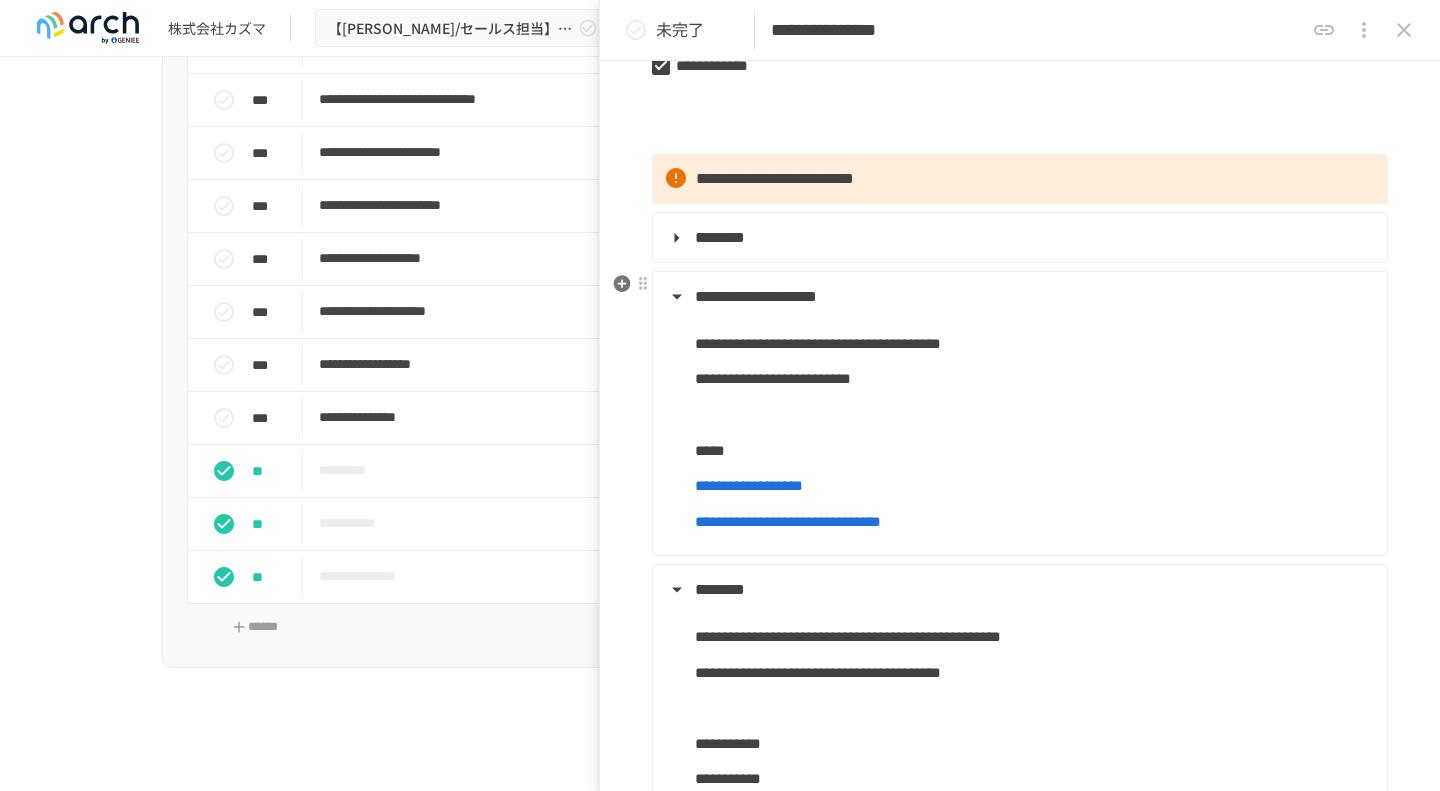 click on "**********" at bounding box center [756, 296] 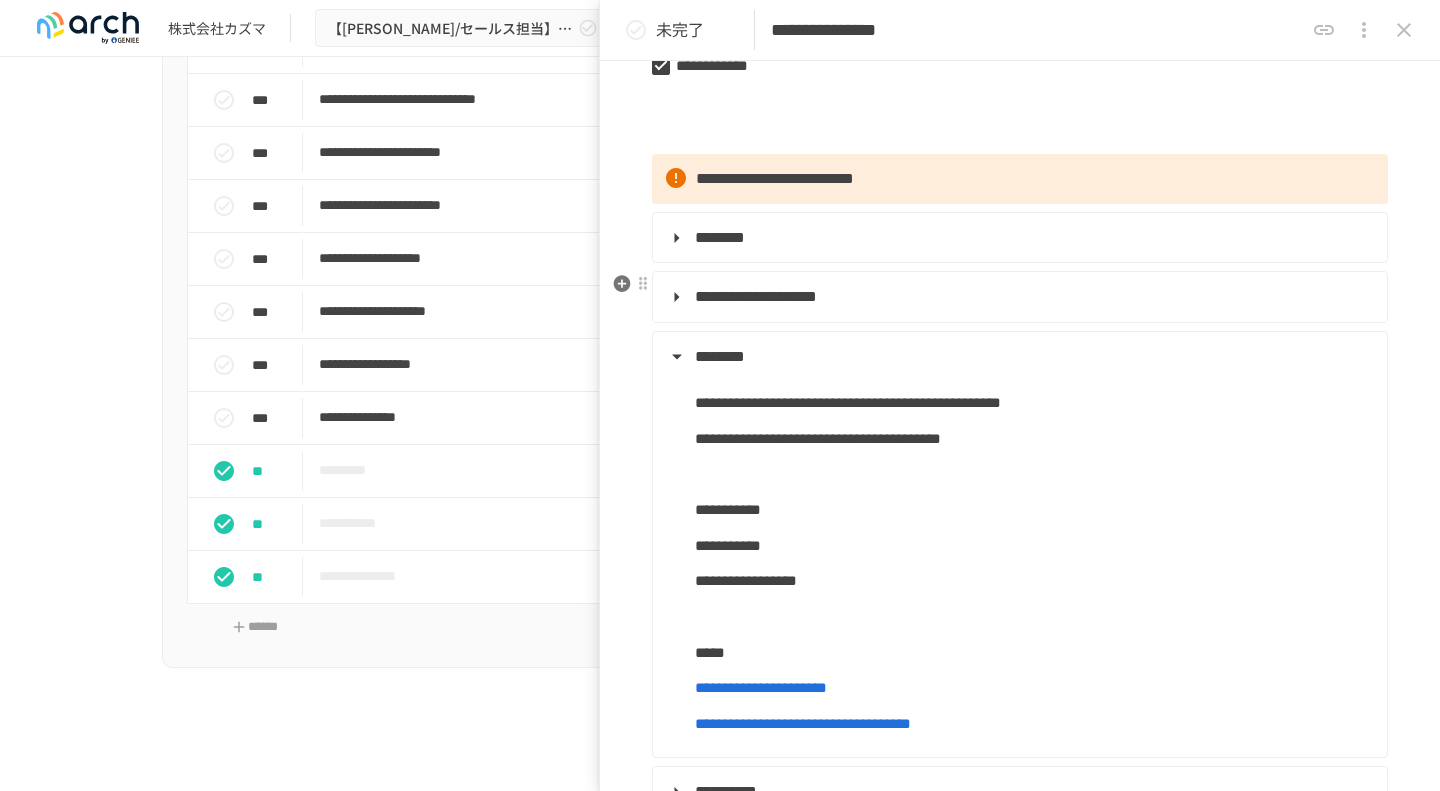 click on "**********" at bounding box center [756, 296] 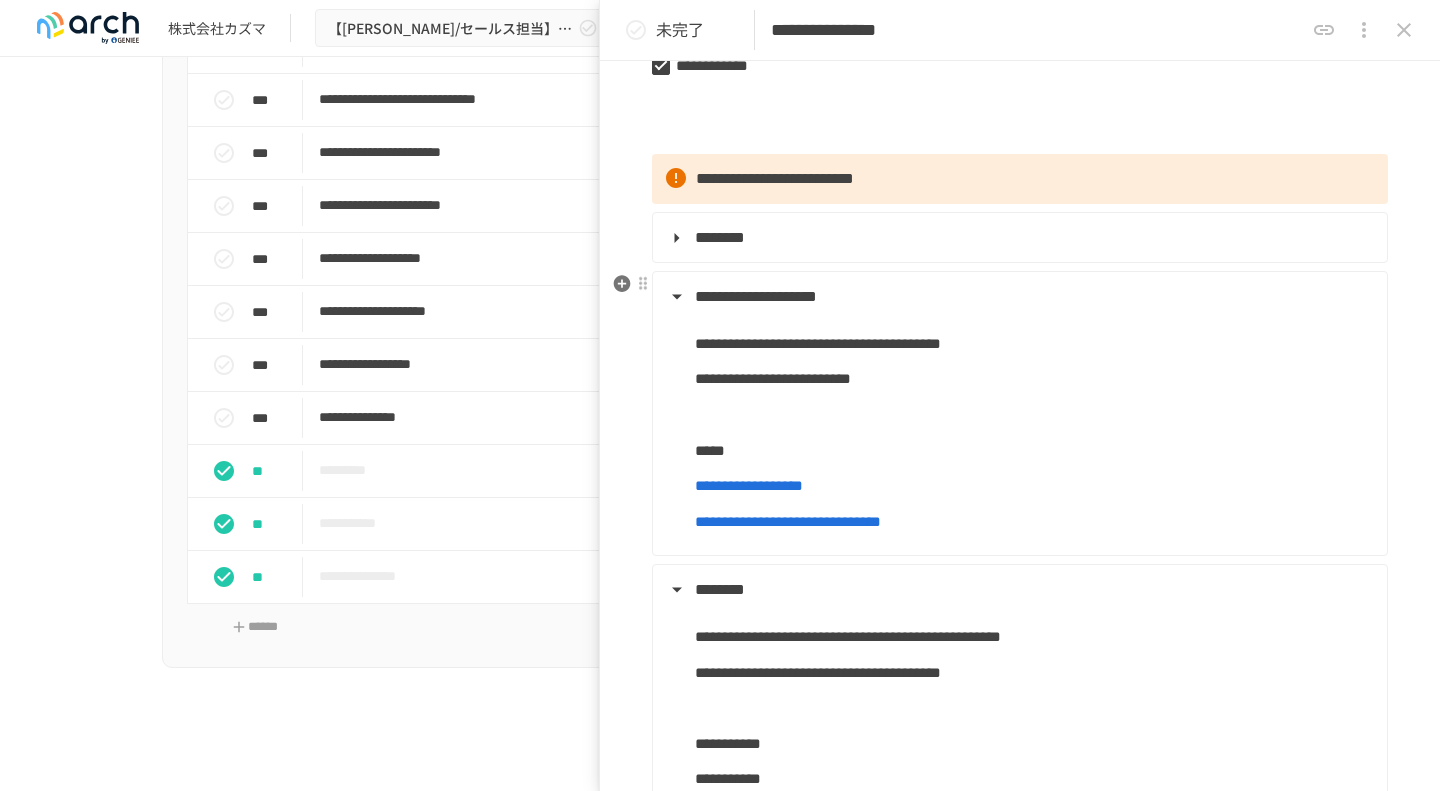 click on "**********" at bounding box center [756, 296] 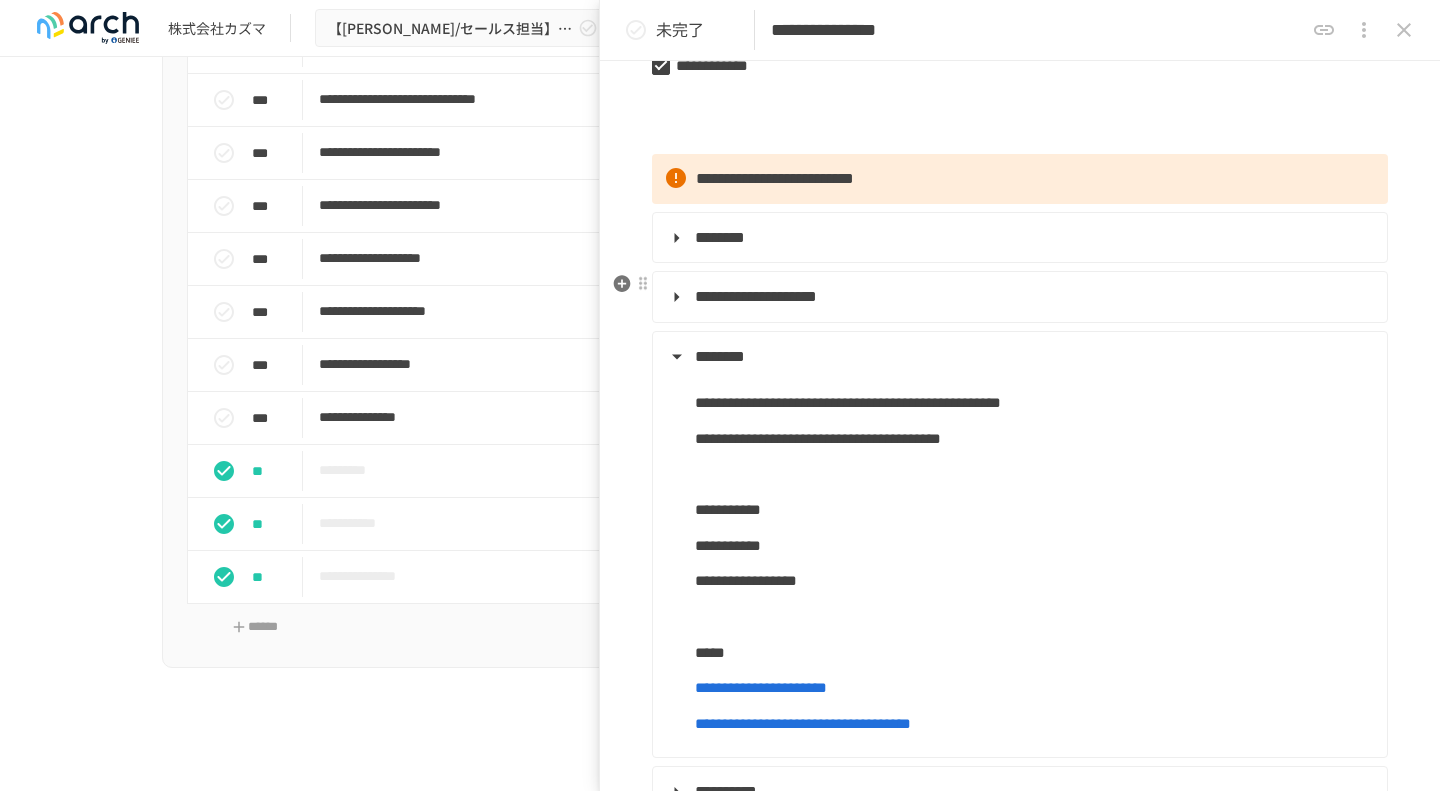 click on "**********" at bounding box center (756, 296) 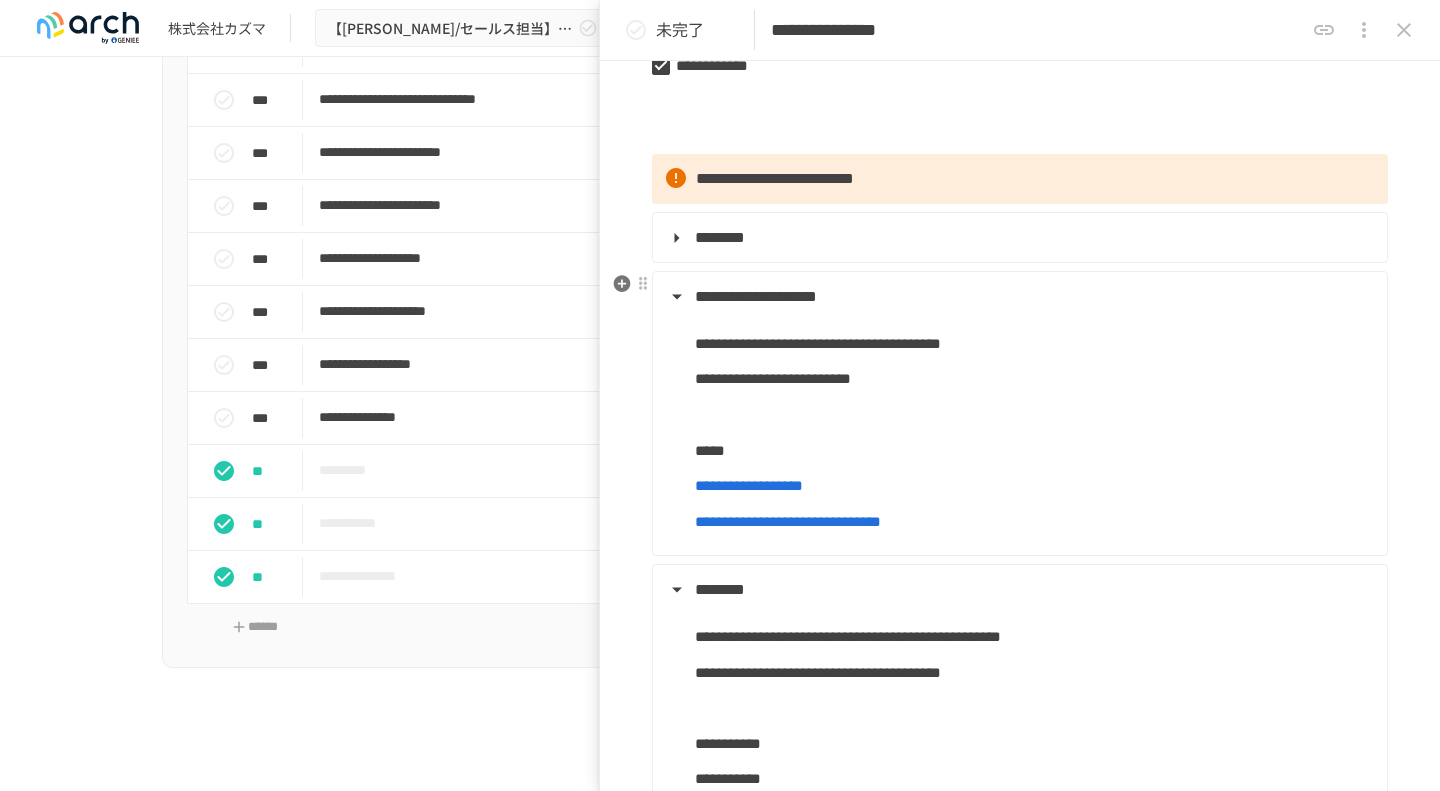click on "**********" at bounding box center (756, 296) 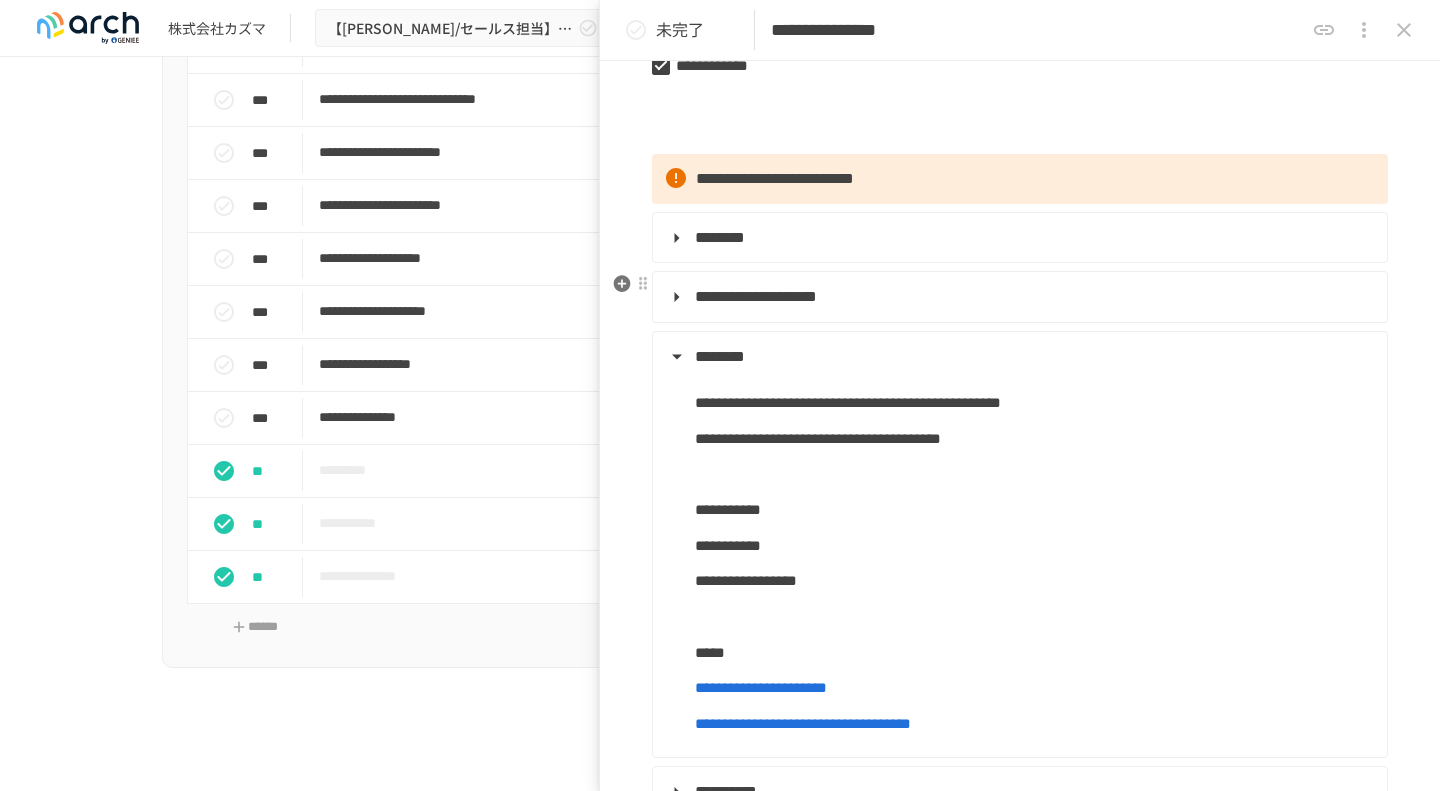 click on "**********" at bounding box center [1018, 297] 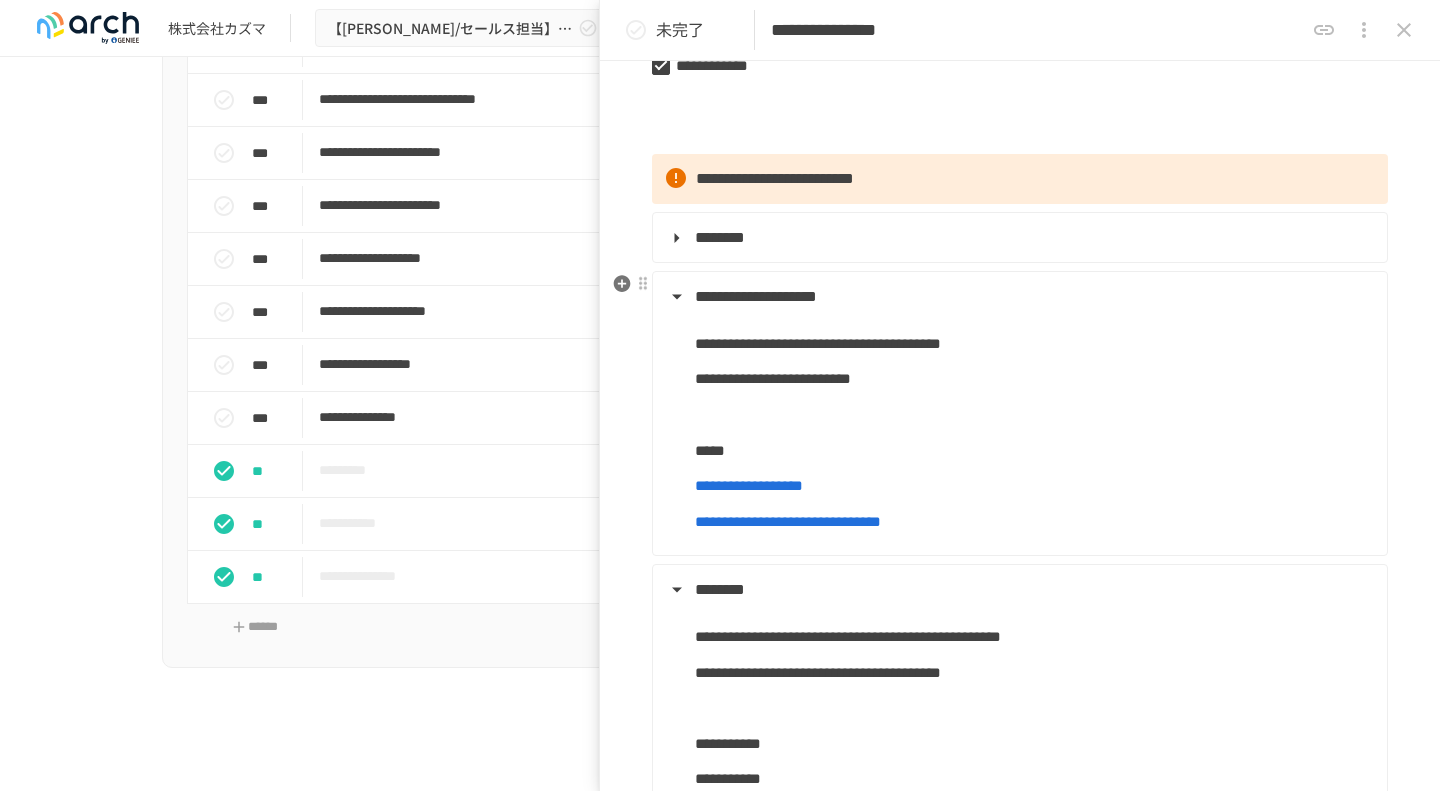 click on "**********" at bounding box center (756, 296) 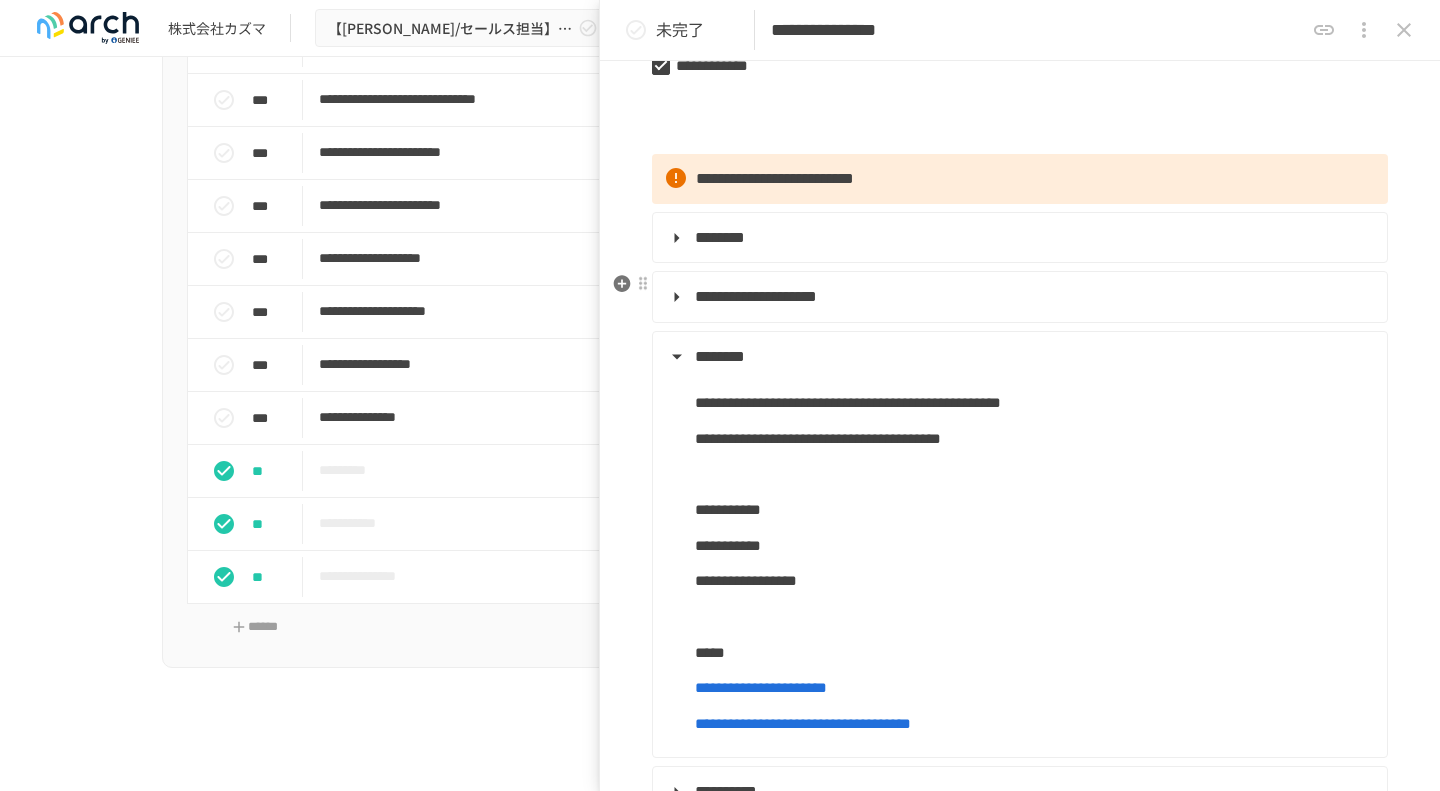 click on "**********" at bounding box center (756, 296) 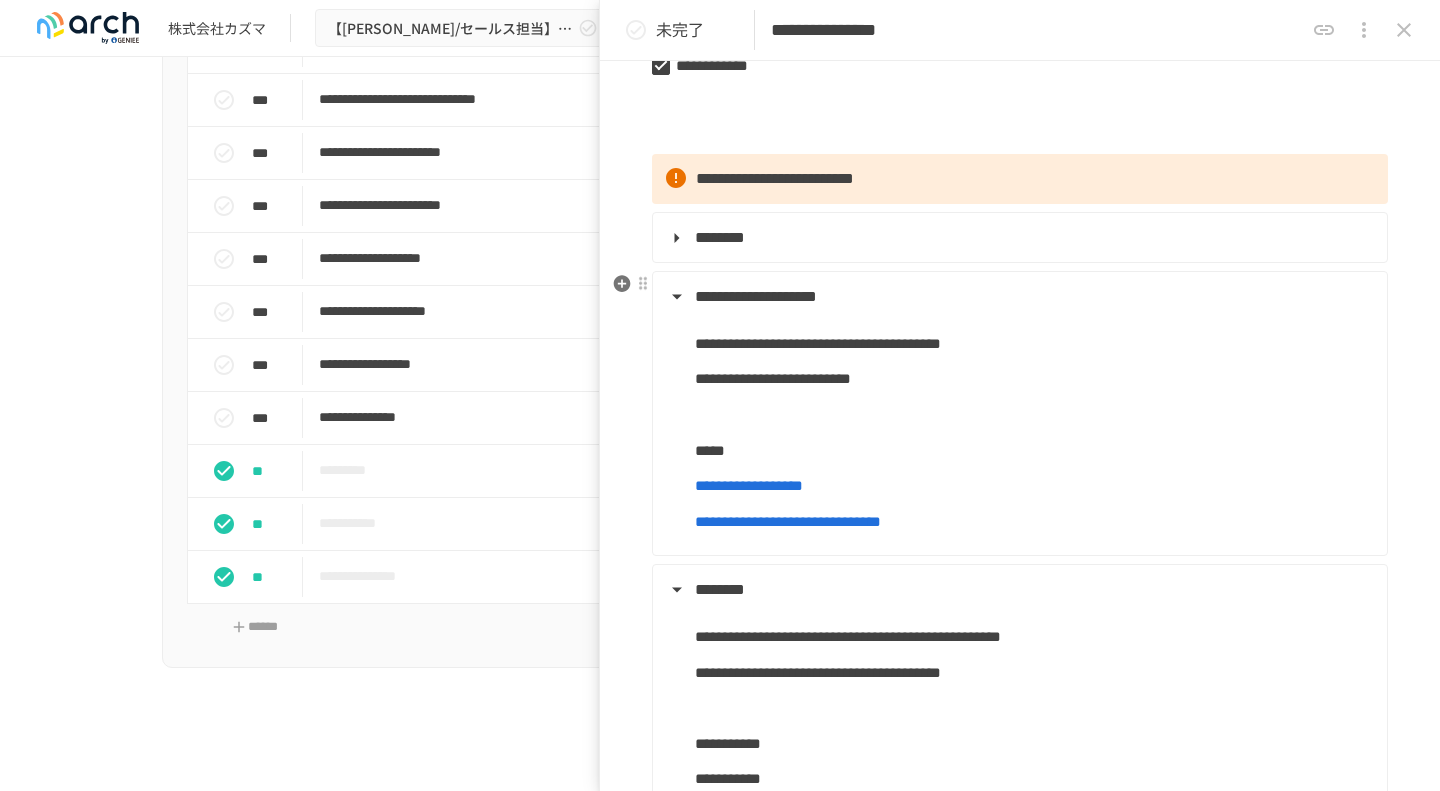 click on "**********" at bounding box center (756, 296) 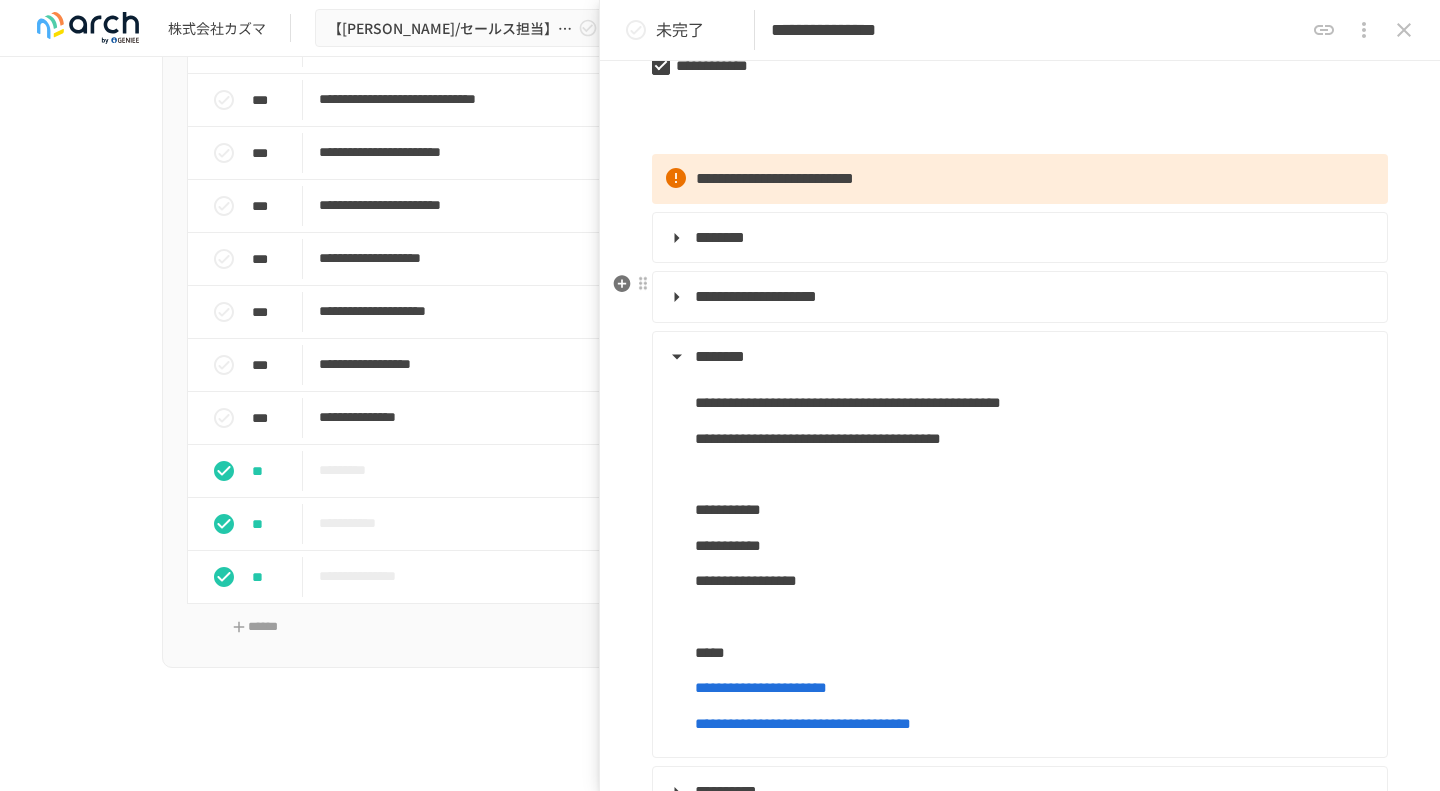 click on "**********" at bounding box center (756, 296) 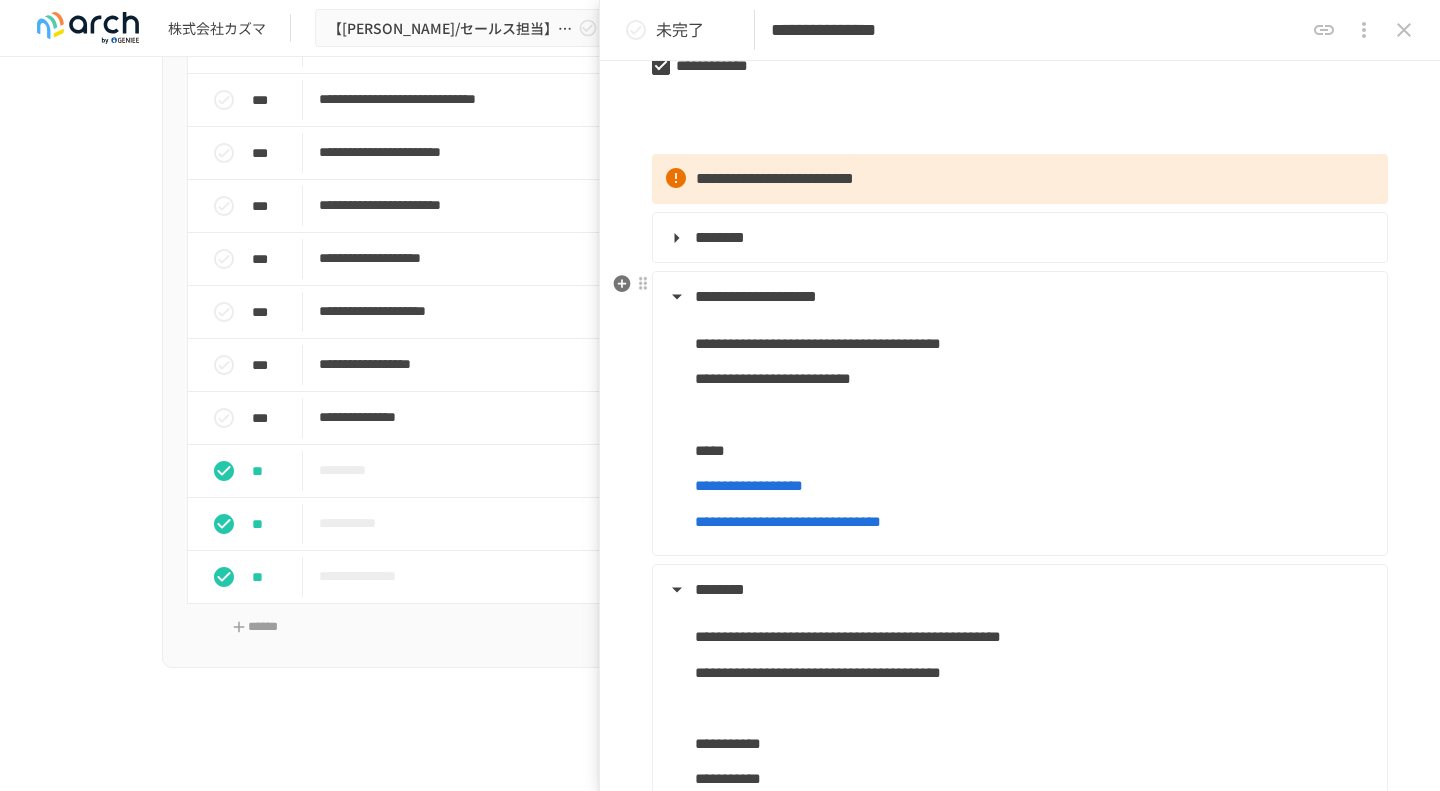 click on "**********" at bounding box center [756, 296] 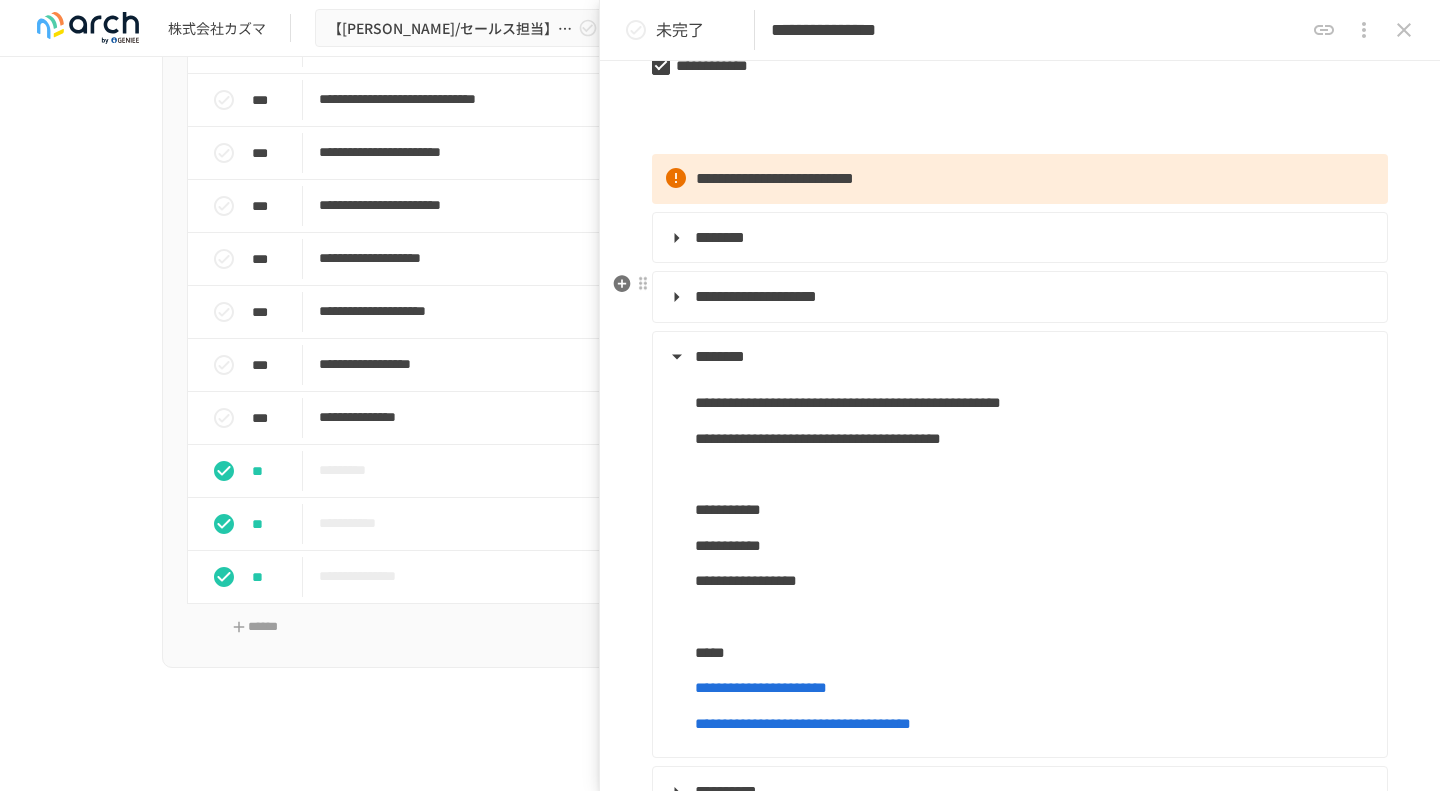 click on "**********" at bounding box center (756, 296) 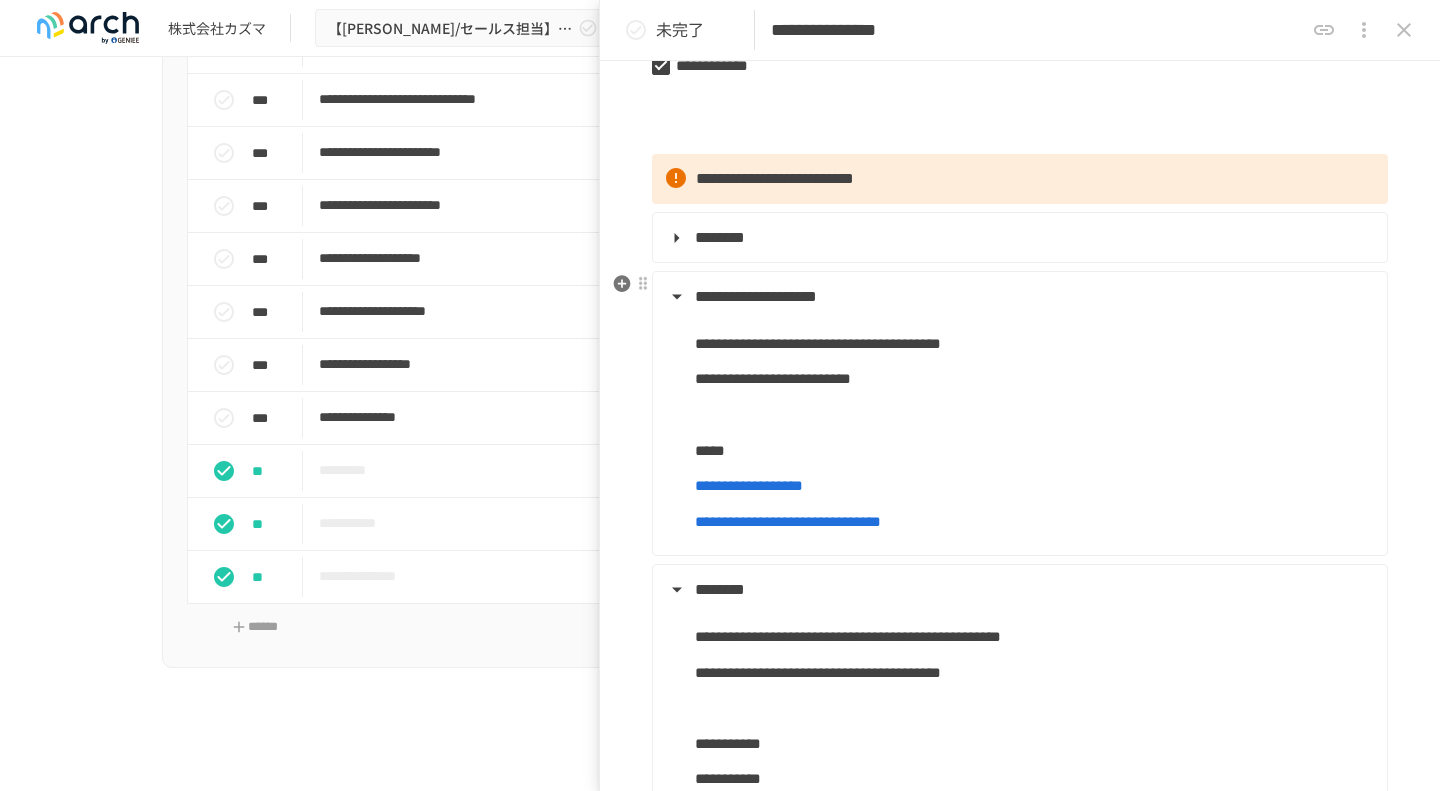 click on "**********" at bounding box center (756, 296) 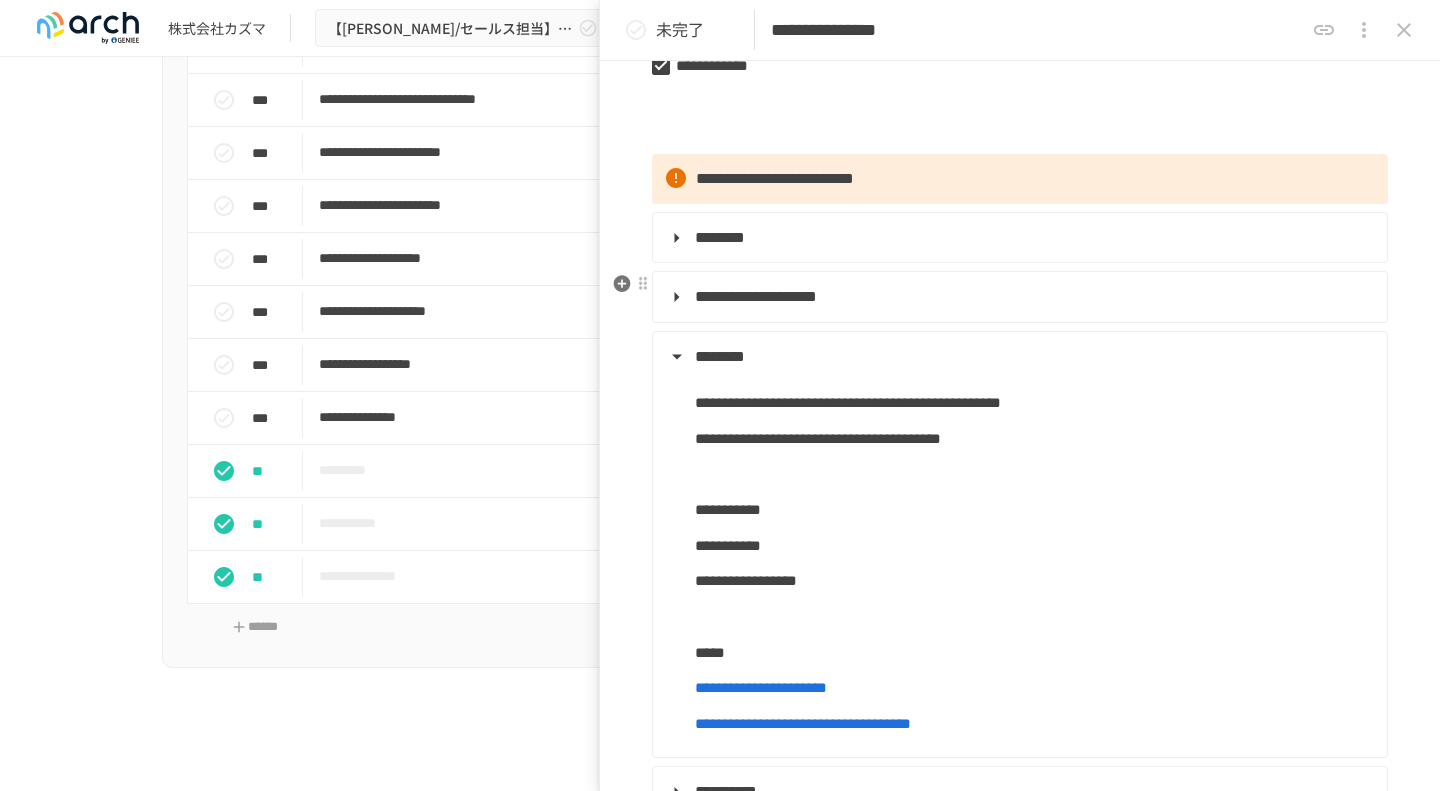 click on "**********" at bounding box center [756, 296] 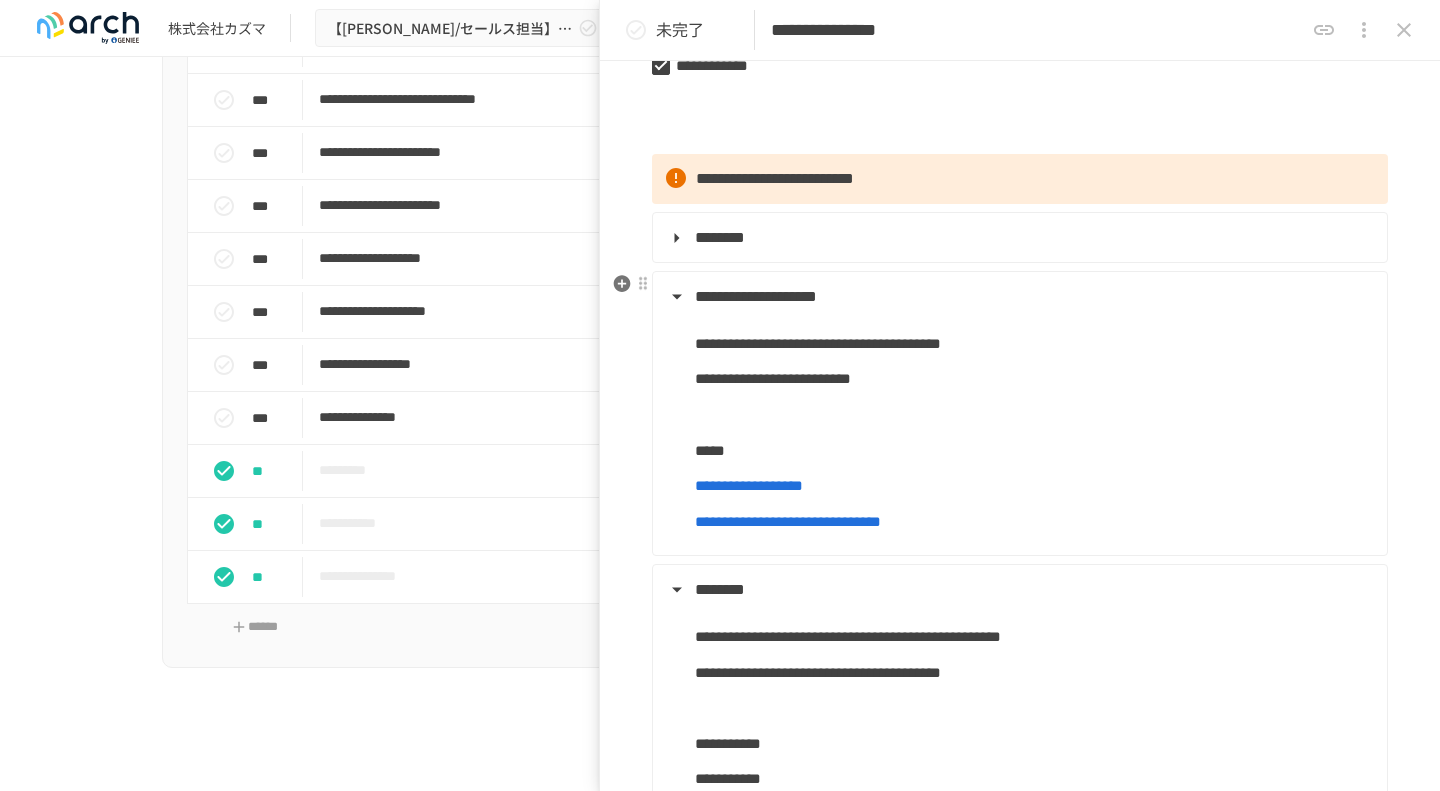 click on "**********" at bounding box center [756, 296] 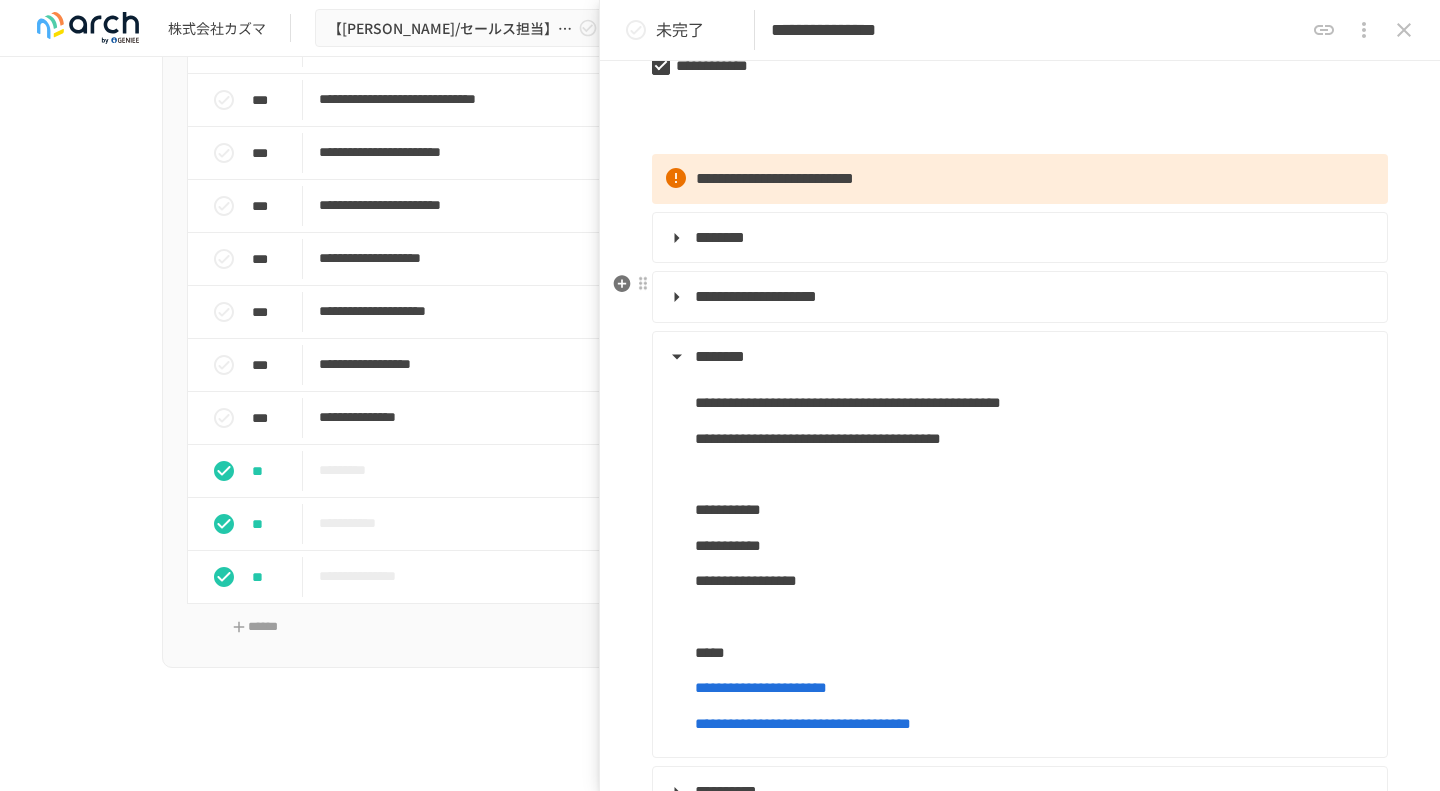 click on "**********" at bounding box center [756, 296] 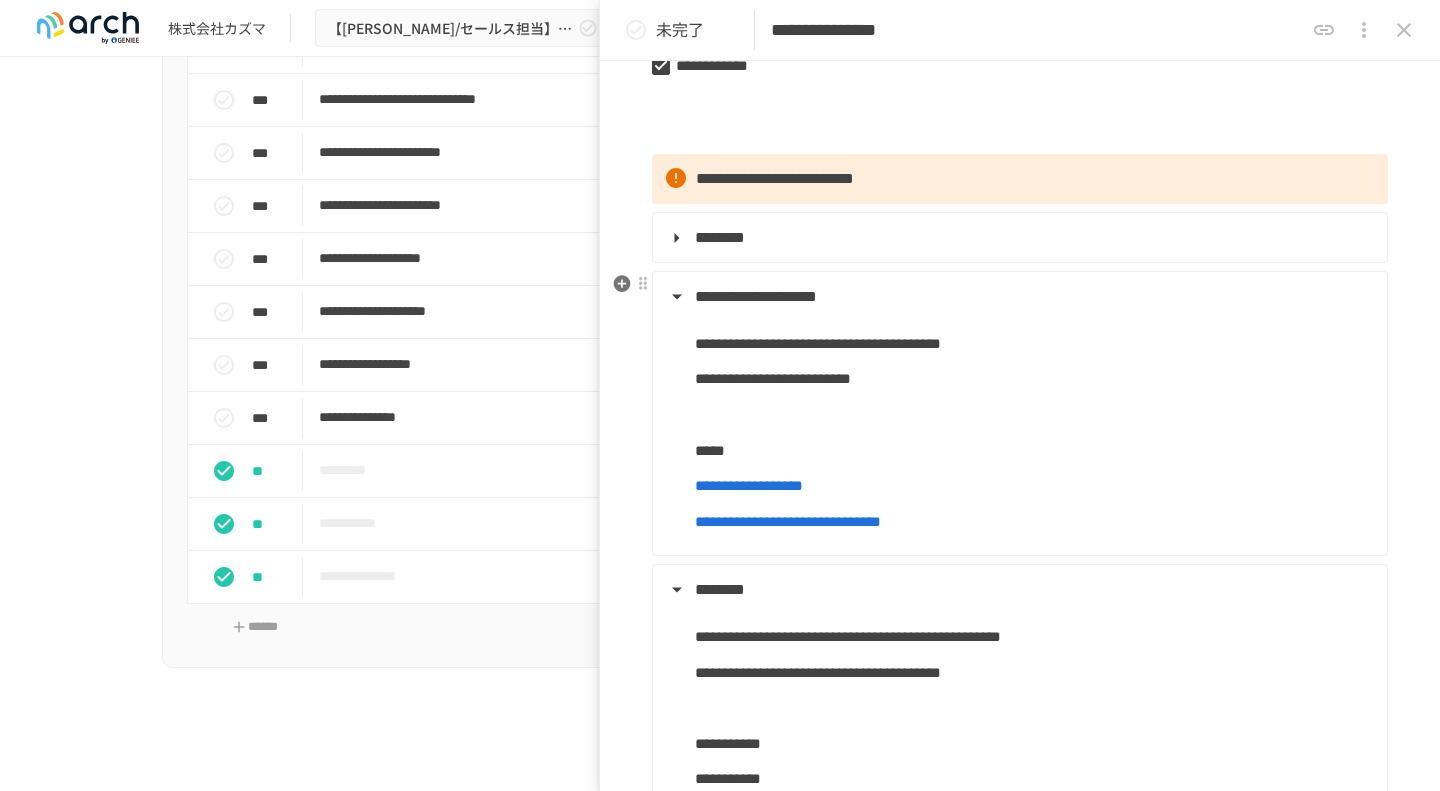 click on "**********" at bounding box center [756, 296] 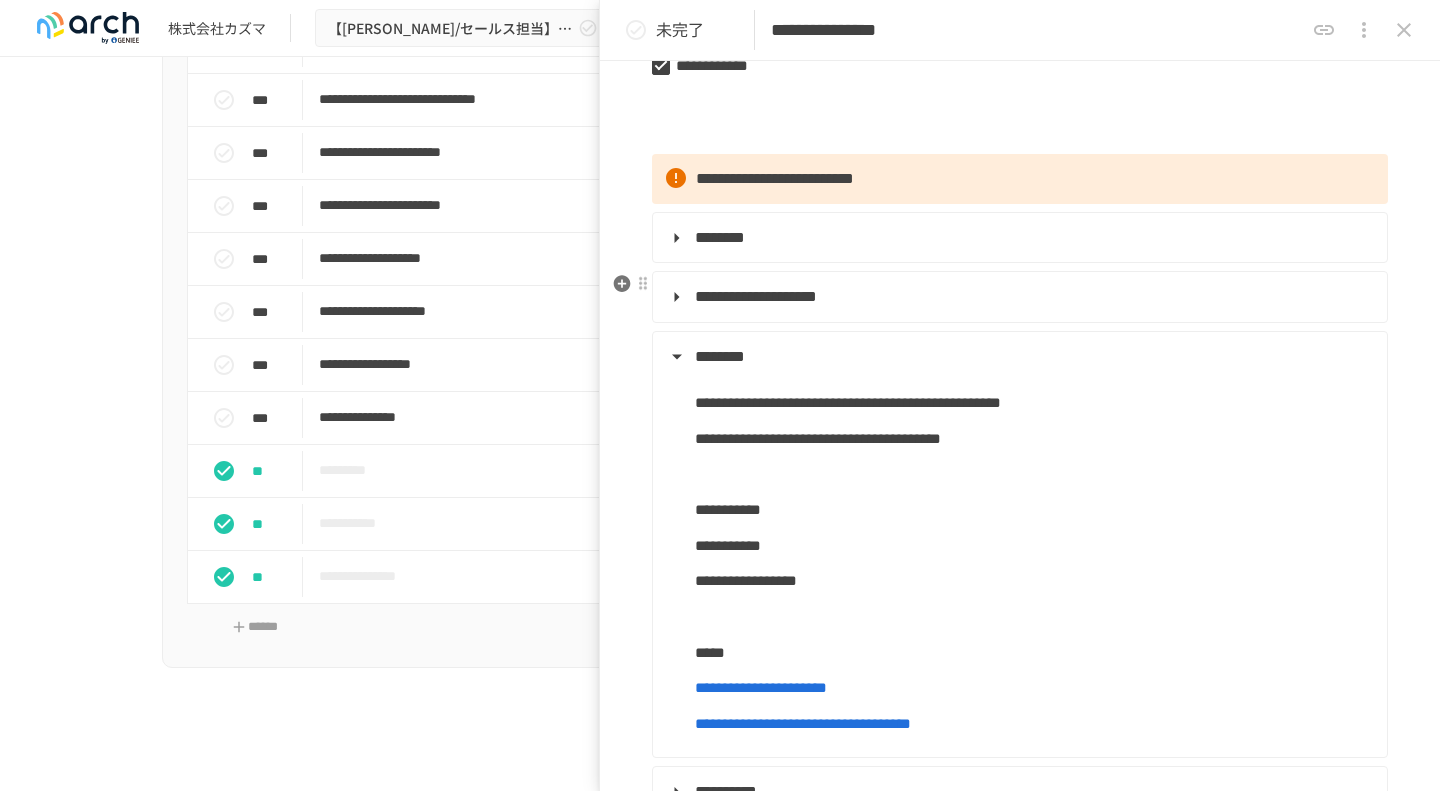 click on "**********" at bounding box center [756, 296] 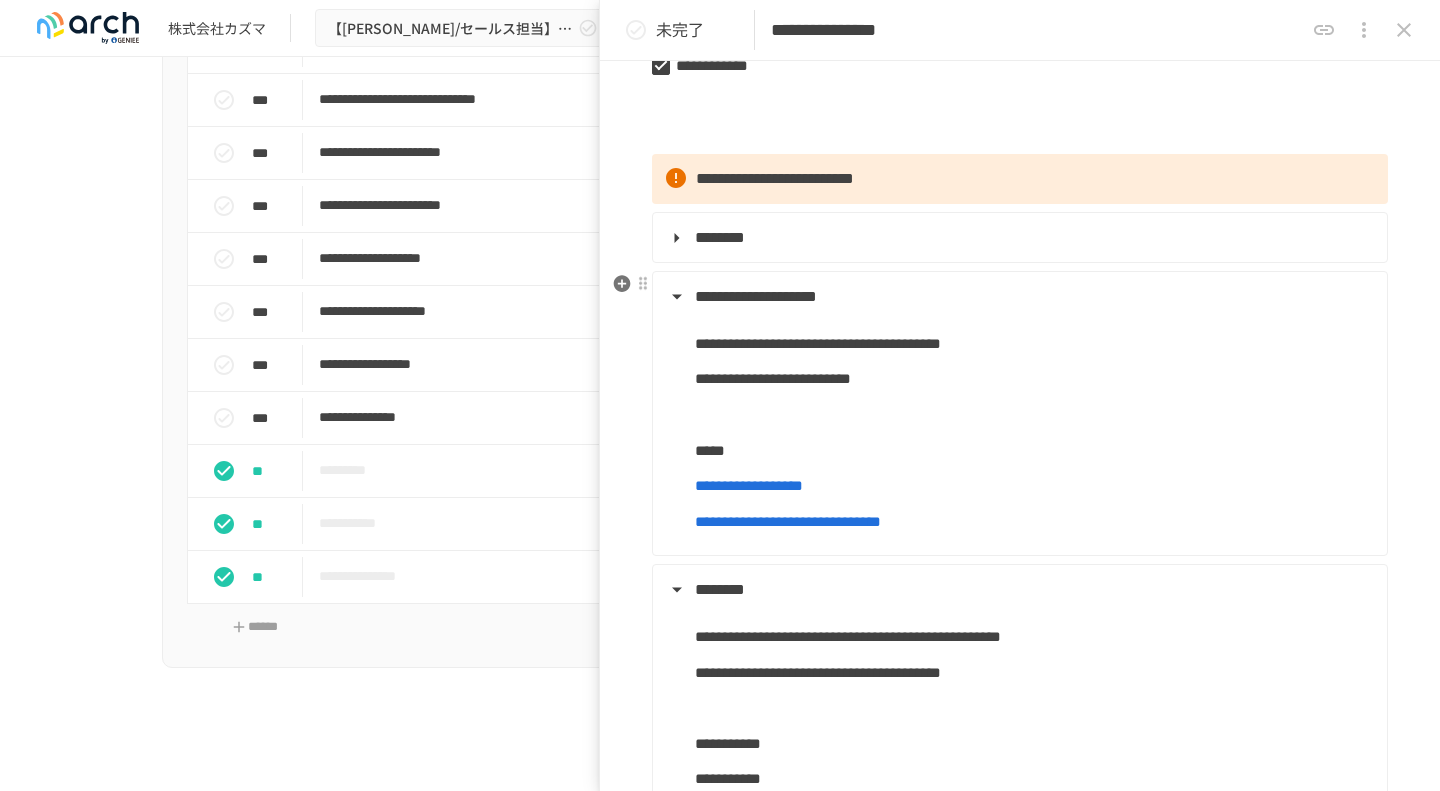 click on "**********" at bounding box center [756, 296] 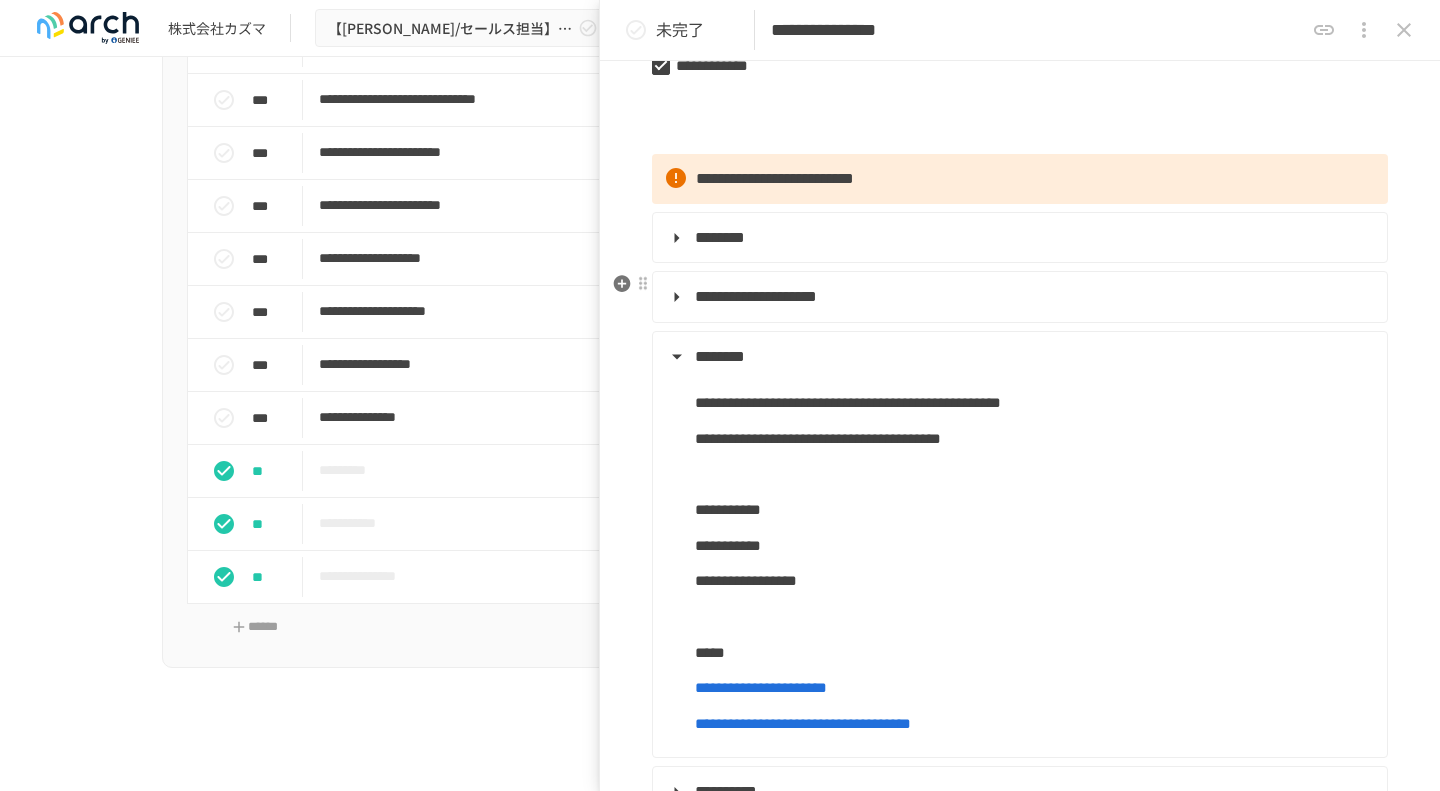 click on "**********" at bounding box center [756, 296] 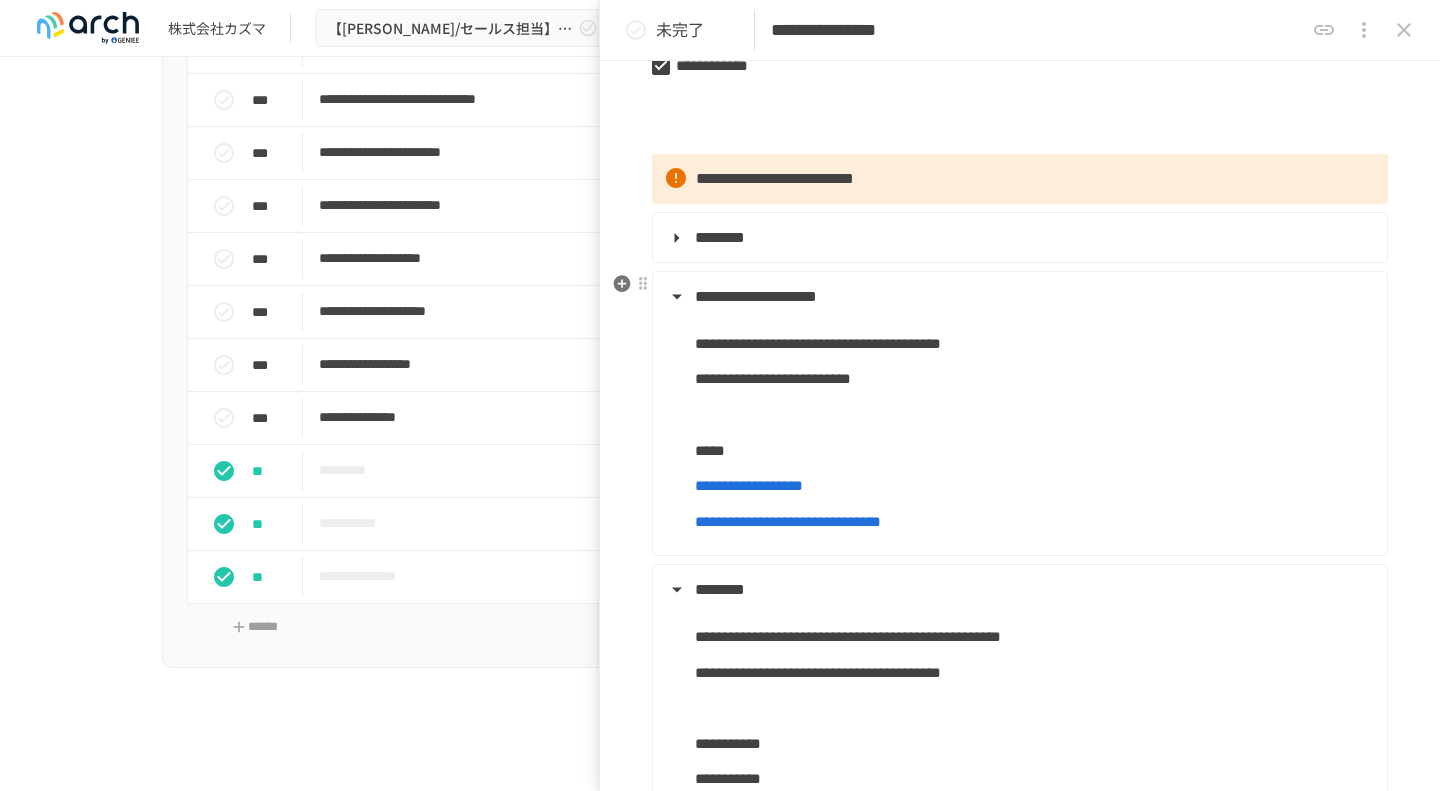 click on "**********" at bounding box center (756, 296) 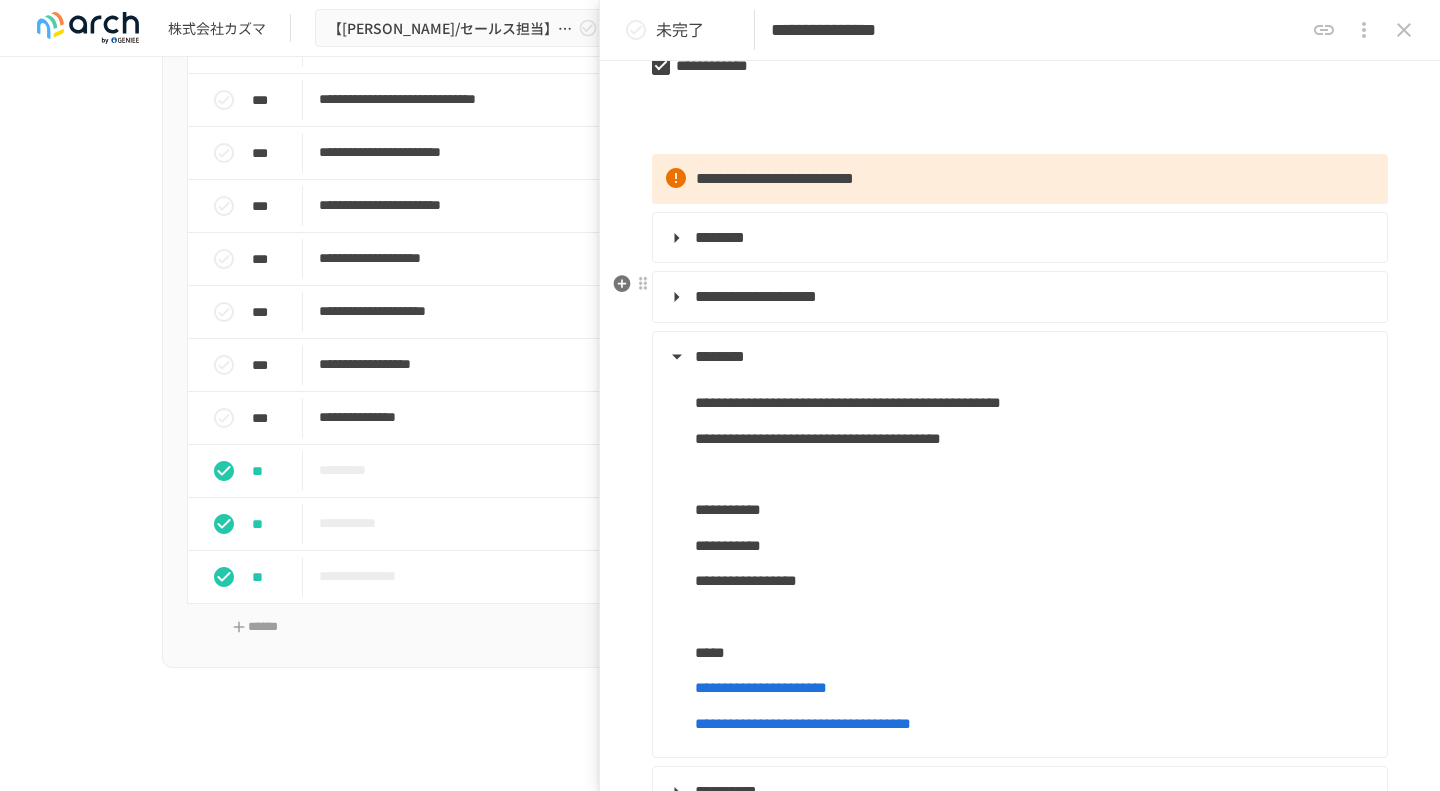 click on "**********" at bounding box center (756, 296) 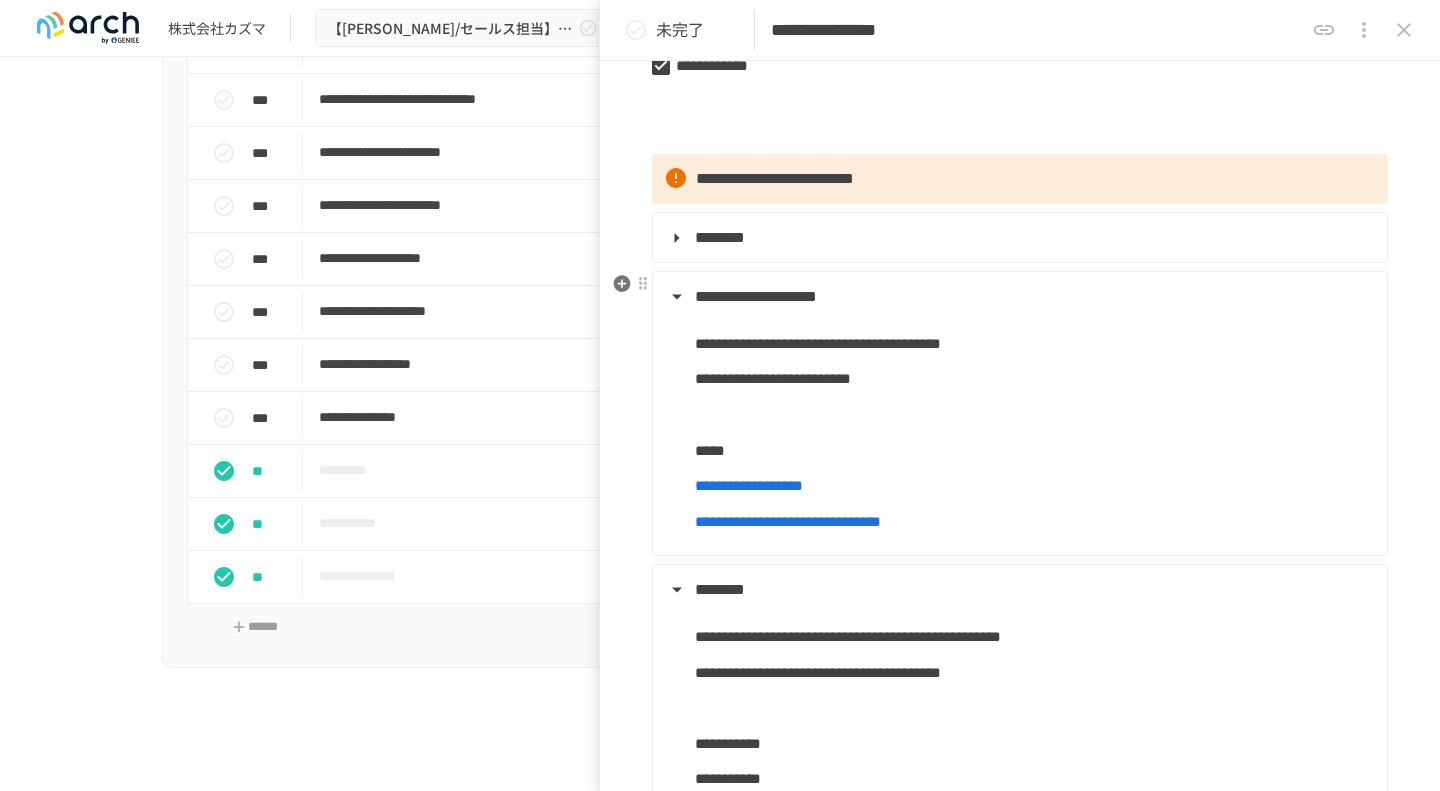 click on "**********" at bounding box center [756, 296] 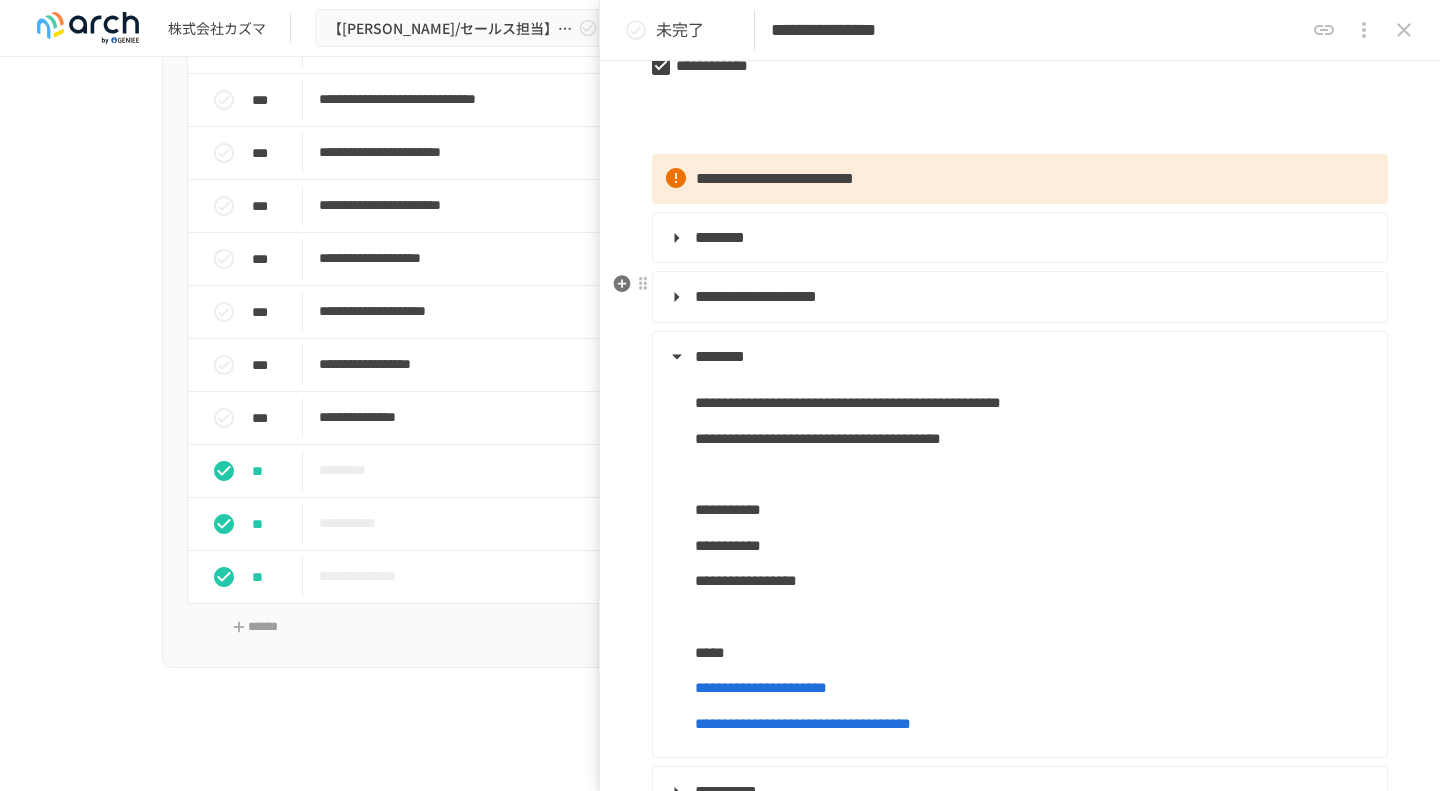 click on "**********" at bounding box center (756, 296) 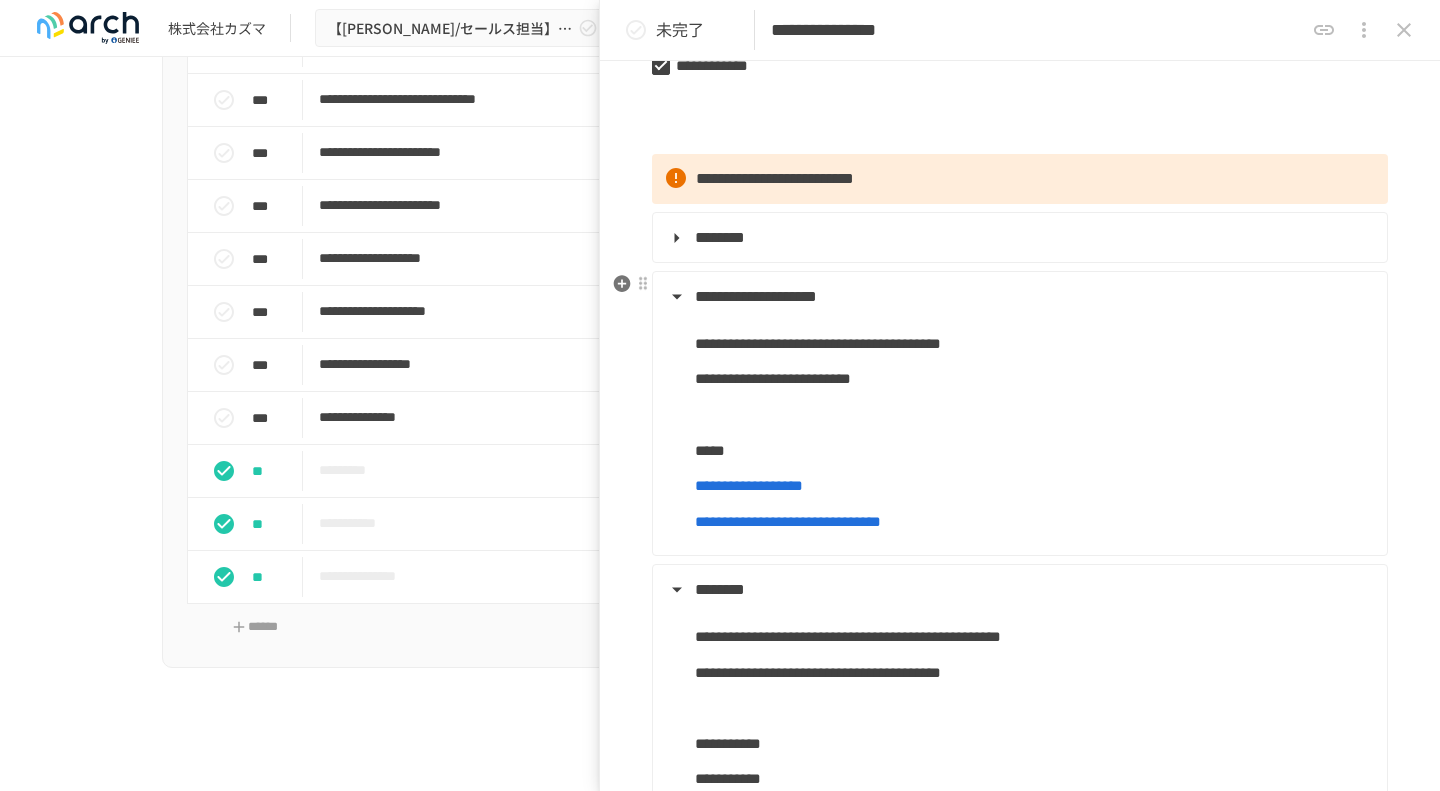 click on "**********" at bounding box center (1018, 297) 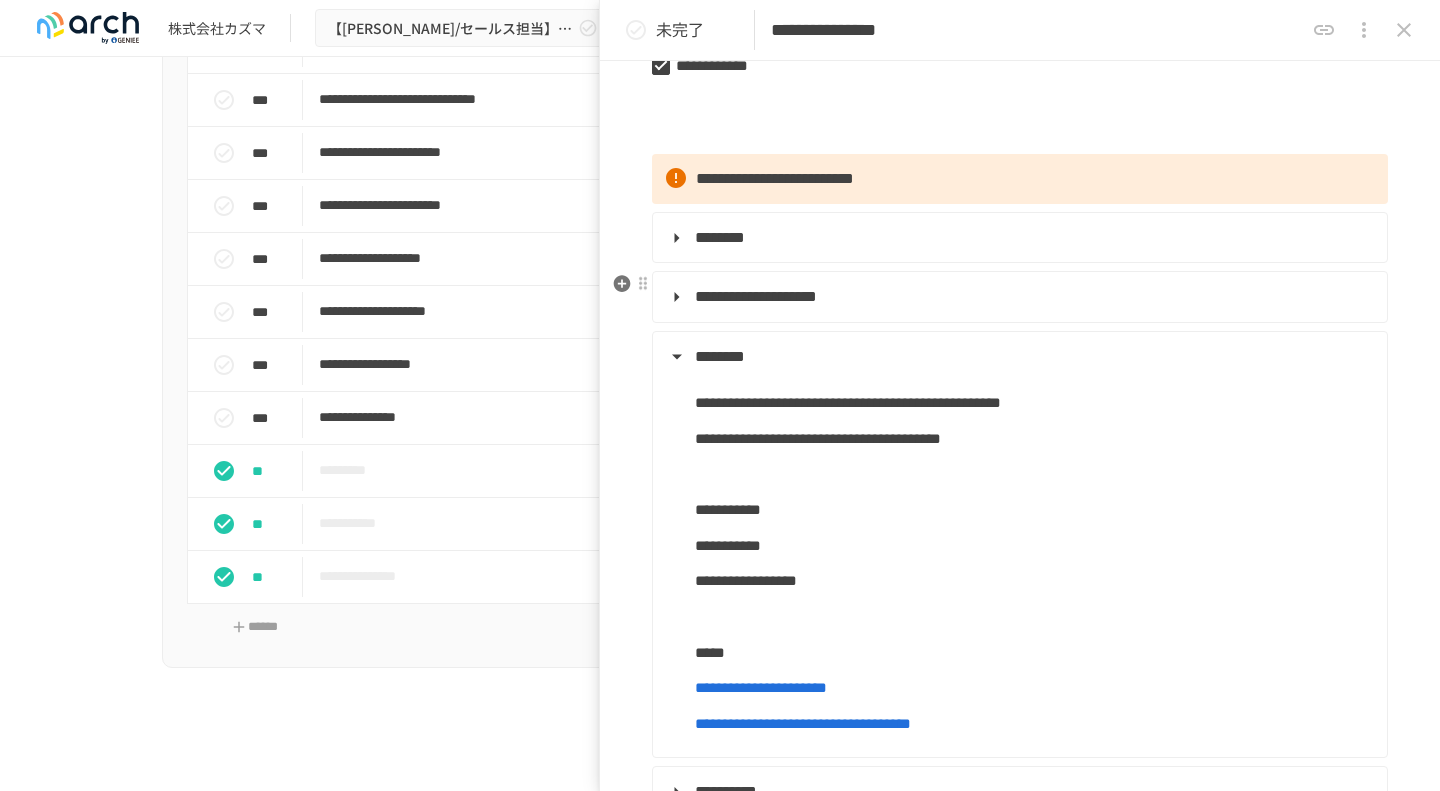 click on "**********" at bounding box center (756, 296) 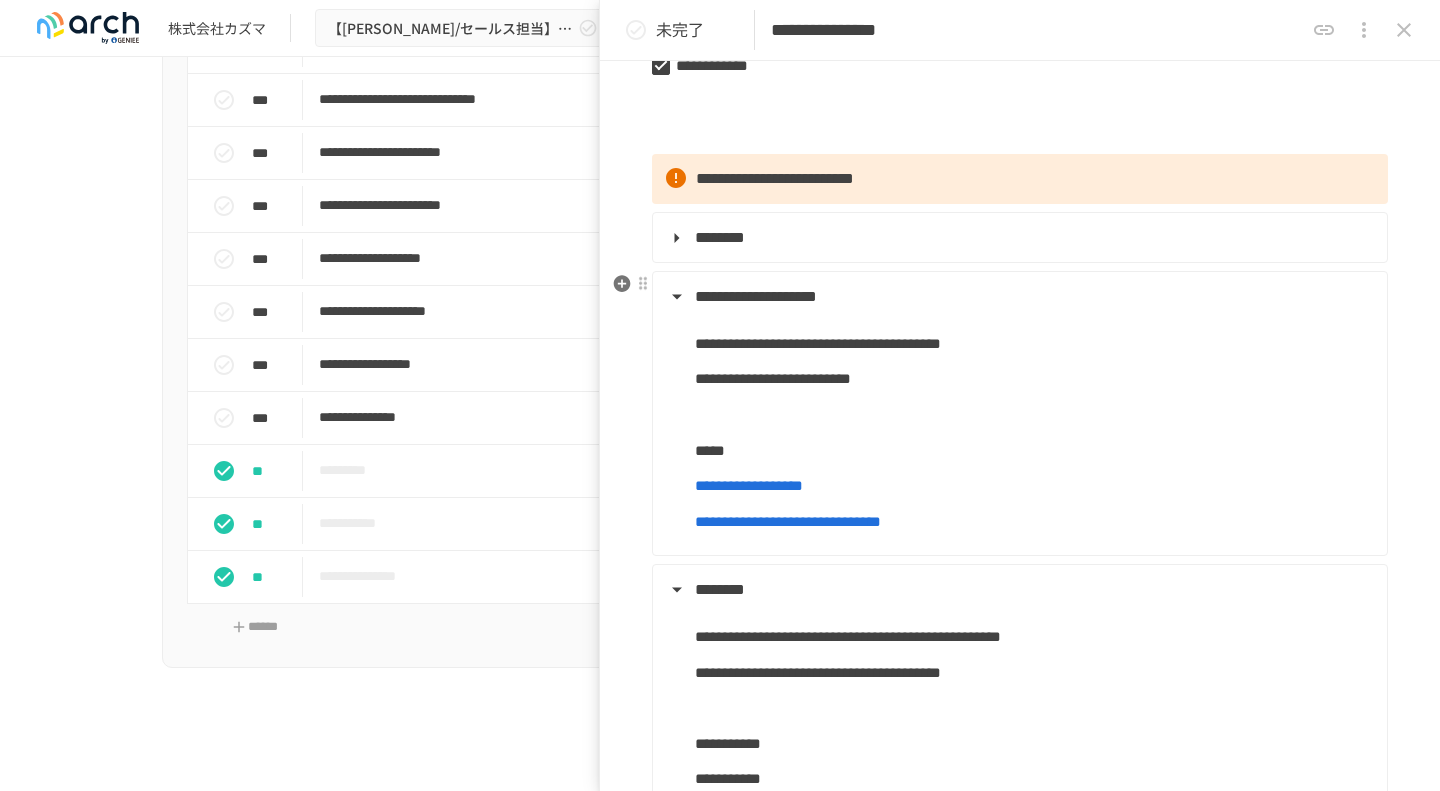 click on "**********" at bounding box center [756, 296] 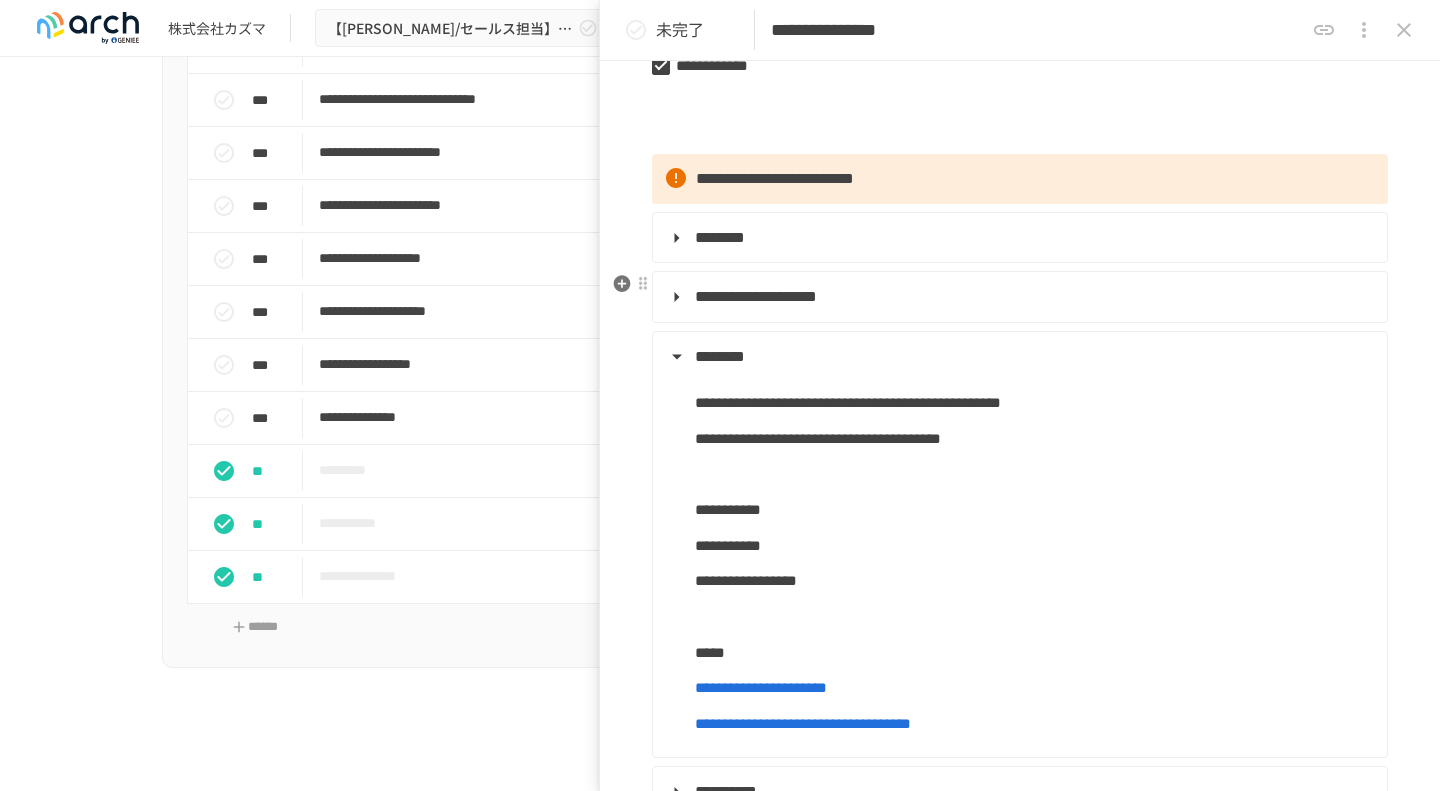click on "**********" at bounding box center (756, 296) 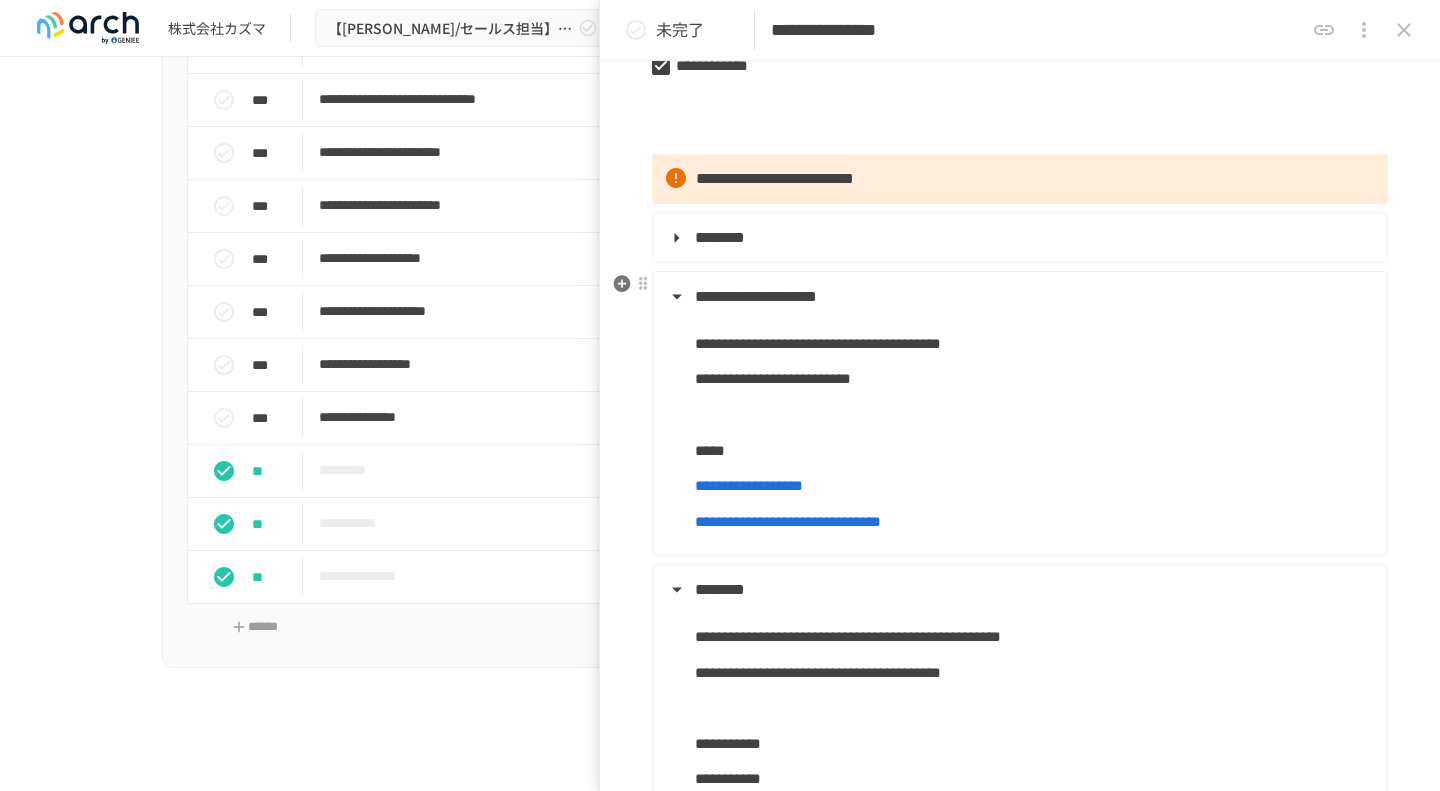 click on "**********" at bounding box center (756, 296) 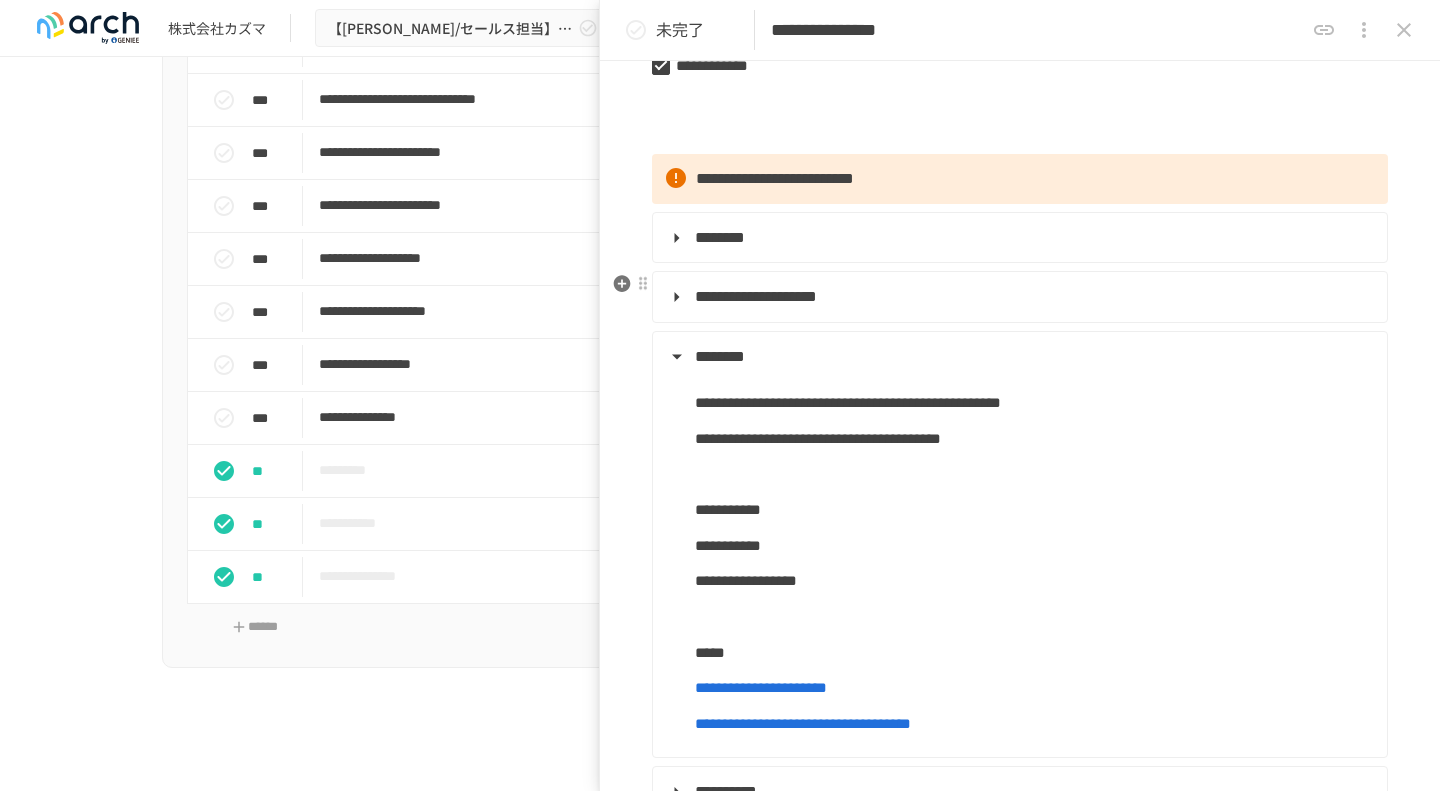 click on "**********" at bounding box center [756, 296] 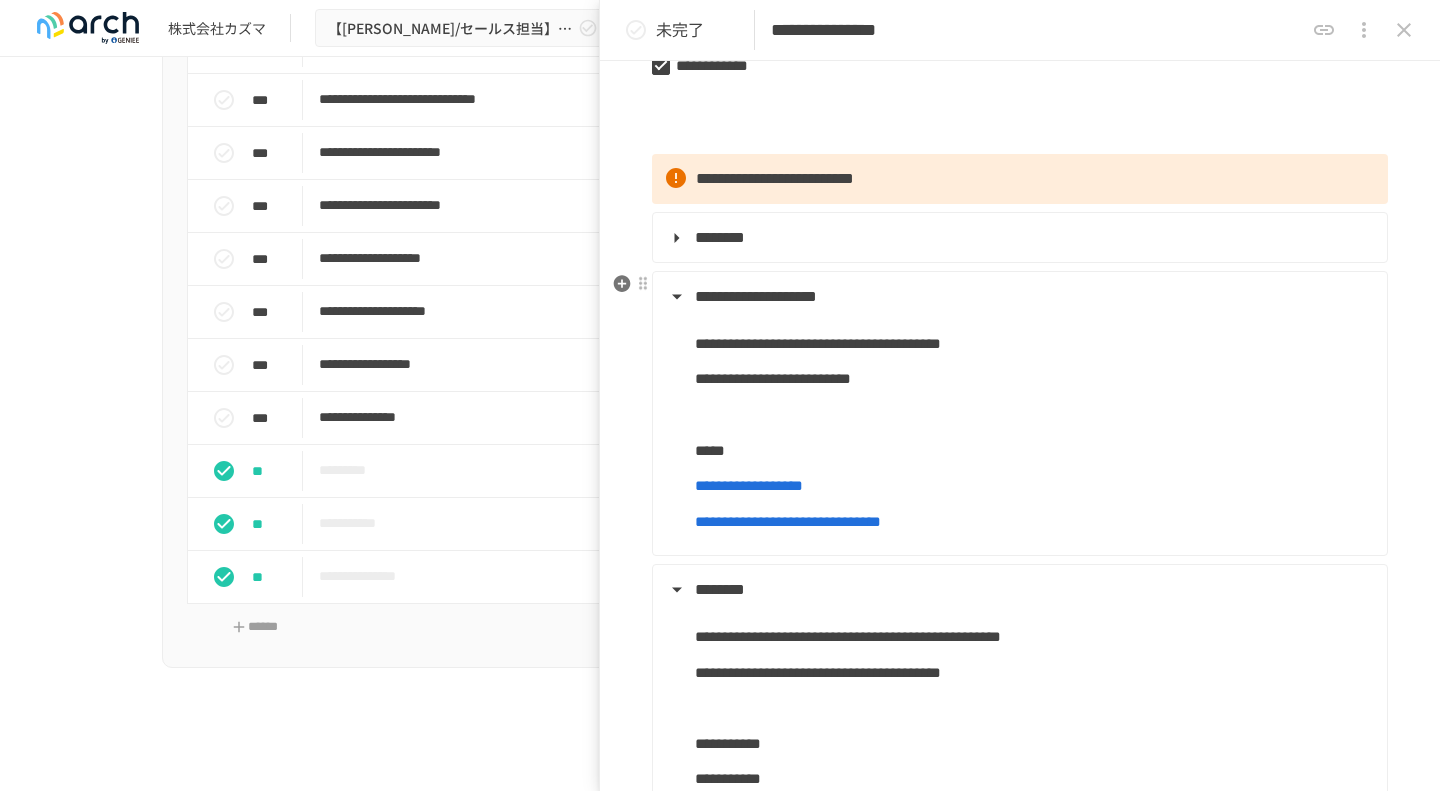 click on "**********" at bounding box center (756, 296) 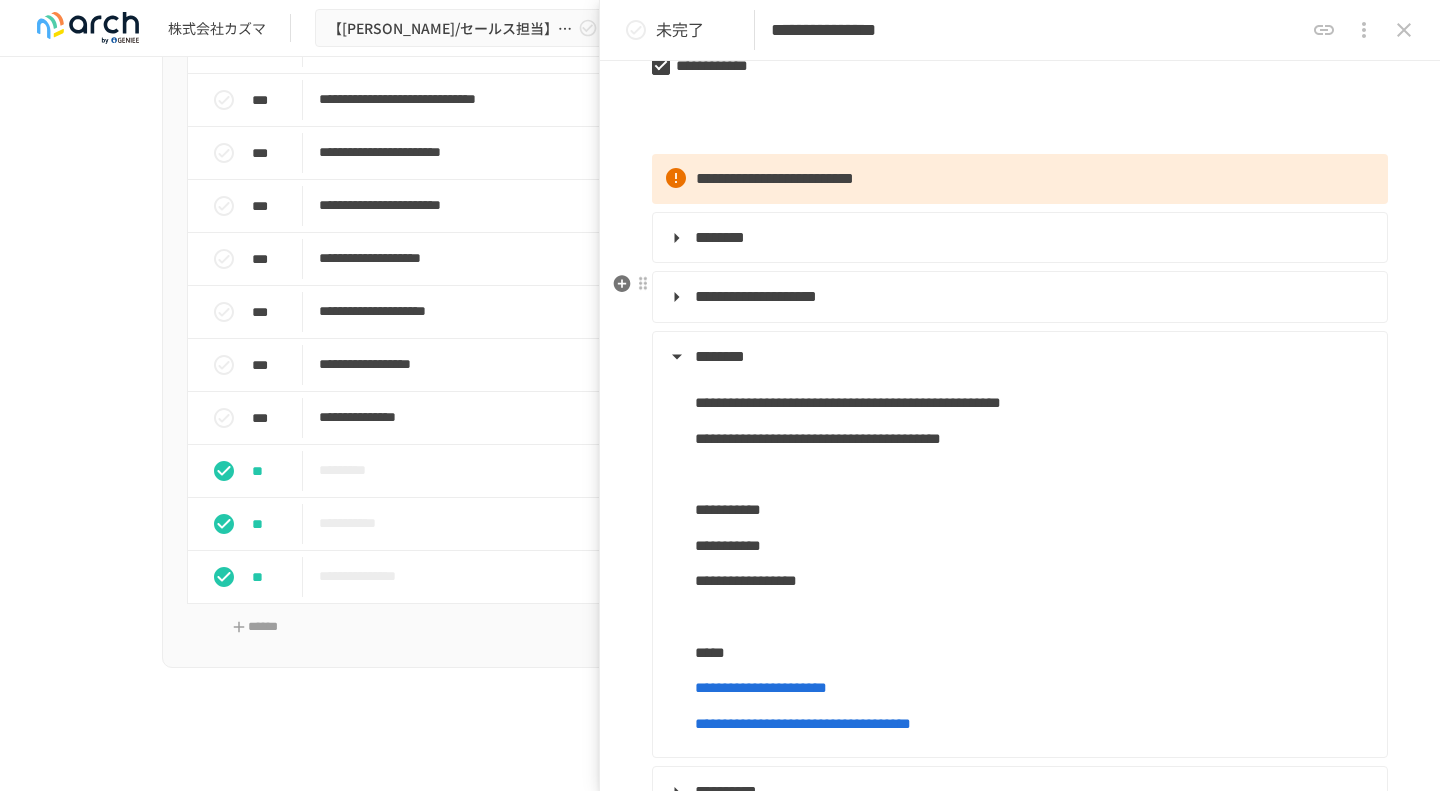 click on "**********" at bounding box center (756, 296) 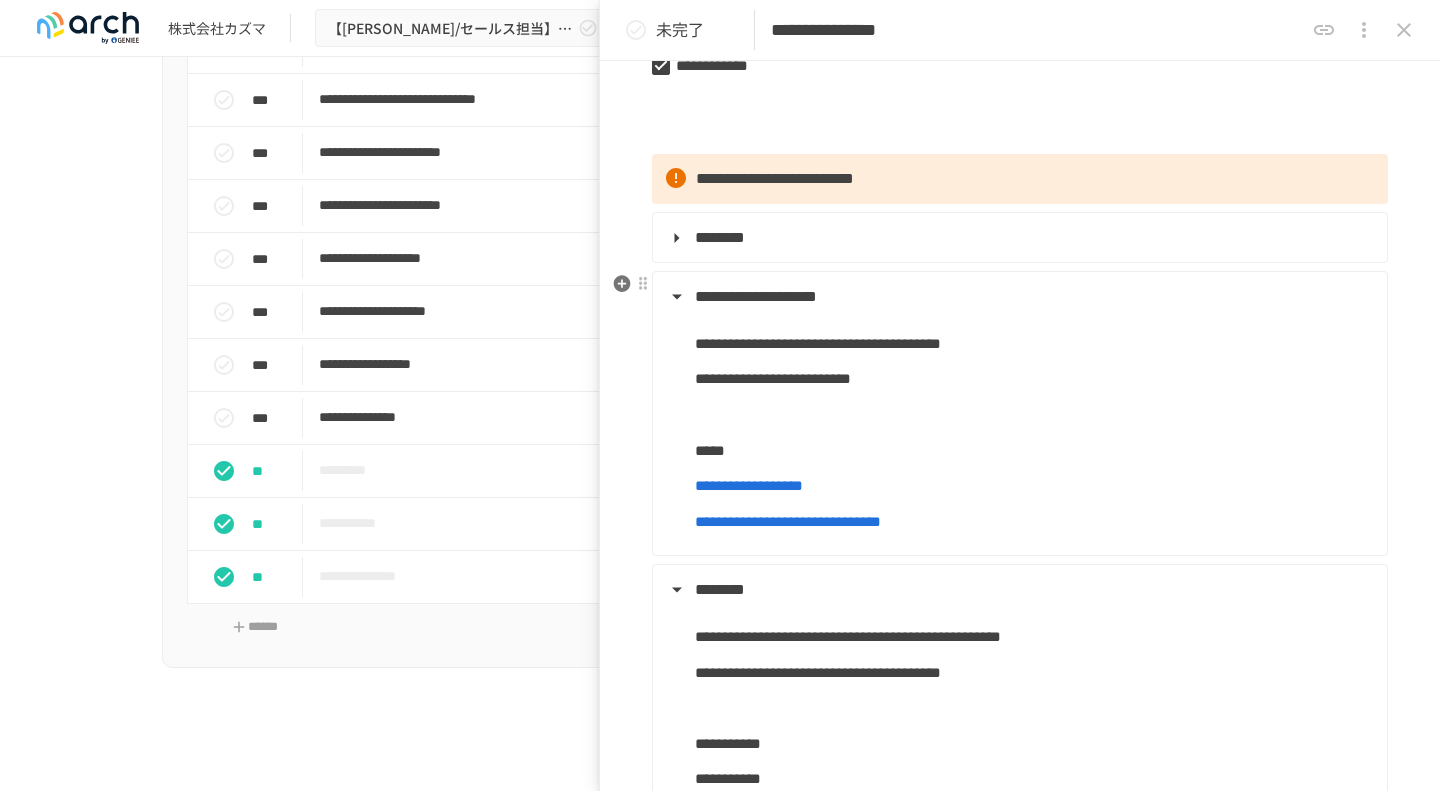 click on "**********" at bounding box center (756, 296) 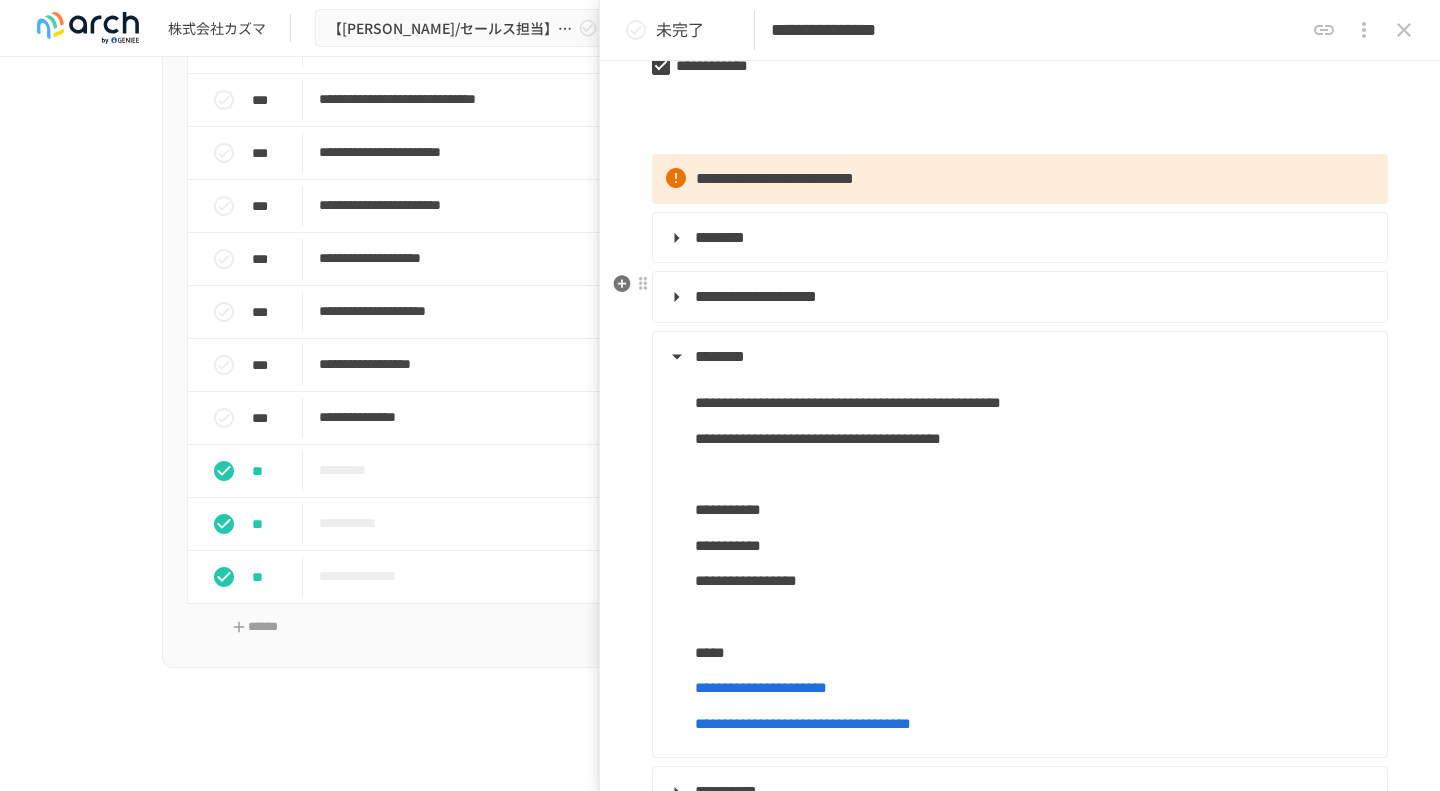 click on "**********" at bounding box center [756, 296] 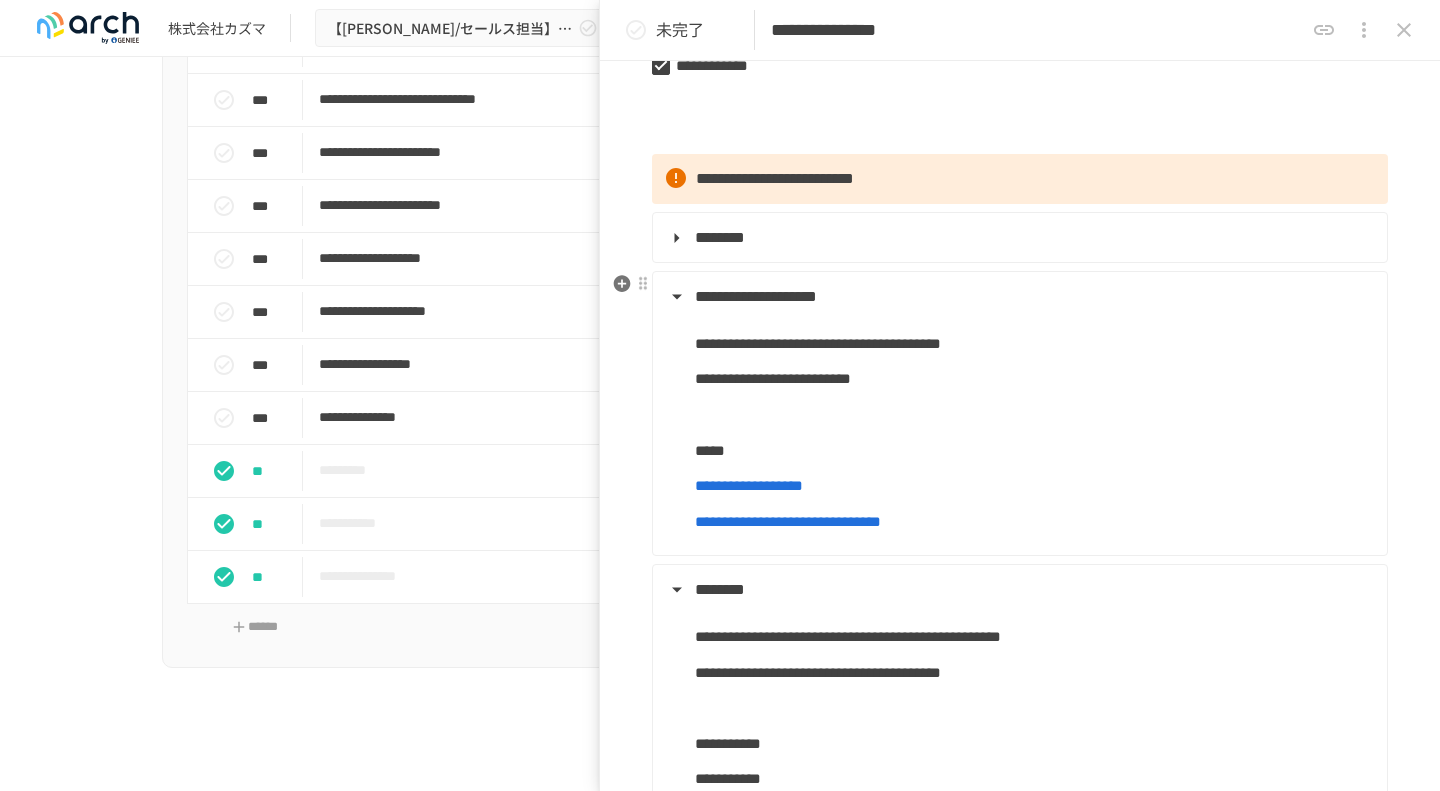 click on "**********" at bounding box center (756, 296) 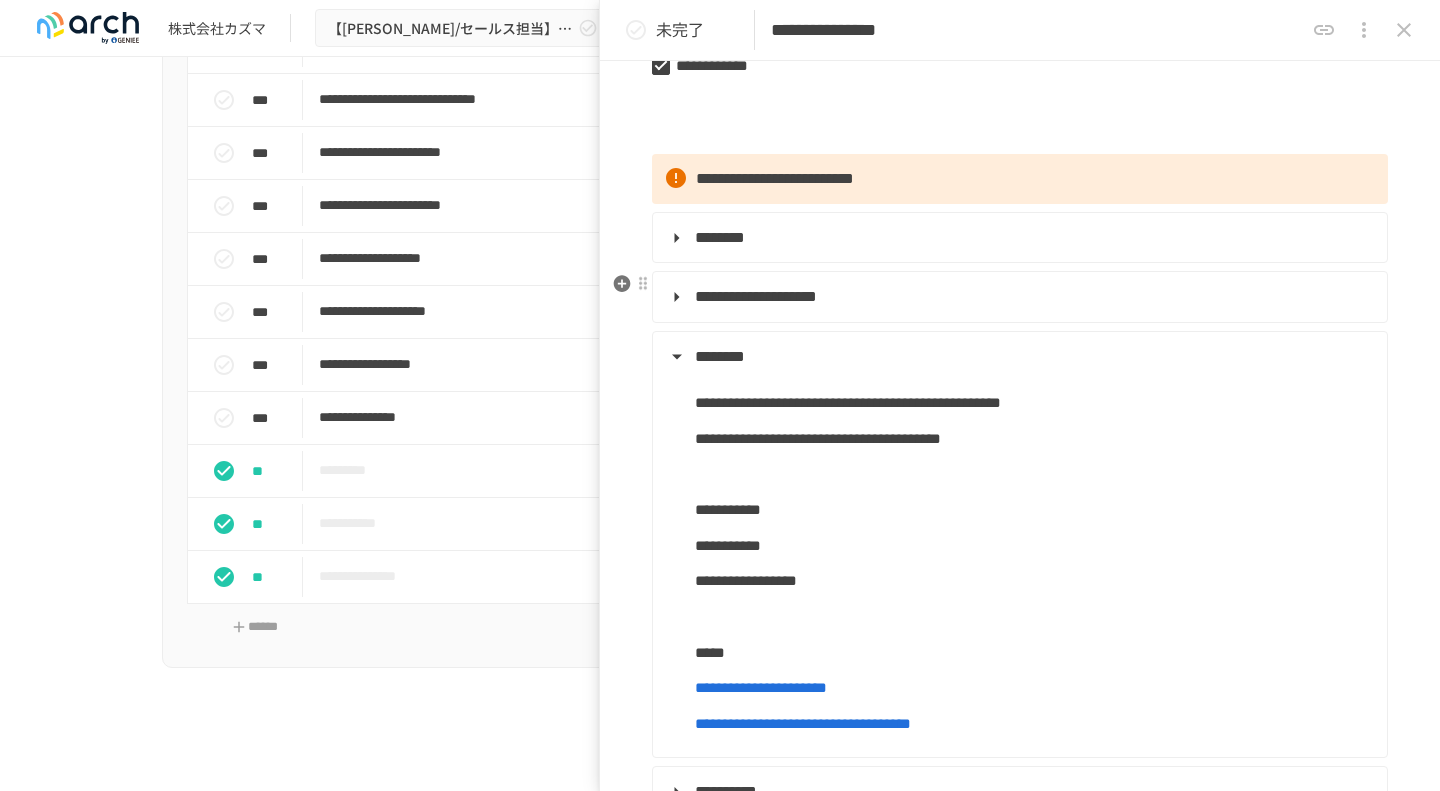 click on "**********" at bounding box center [756, 296] 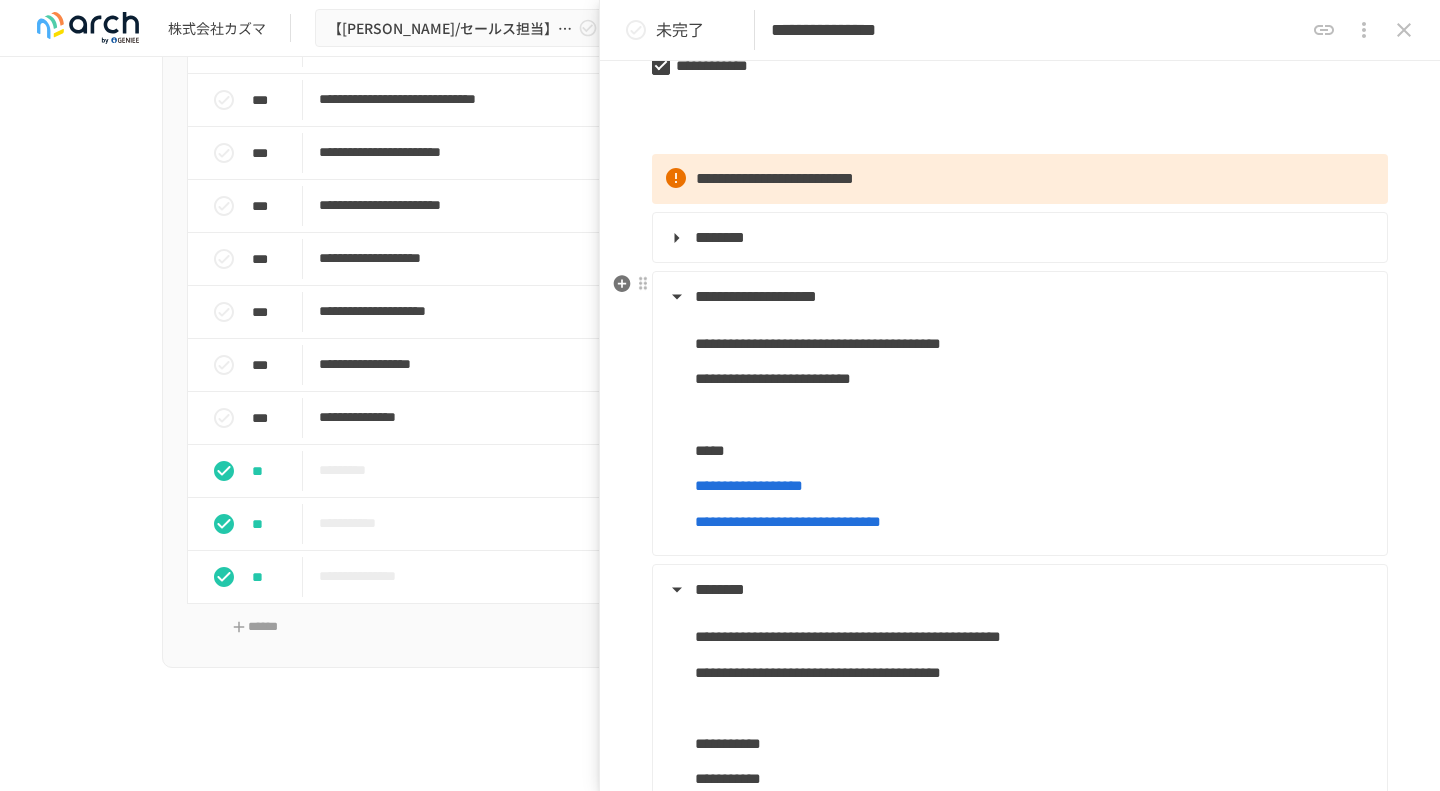 click on "**********" at bounding box center (756, 296) 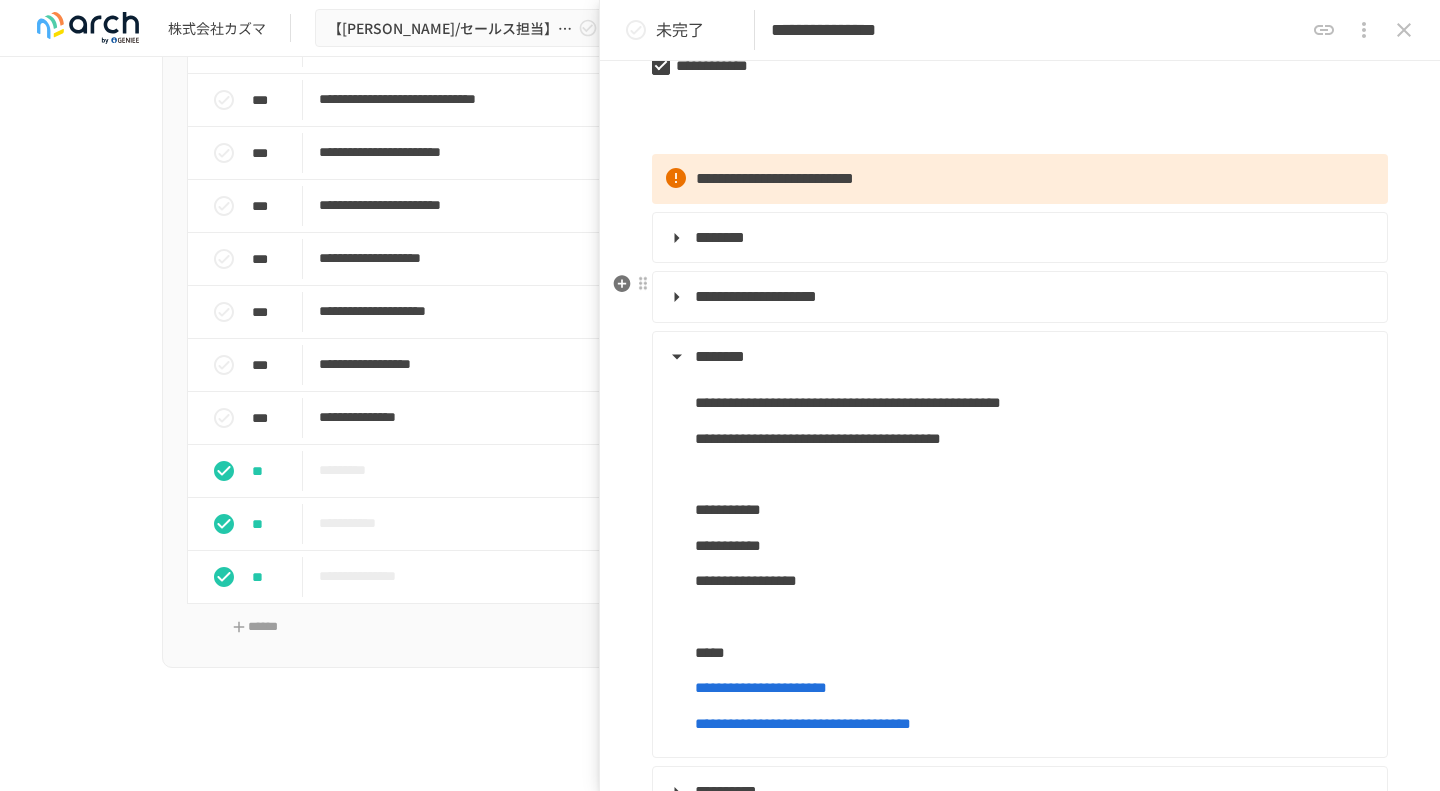 click on "**********" at bounding box center [756, 296] 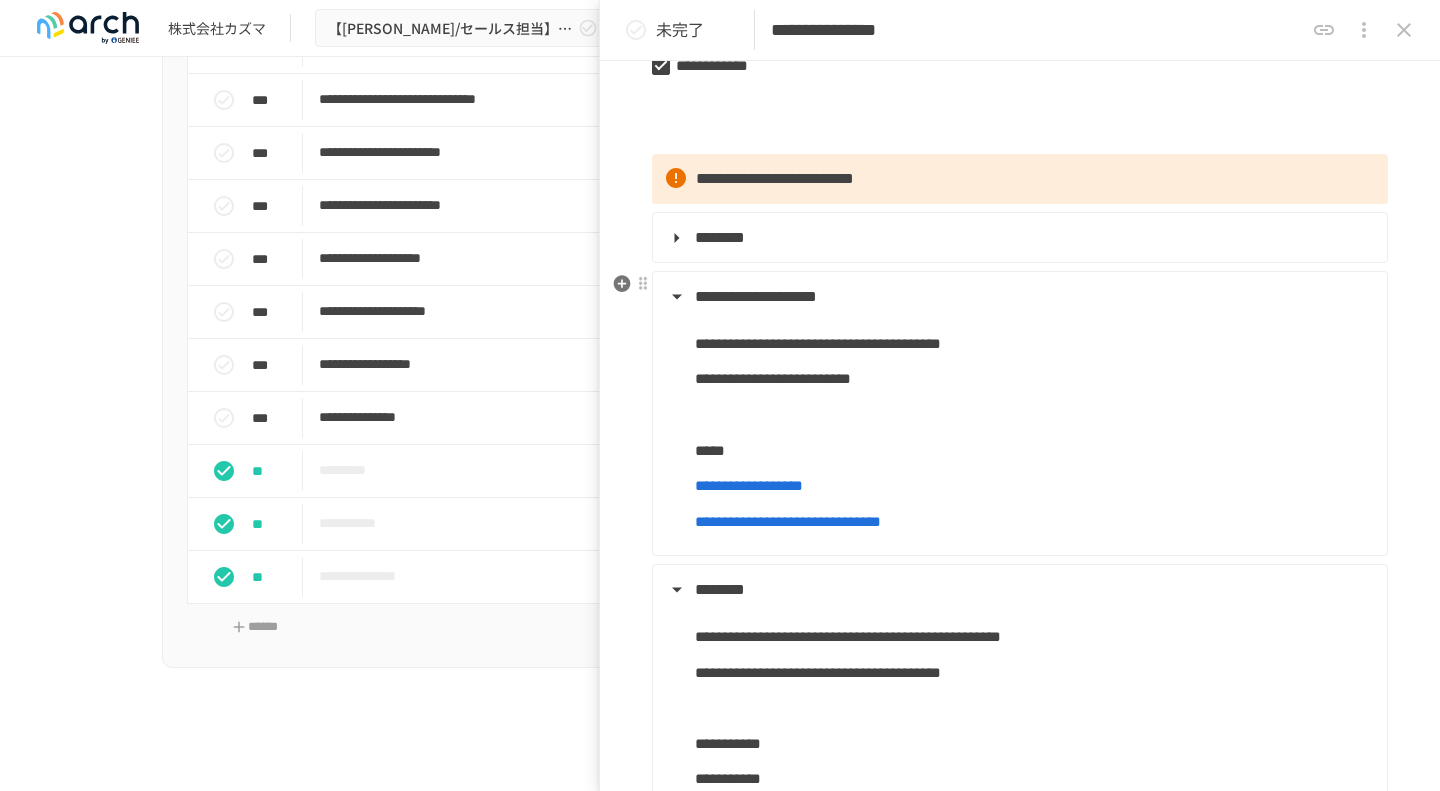 click on "**********" at bounding box center (756, 296) 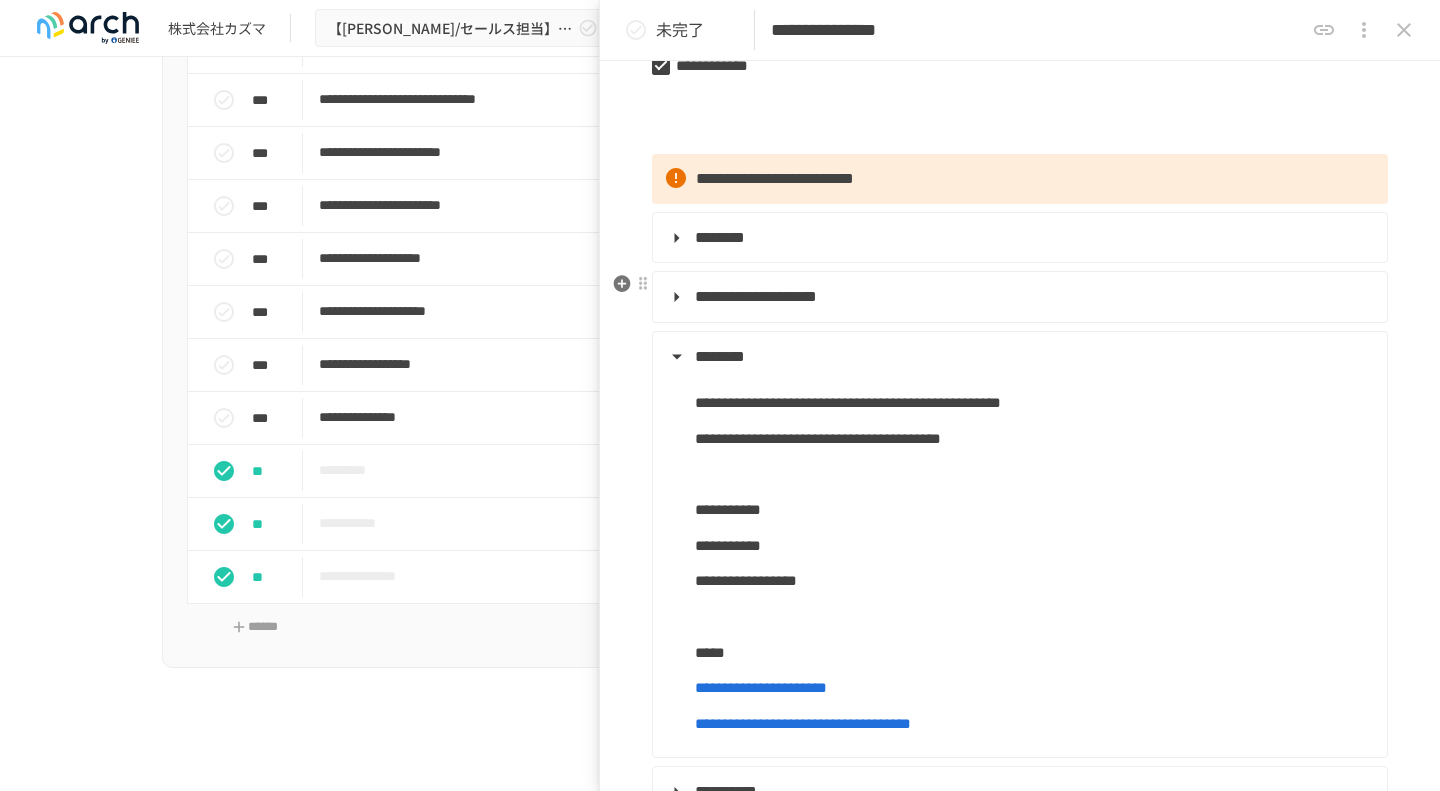 click on "**********" at bounding box center [756, 296] 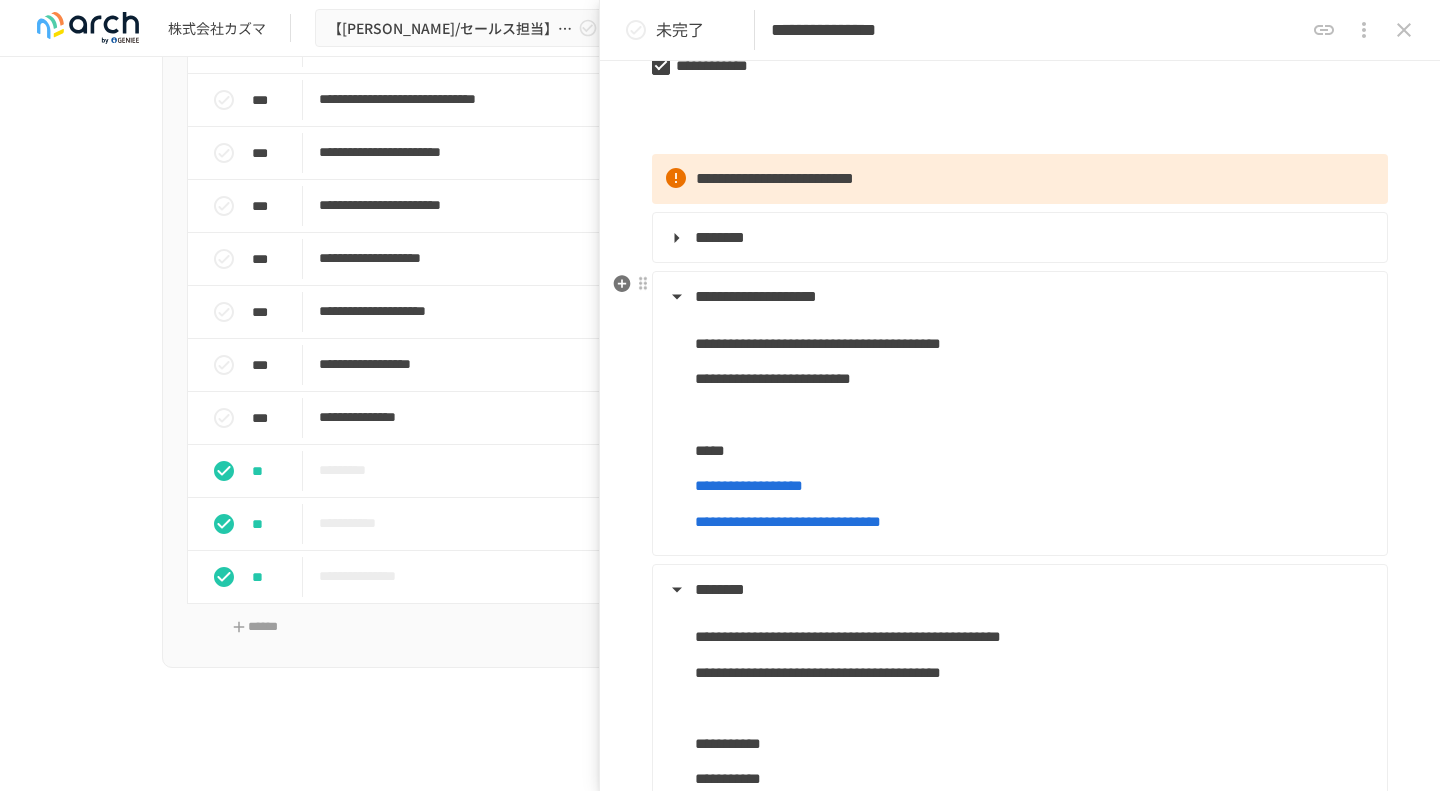 click on "**********" at bounding box center [756, 296] 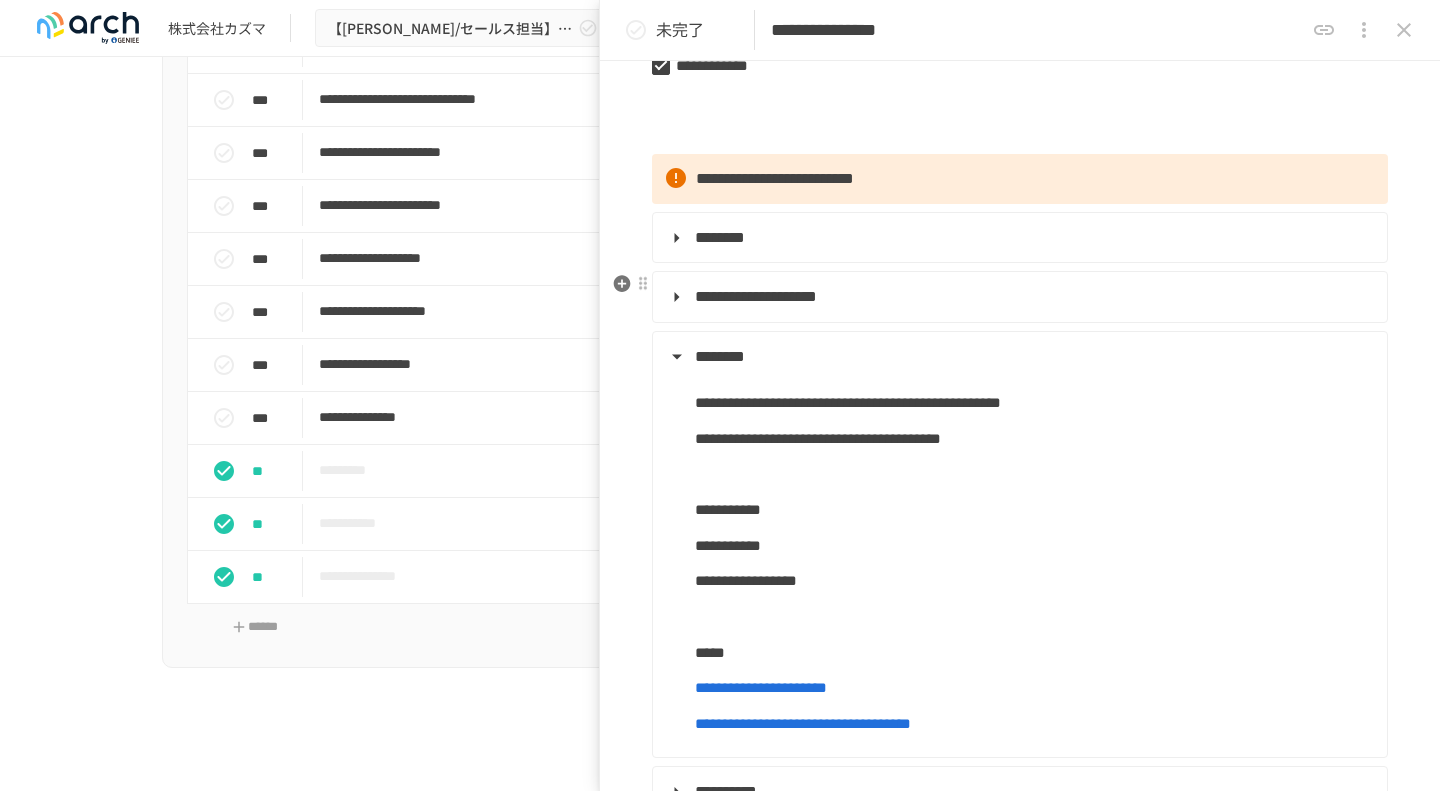 click on "**********" at bounding box center [756, 296] 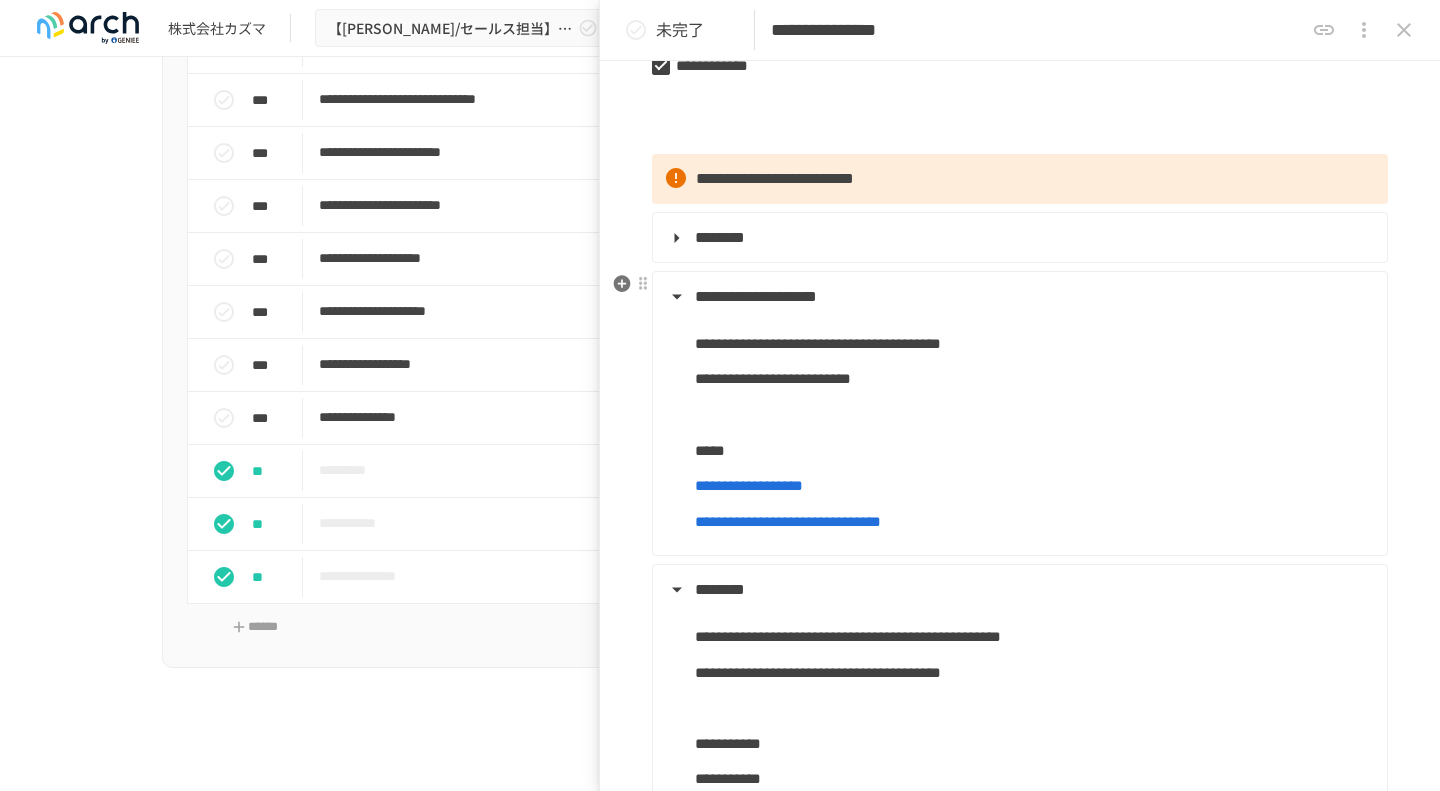 click on "**********" at bounding box center [756, 296] 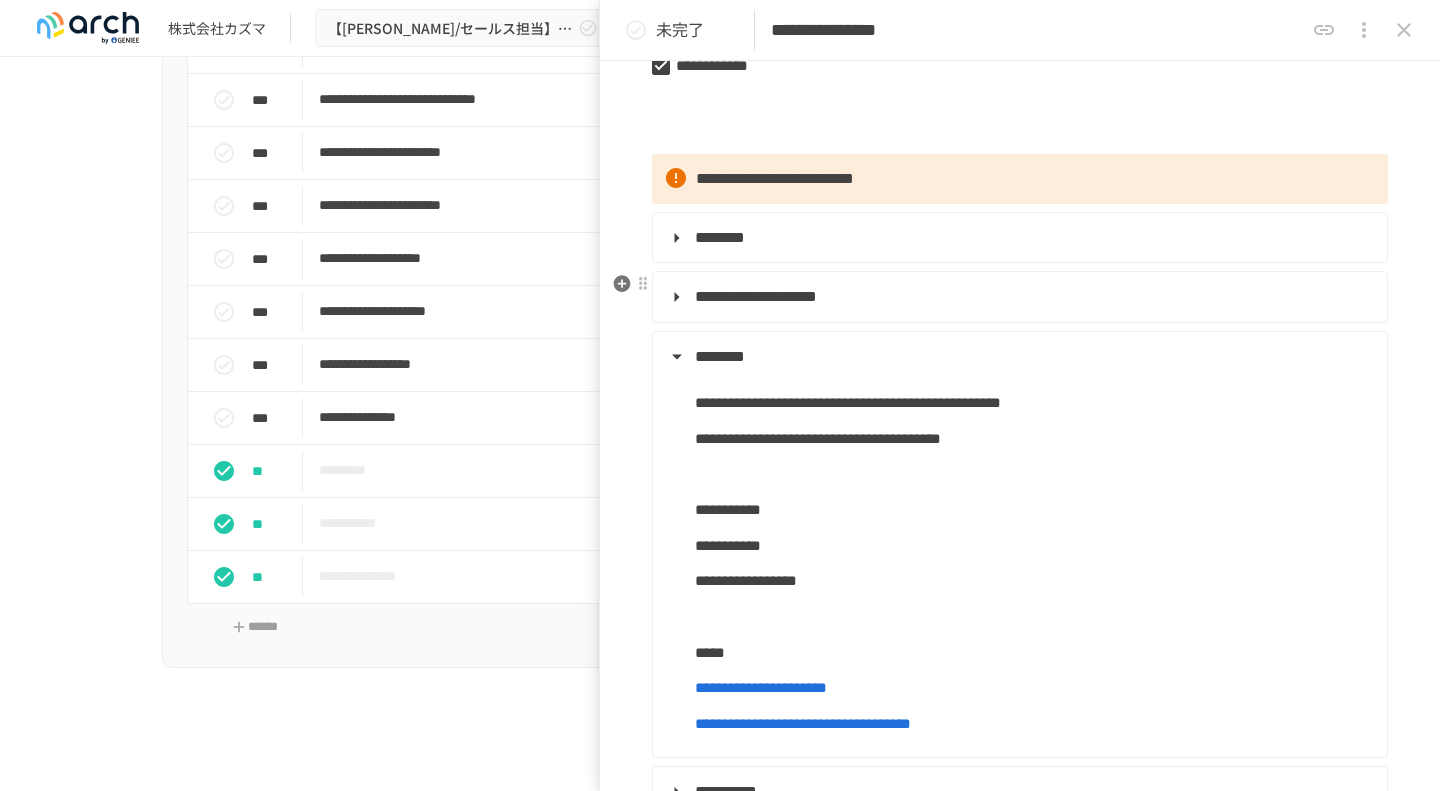 click on "**********" at bounding box center [756, 296] 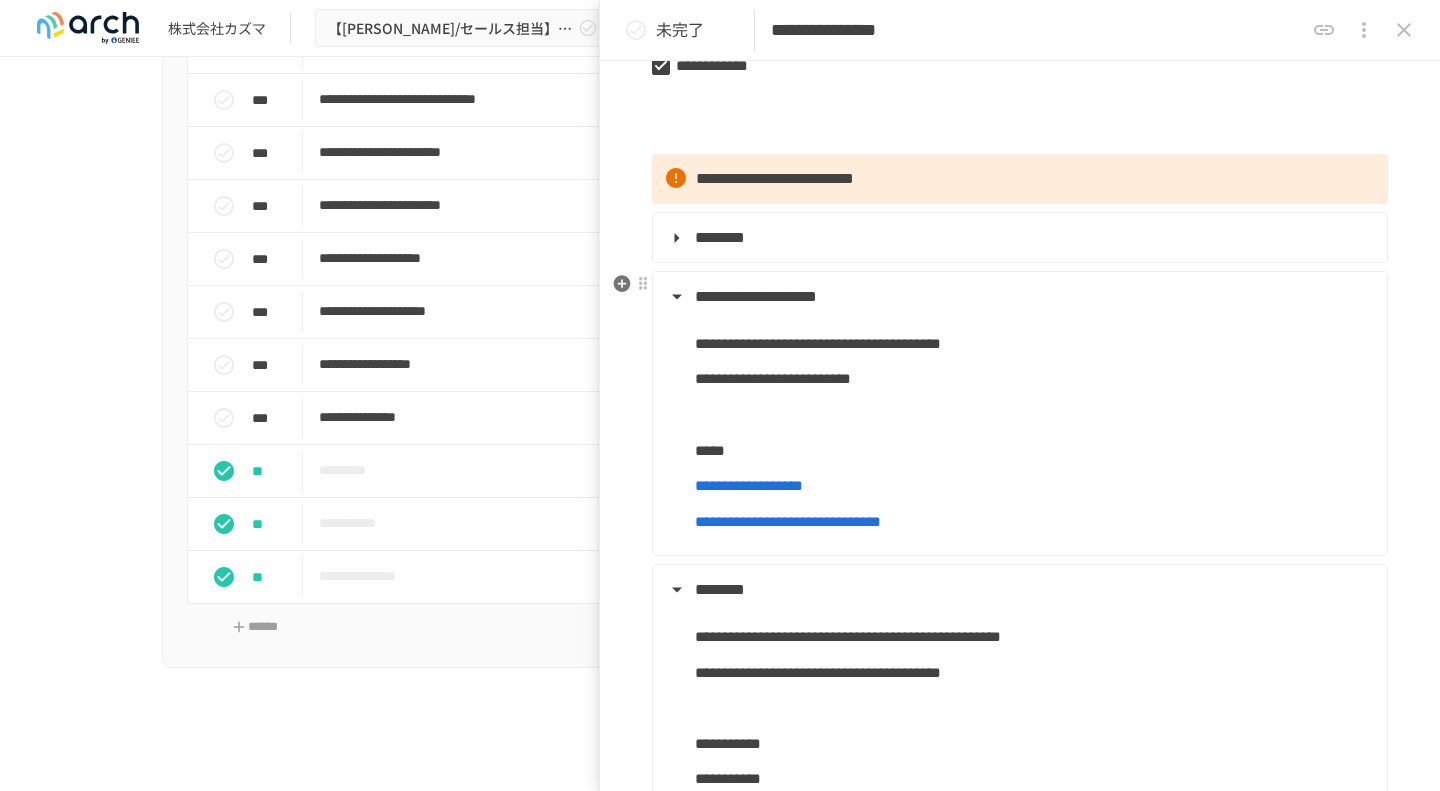 click on "**********" at bounding box center (756, 296) 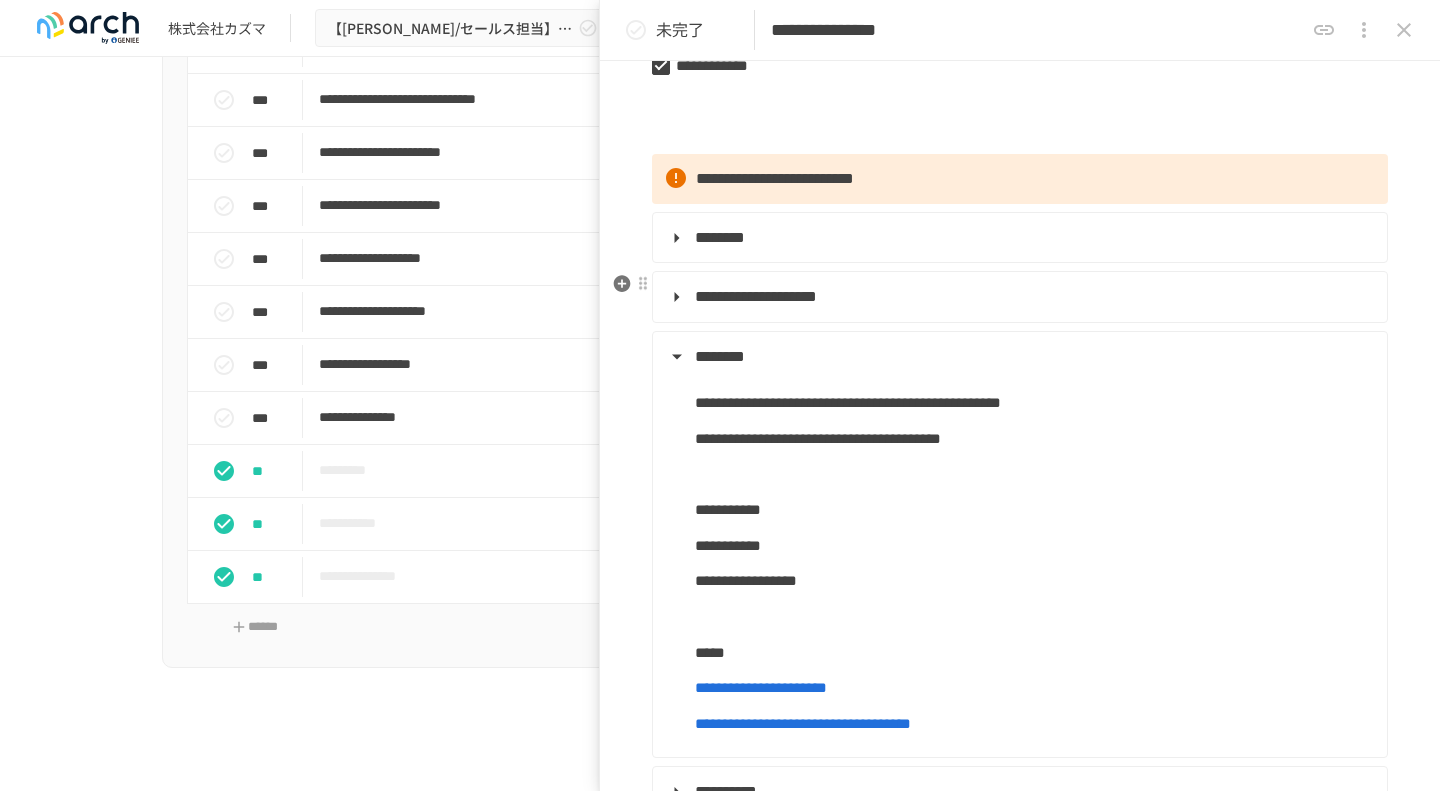 click on "**********" at bounding box center (756, 296) 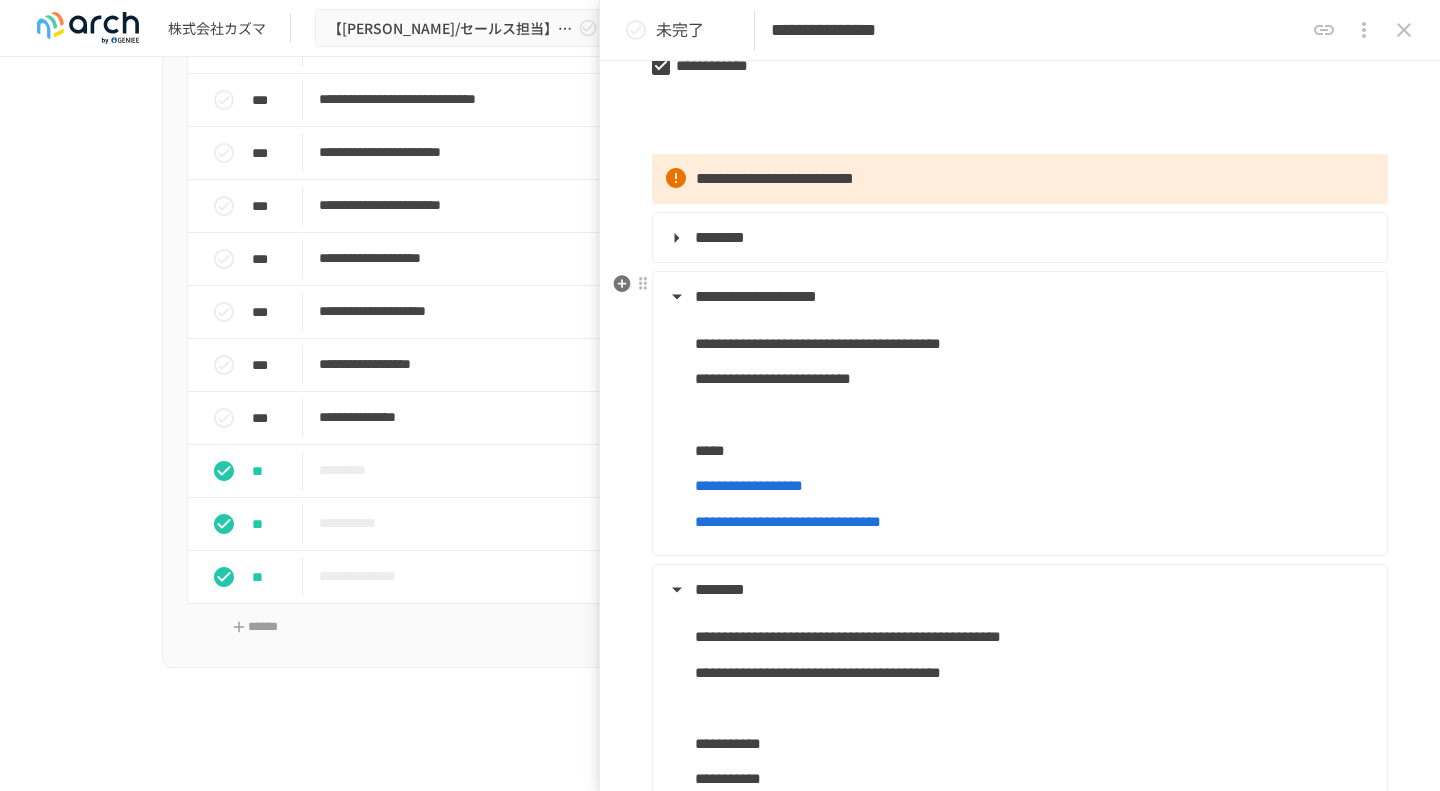 click on "**********" at bounding box center (756, 296) 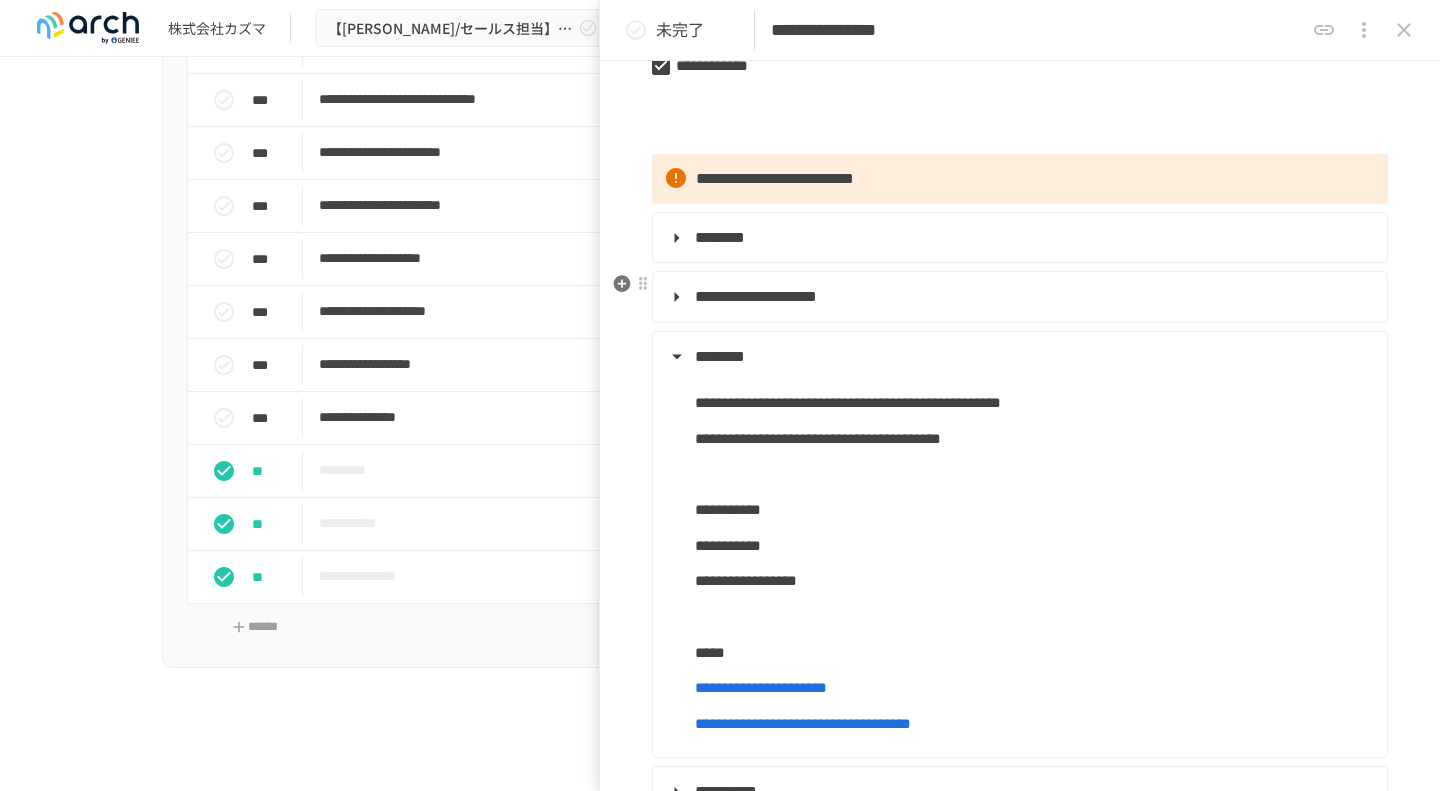 click on "**********" at bounding box center [756, 296] 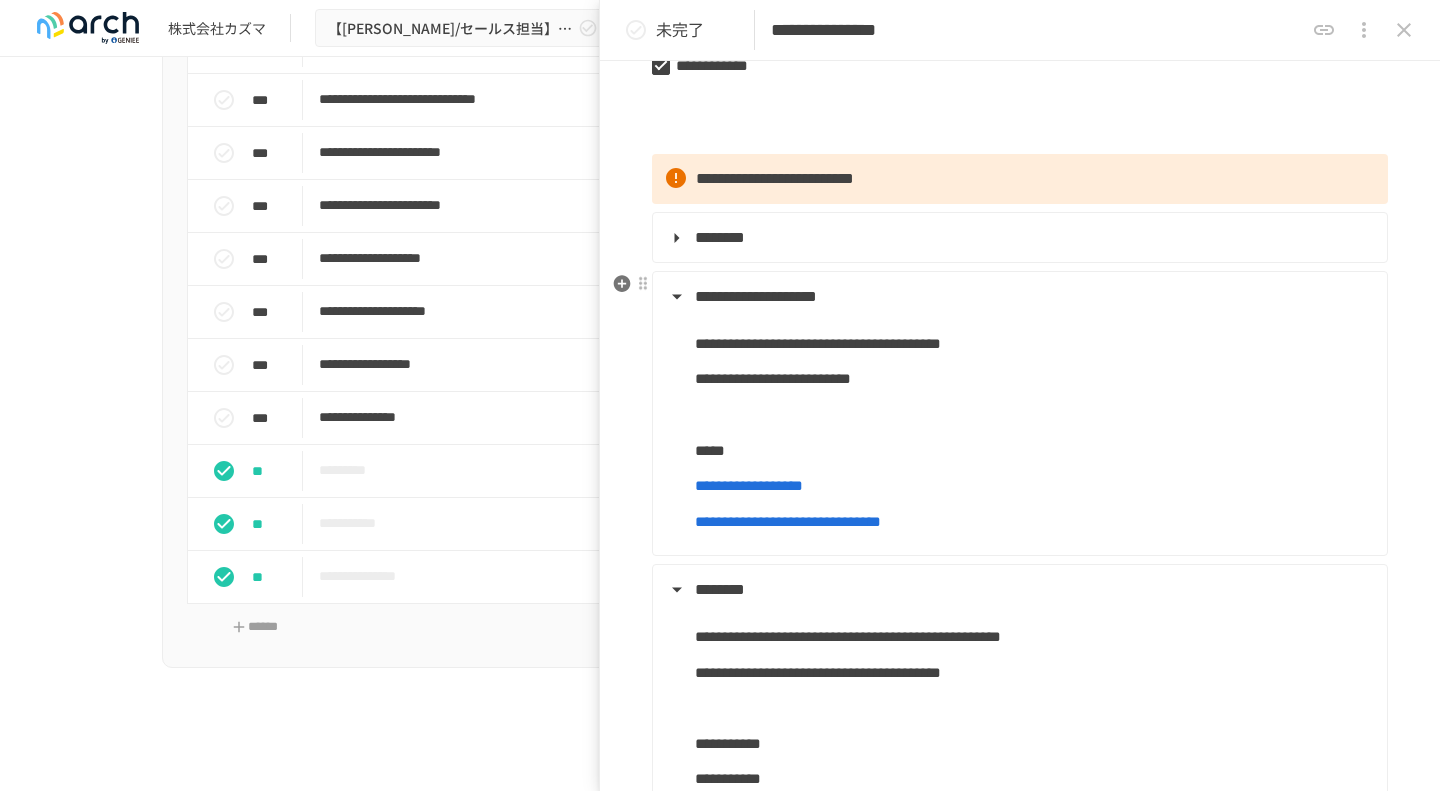 click on "**********" at bounding box center [756, 296] 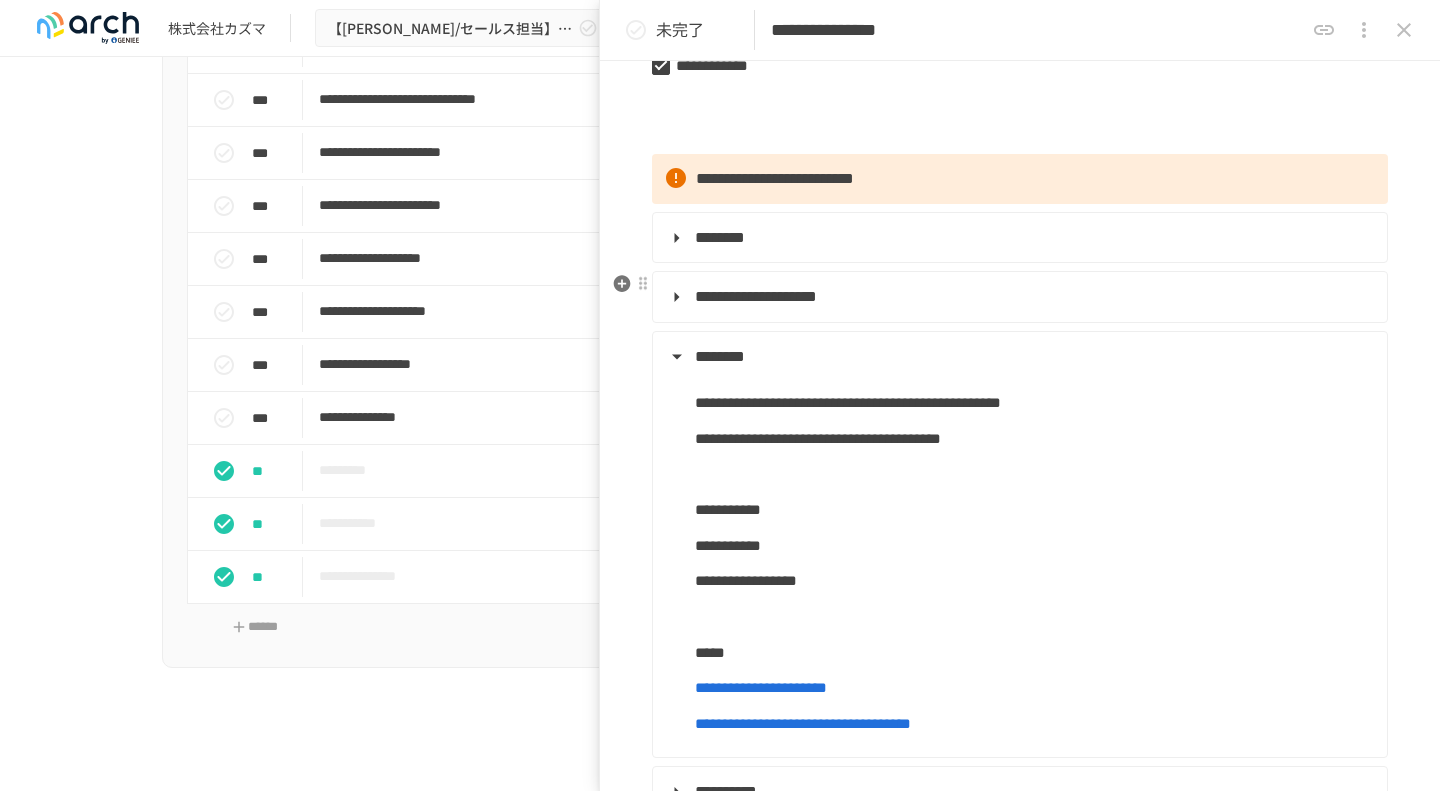 click on "**********" at bounding box center (756, 296) 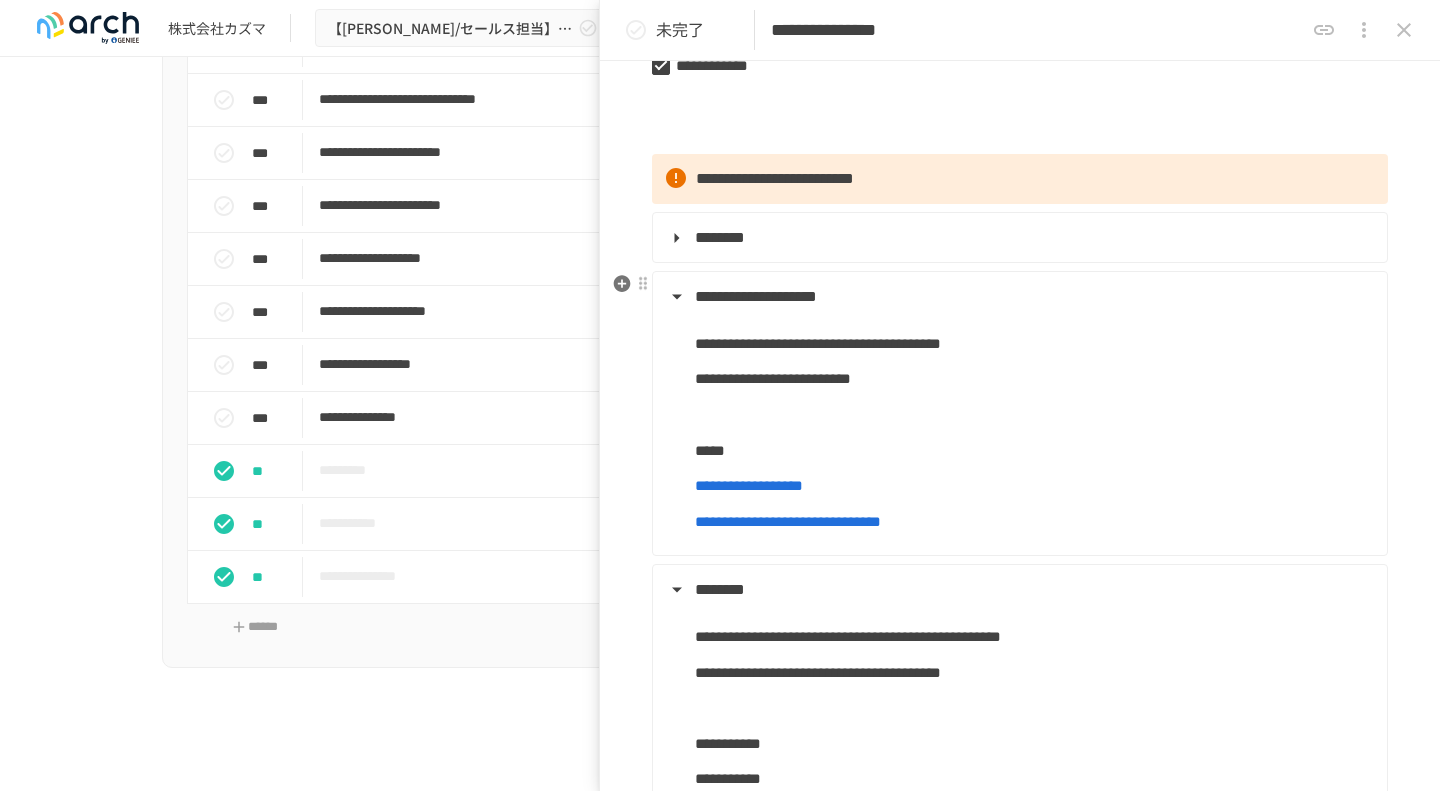 click on "**********" at bounding box center (756, 296) 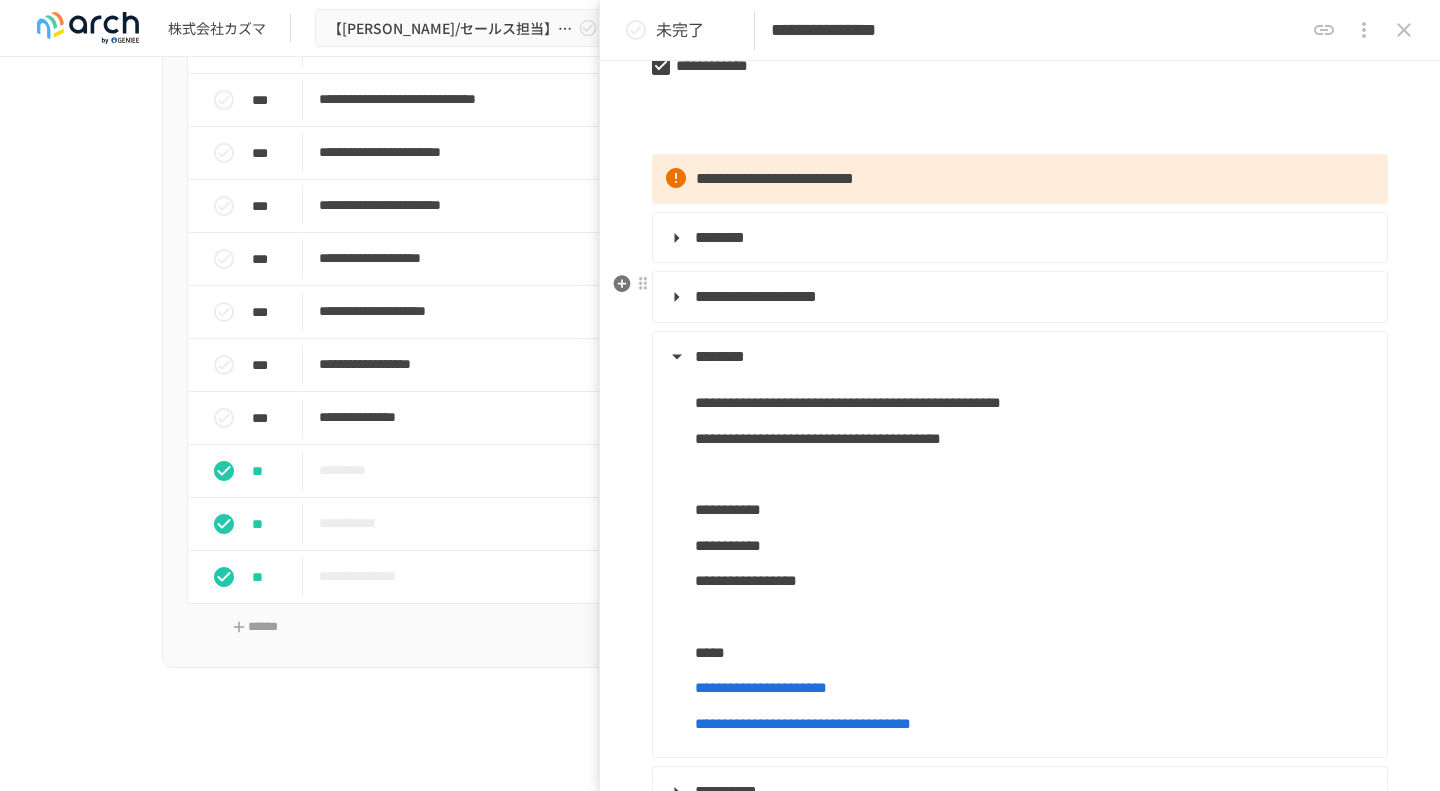 click on "**********" at bounding box center (756, 296) 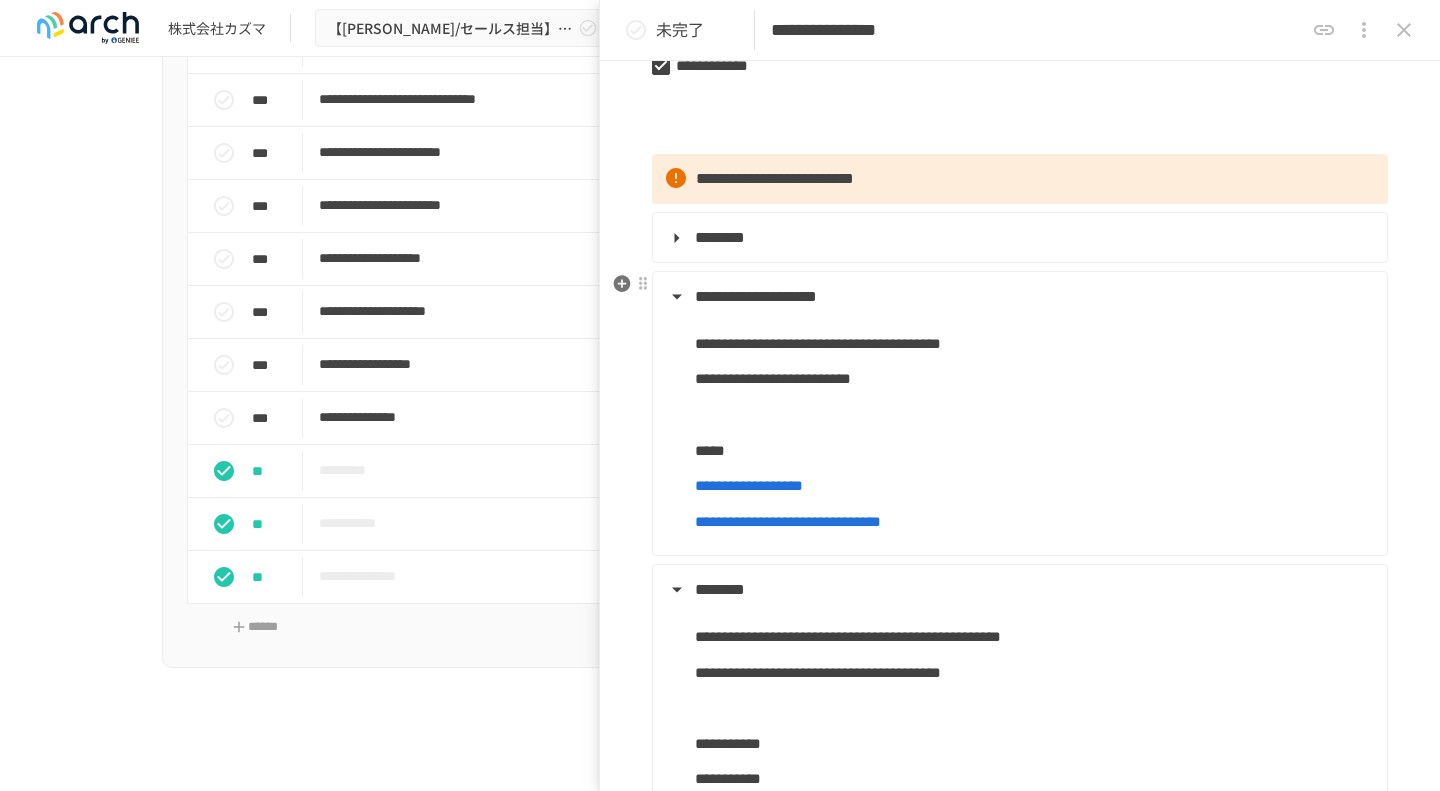 click on "**********" at bounding box center (756, 296) 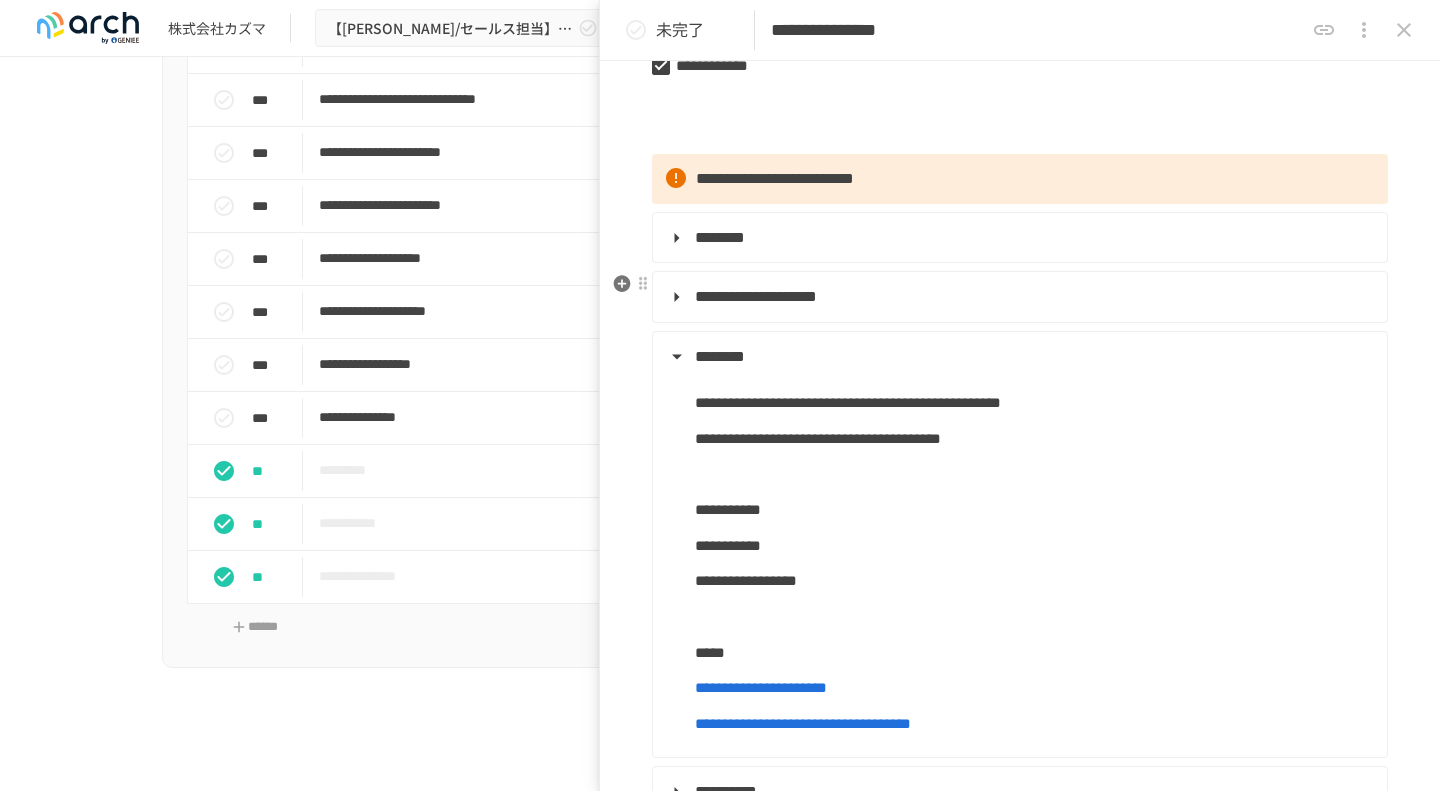 click on "**********" at bounding box center [756, 296] 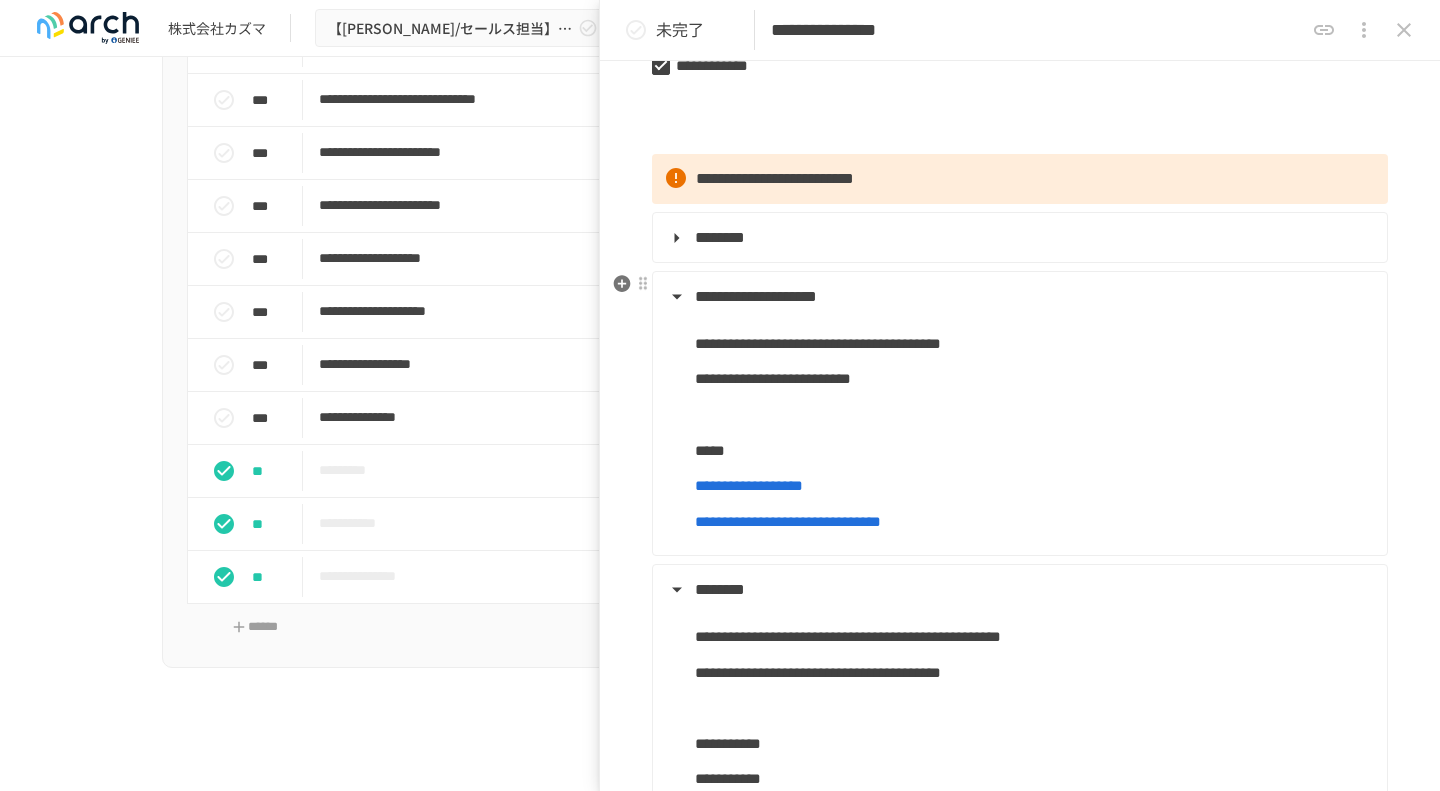 click on "**********" at bounding box center [1018, 423] 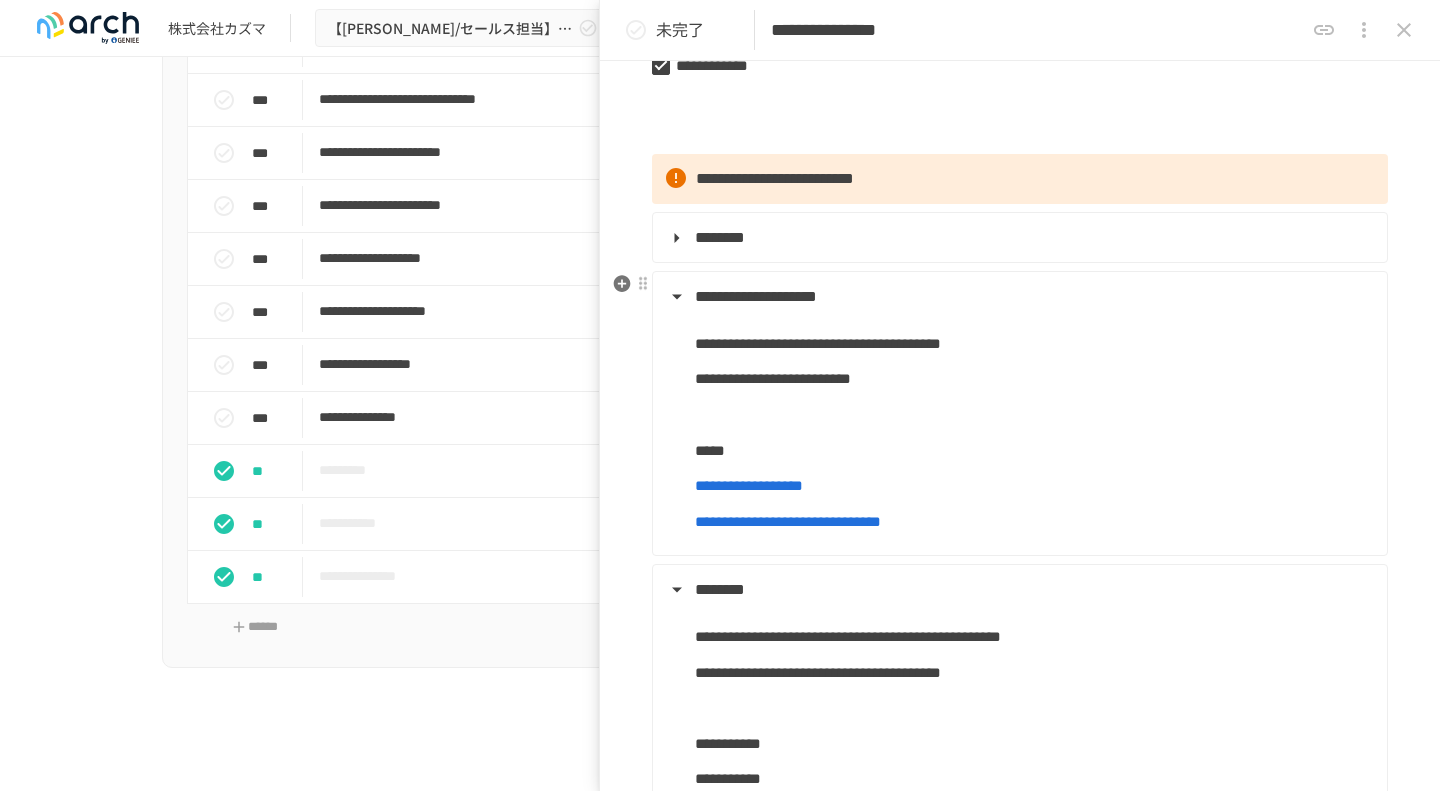 click on "**********" at bounding box center [756, 296] 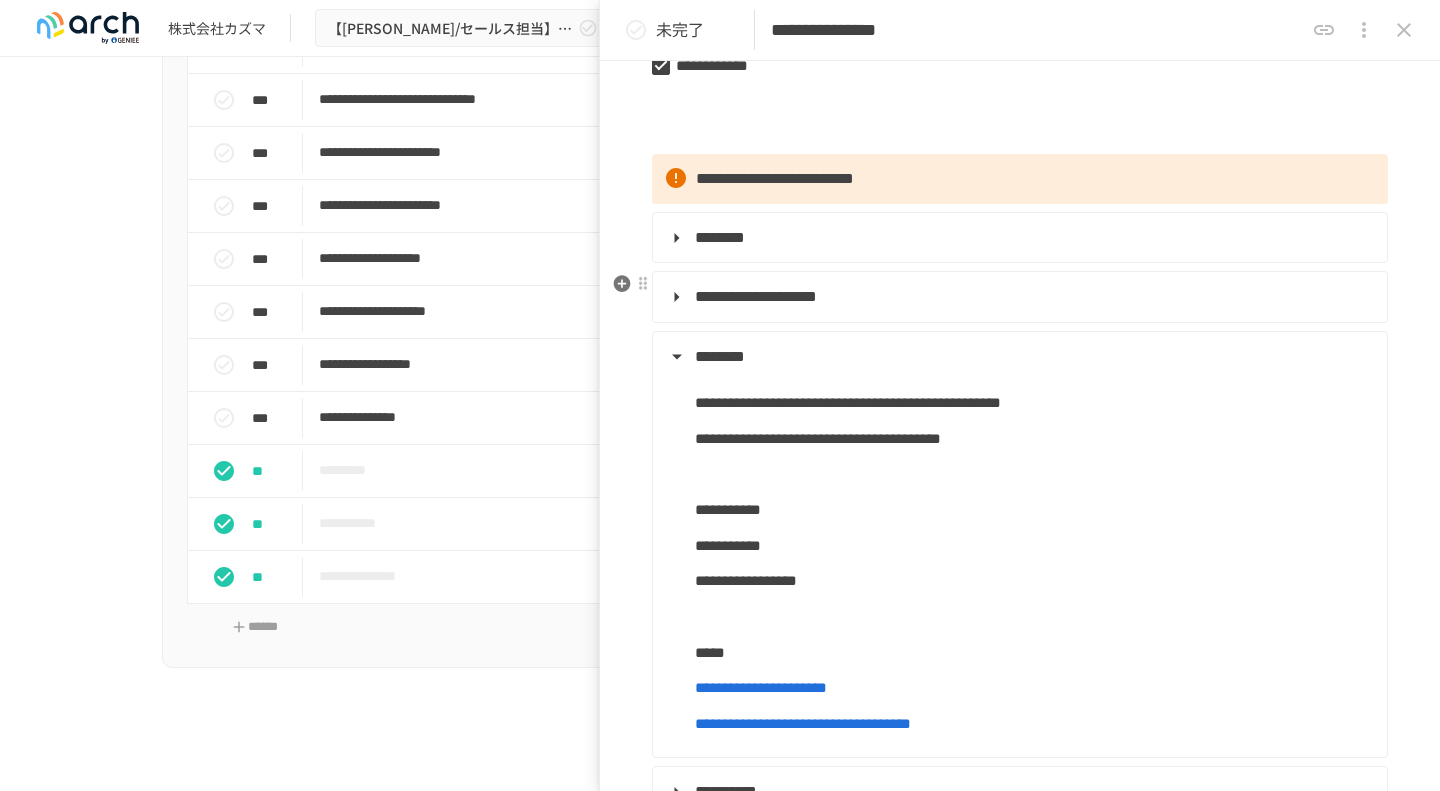 click on "**********" at bounding box center [756, 296] 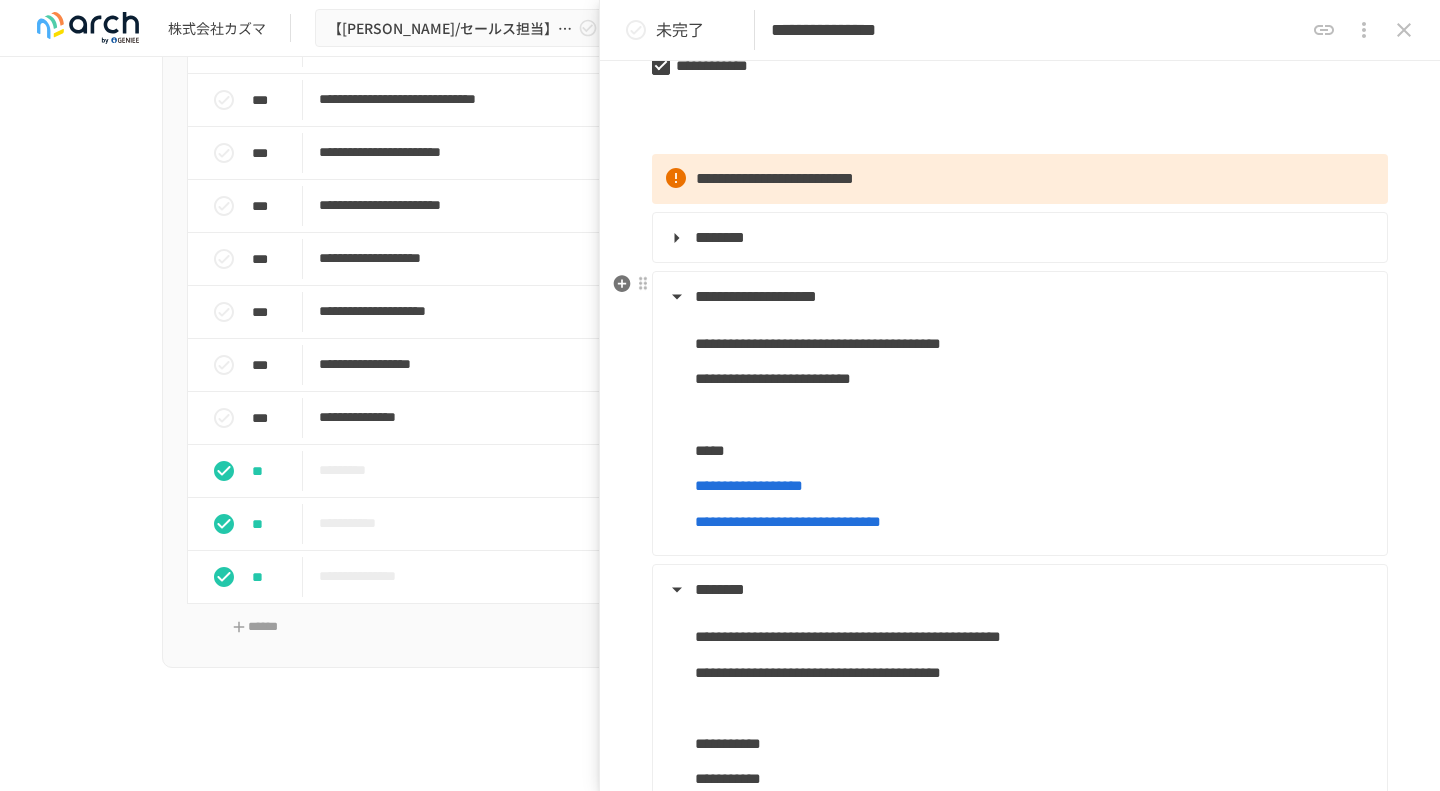 click on "**********" at bounding box center [756, 296] 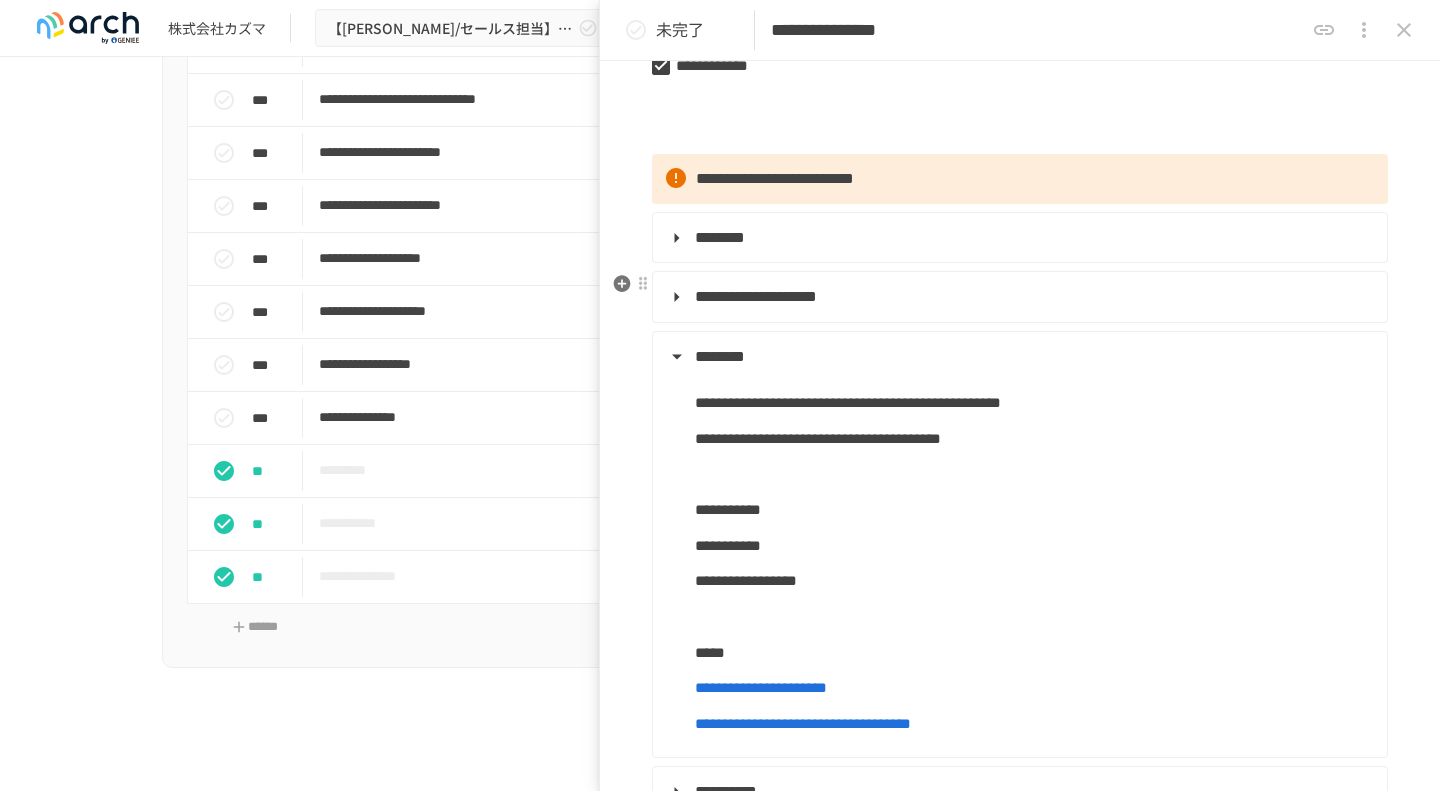 click on "**********" at bounding box center (756, 296) 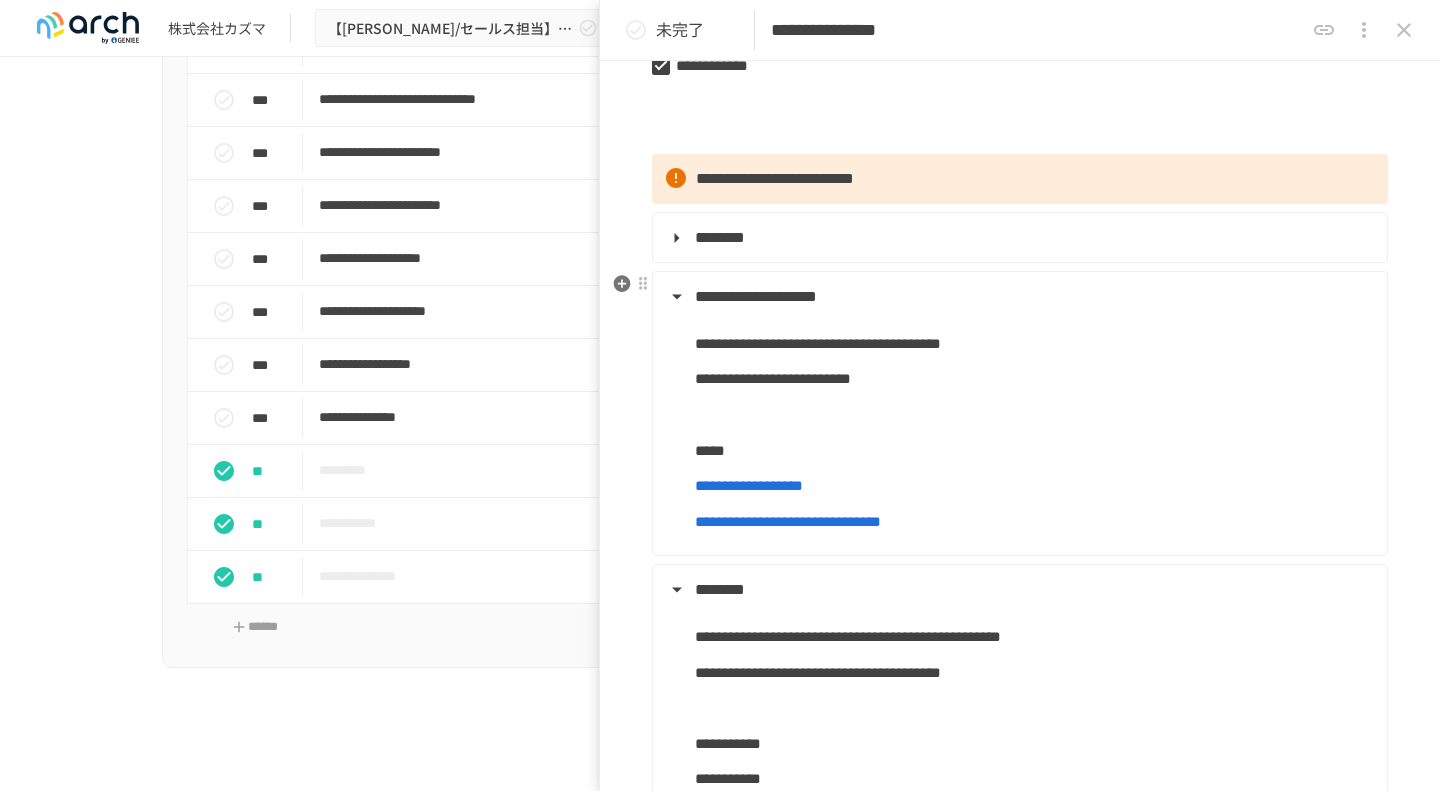 click on "**********" at bounding box center [756, 296] 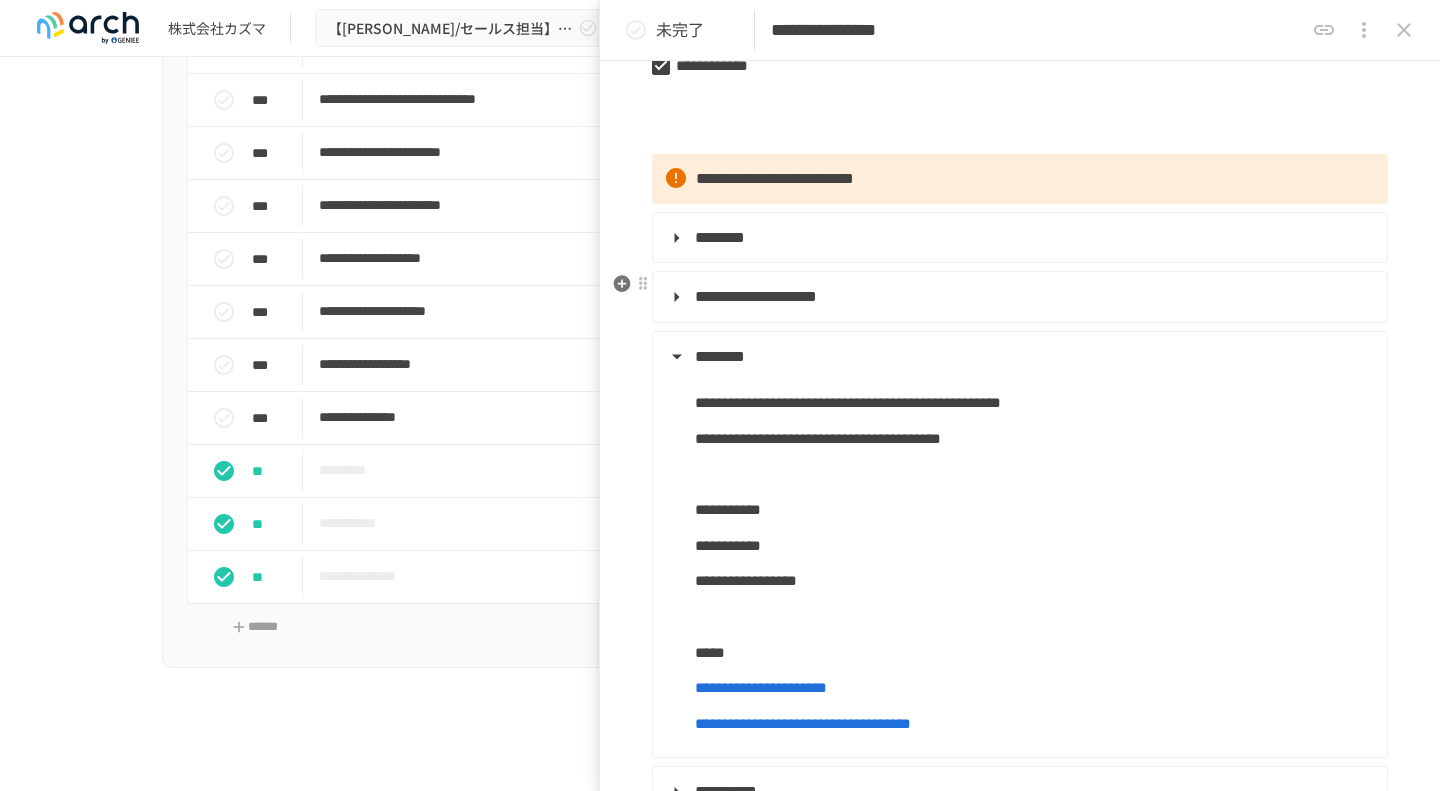 click on "**********" at bounding box center (756, 296) 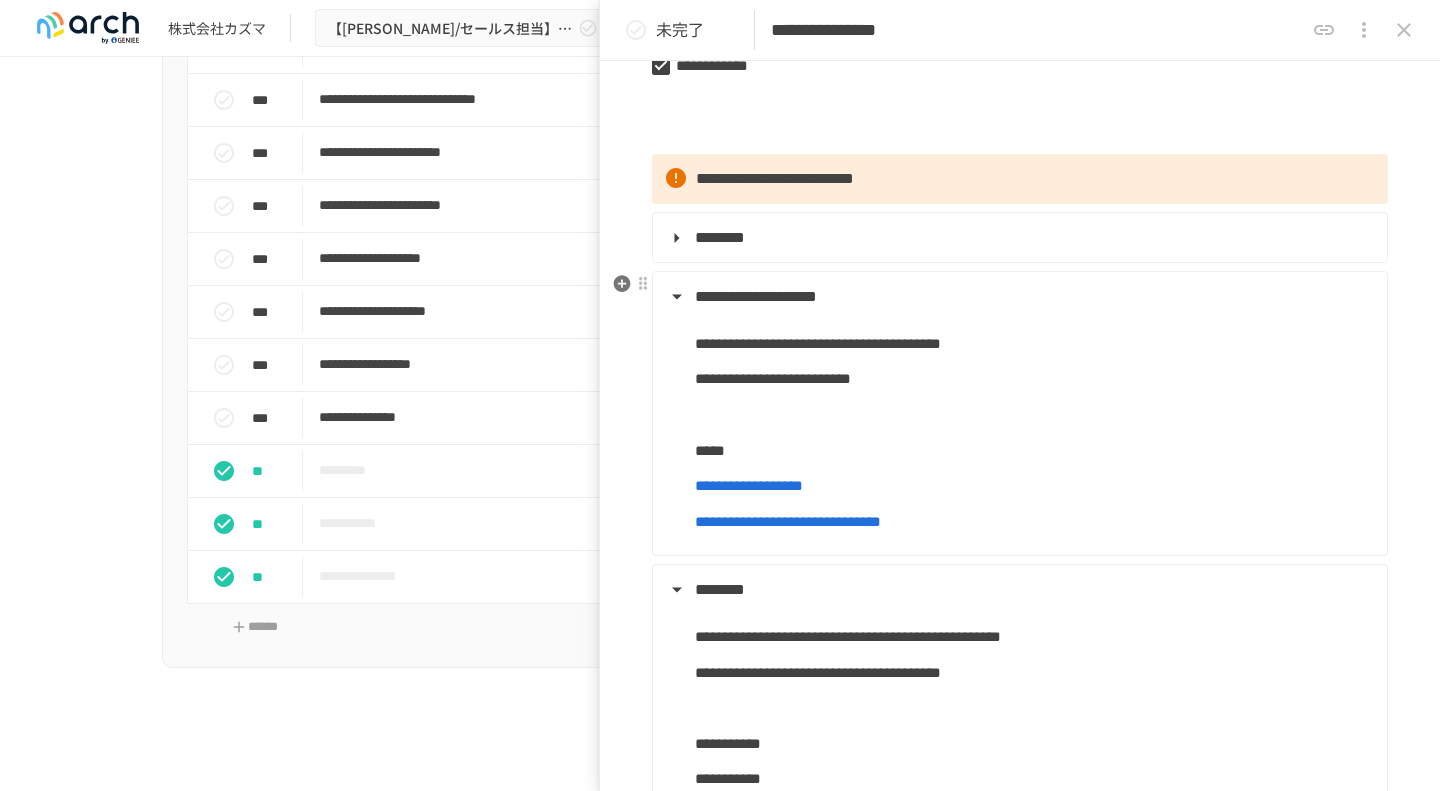 click on "**********" at bounding box center [756, 296] 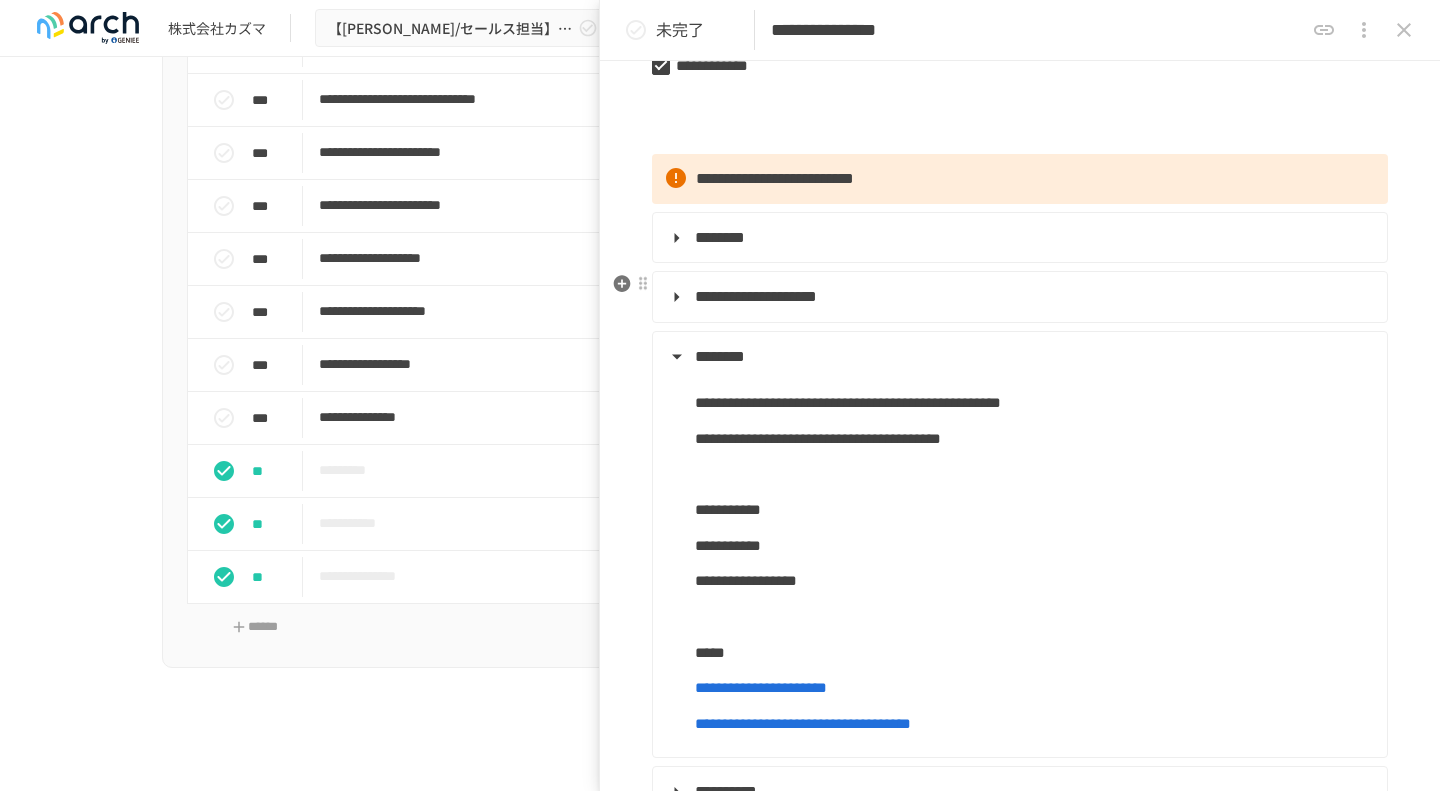 click on "**********" at bounding box center (756, 296) 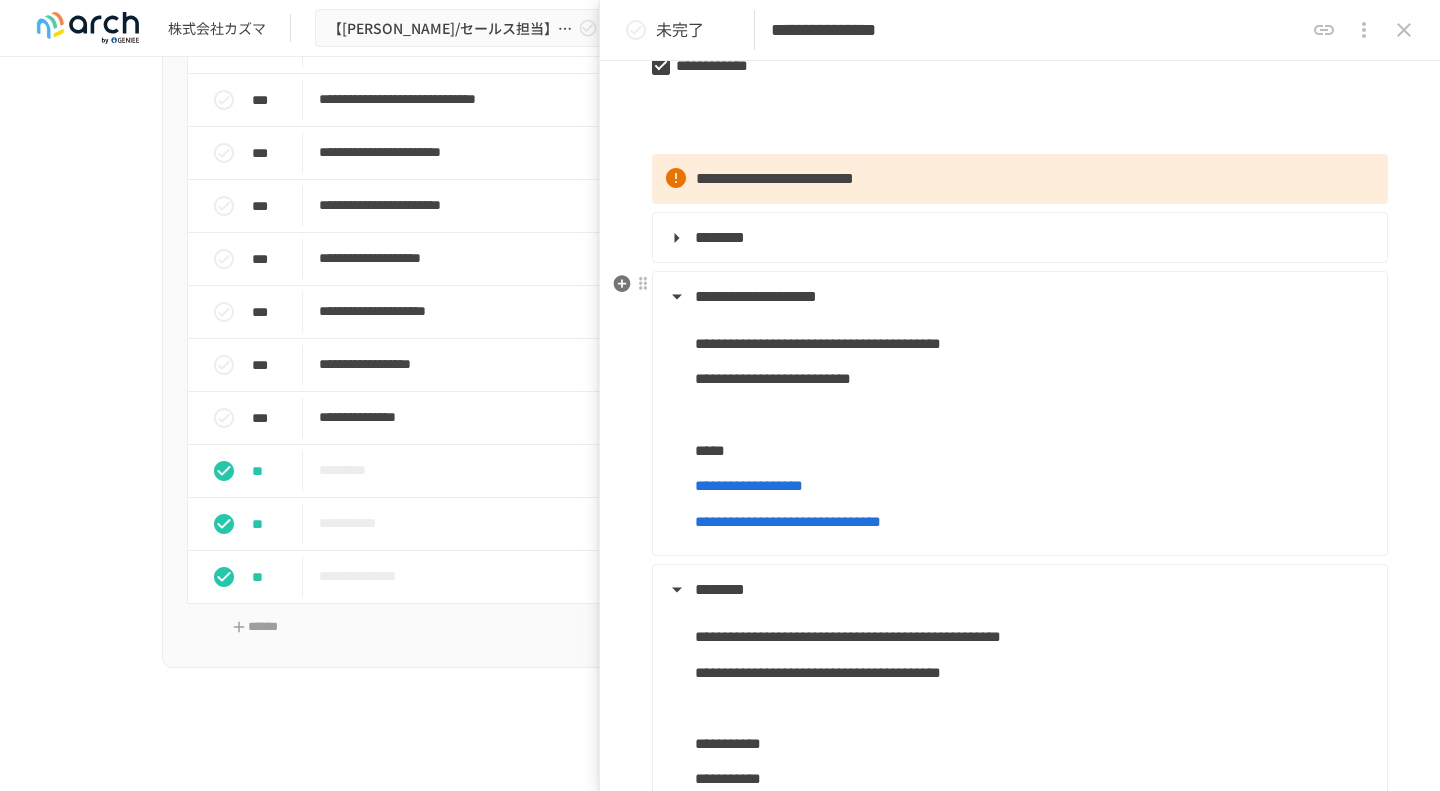 click on "**********" at bounding box center [756, 296] 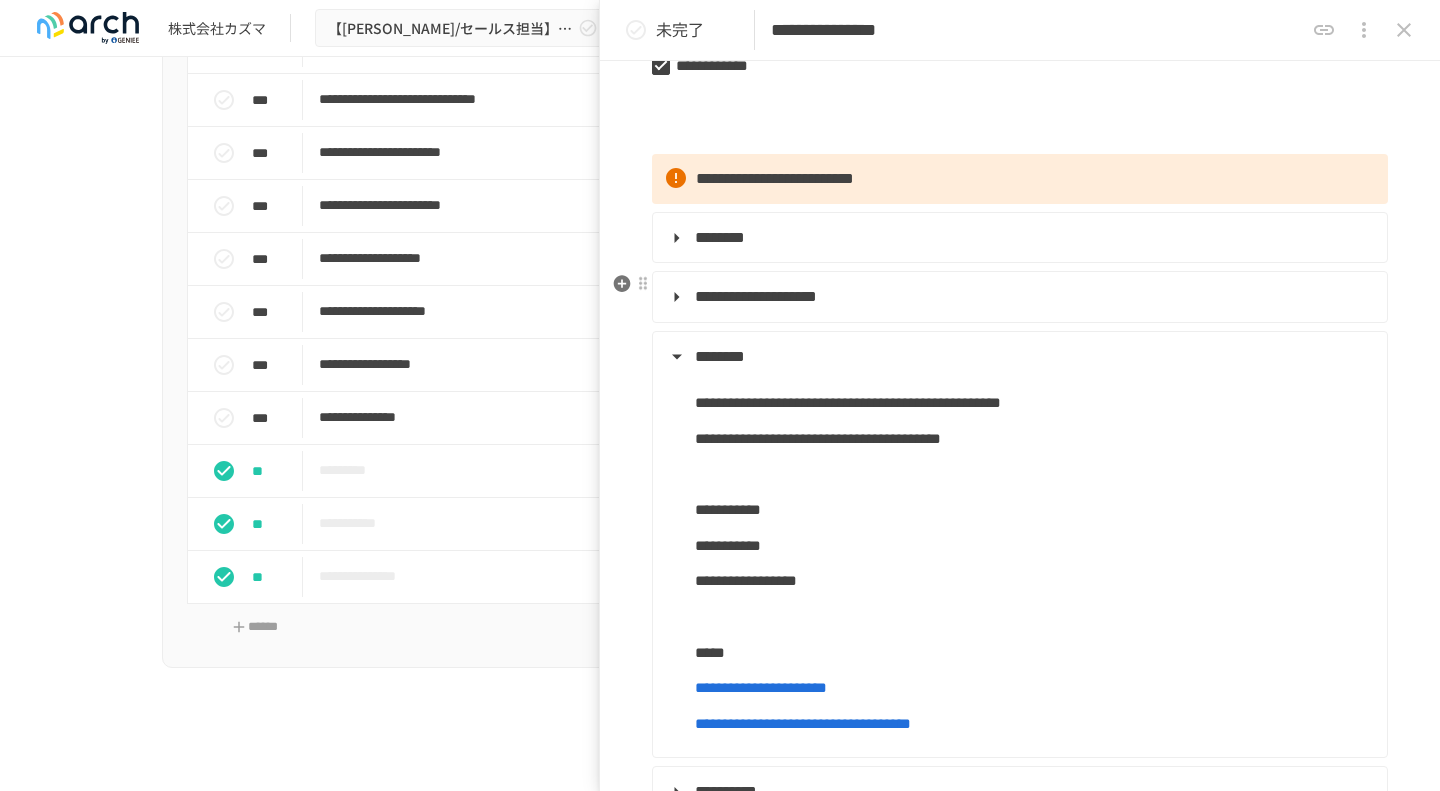 click on "**********" at bounding box center (756, 296) 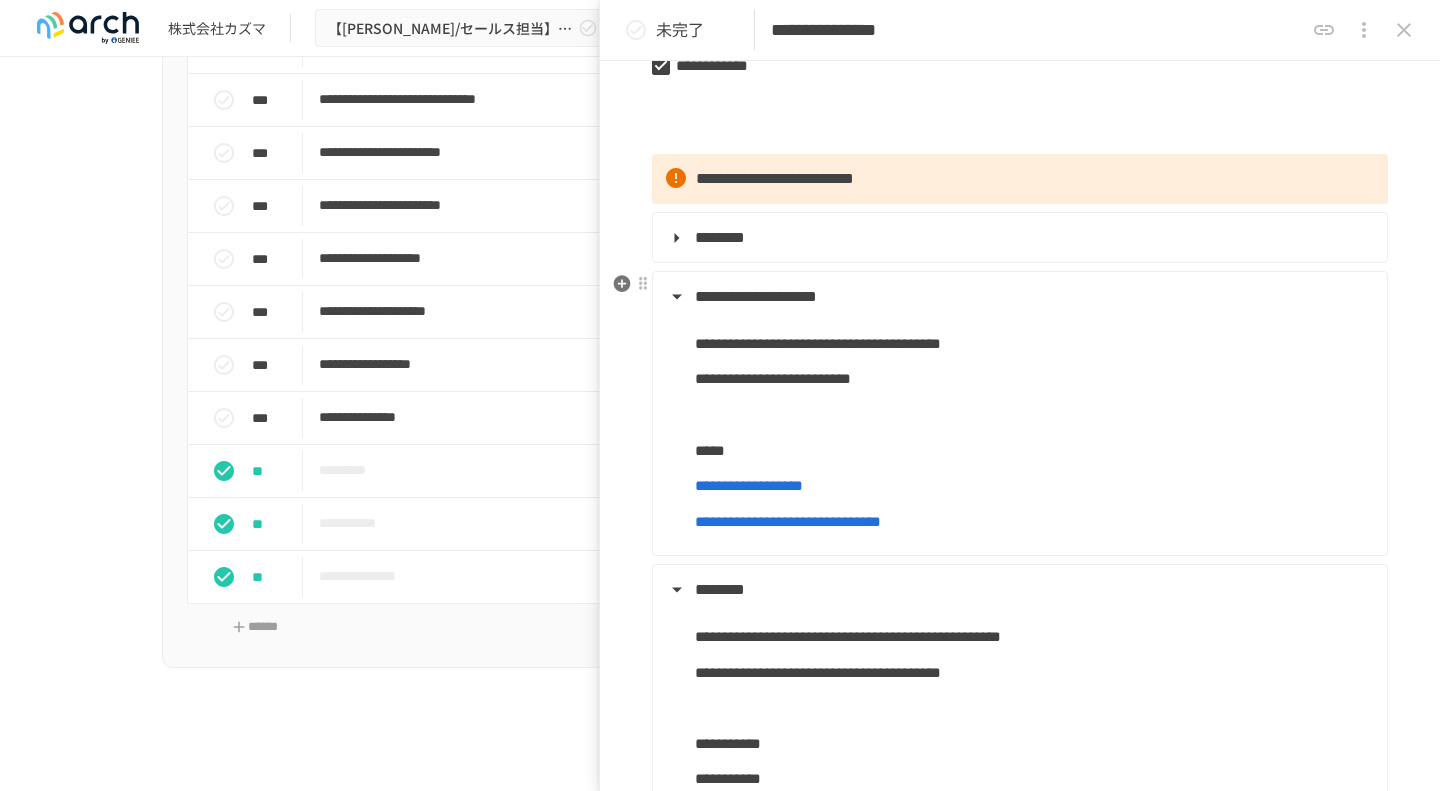 click on "**********" at bounding box center (756, 296) 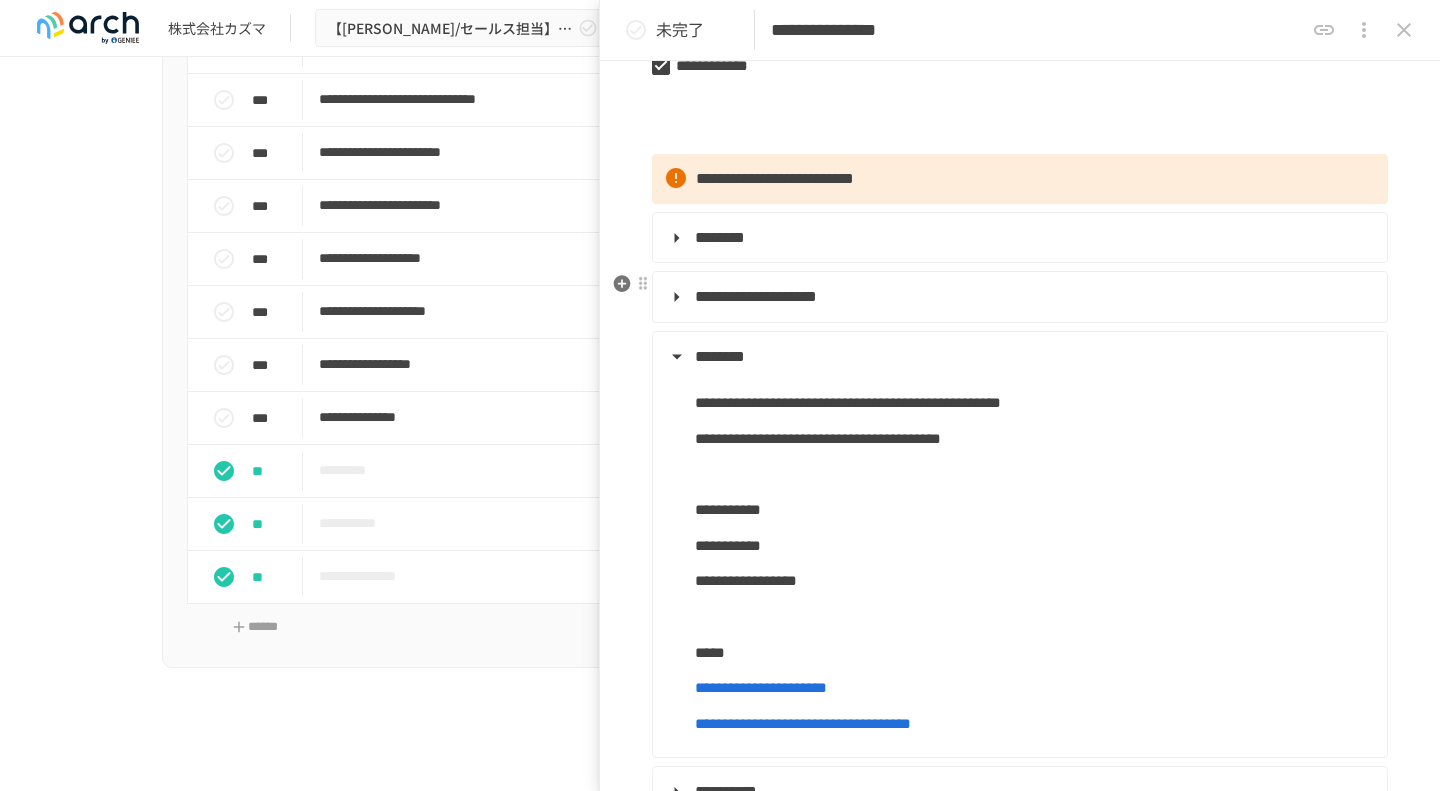 click on "**********" at bounding box center [756, 296] 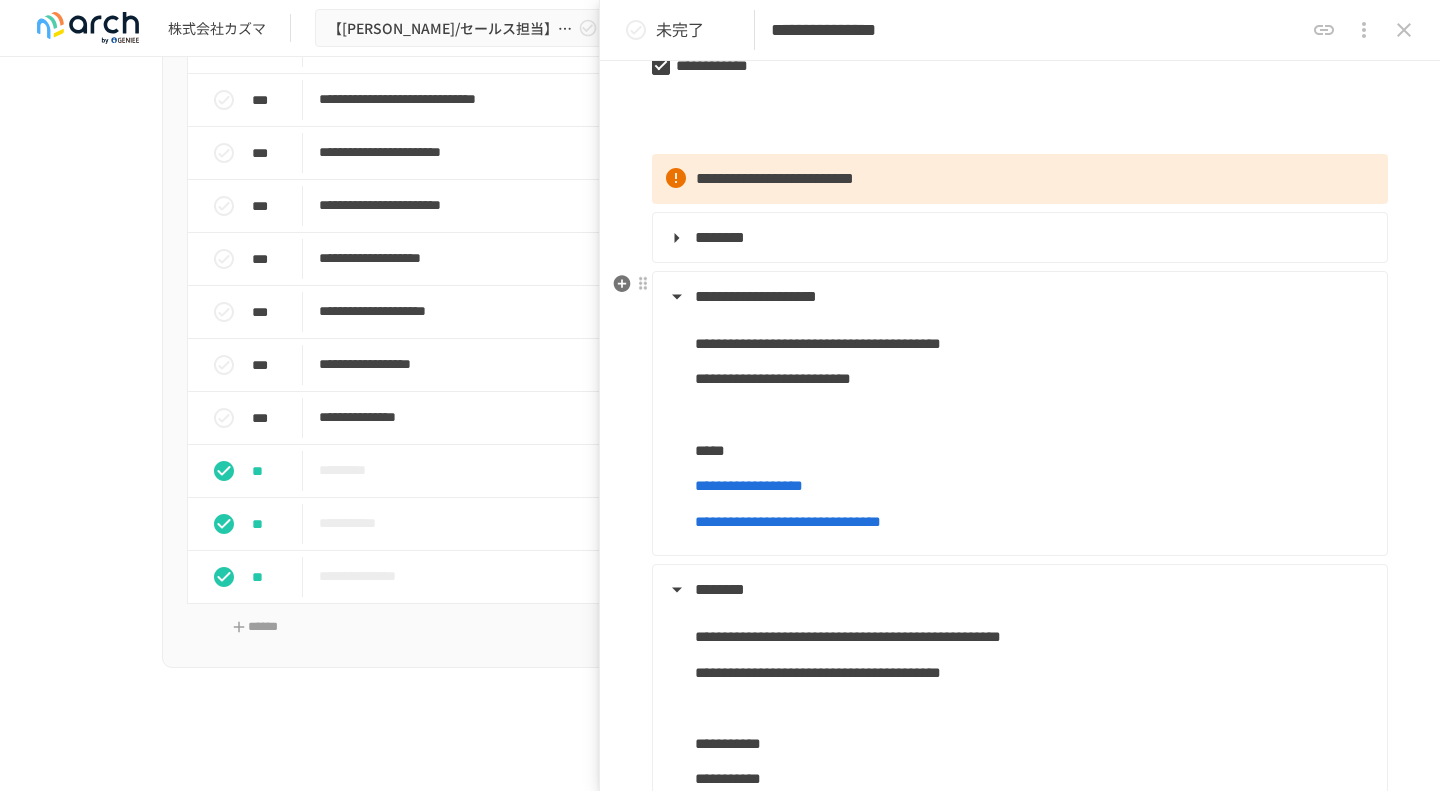 click on "**********" at bounding box center [756, 296] 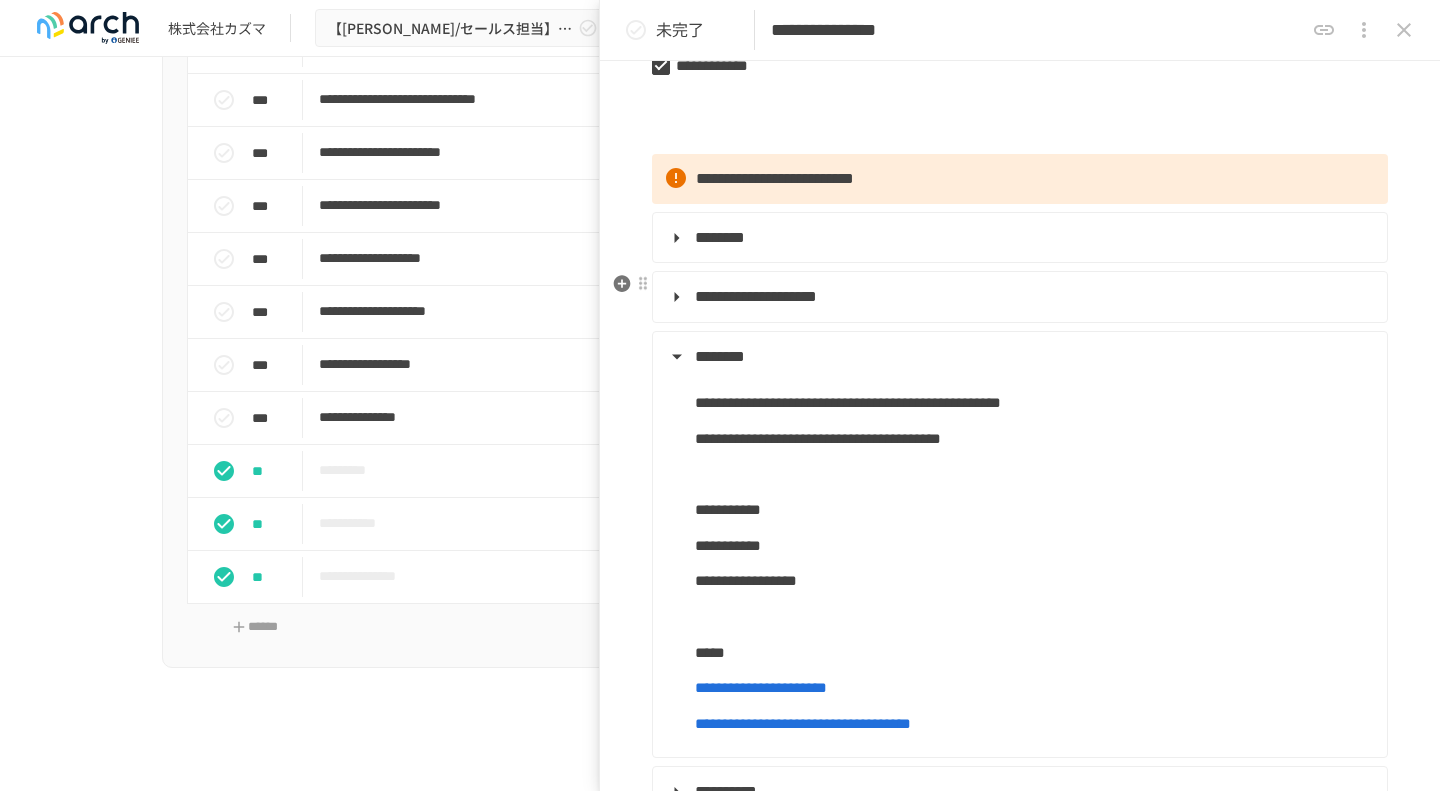 click on "**********" at bounding box center [756, 296] 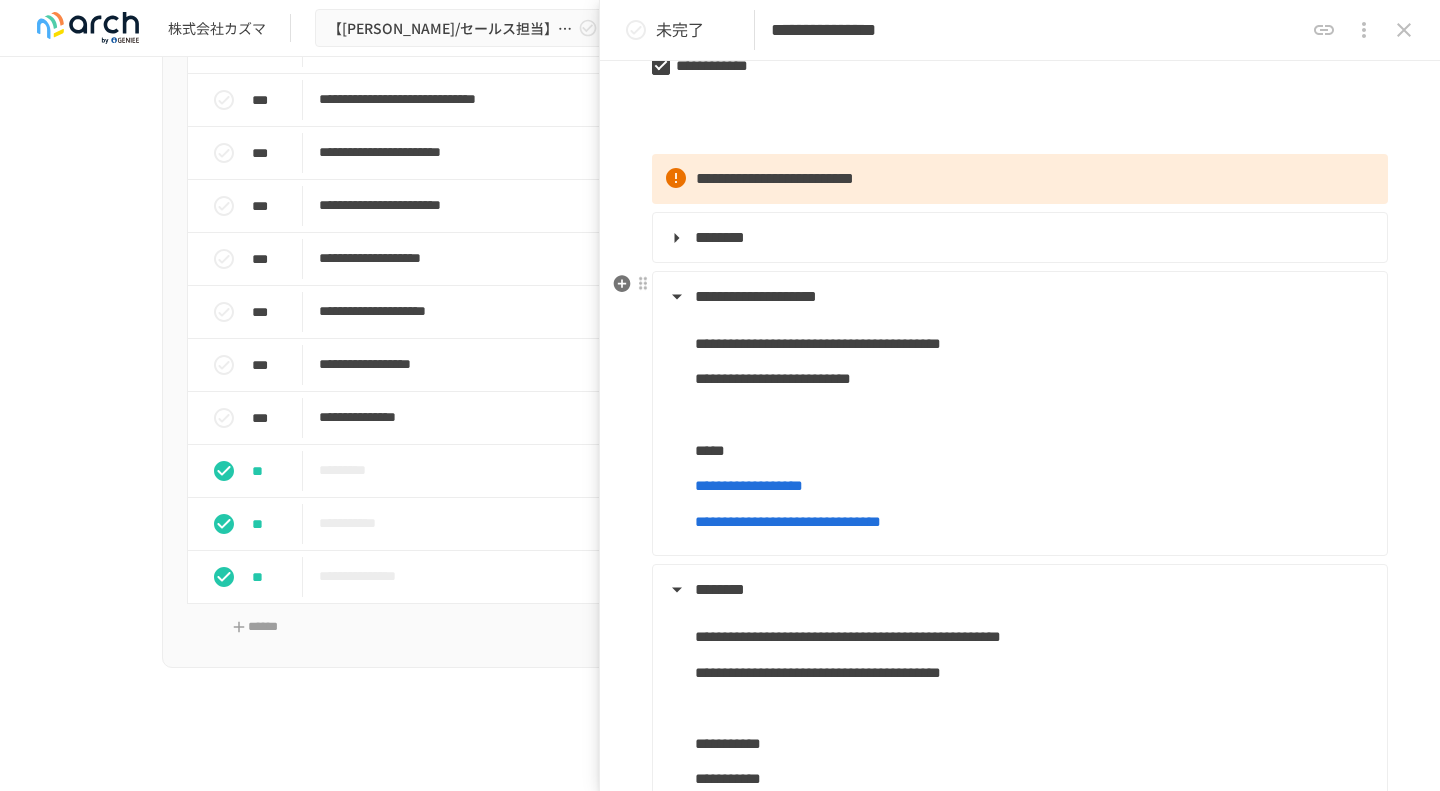 click on "**********" at bounding box center [756, 296] 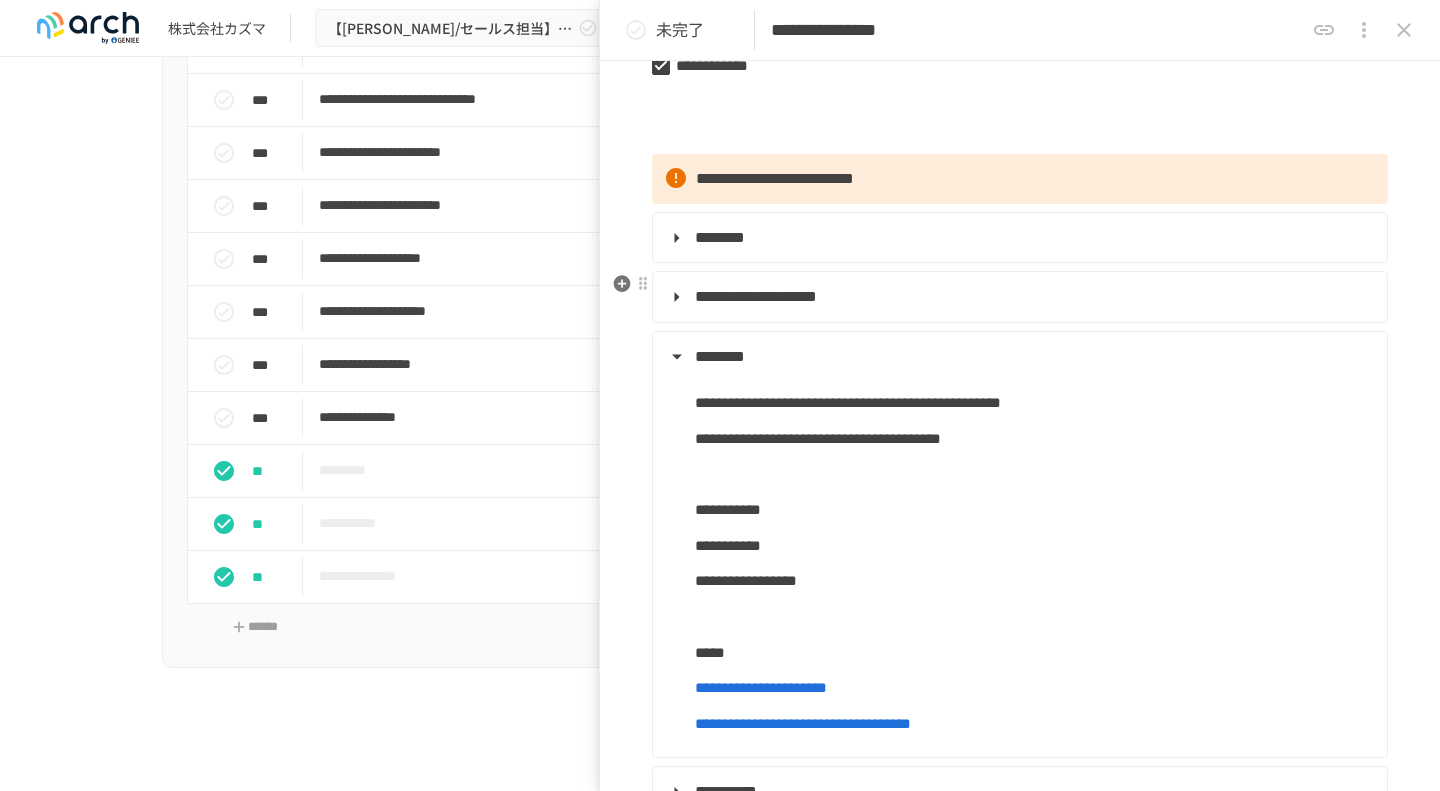 click on "**********" at bounding box center [756, 296] 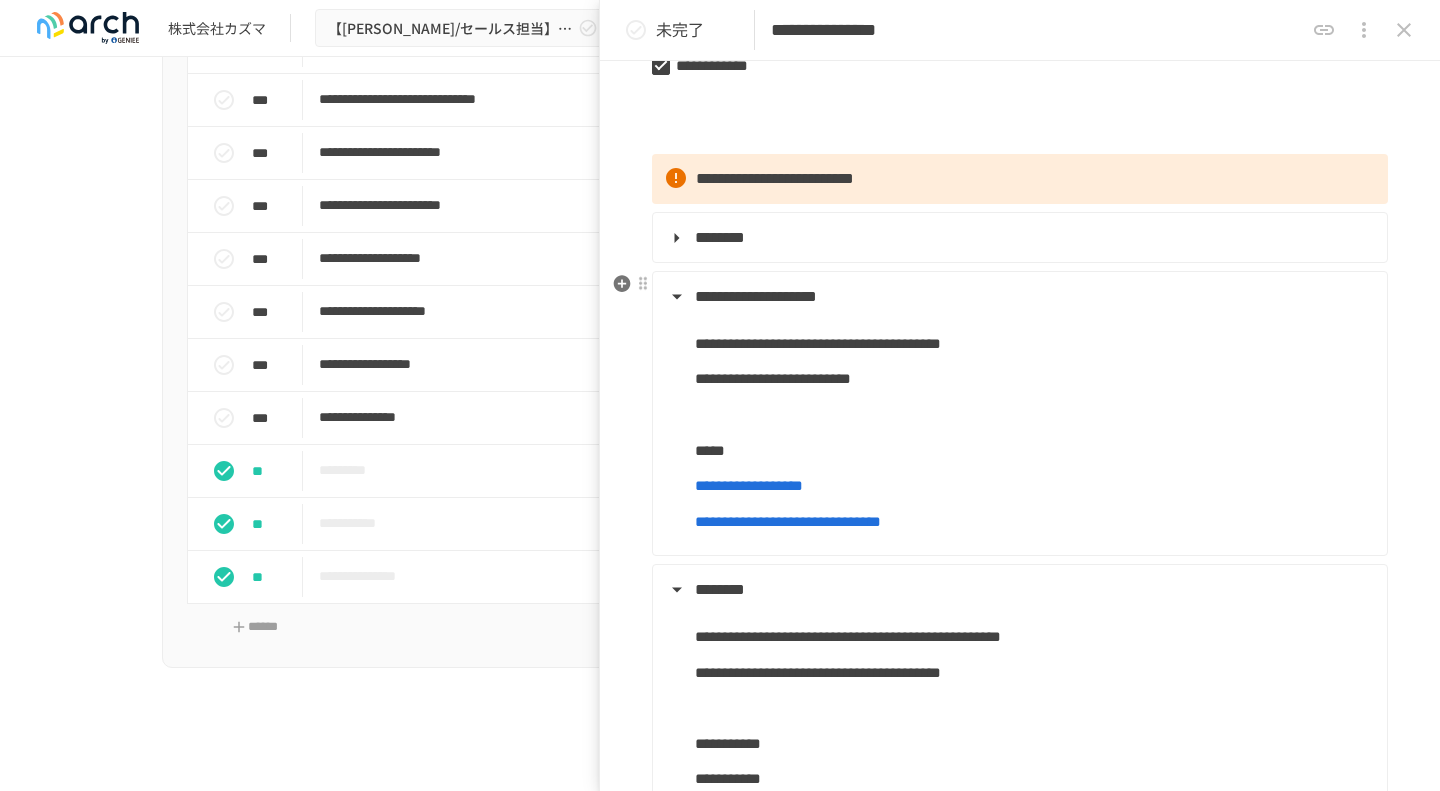 click on "**********" at bounding box center [756, 296] 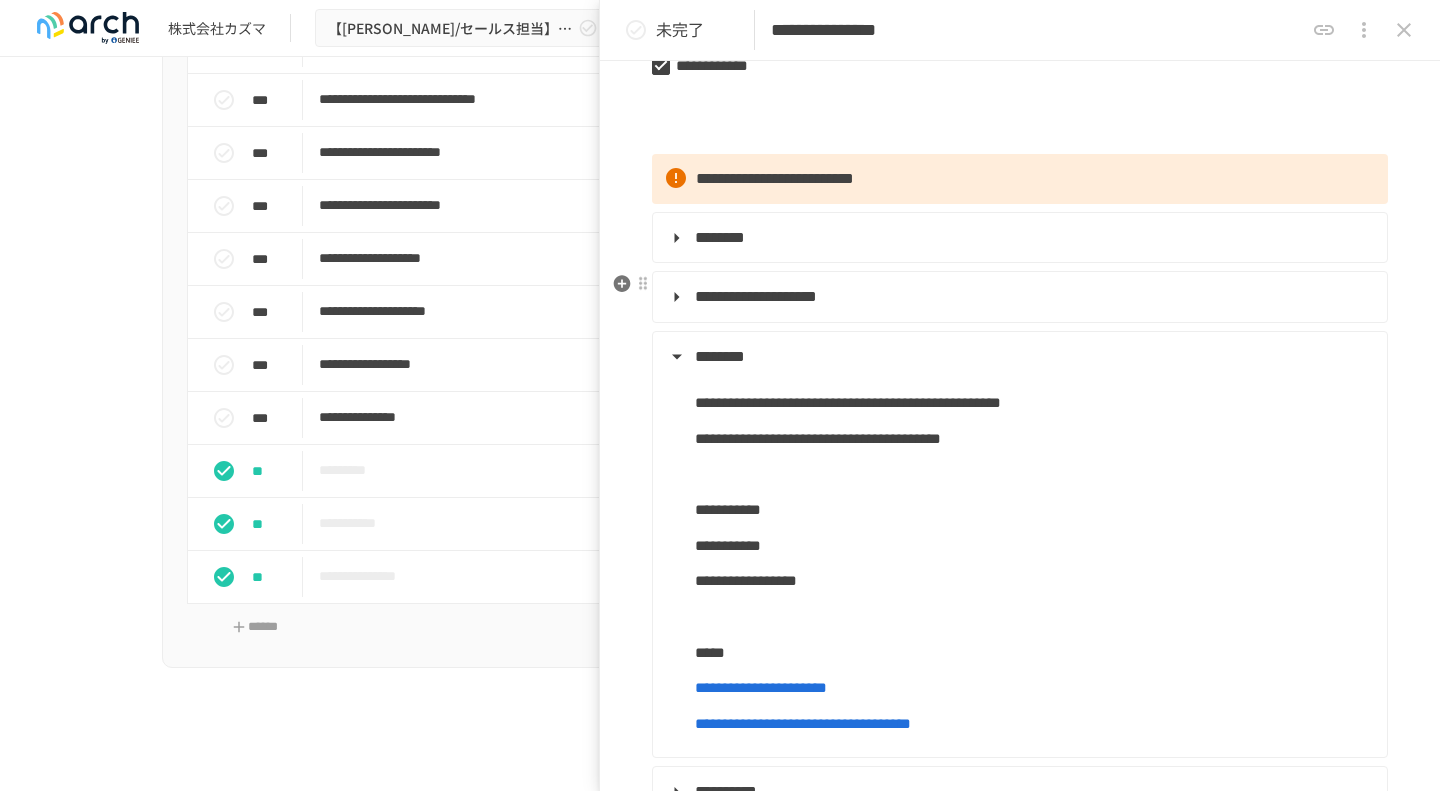 click on "**********" at bounding box center (756, 296) 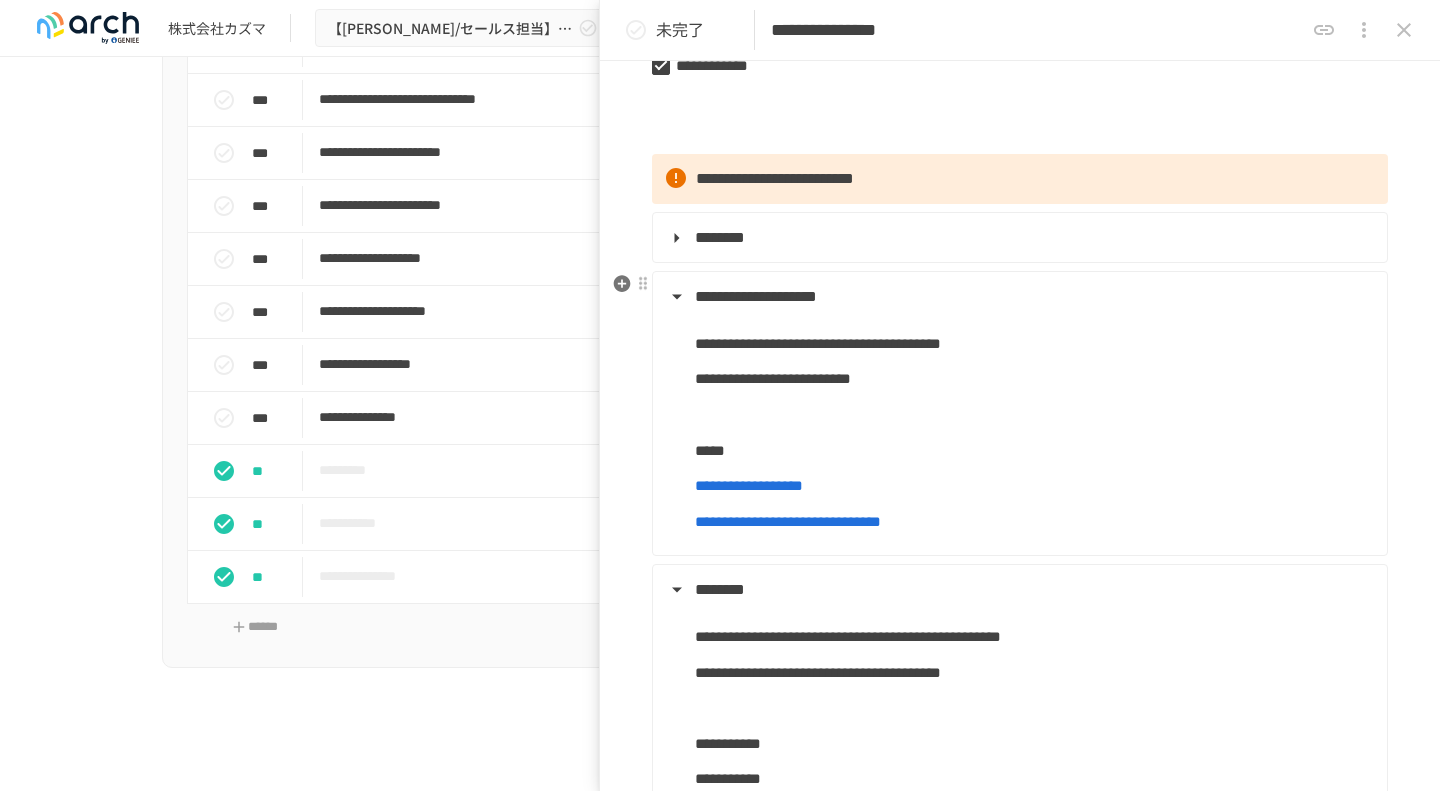 click on "**********" at bounding box center [756, 296] 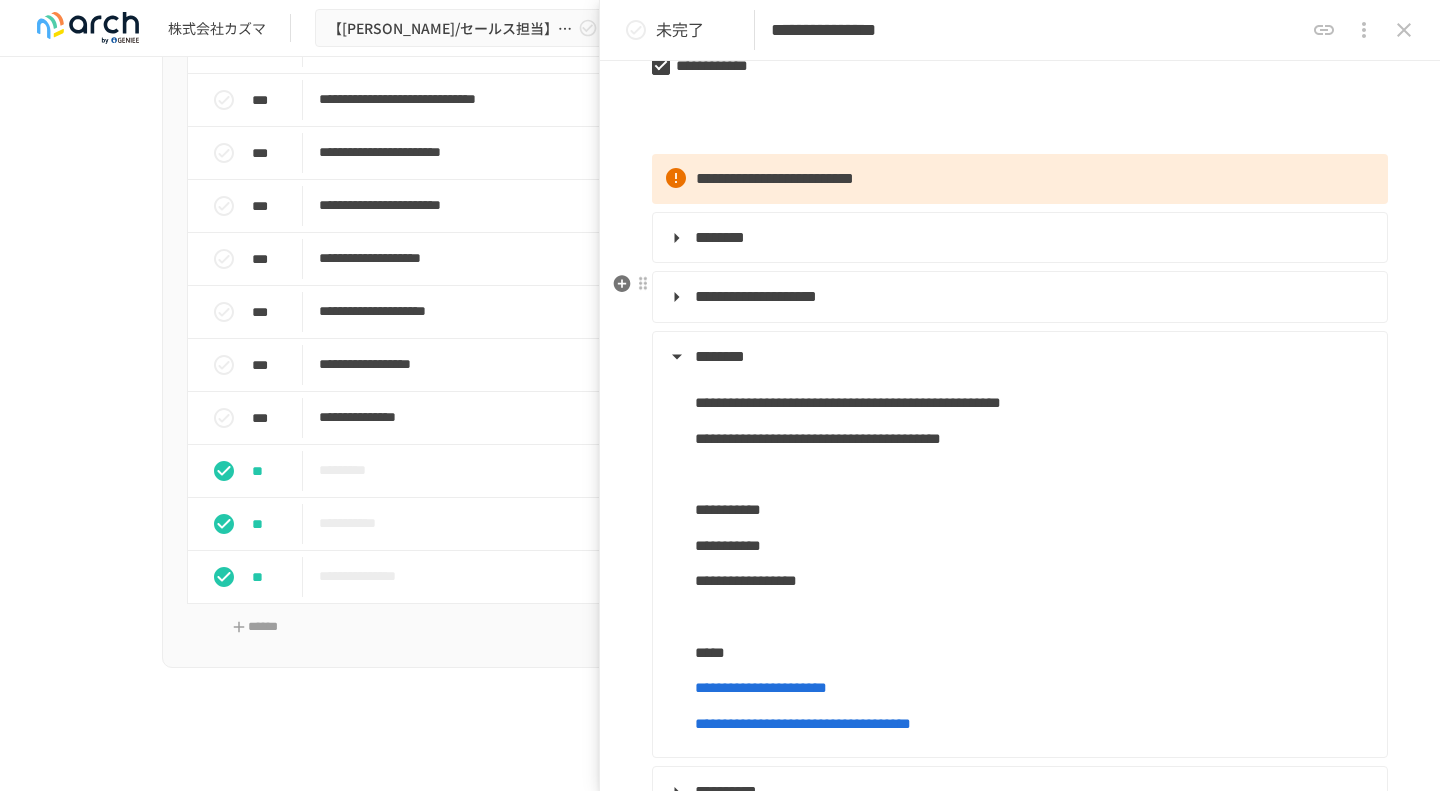 click on "**********" at bounding box center (756, 296) 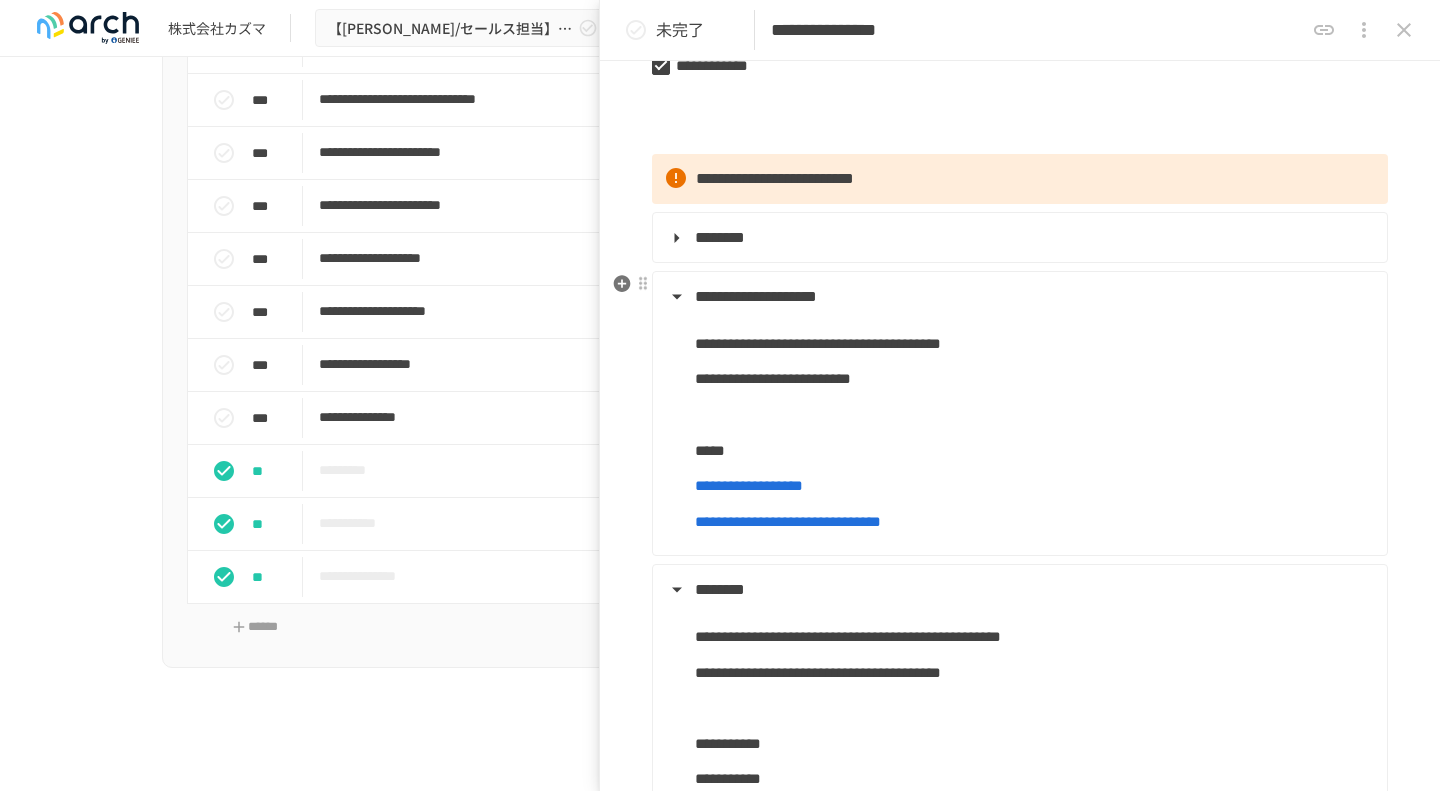 click on "**********" at bounding box center (756, 296) 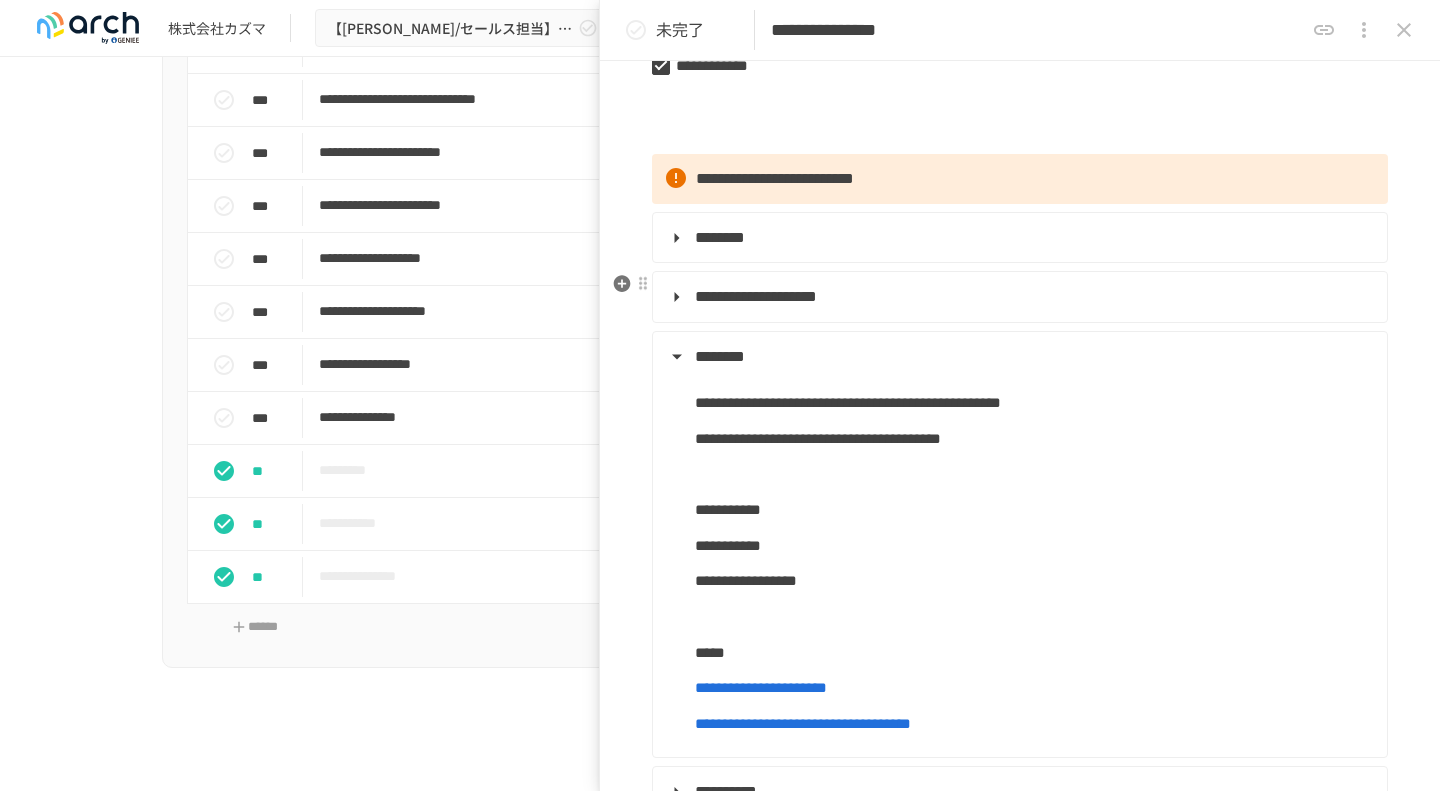 click on "**********" at bounding box center (756, 296) 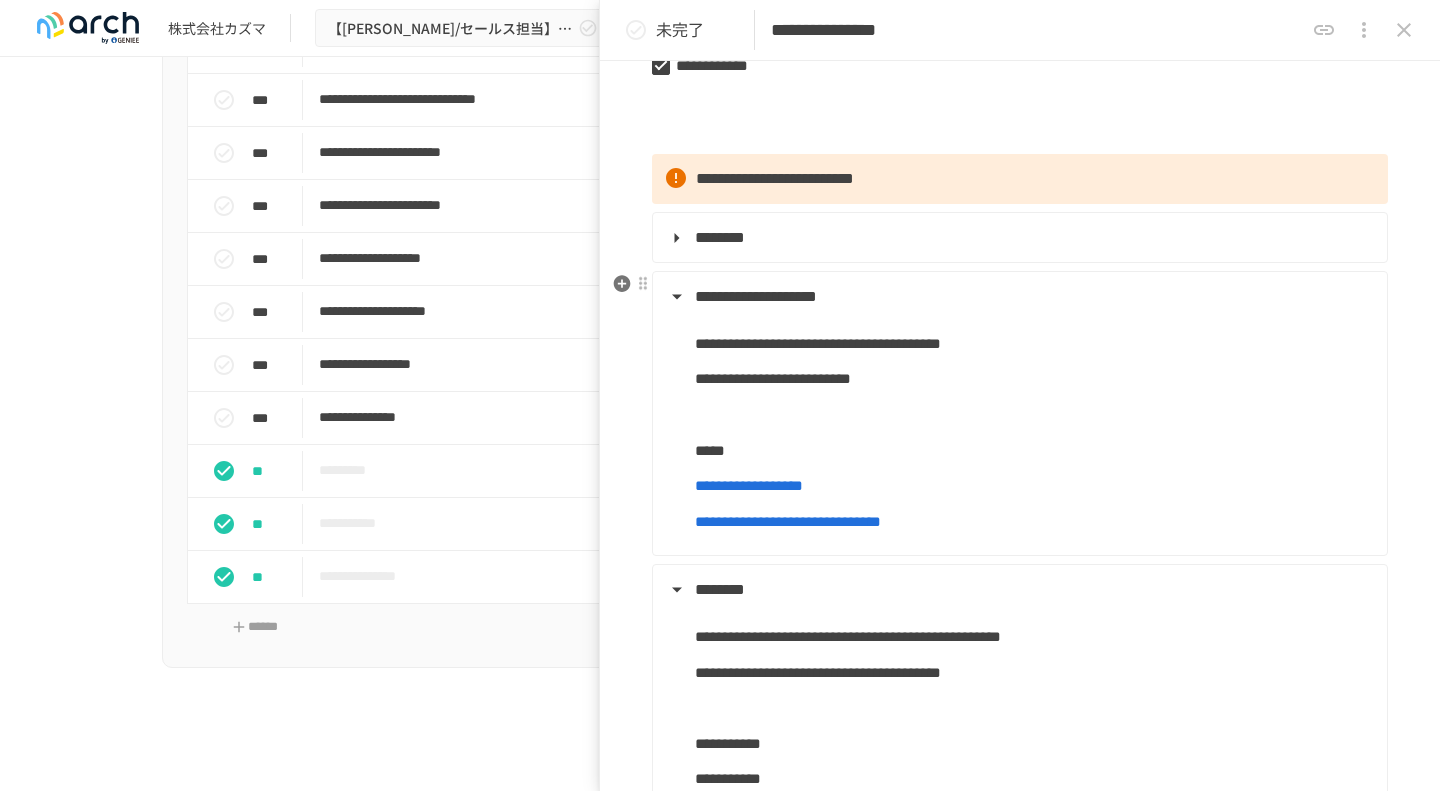 click on "**********" at bounding box center [756, 296] 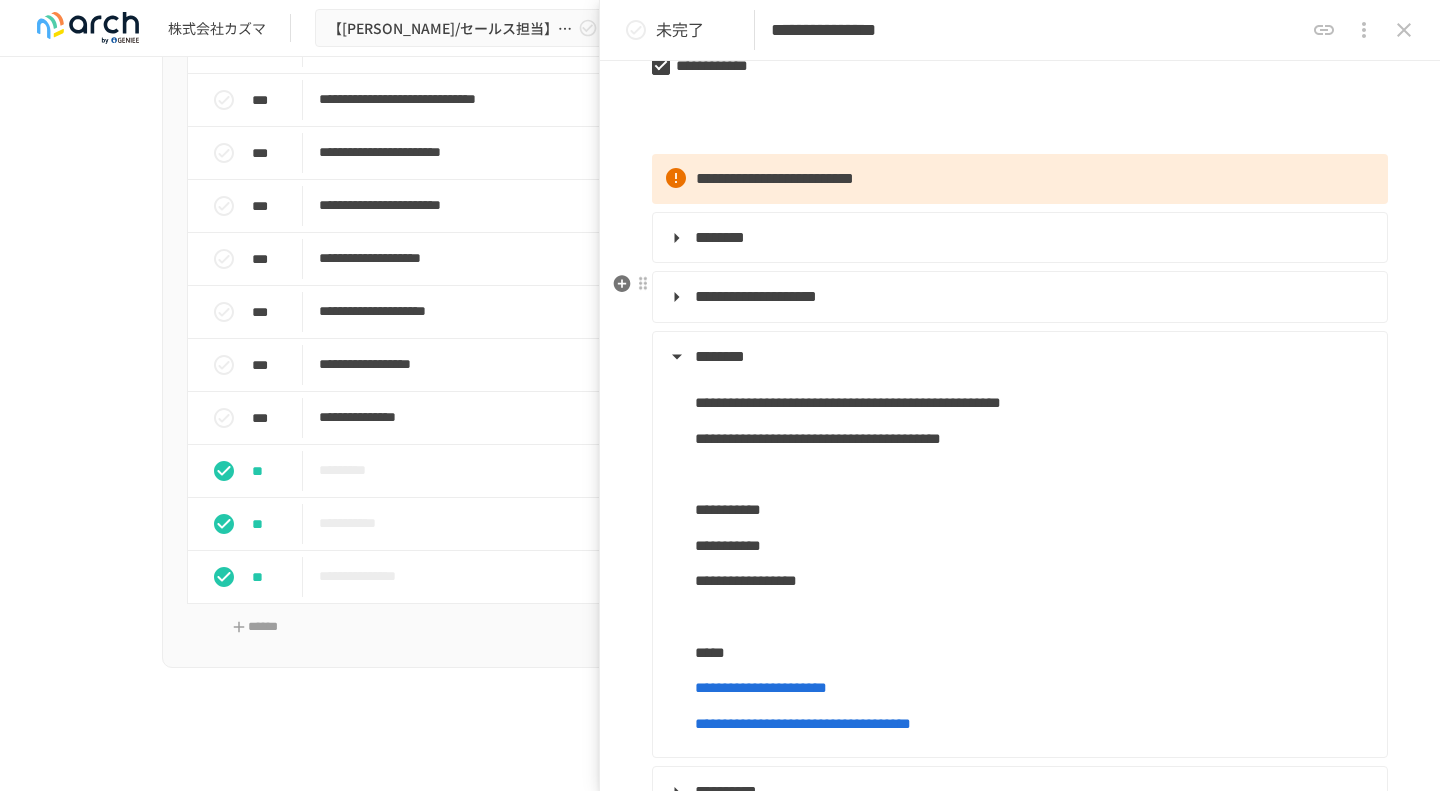 click on "**********" at bounding box center (756, 296) 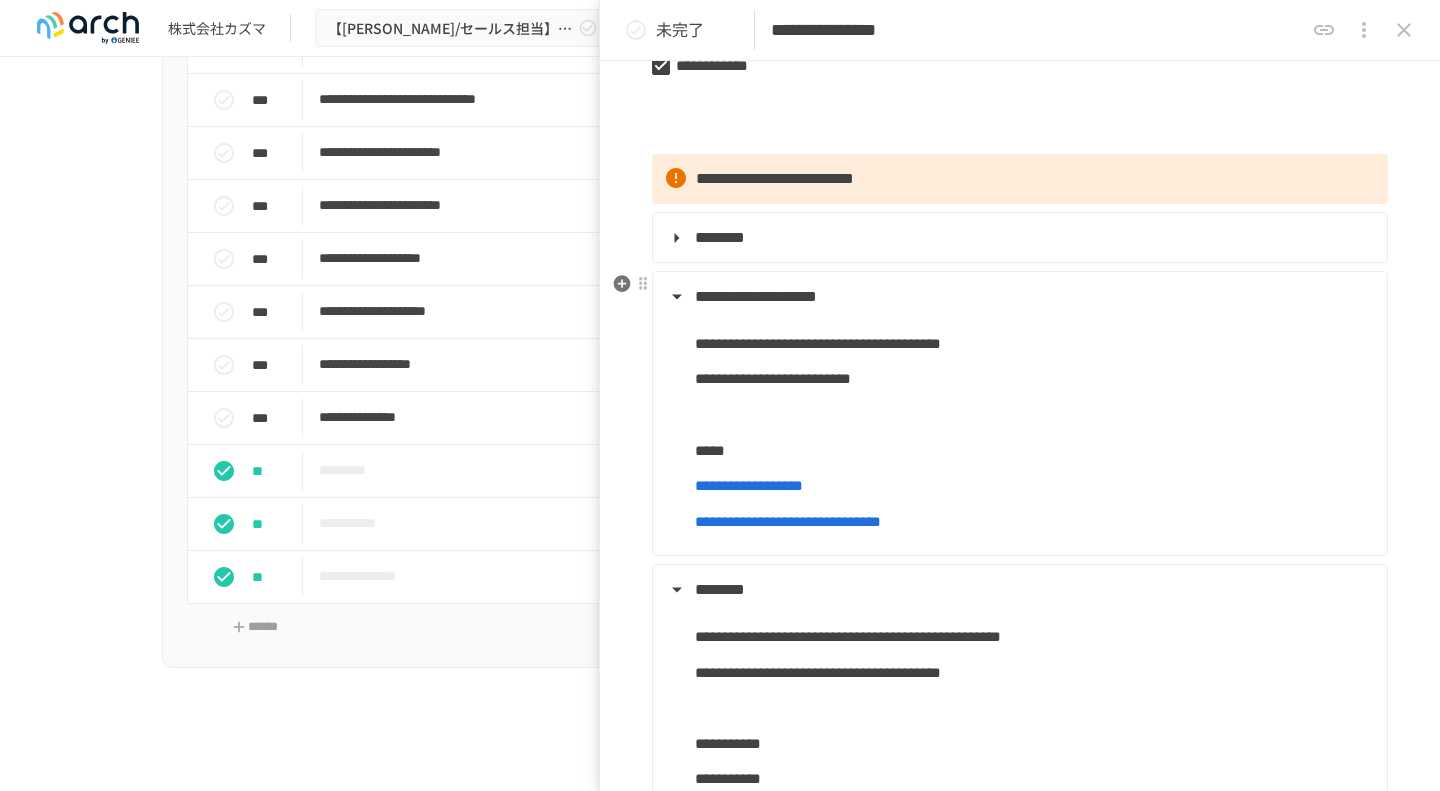 click on "**********" at bounding box center [756, 296] 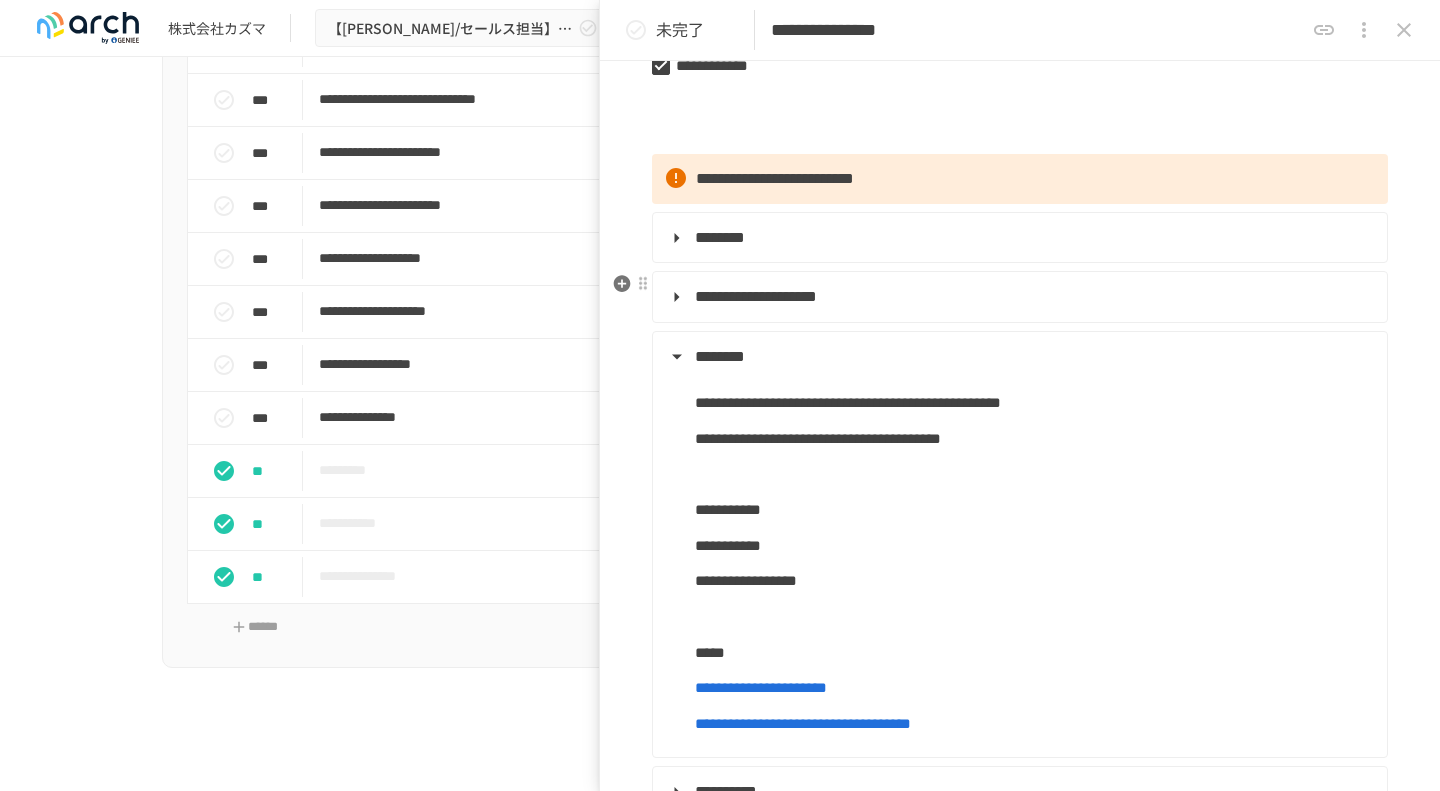 click on "**********" at bounding box center [756, 296] 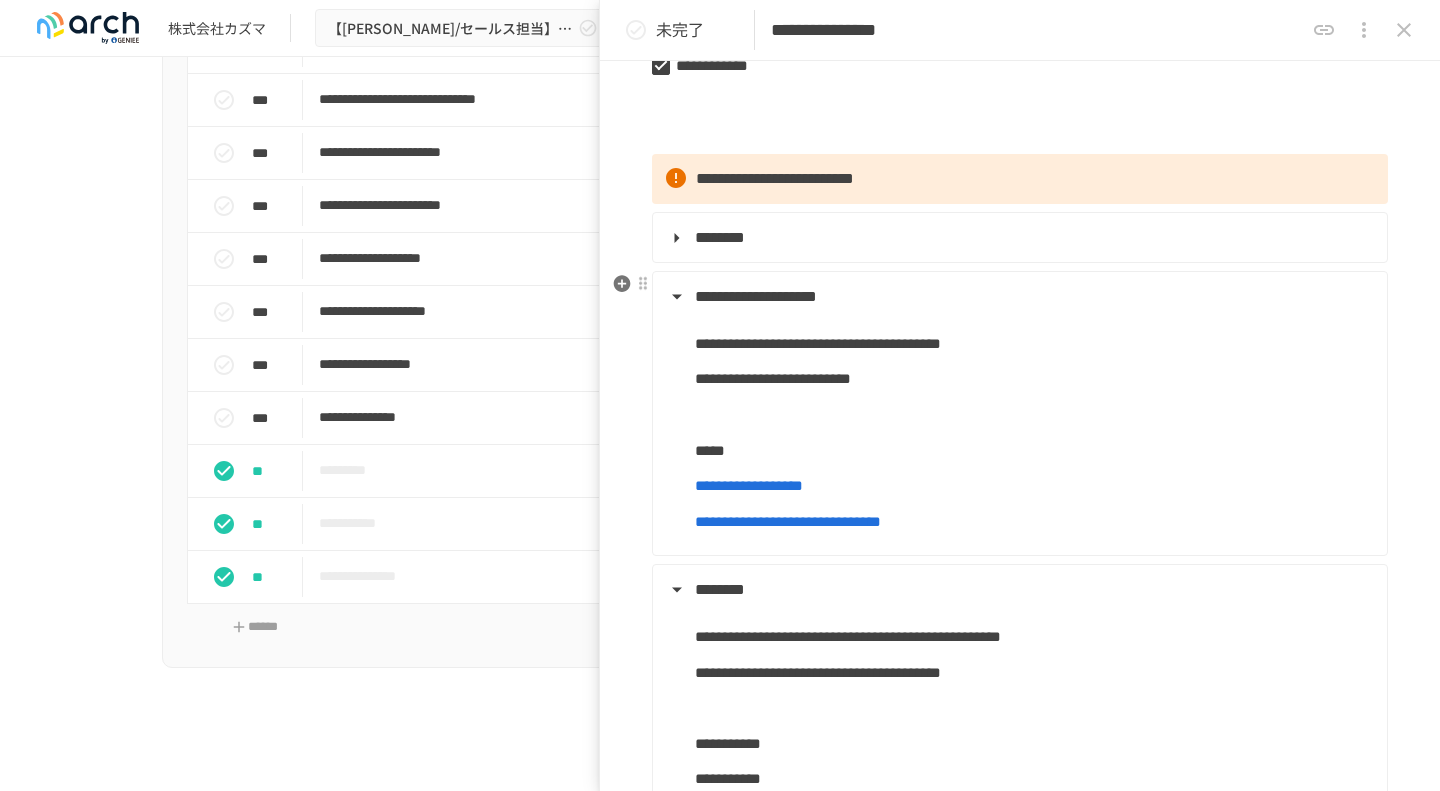 click on "**********" at bounding box center (756, 296) 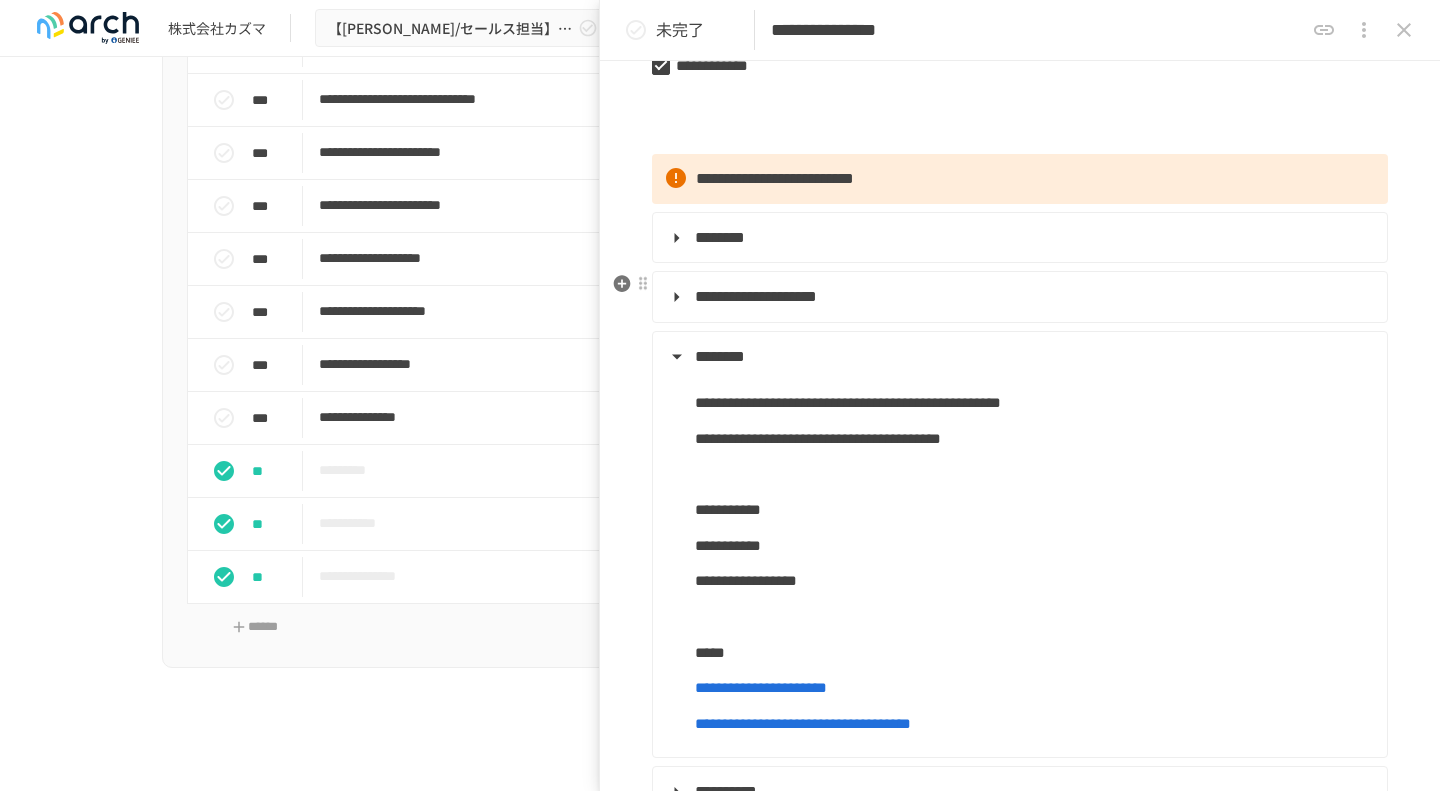 click on "**********" at bounding box center [756, 296] 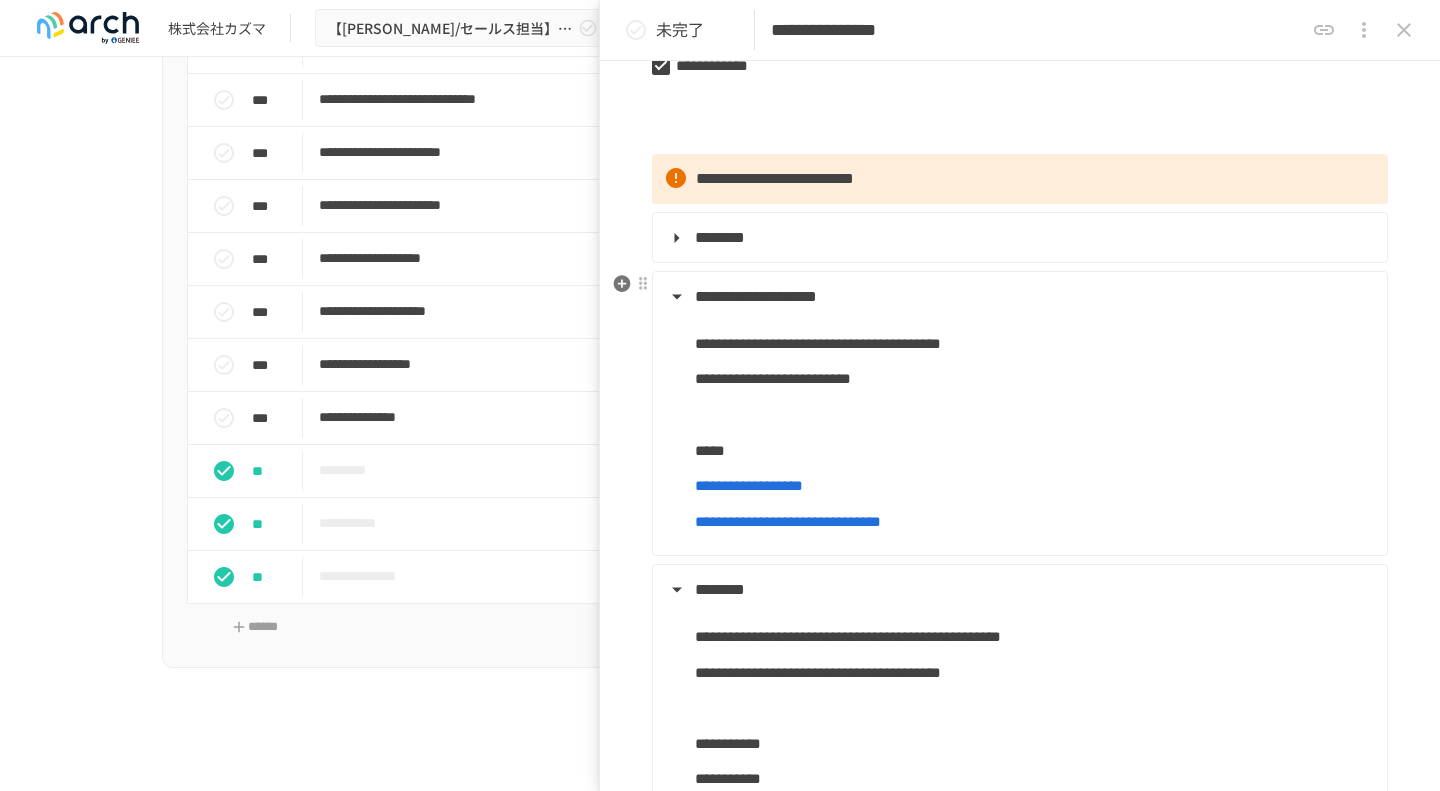 click on "**********" at bounding box center [756, 296] 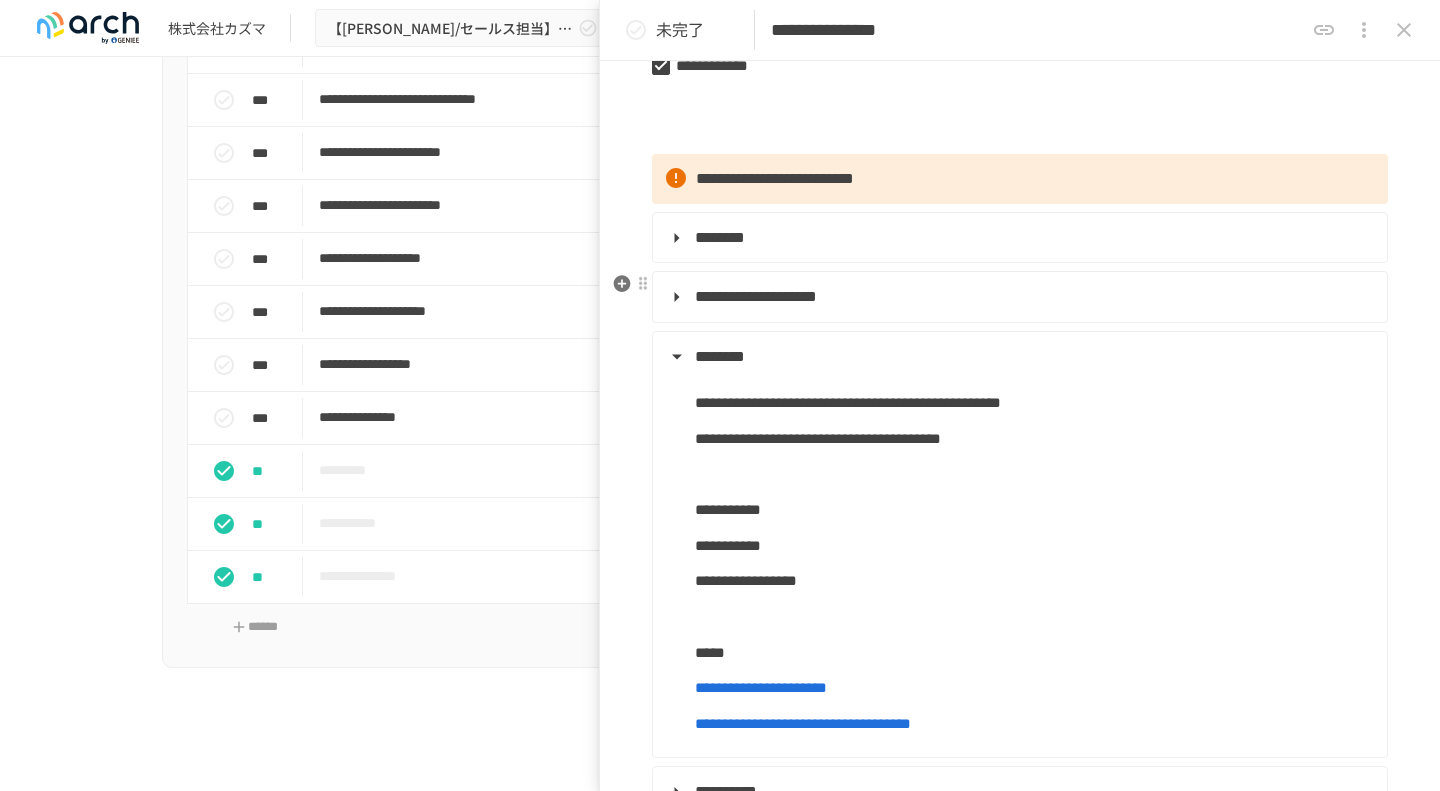 click on "**********" at bounding box center (756, 296) 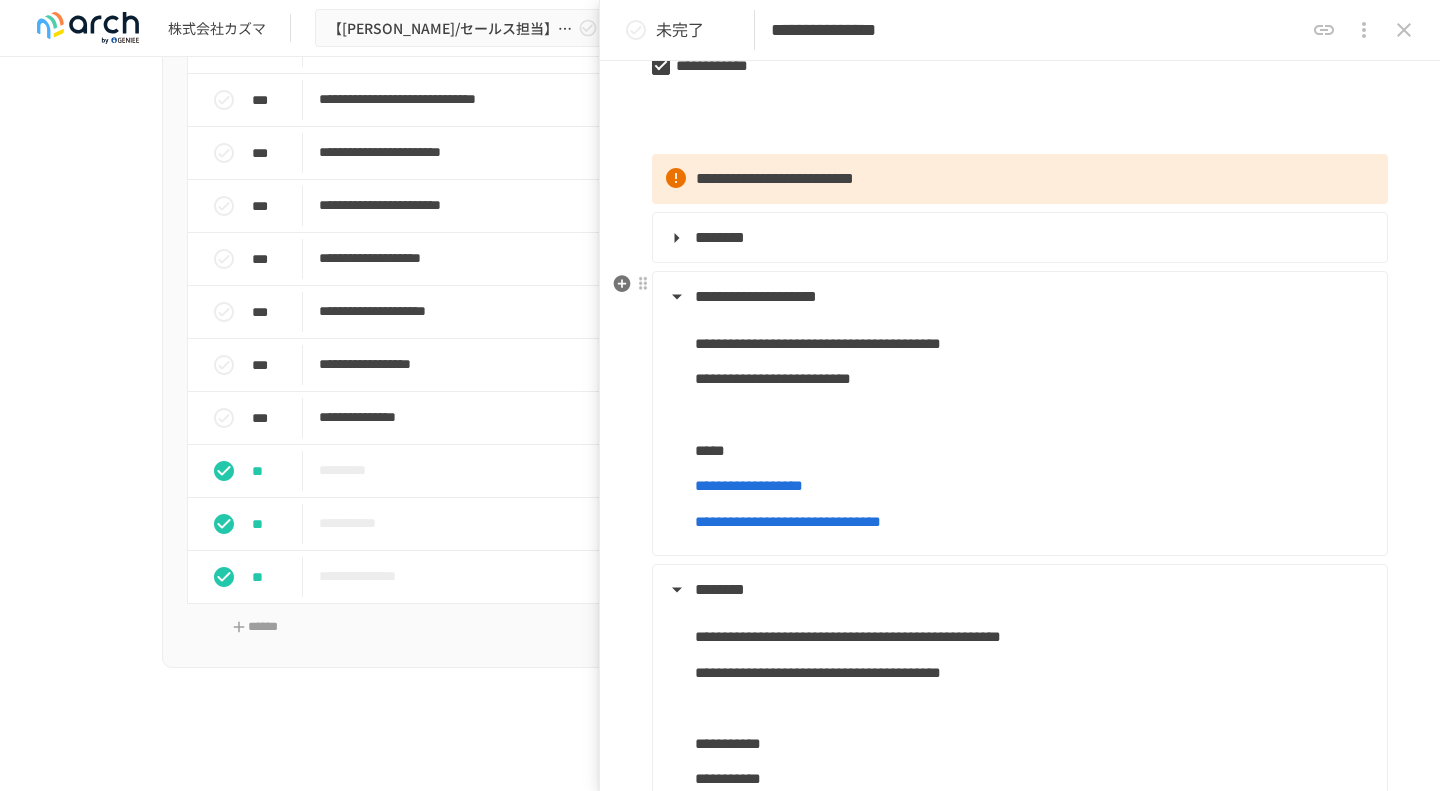 click on "**********" at bounding box center (756, 296) 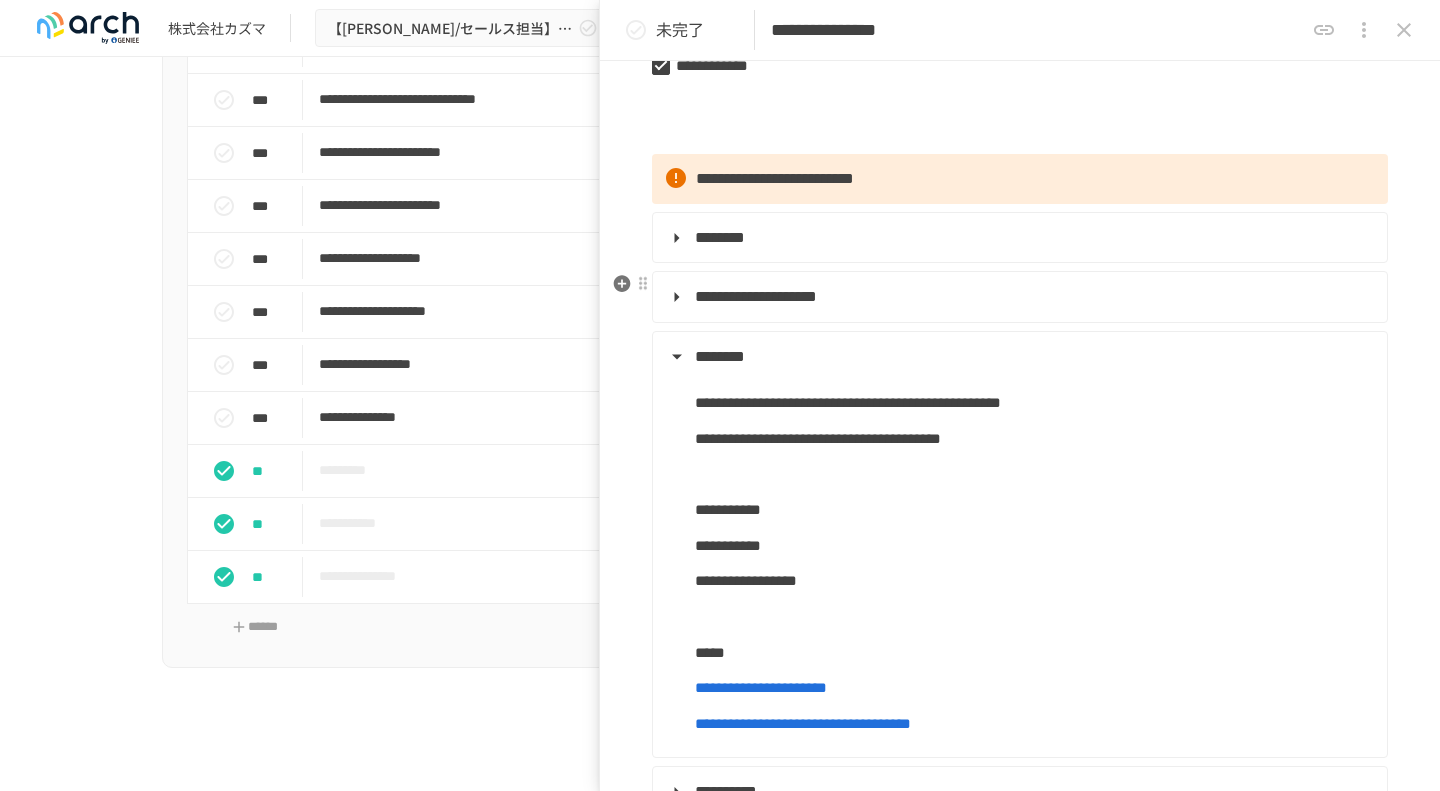 click on "**********" at bounding box center [756, 296] 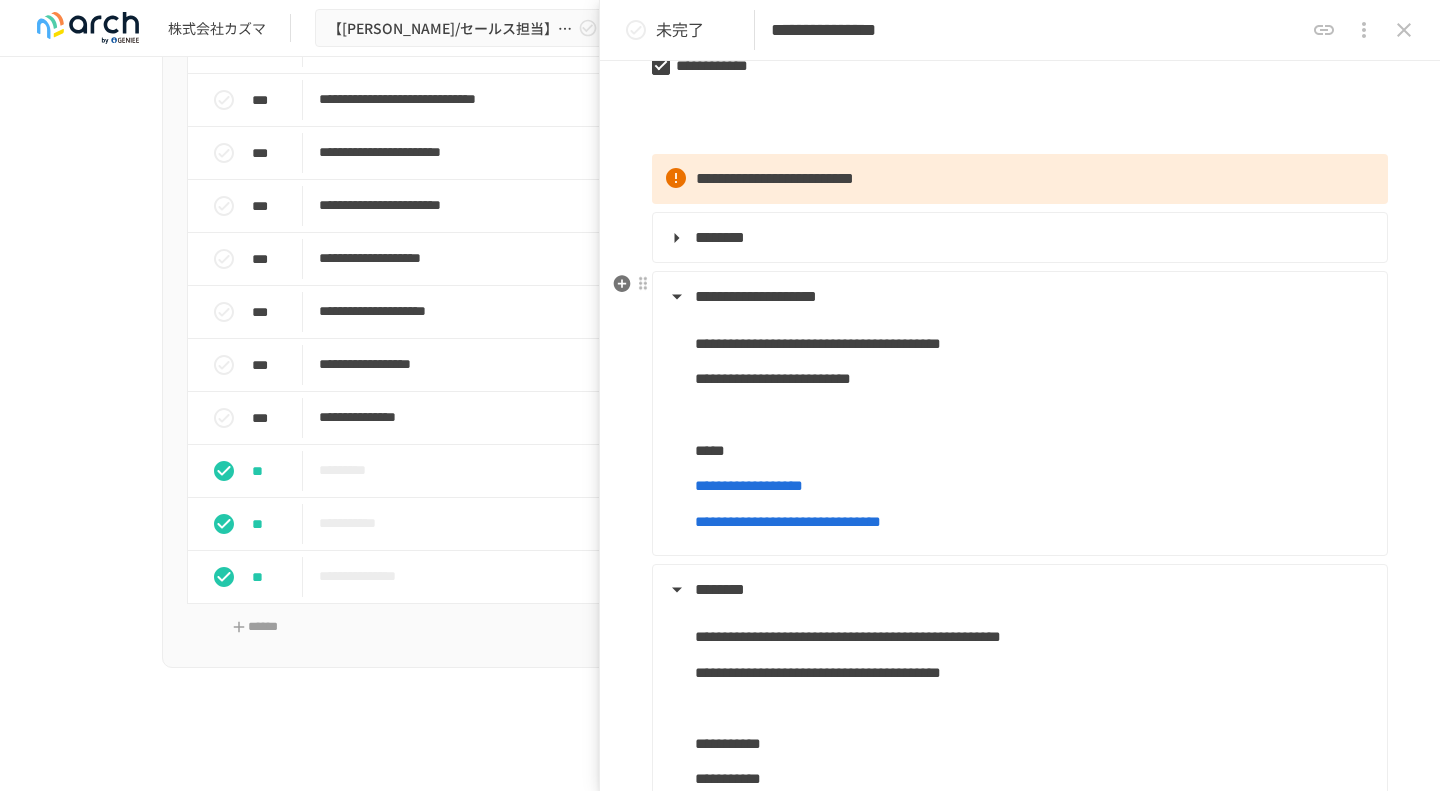 click on "**********" at bounding box center [756, 296] 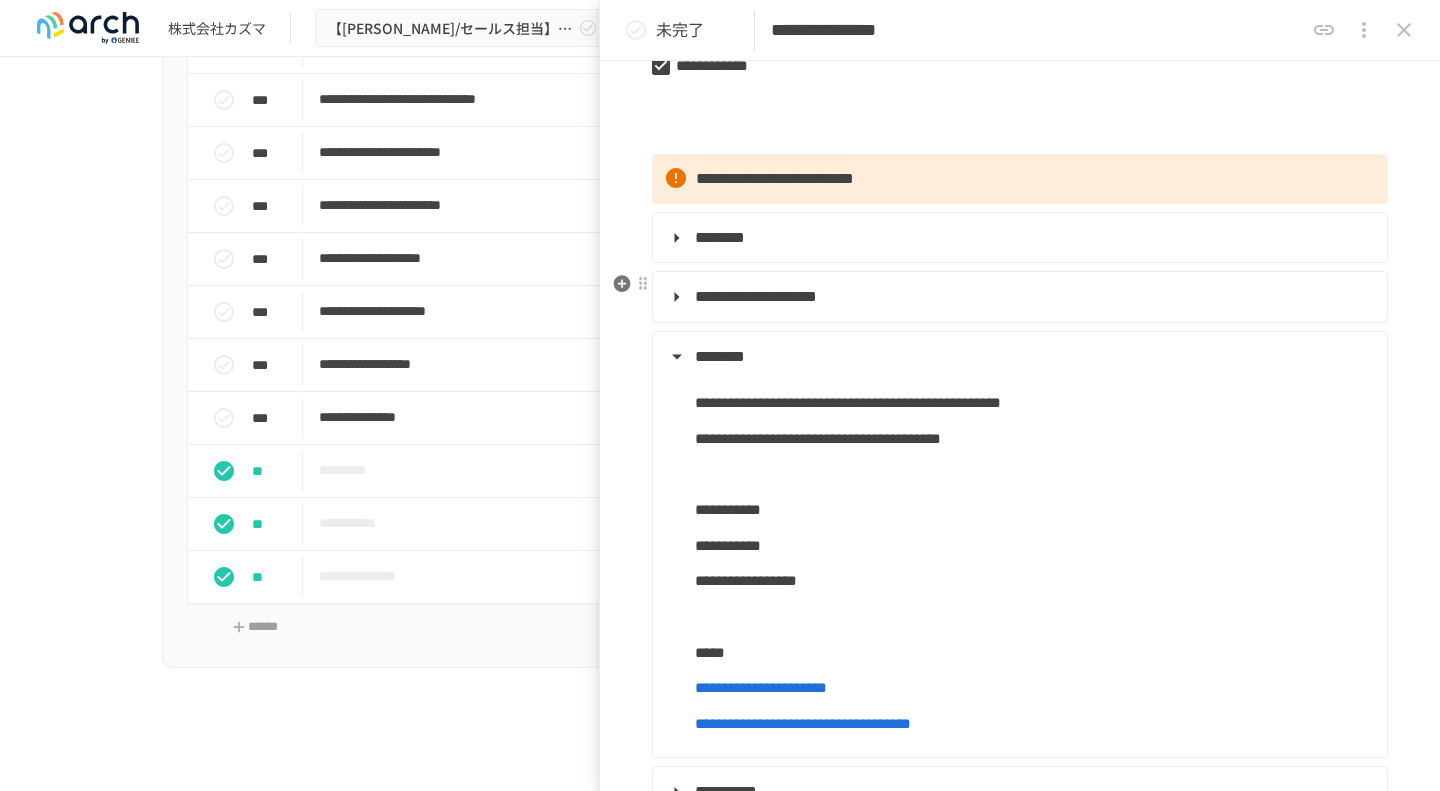 click on "**********" at bounding box center [756, 296] 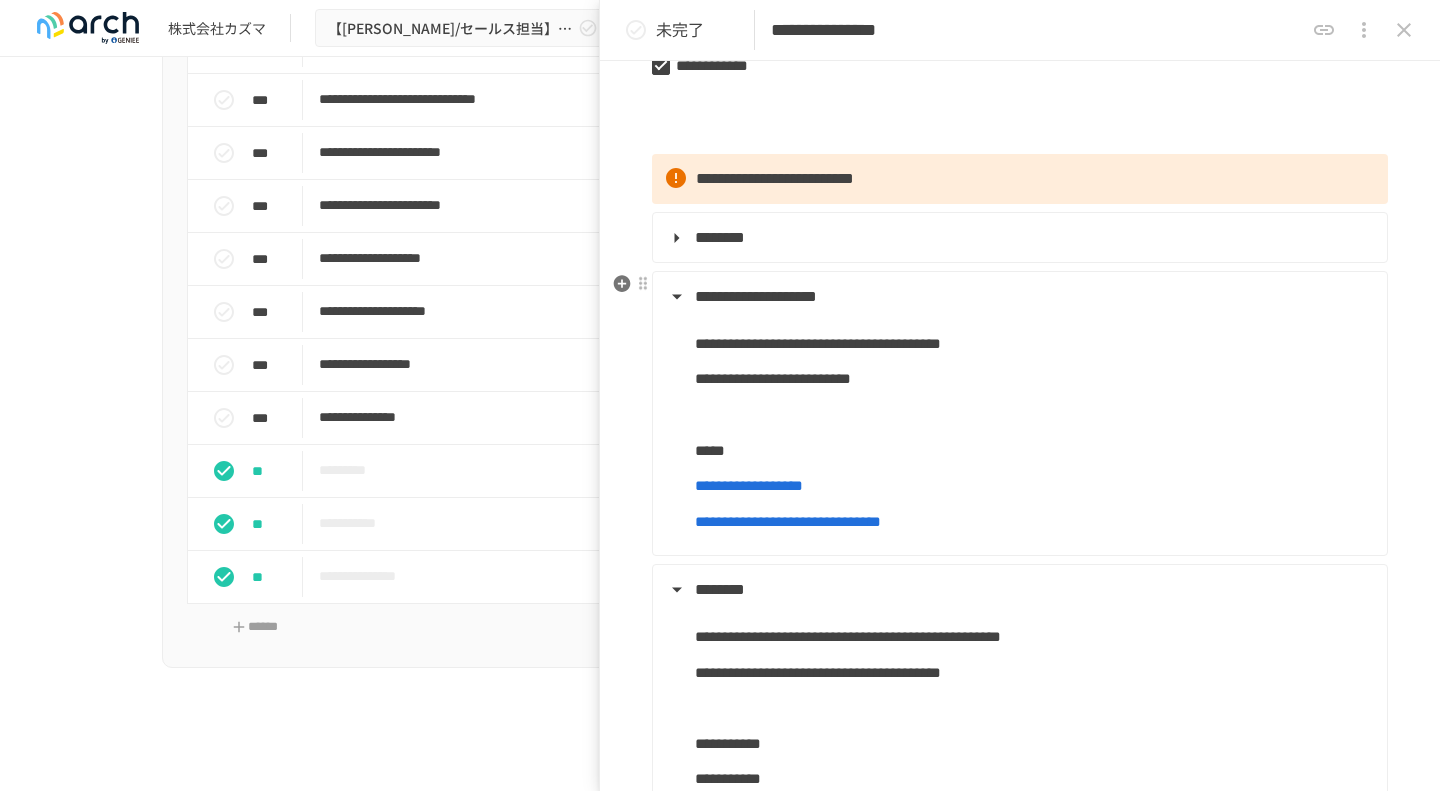 click on "**********" at bounding box center [756, 296] 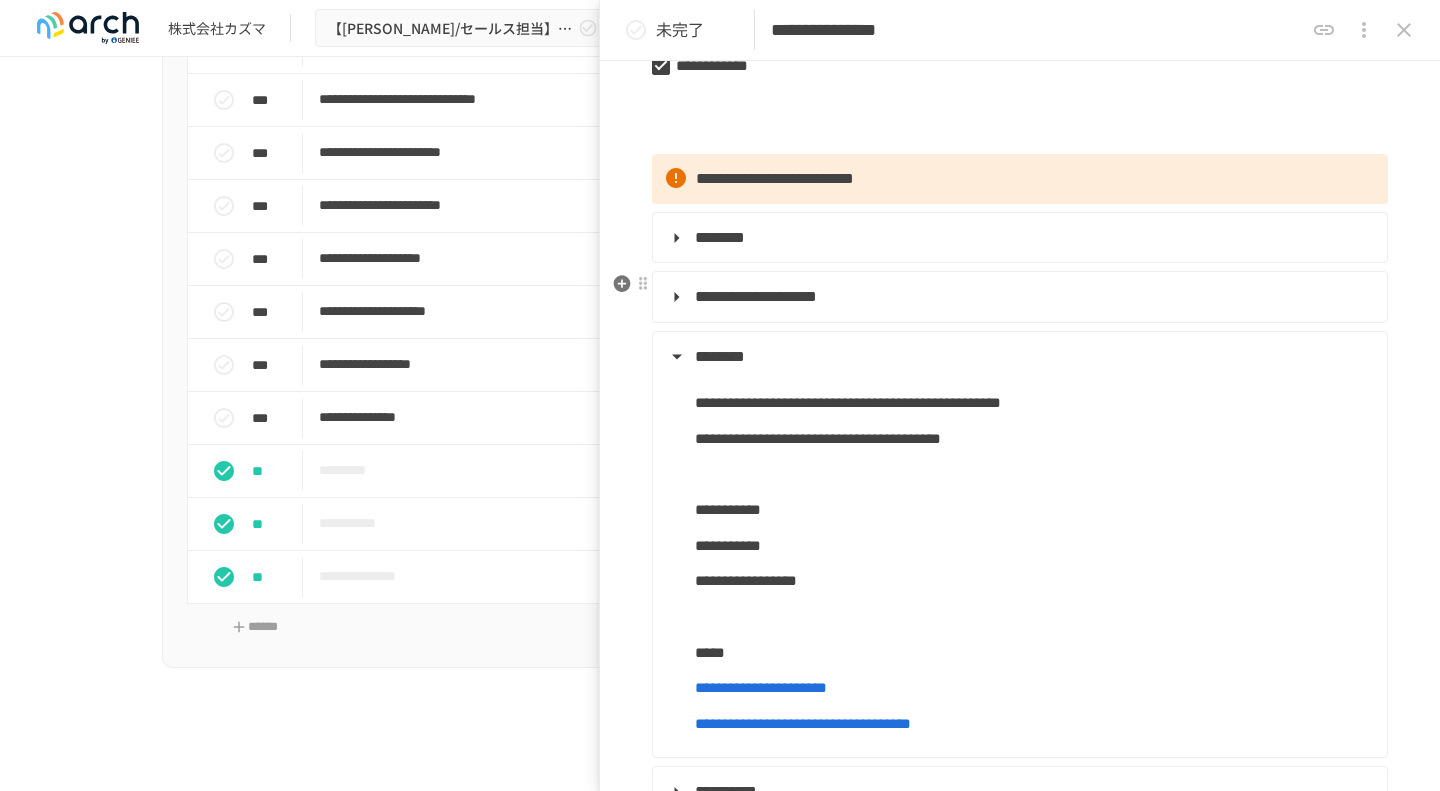 click on "**********" at bounding box center (756, 296) 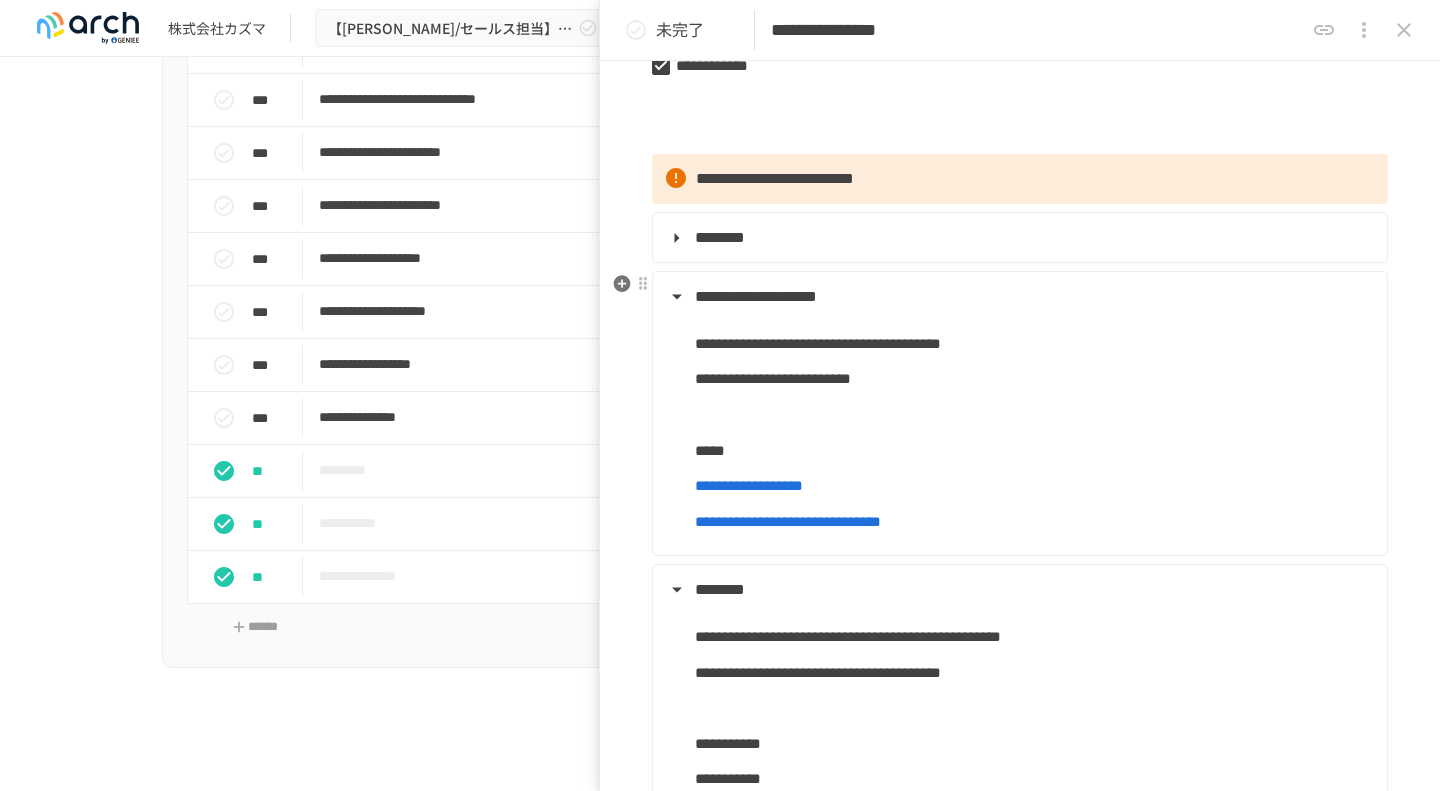 click on "**********" at bounding box center [756, 296] 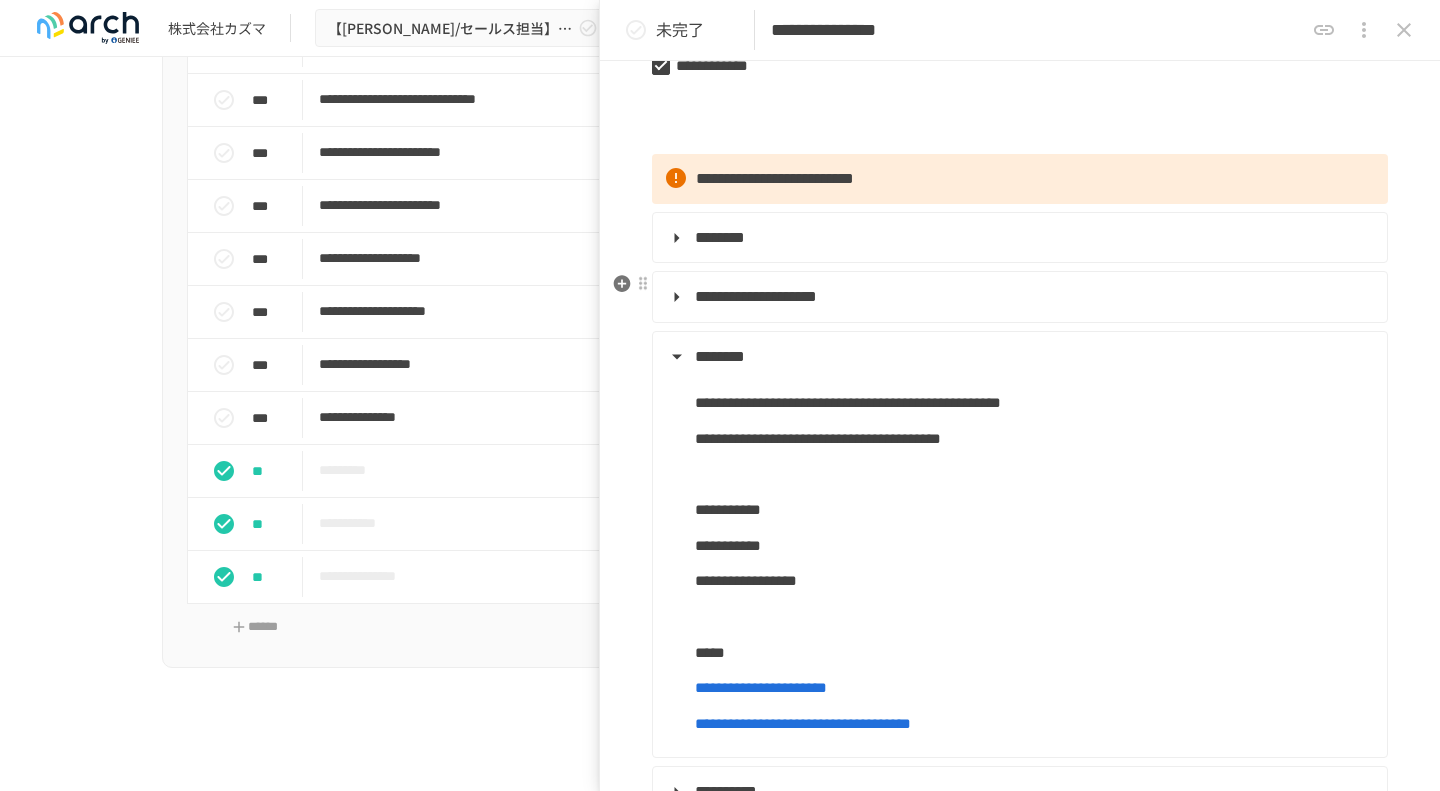 click on "**********" at bounding box center [756, 296] 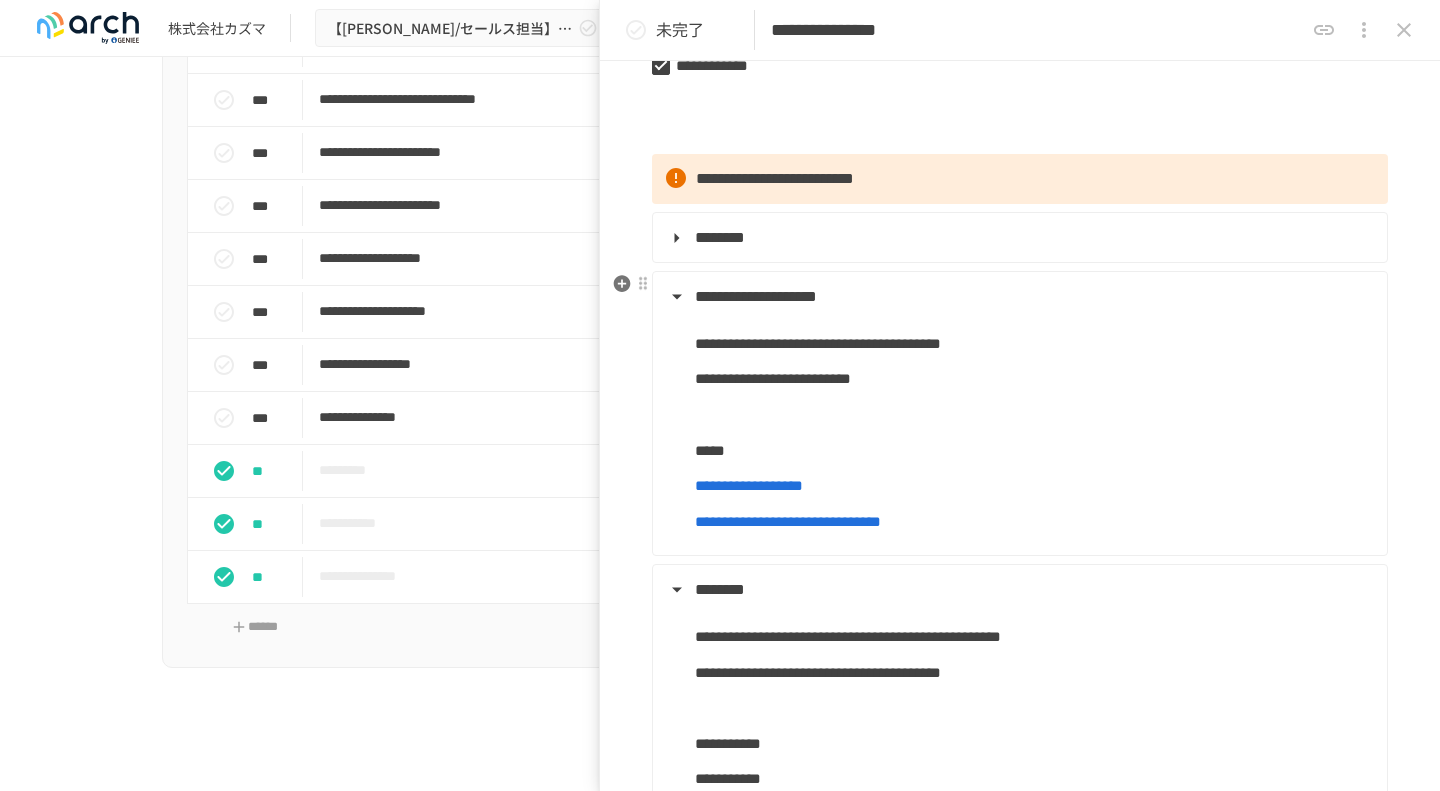 click on "**********" at bounding box center [756, 296] 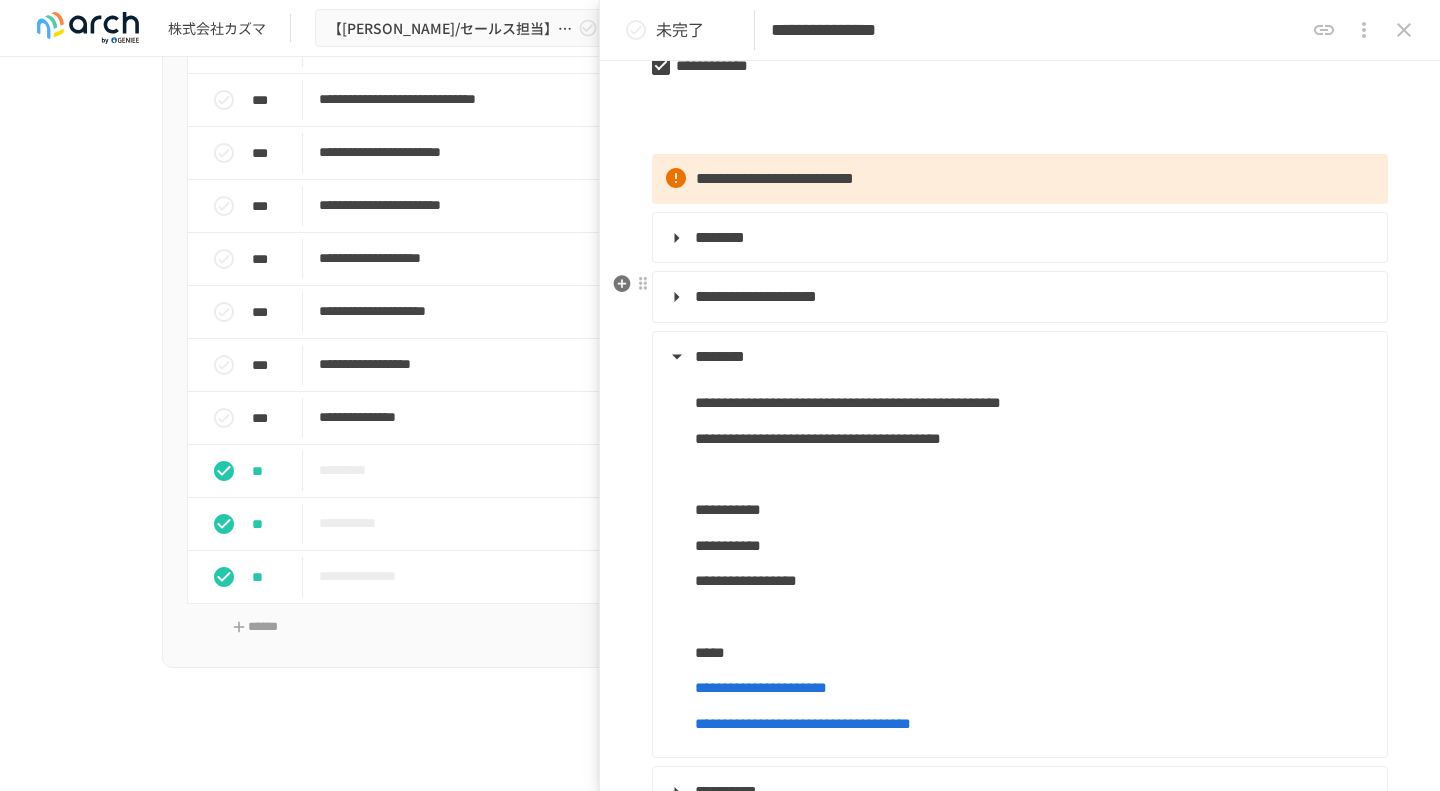 click on "**********" at bounding box center [756, 296] 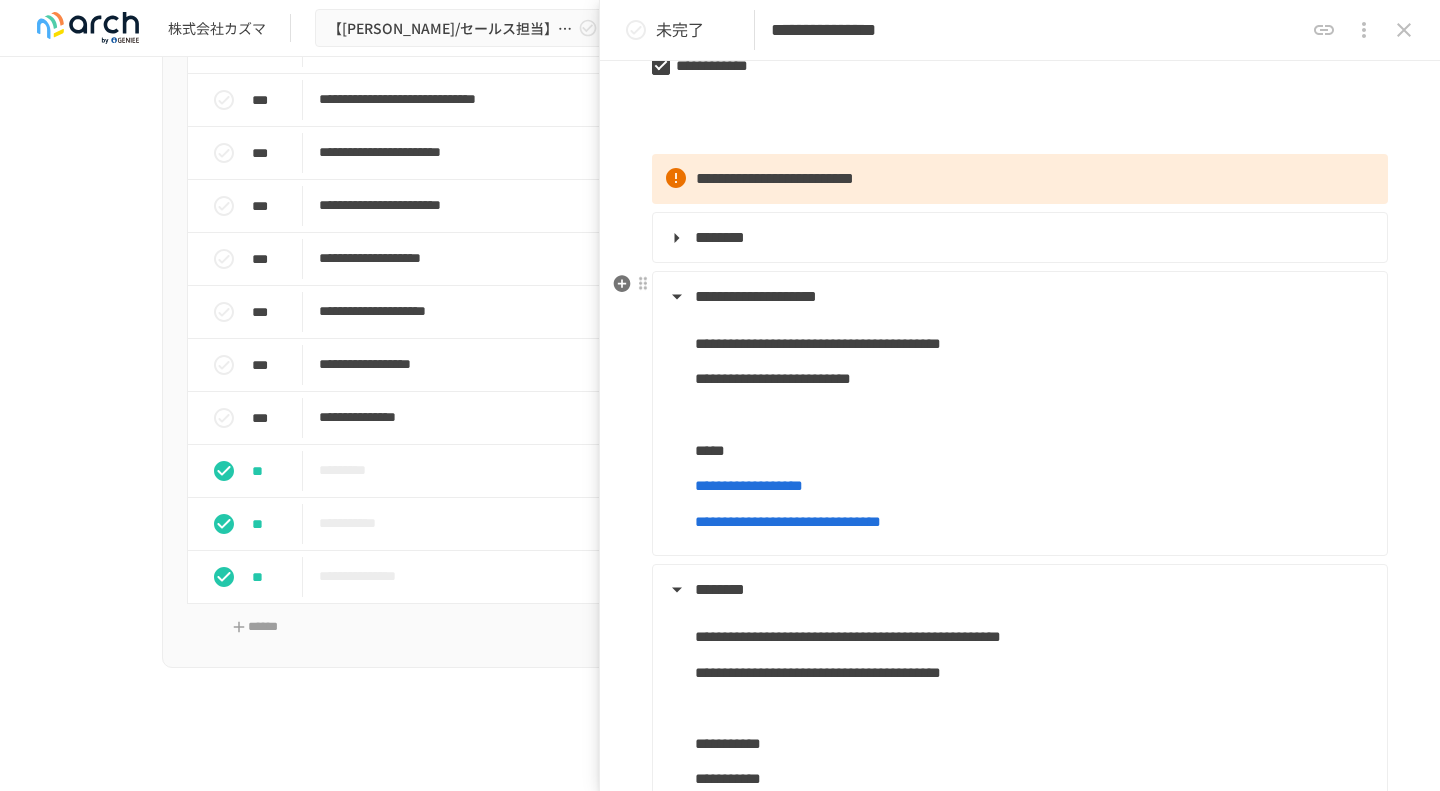 click on "**********" at bounding box center [756, 296] 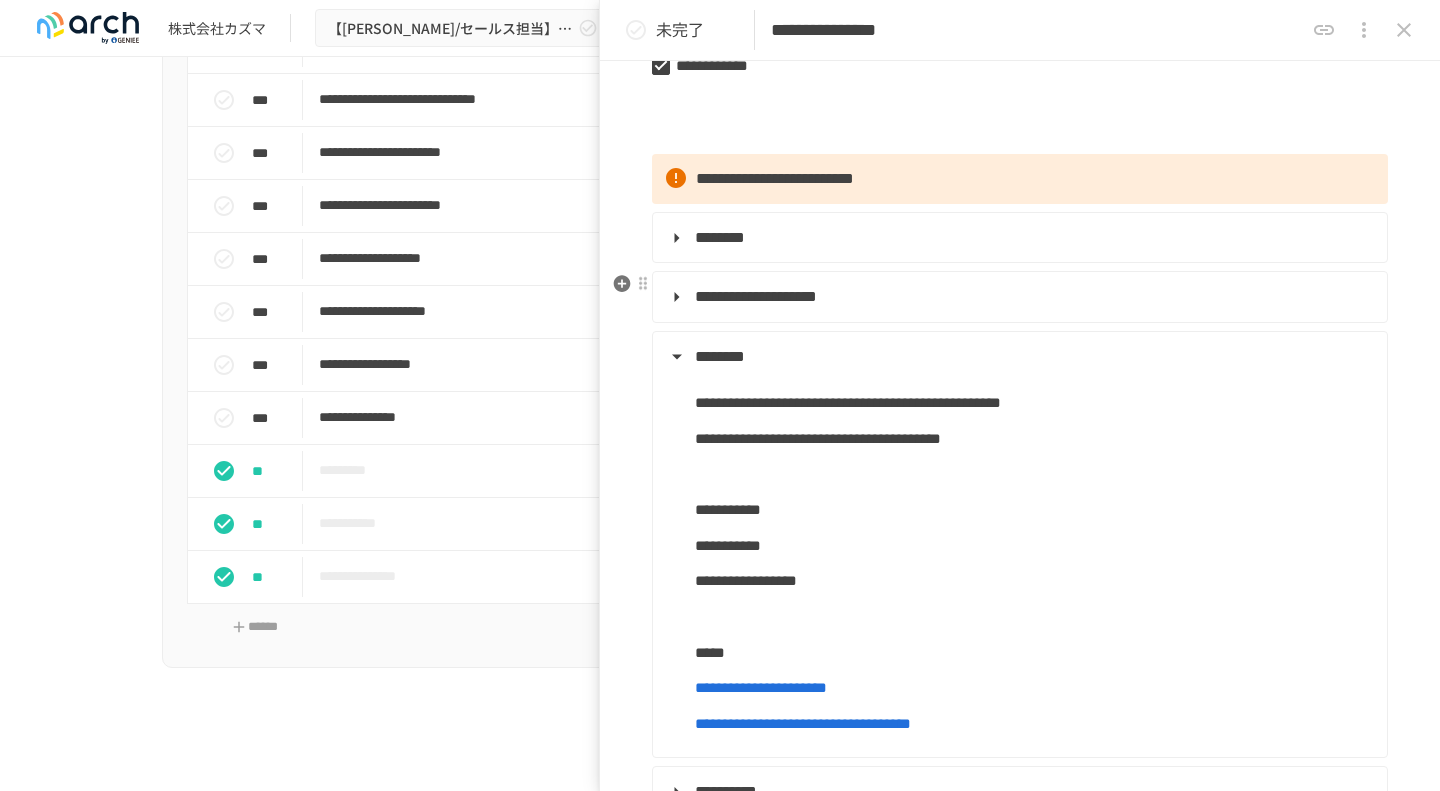 click on "**********" at bounding box center [756, 296] 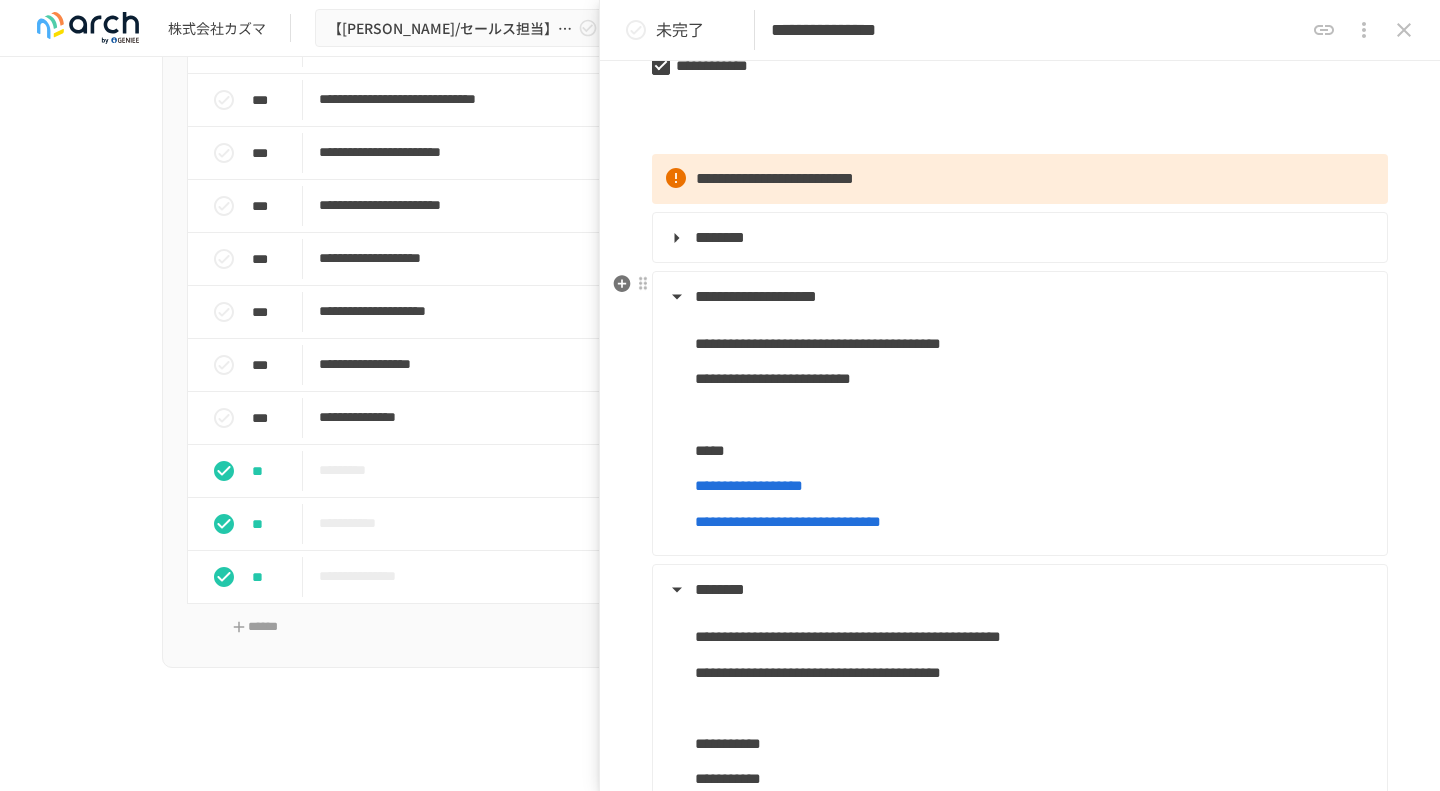 click on "**********" at bounding box center [756, 296] 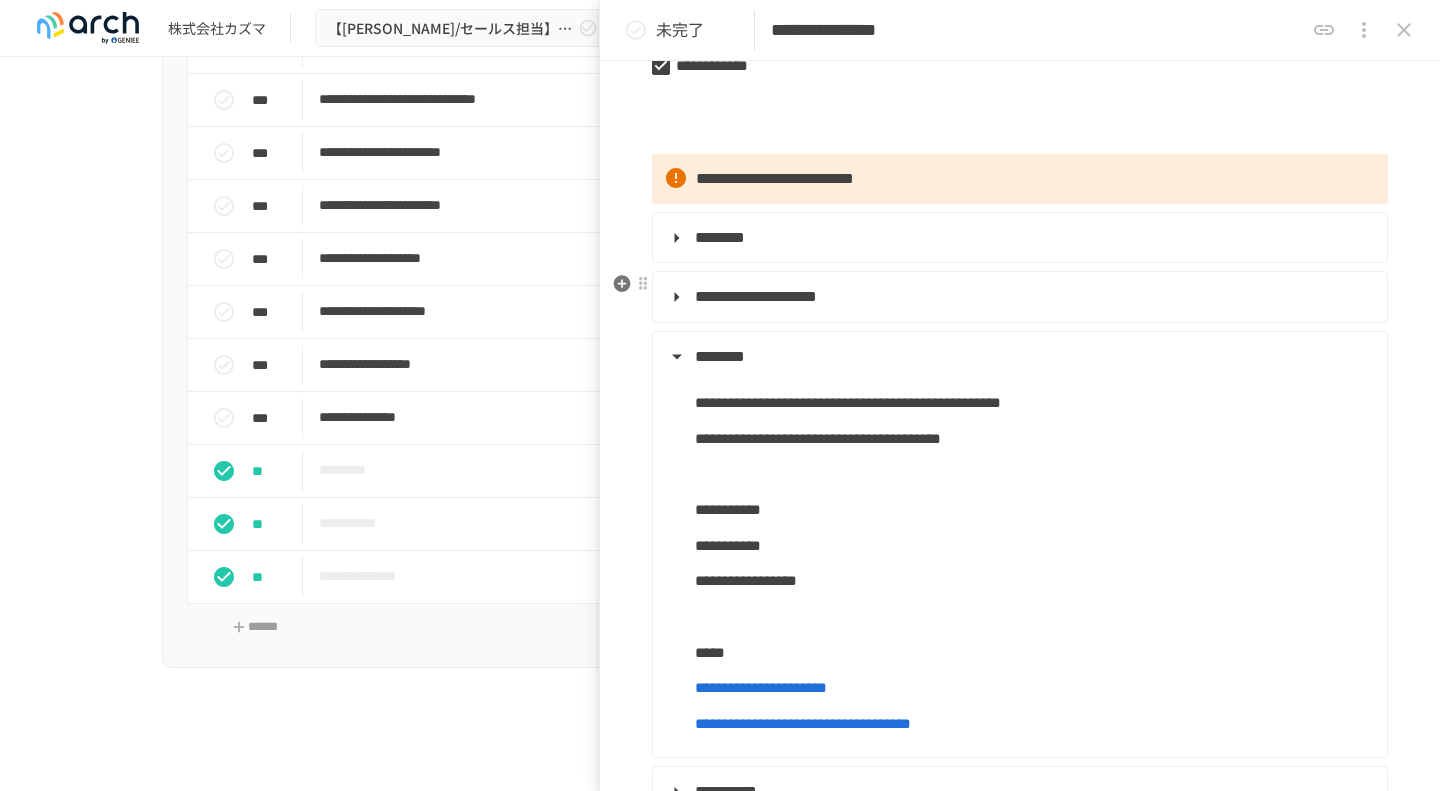 click on "**********" at bounding box center (756, 296) 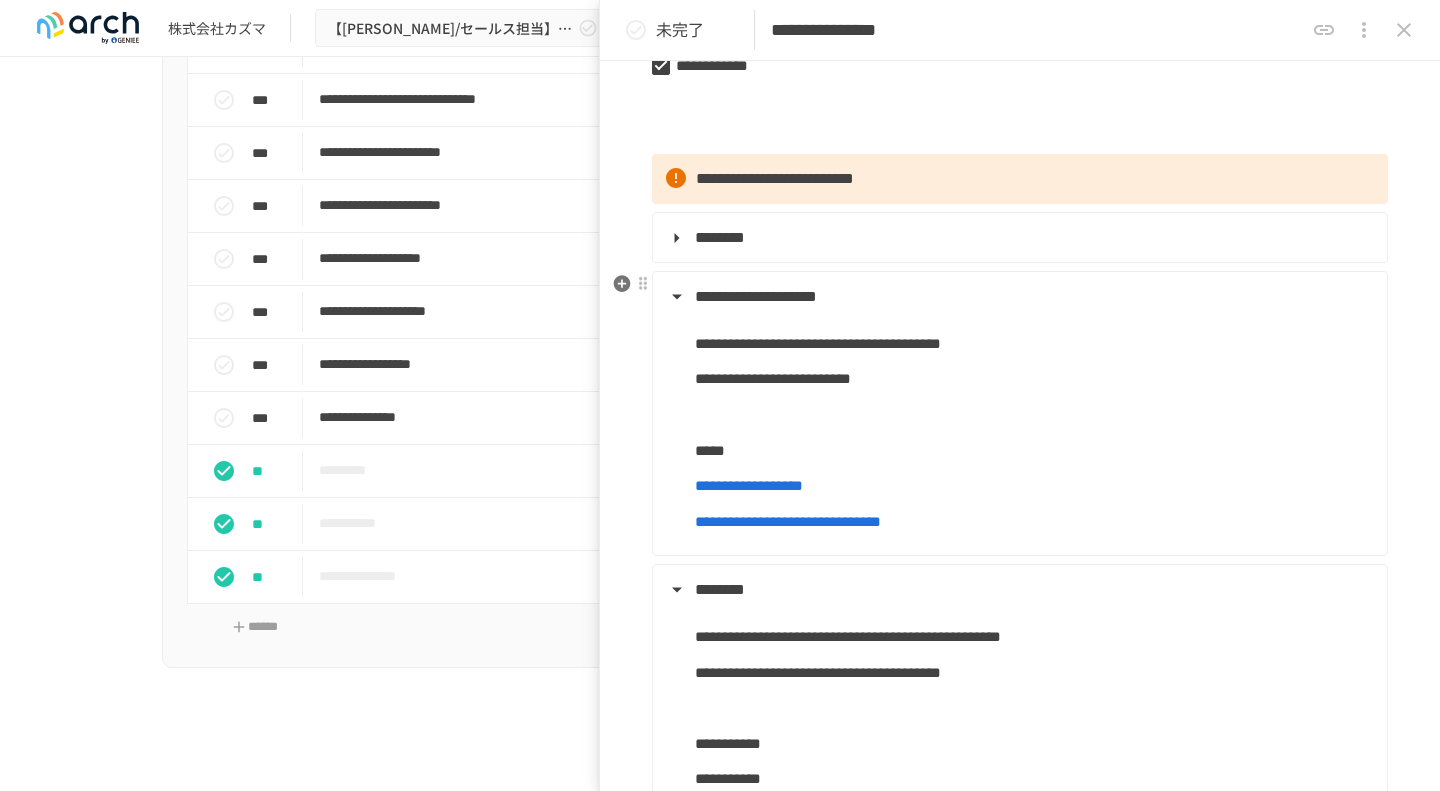 click on "**********" at bounding box center (756, 296) 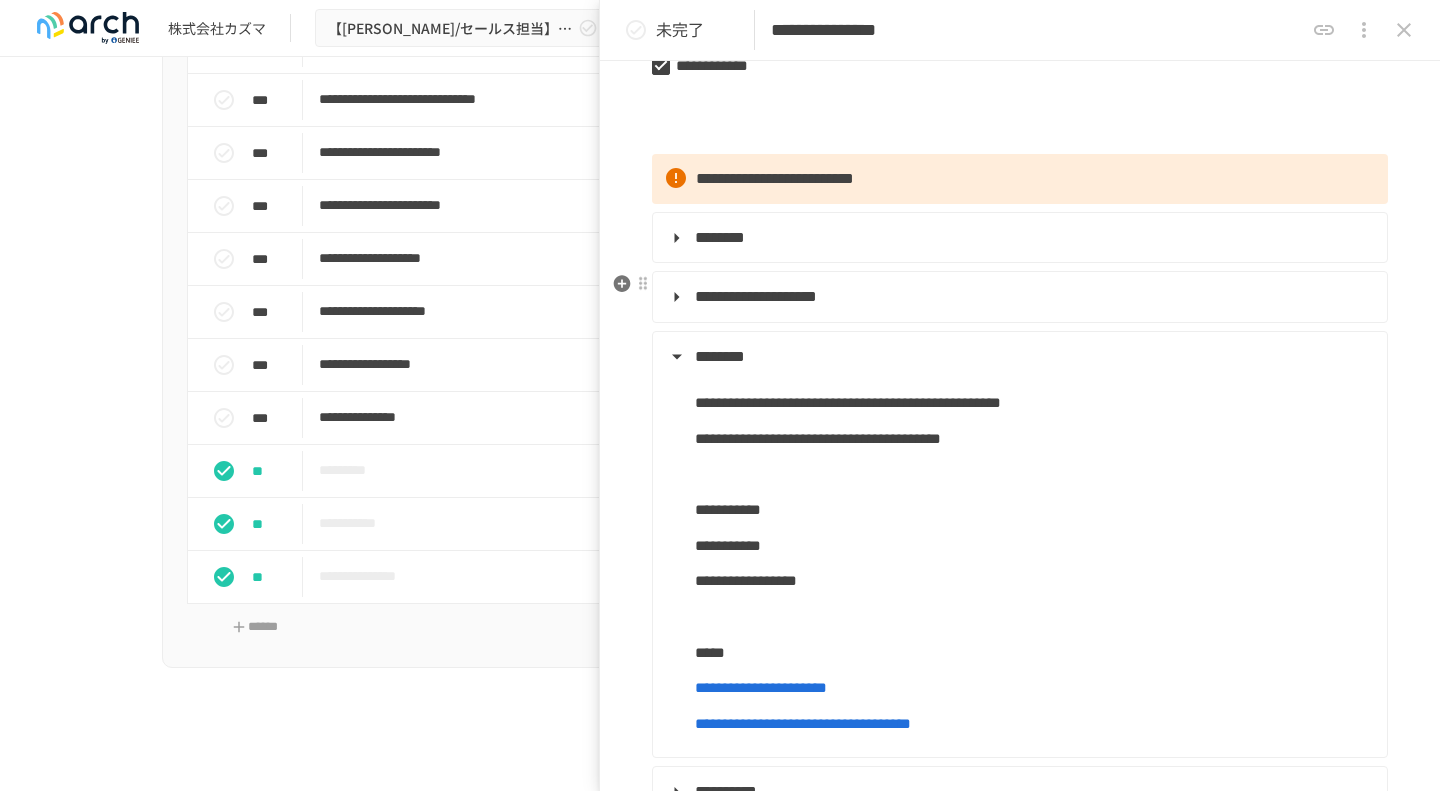 click on "**********" at bounding box center [756, 296] 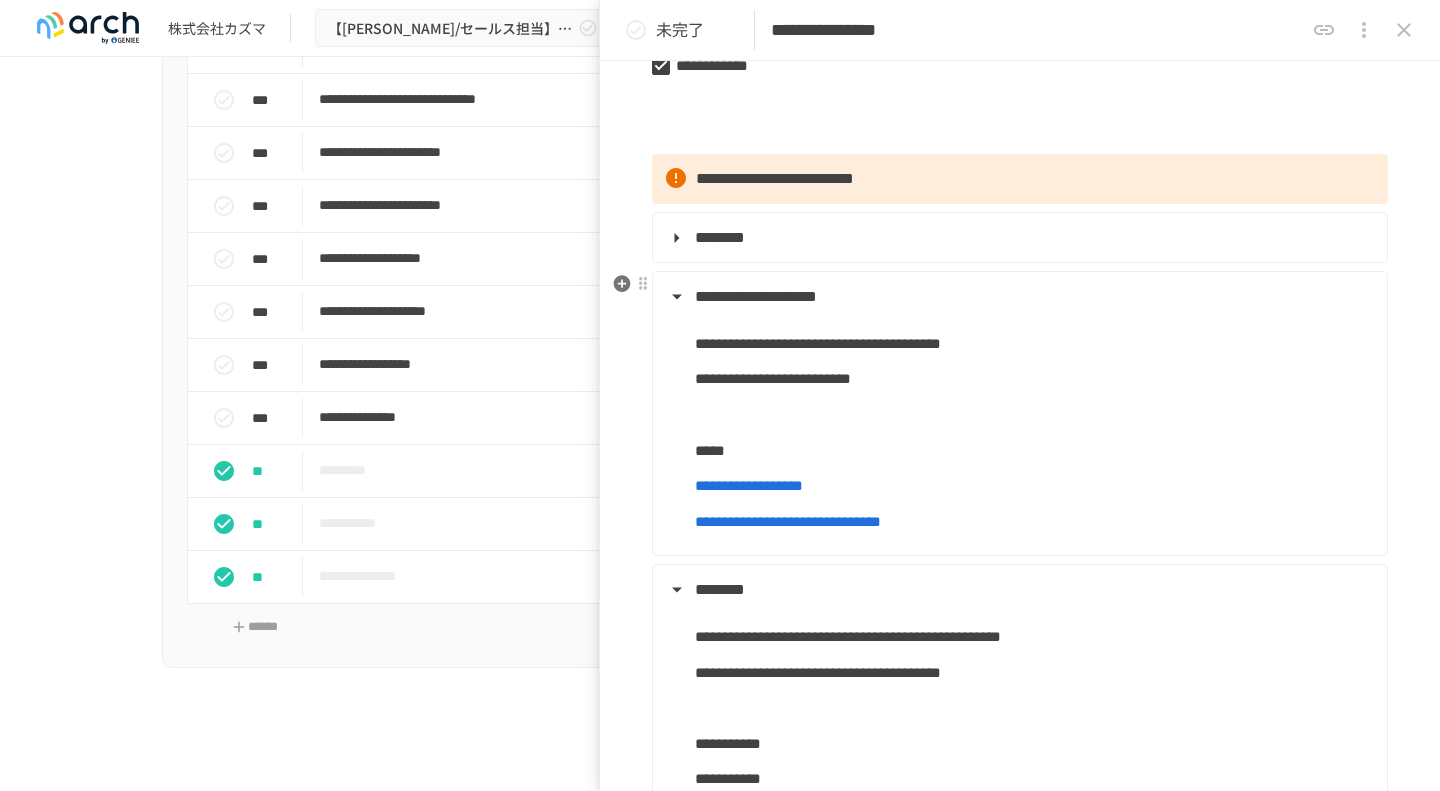 click on "**********" at bounding box center (756, 296) 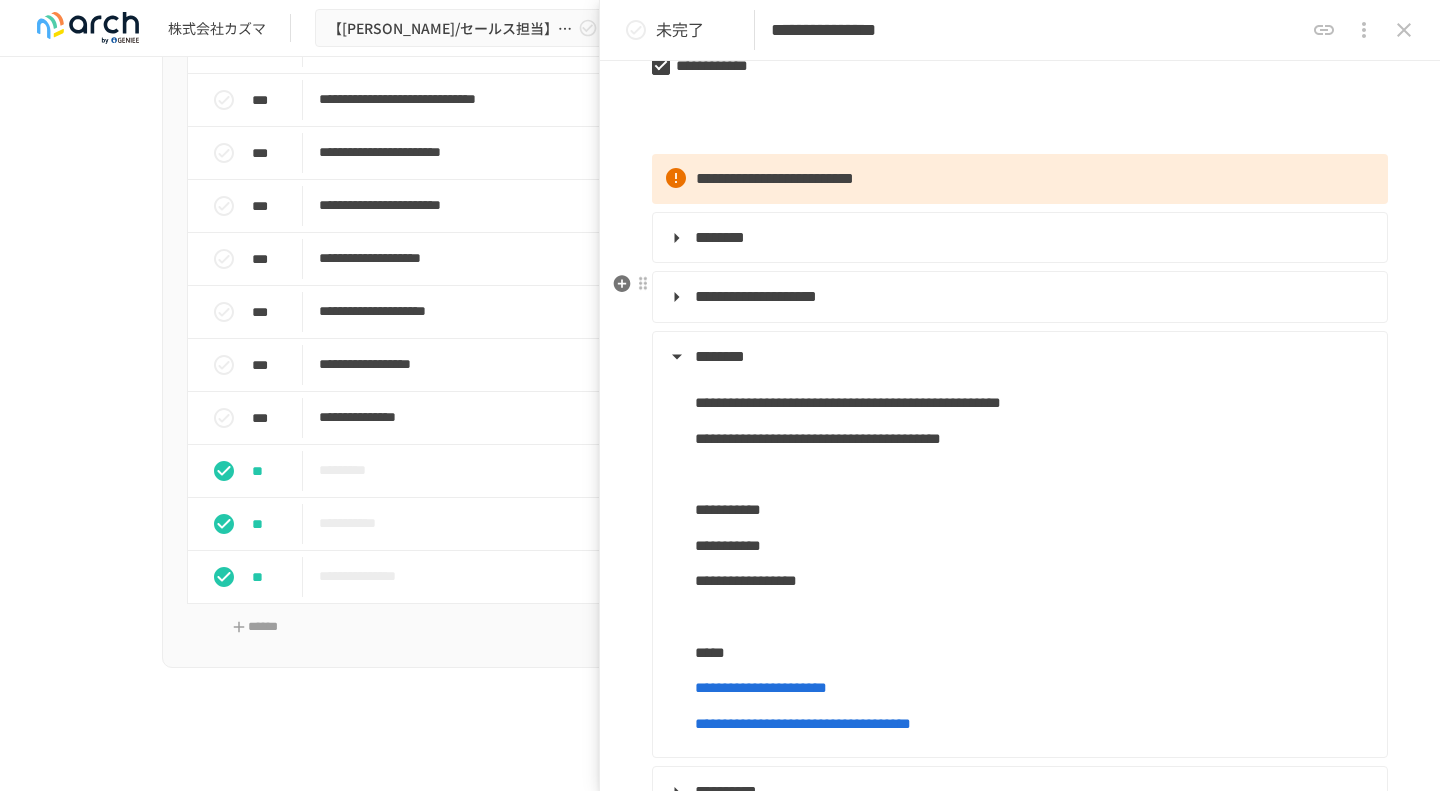 click on "**********" at bounding box center [756, 296] 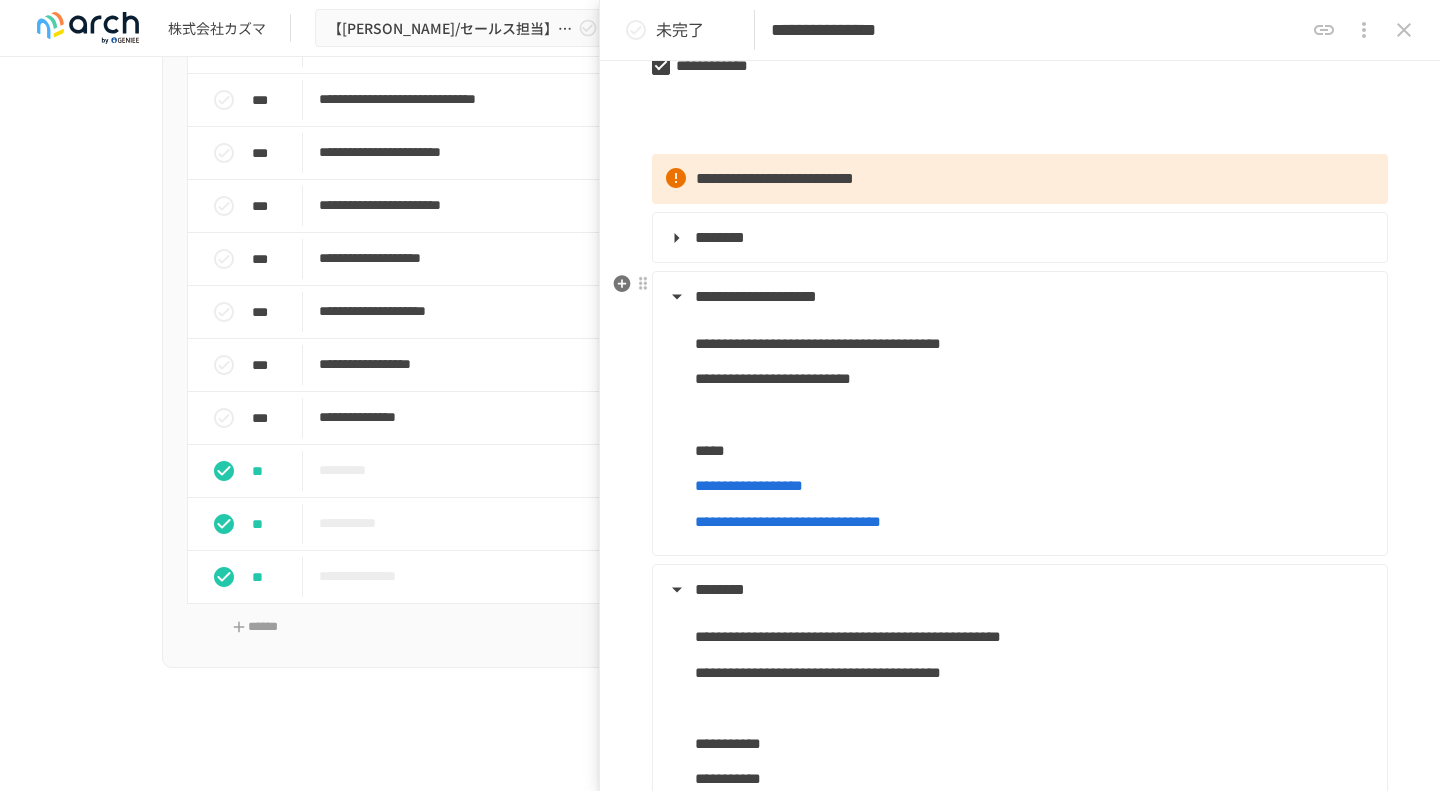 click on "**********" at bounding box center (756, 296) 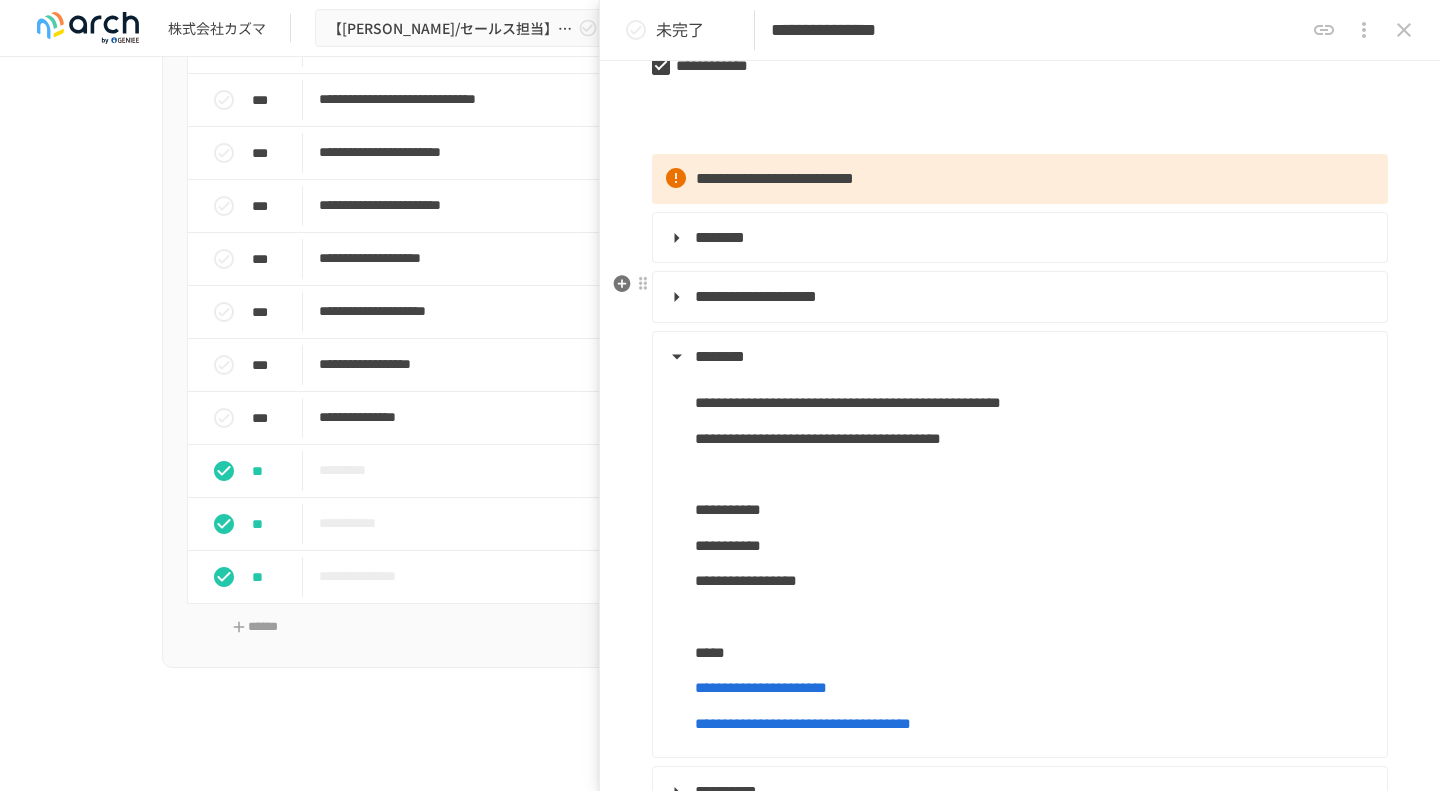 click on "**********" at bounding box center (756, 296) 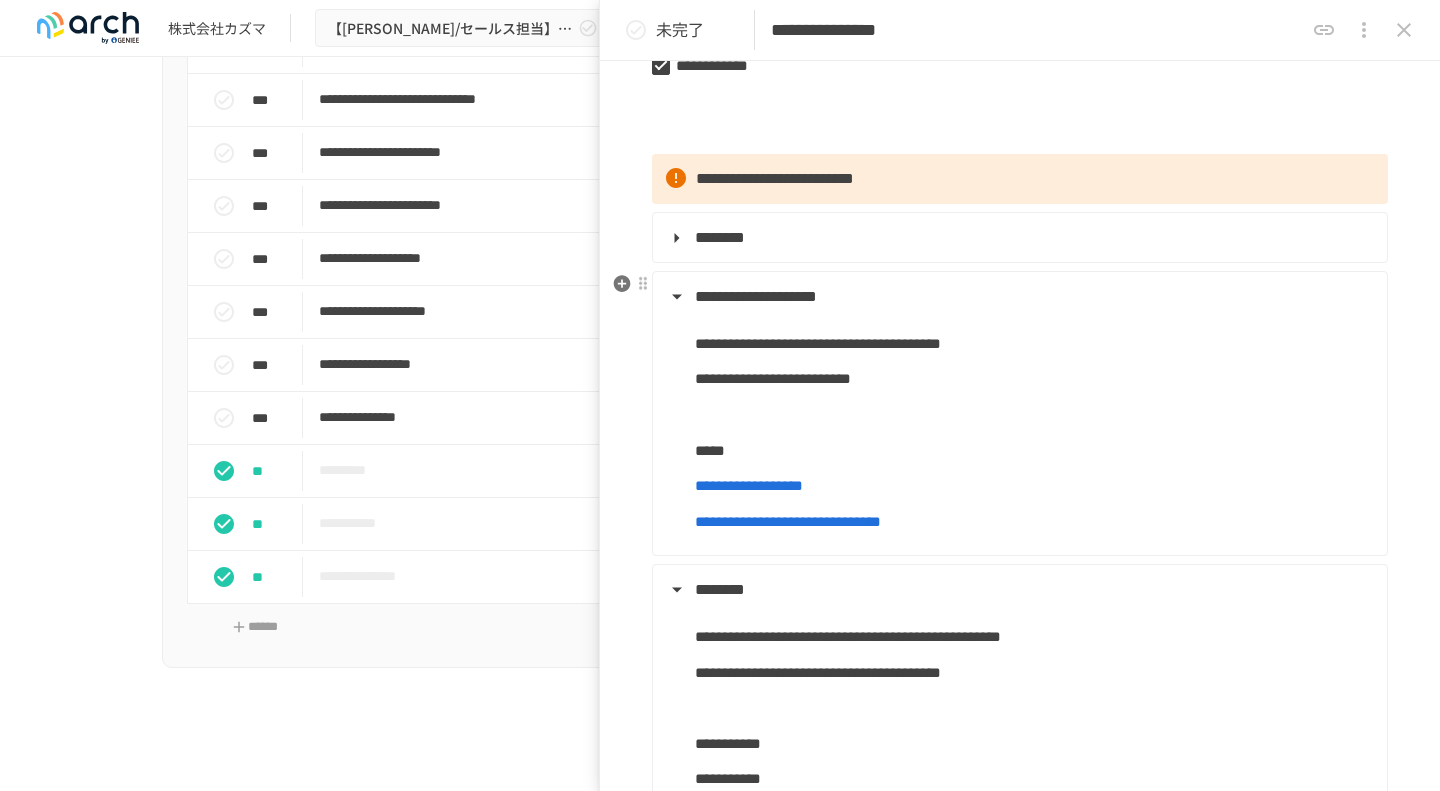 click on "**********" at bounding box center (756, 296) 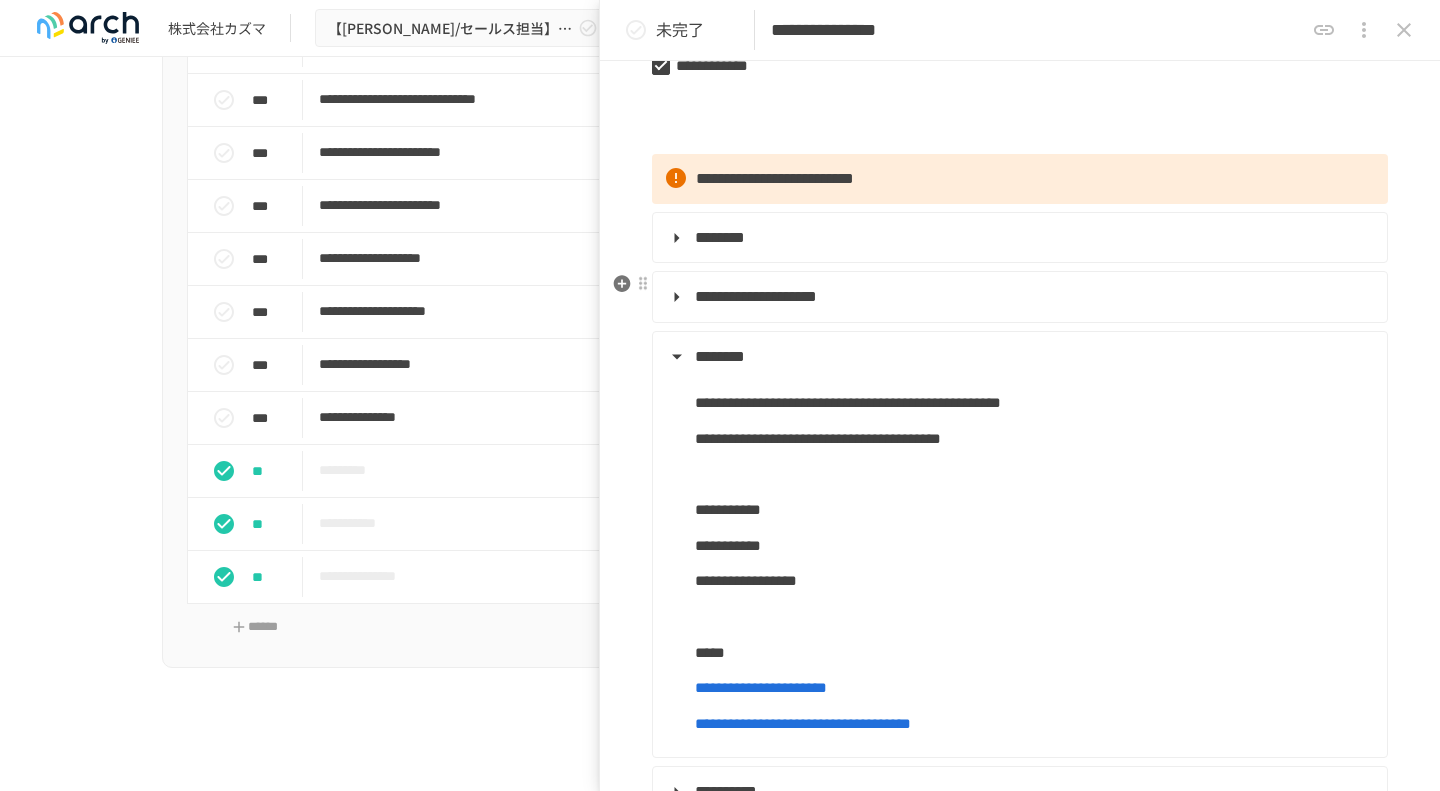 click on "**********" at bounding box center (756, 296) 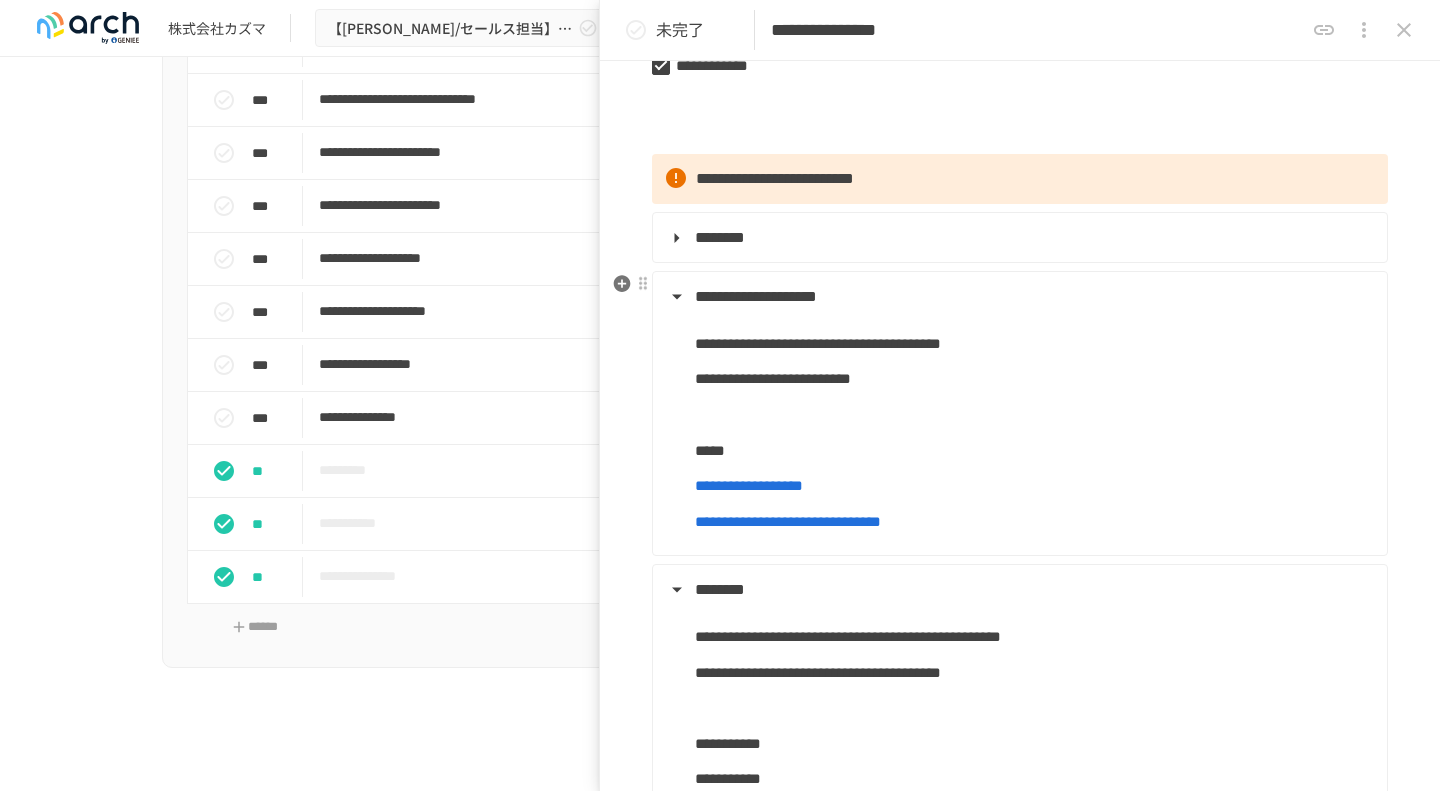 click on "**********" at bounding box center (756, 296) 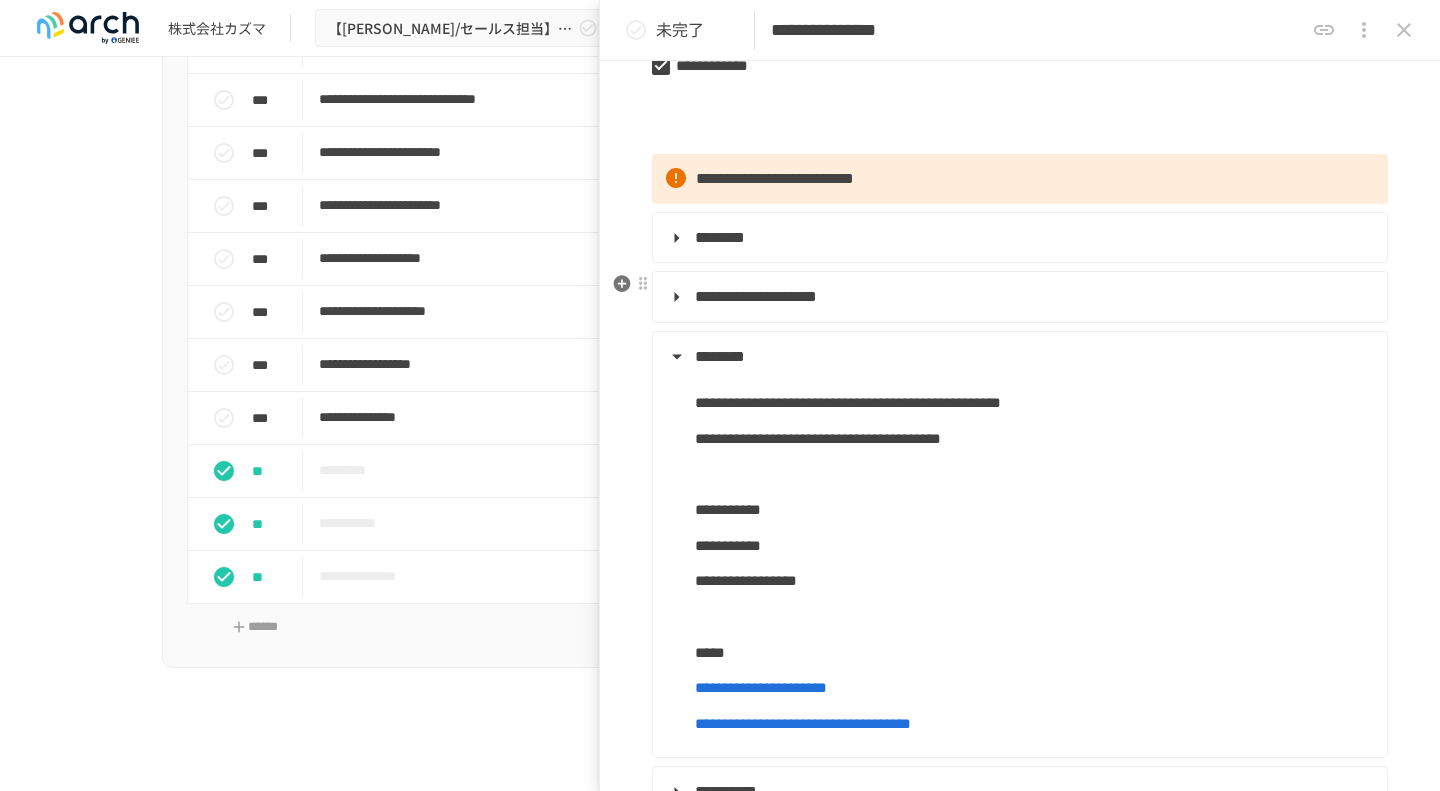 click on "**********" at bounding box center [756, 296] 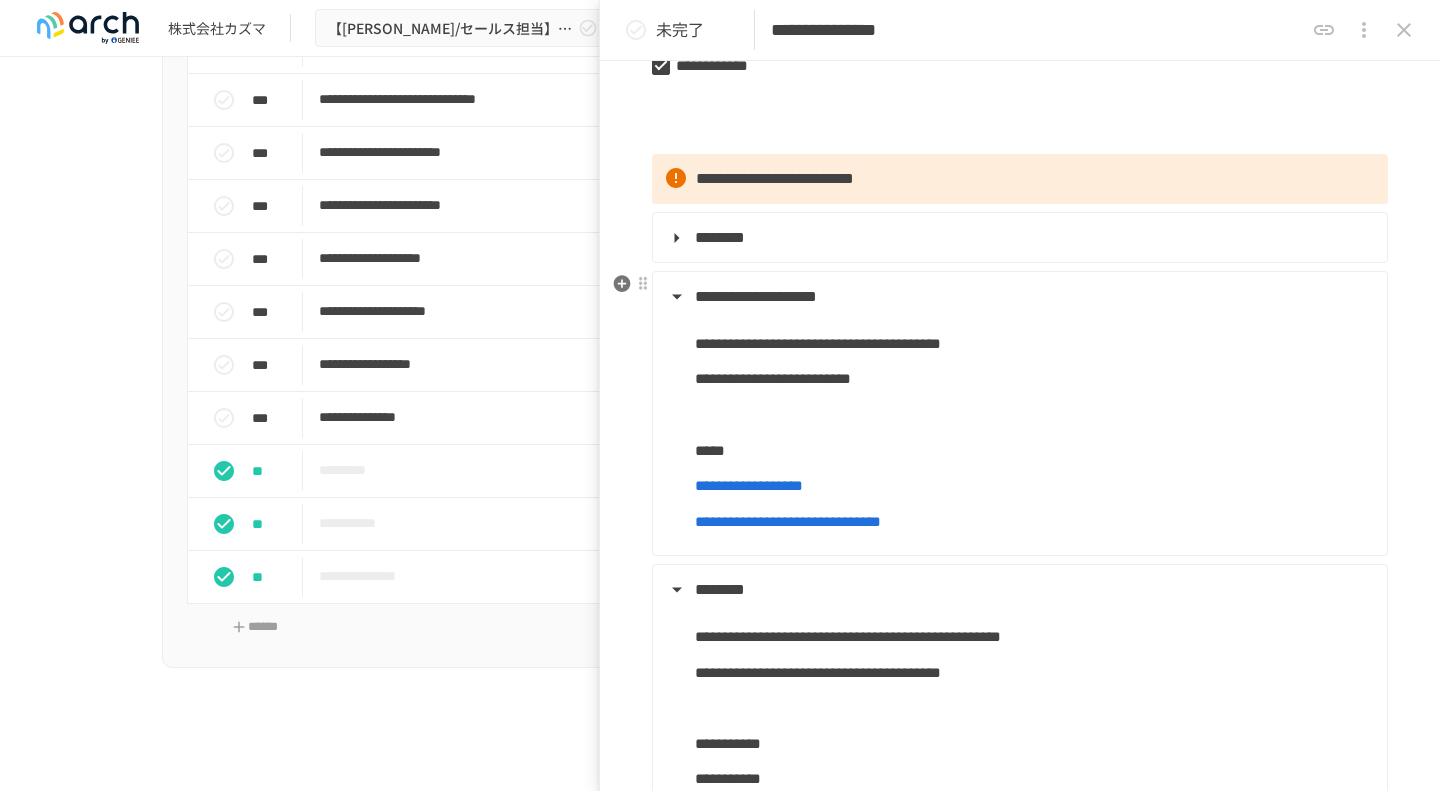 click on "**********" at bounding box center [756, 296] 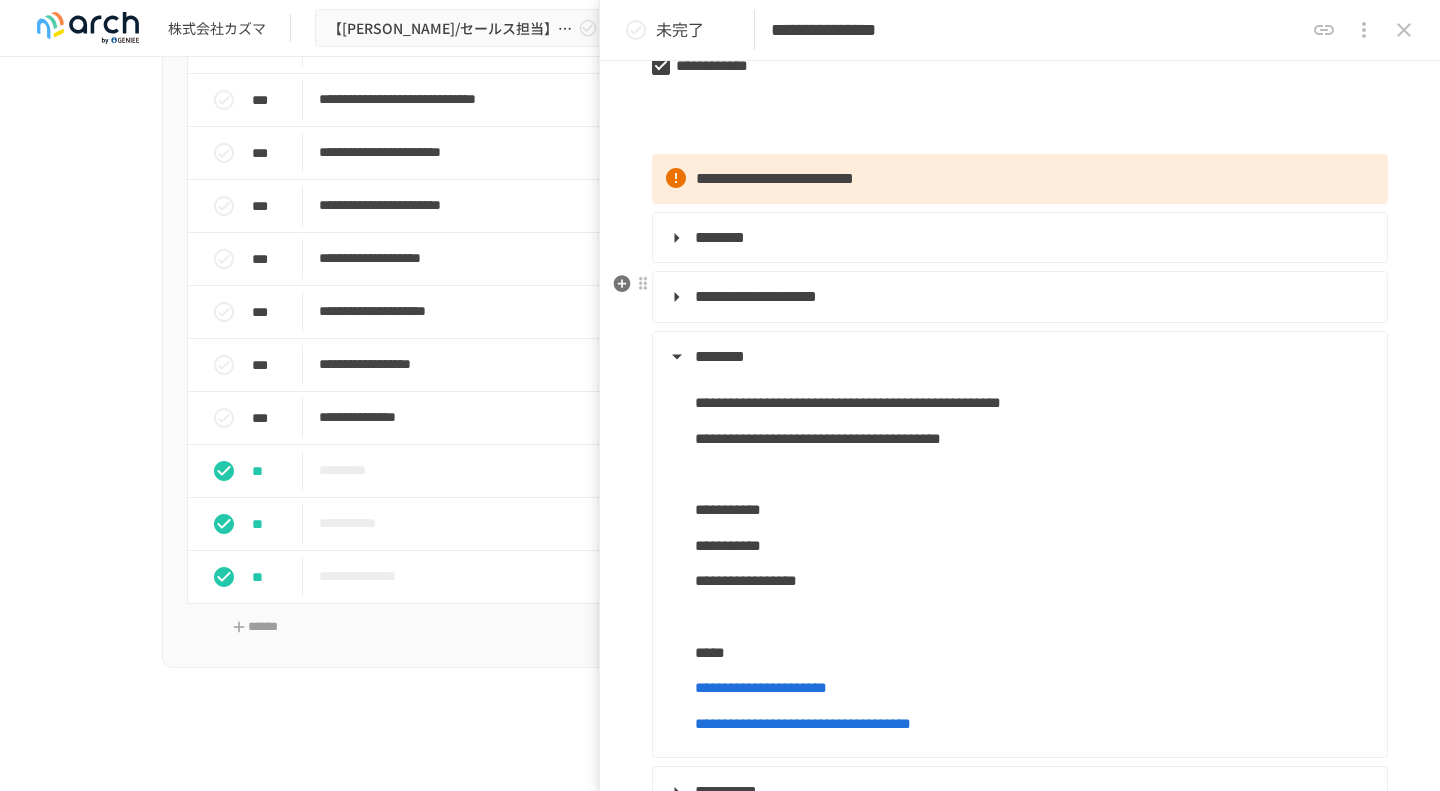 click on "**********" at bounding box center (756, 296) 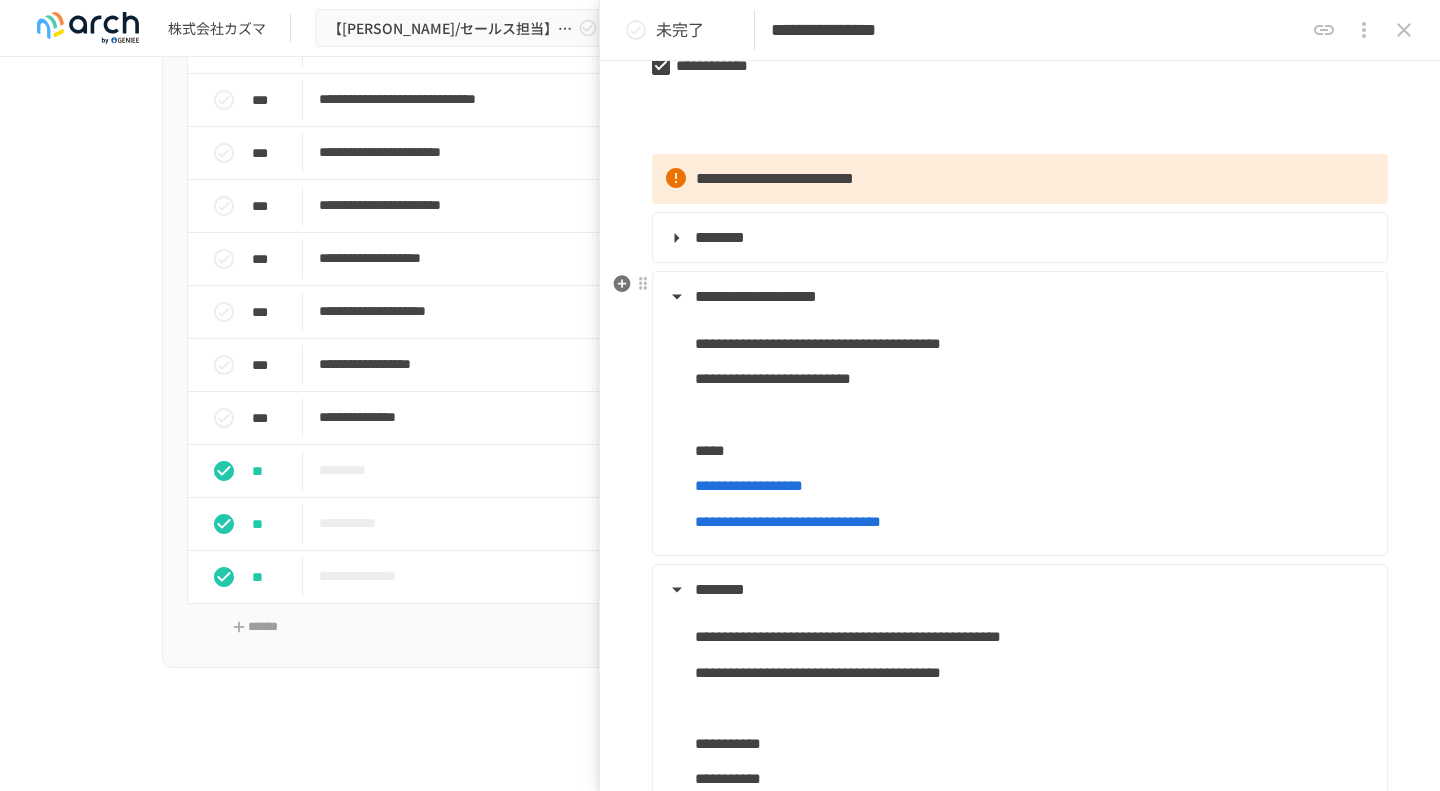 click on "**********" at bounding box center (756, 296) 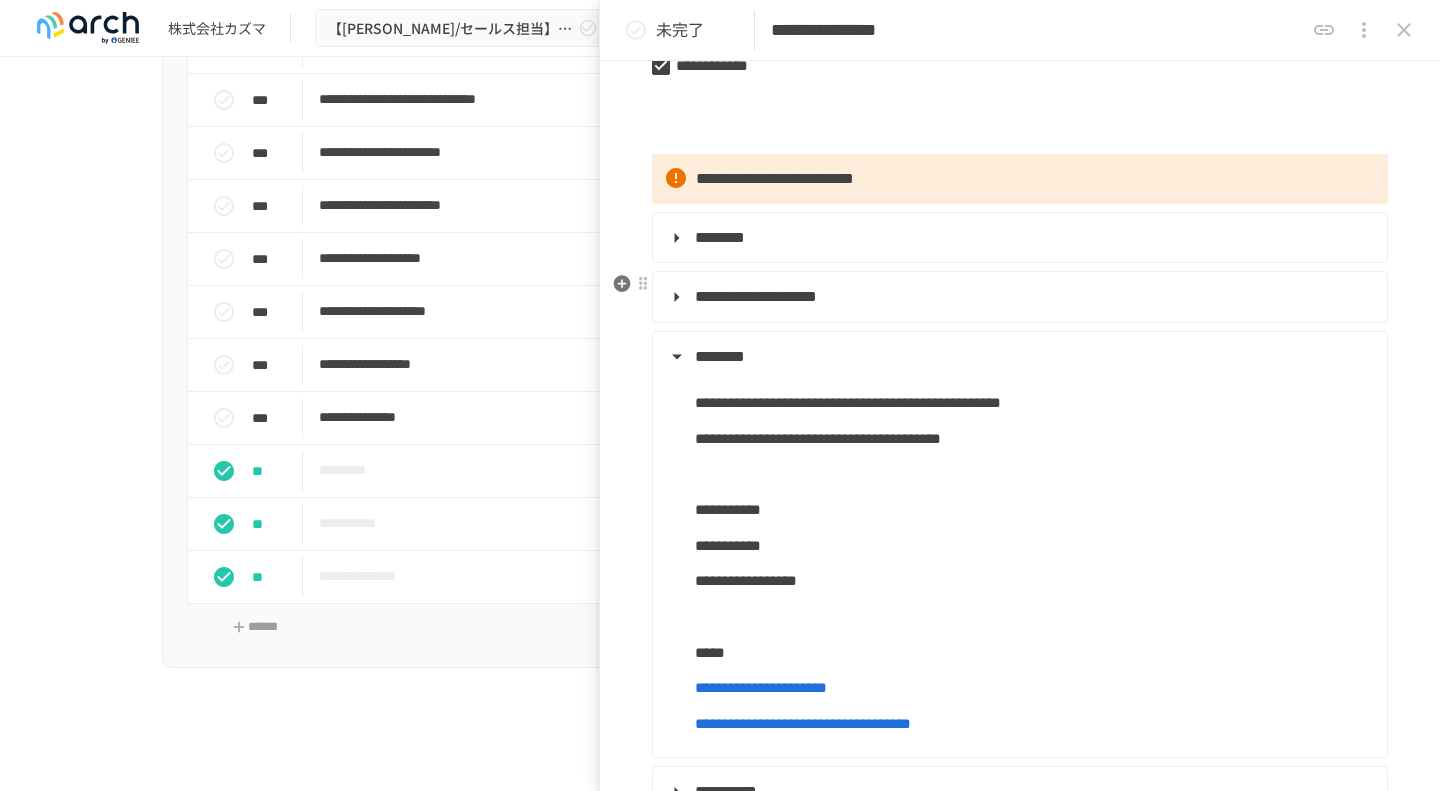 click on "**********" at bounding box center (756, 296) 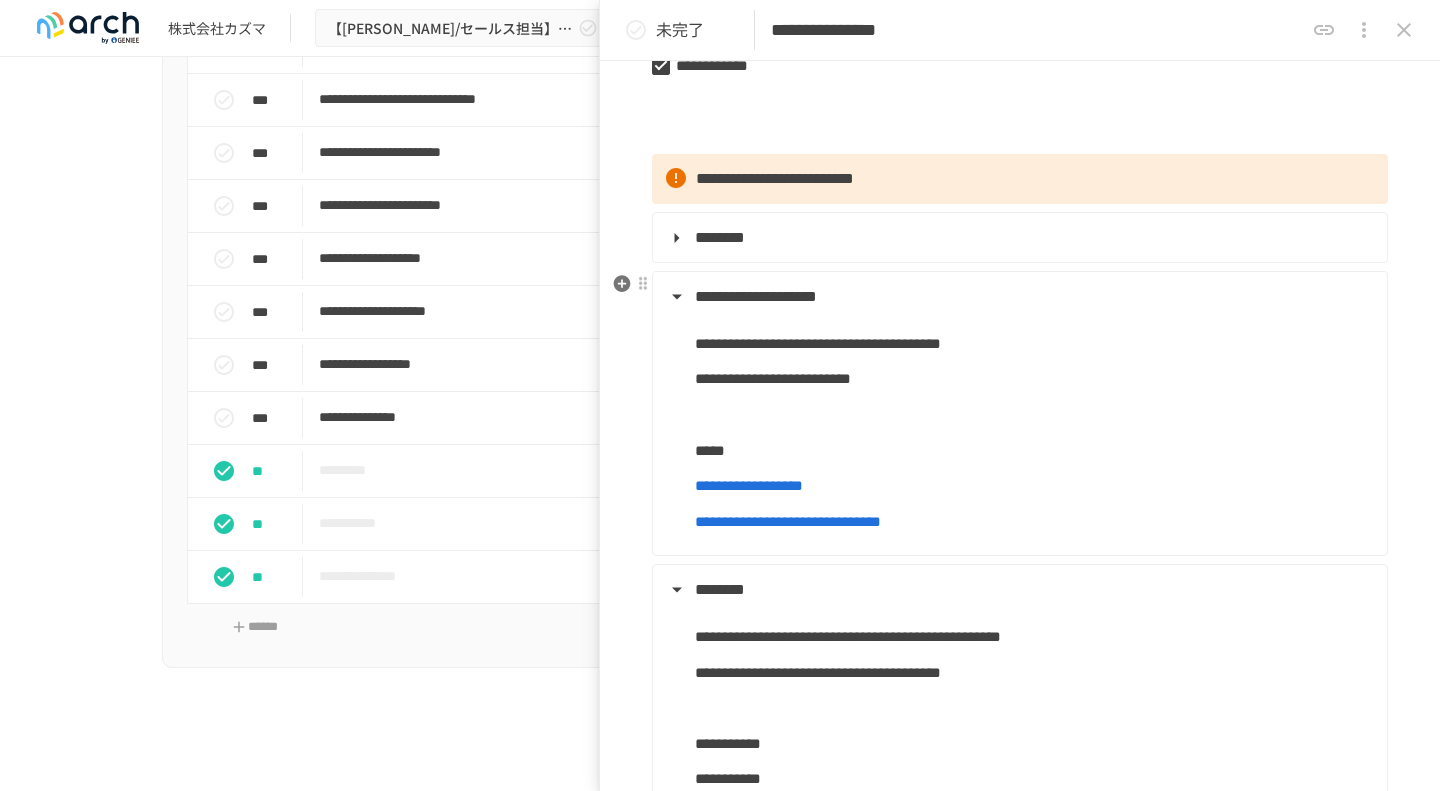 click on "**********" at bounding box center (756, 296) 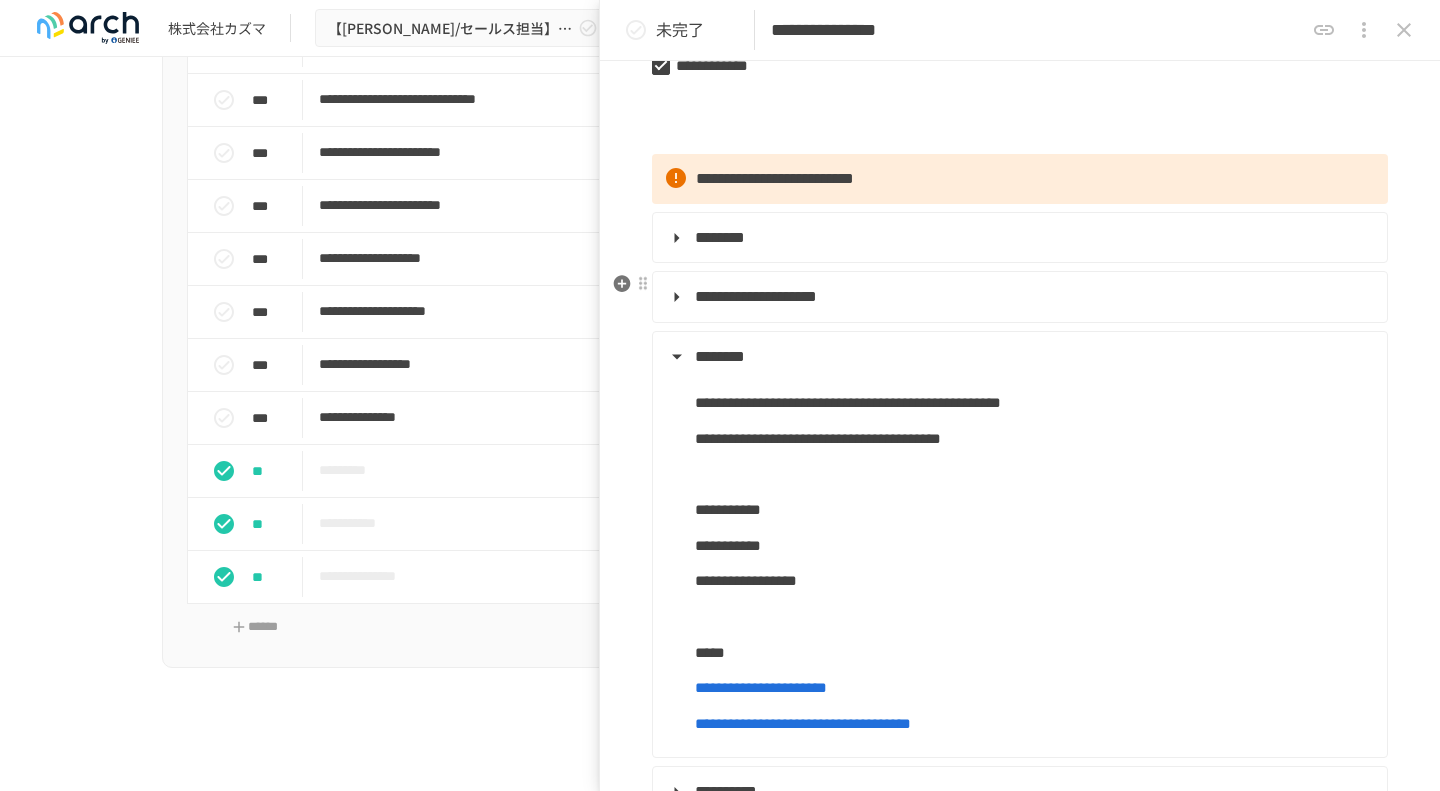 click on "**********" at bounding box center [756, 296] 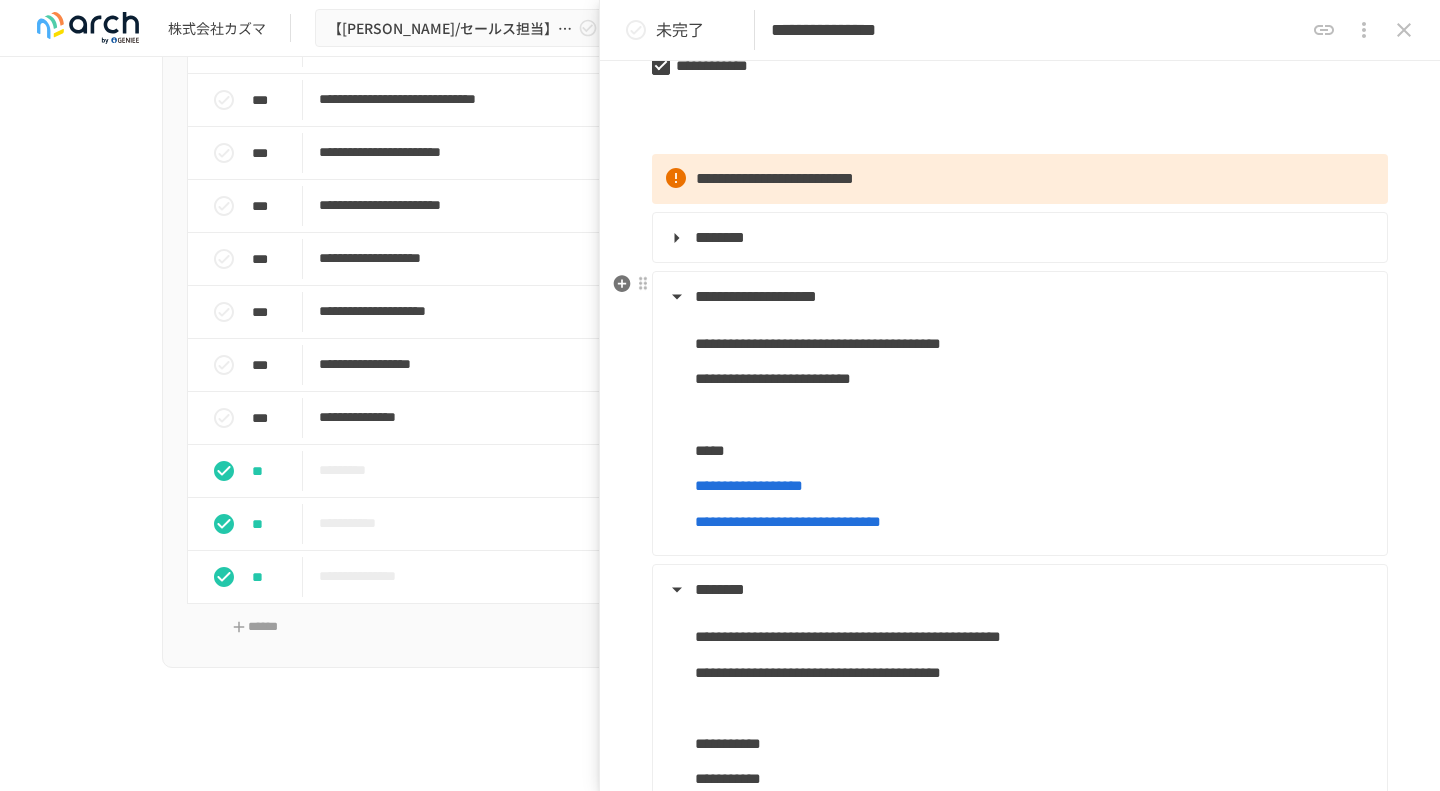click on "**********" at bounding box center [756, 296] 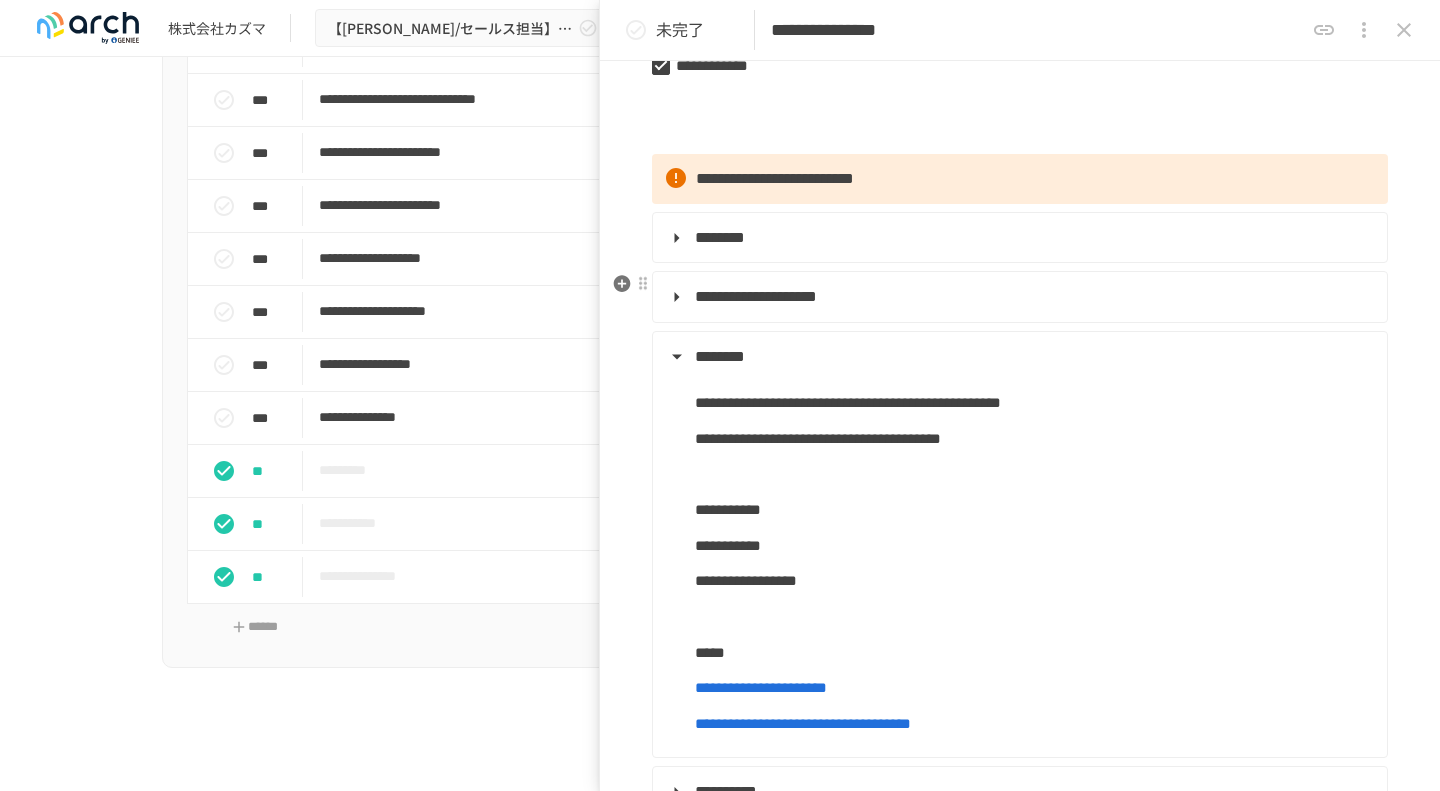 click on "**********" at bounding box center [756, 296] 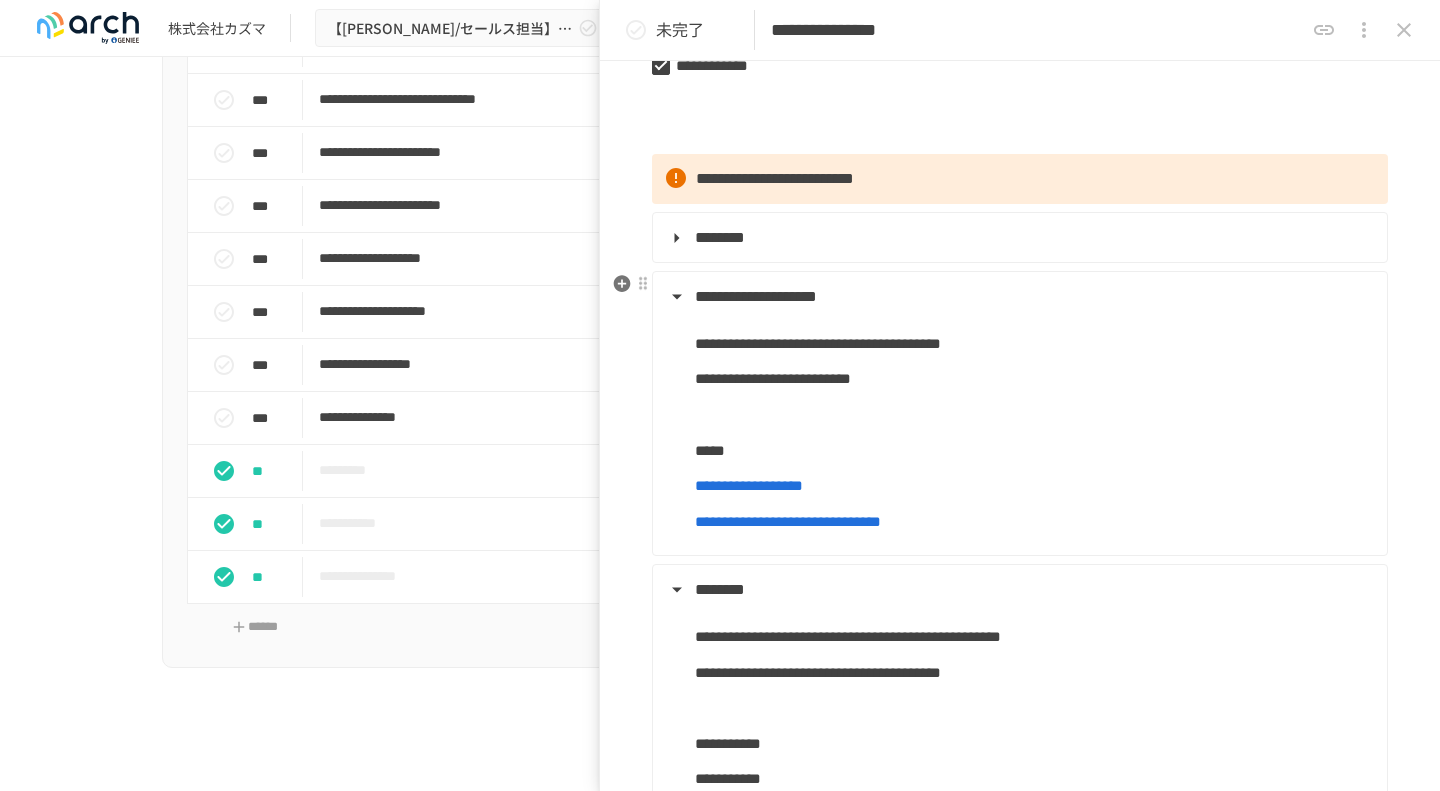 click on "**********" at bounding box center (1018, 423) 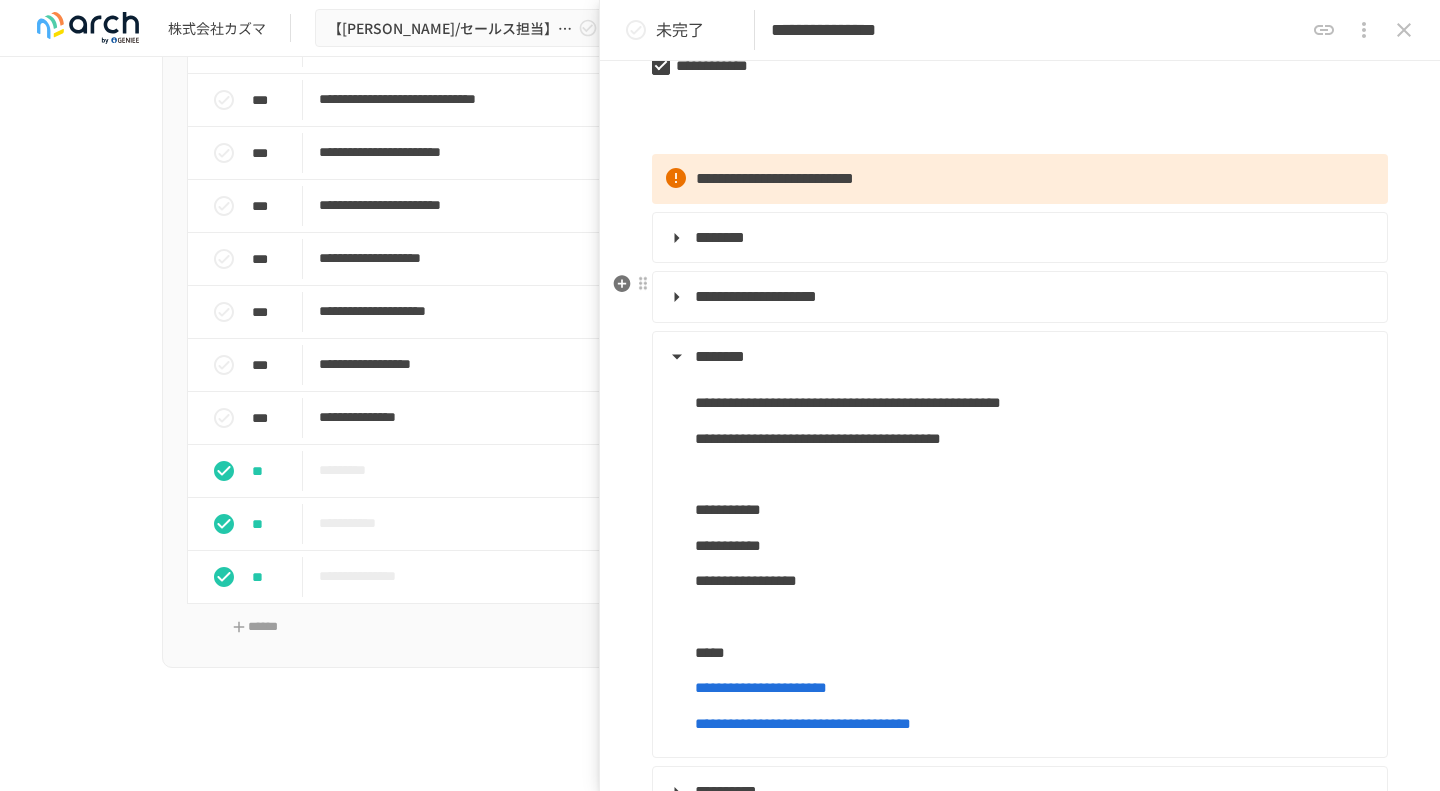 click on "**********" at bounding box center [756, 296] 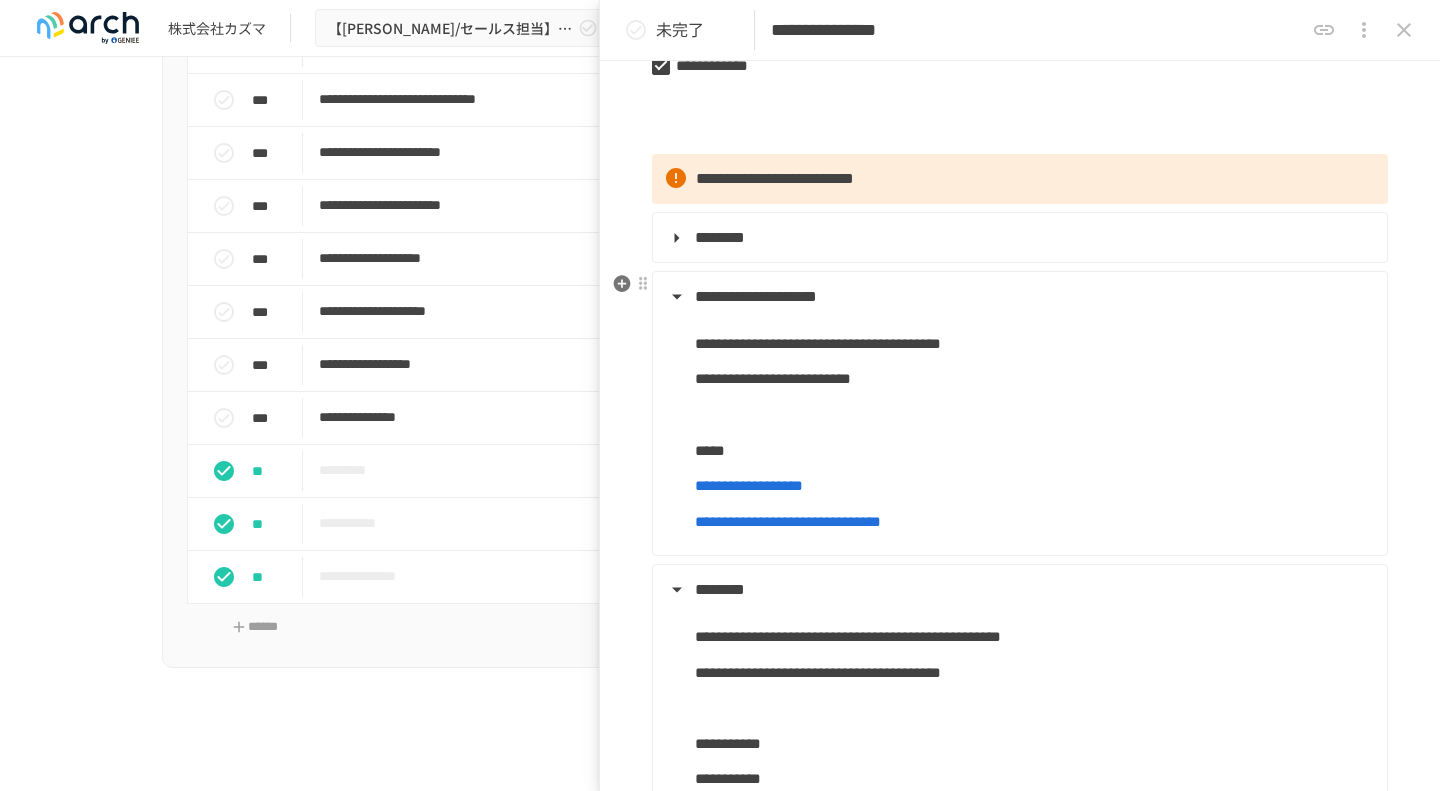 click on "**********" at bounding box center [756, 296] 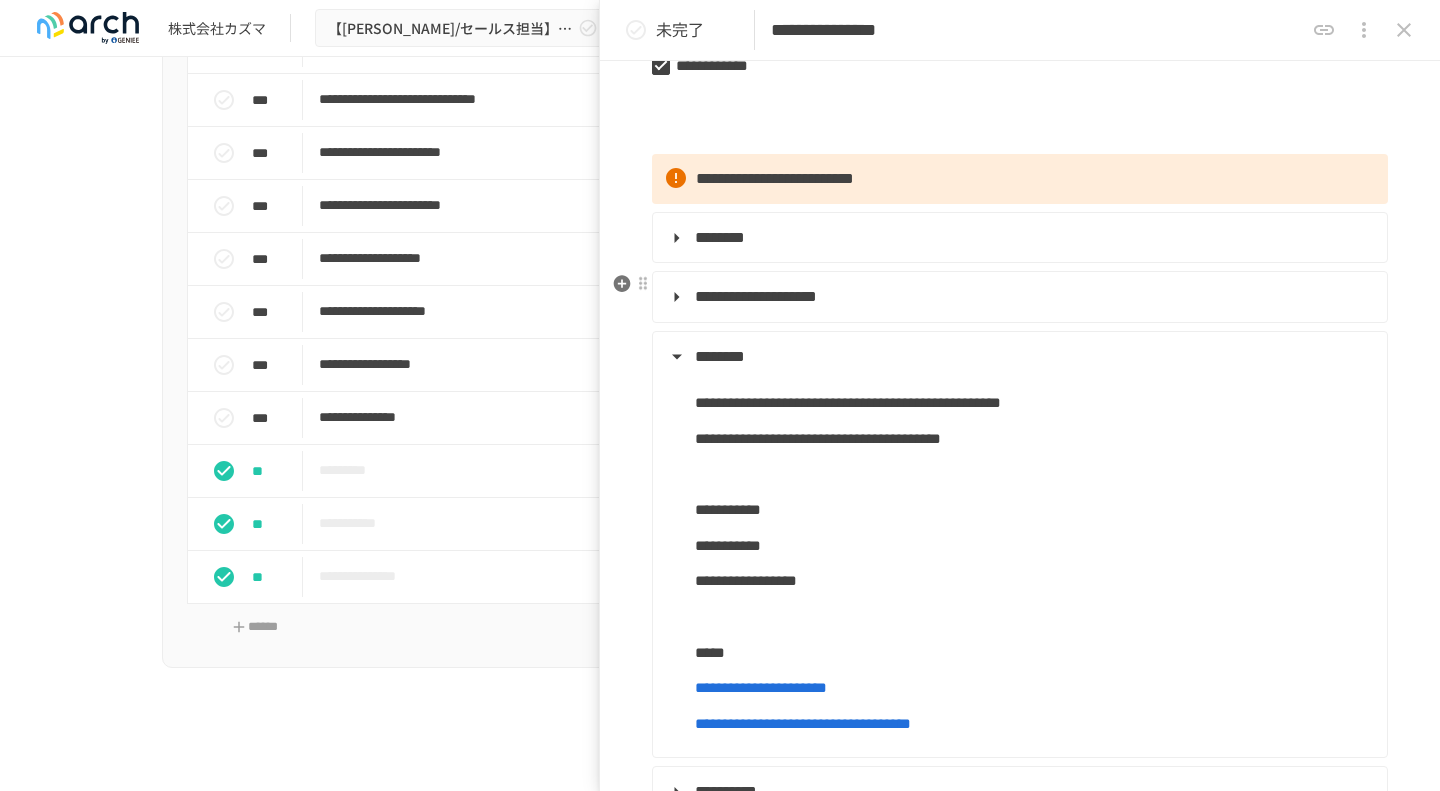 drag, startPoint x: 743, startPoint y: 295, endPoint x: 762, endPoint y: 295, distance: 19 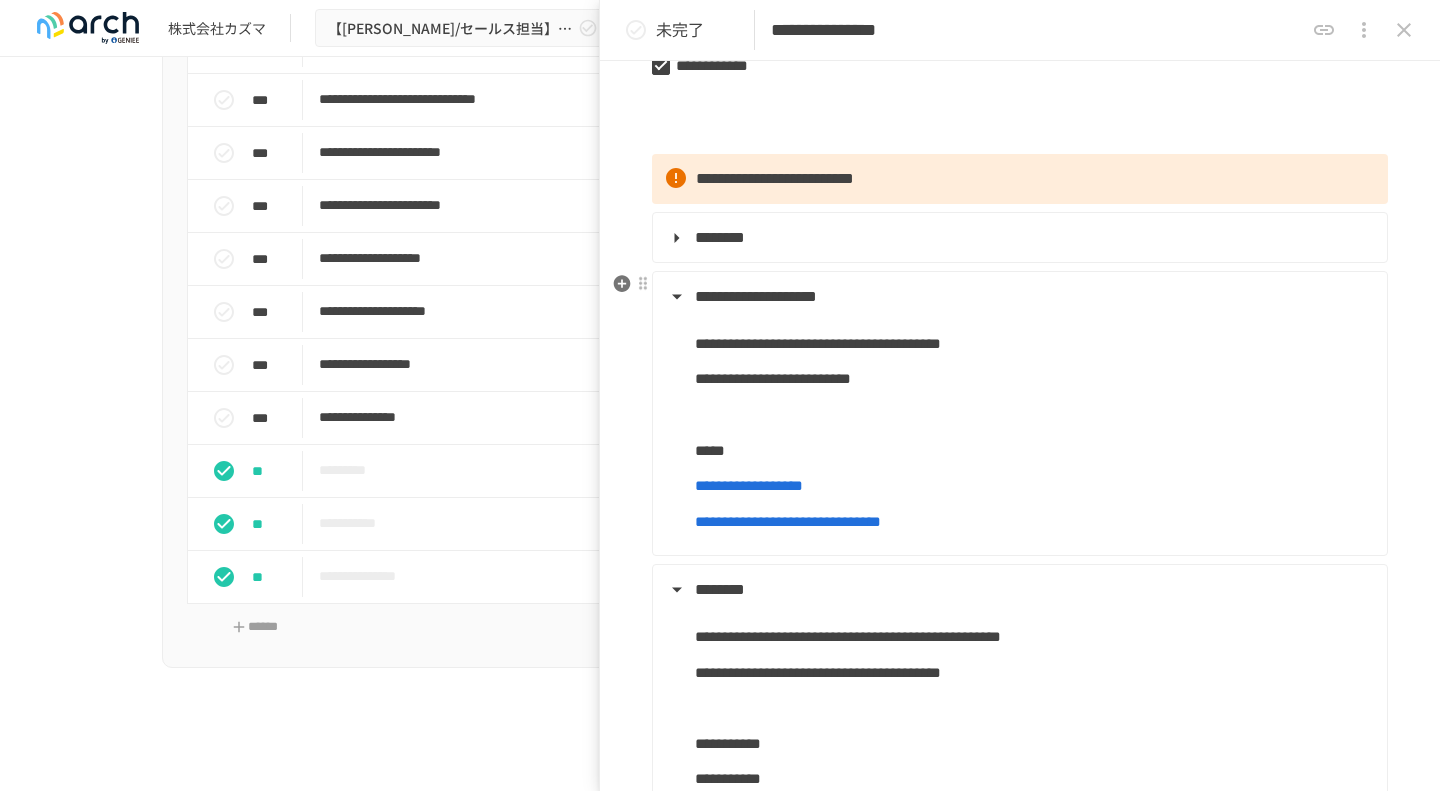 click on "**********" at bounding box center [756, 296] 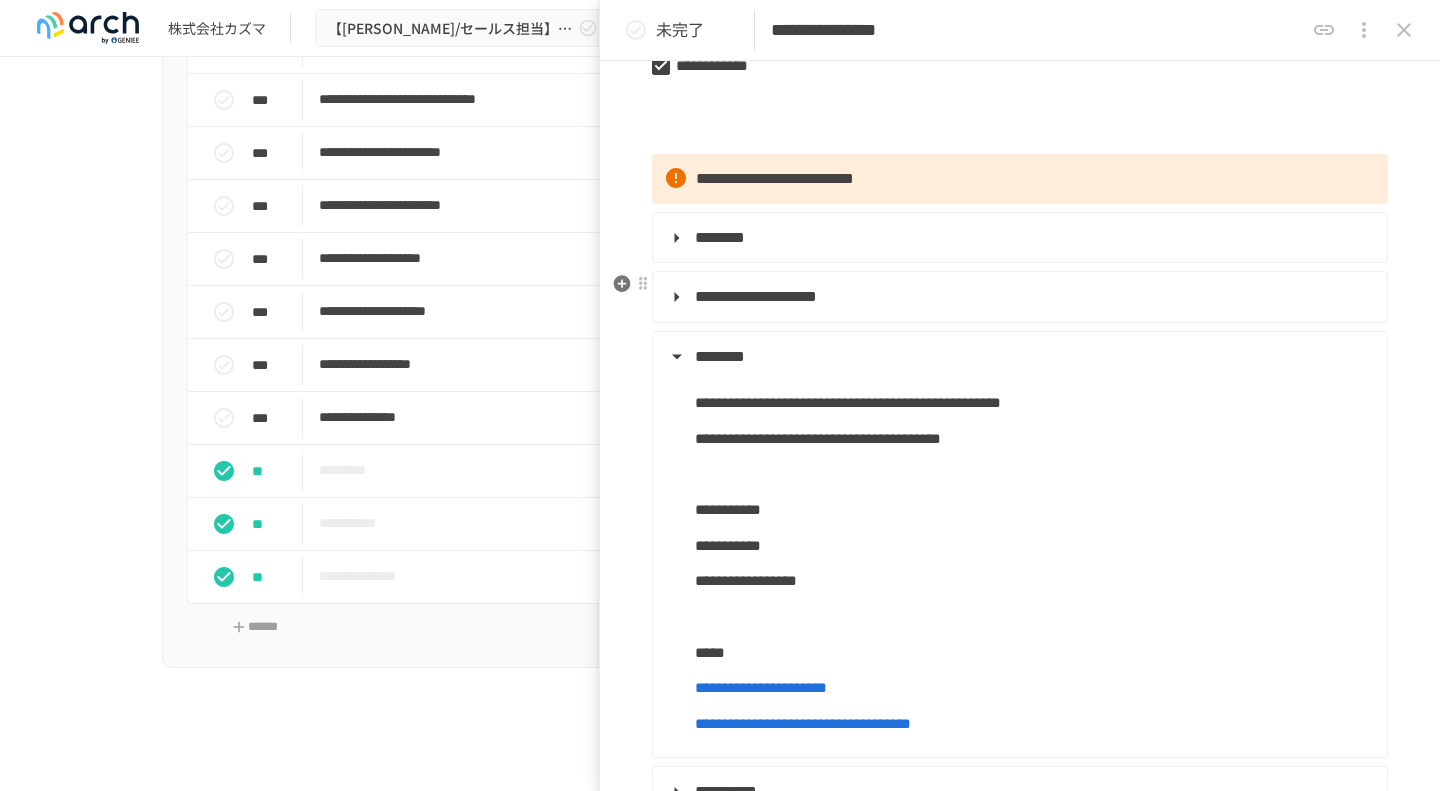 click on "**********" at bounding box center [756, 296] 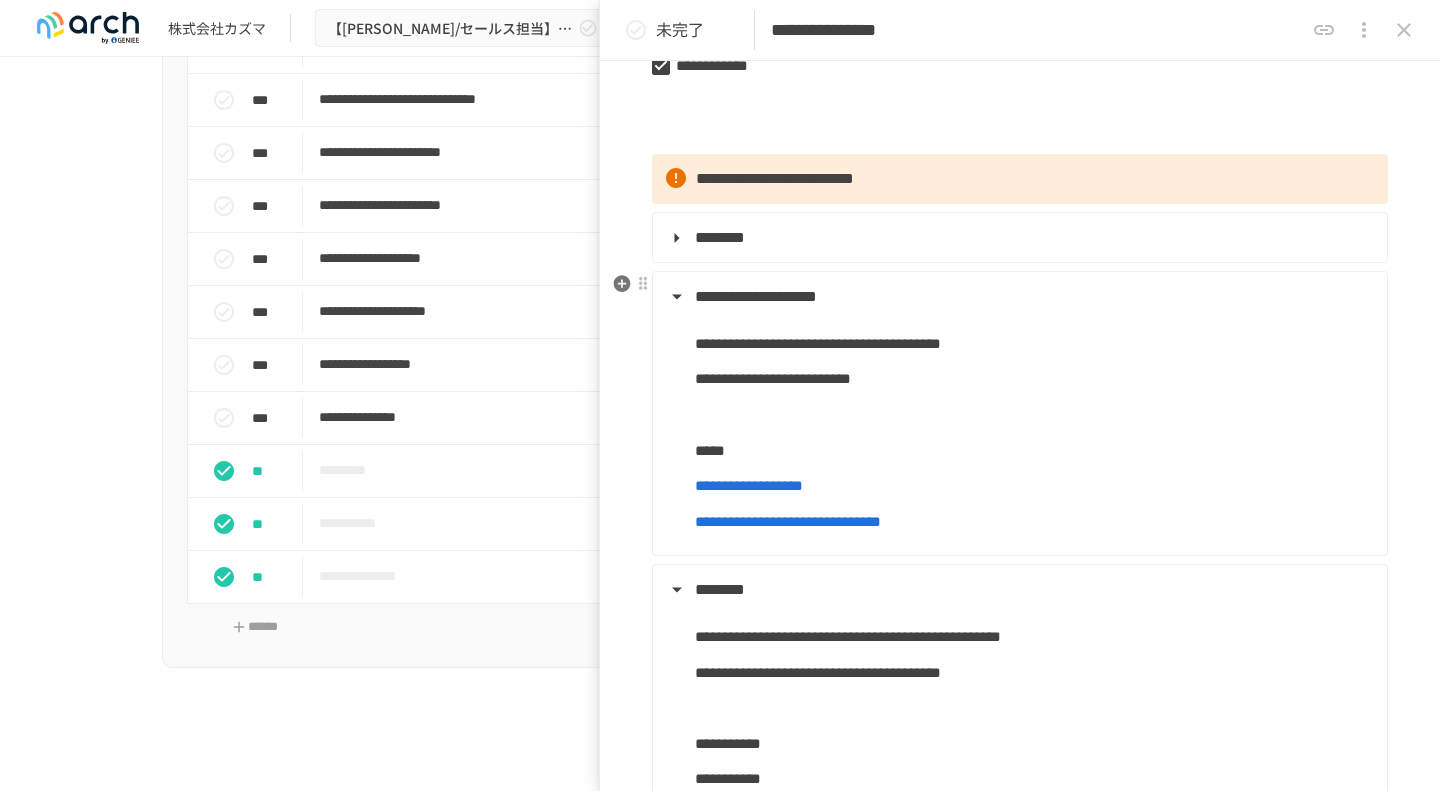 click on "**********" at bounding box center [756, 296] 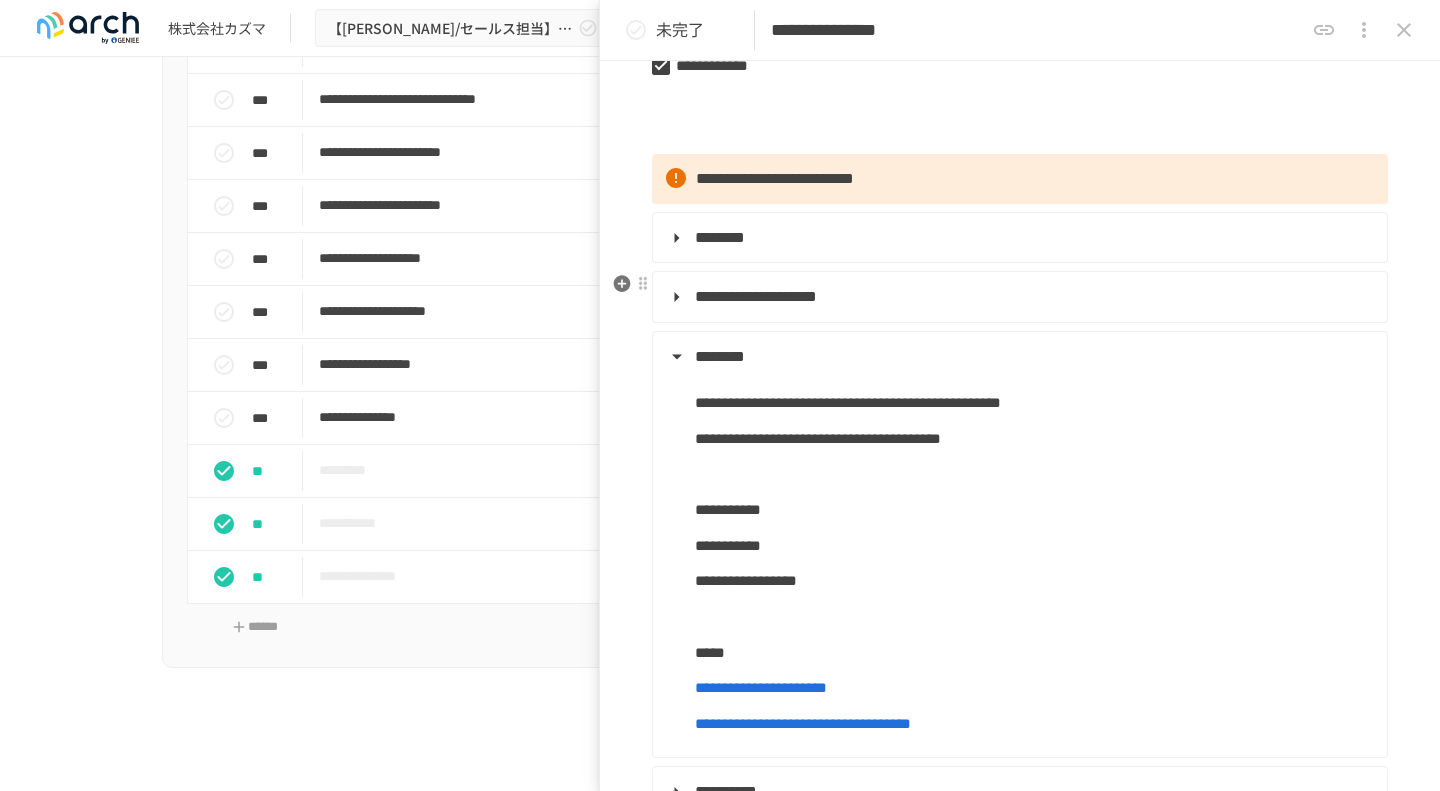 click on "**********" at bounding box center [756, 296] 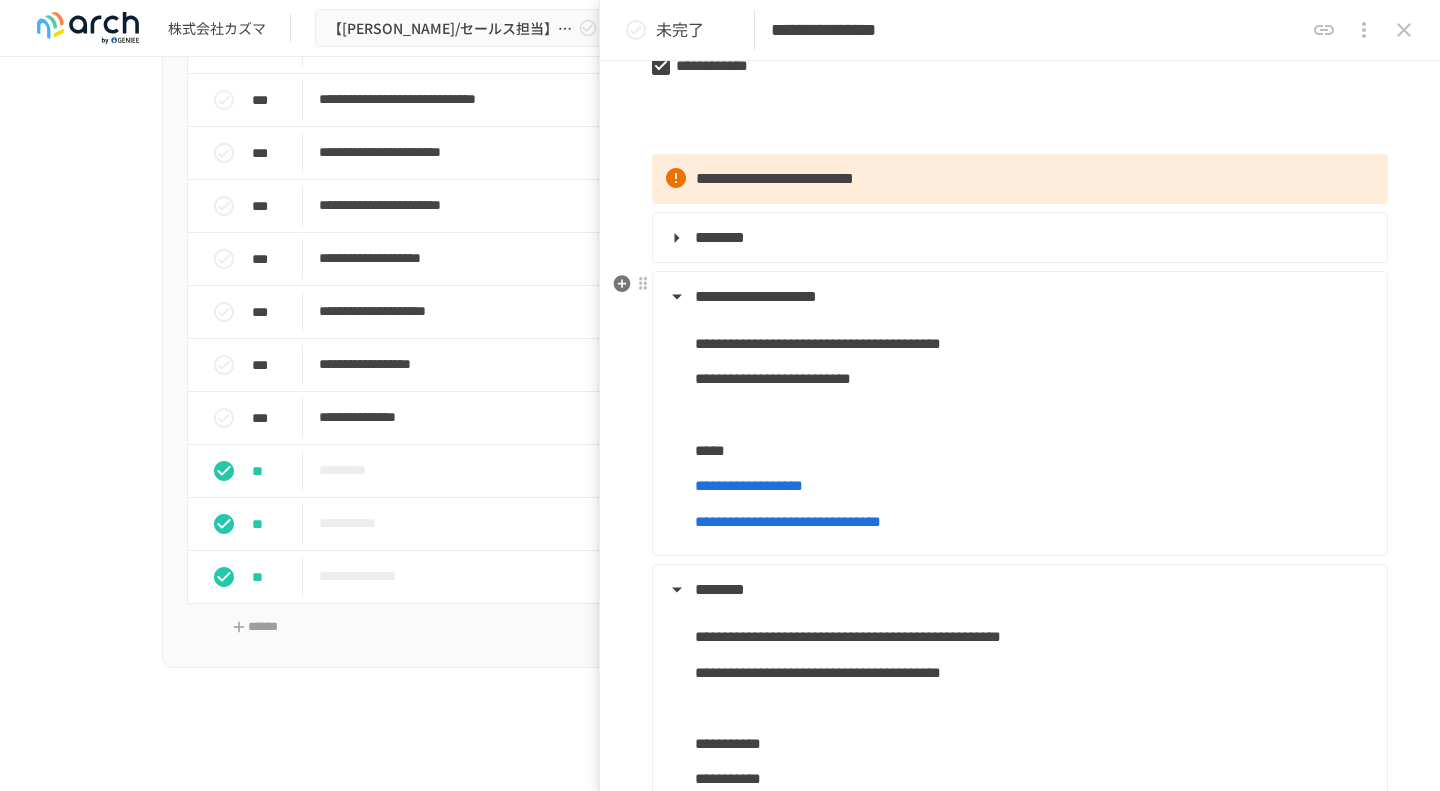 click on "**********" at bounding box center [756, 296] 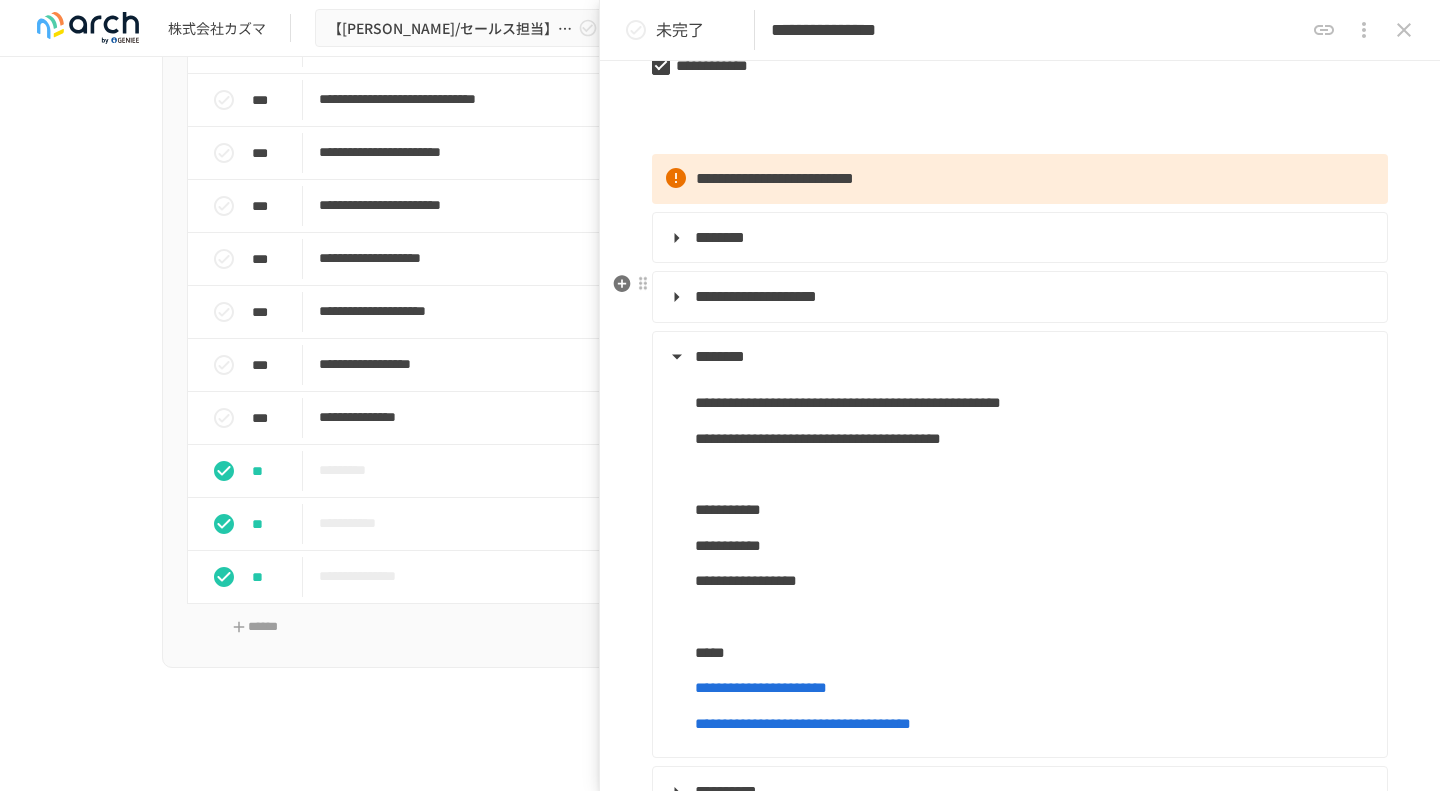 click on "**********" at bounding box center (756, 296) 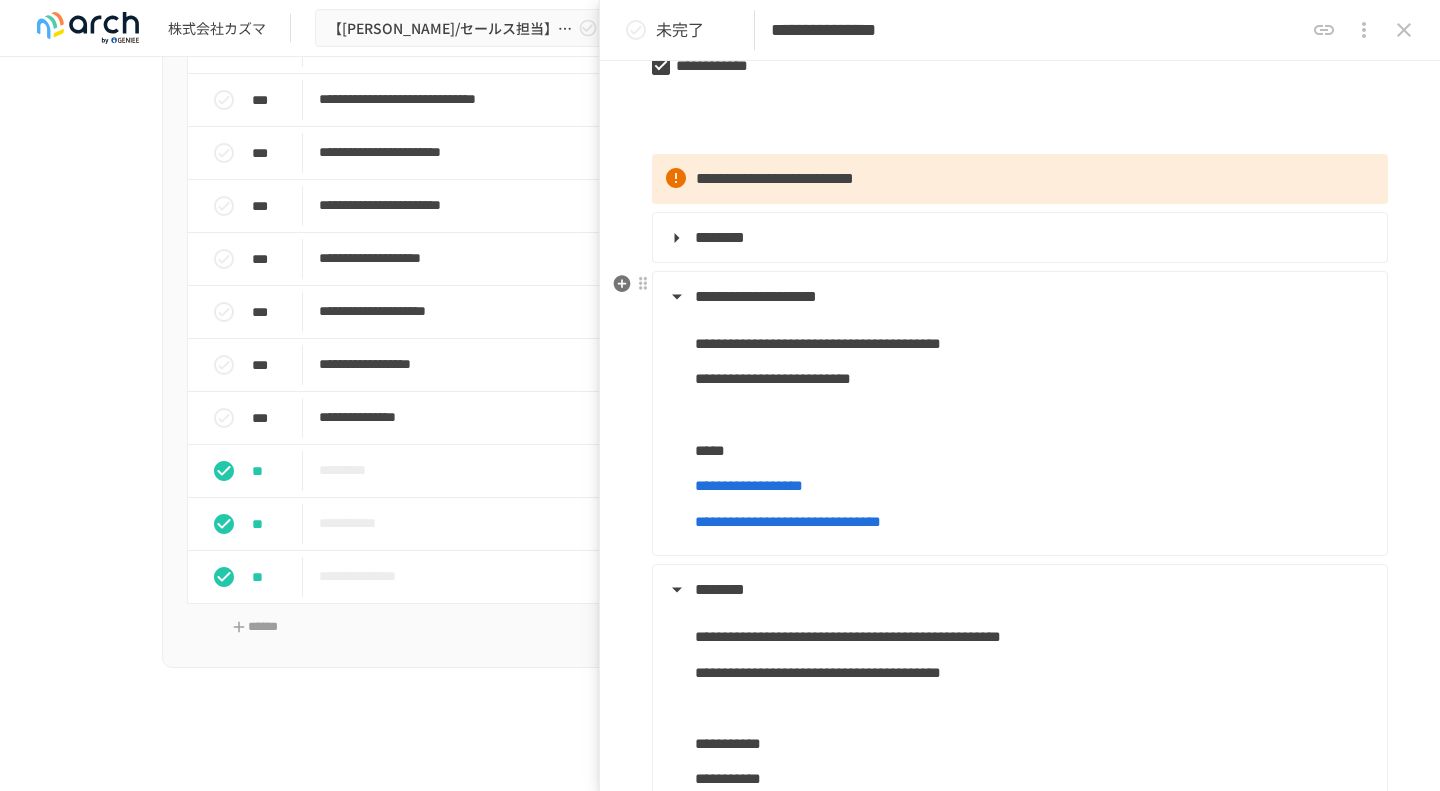click on "**********" at bounding box center (756, 296) 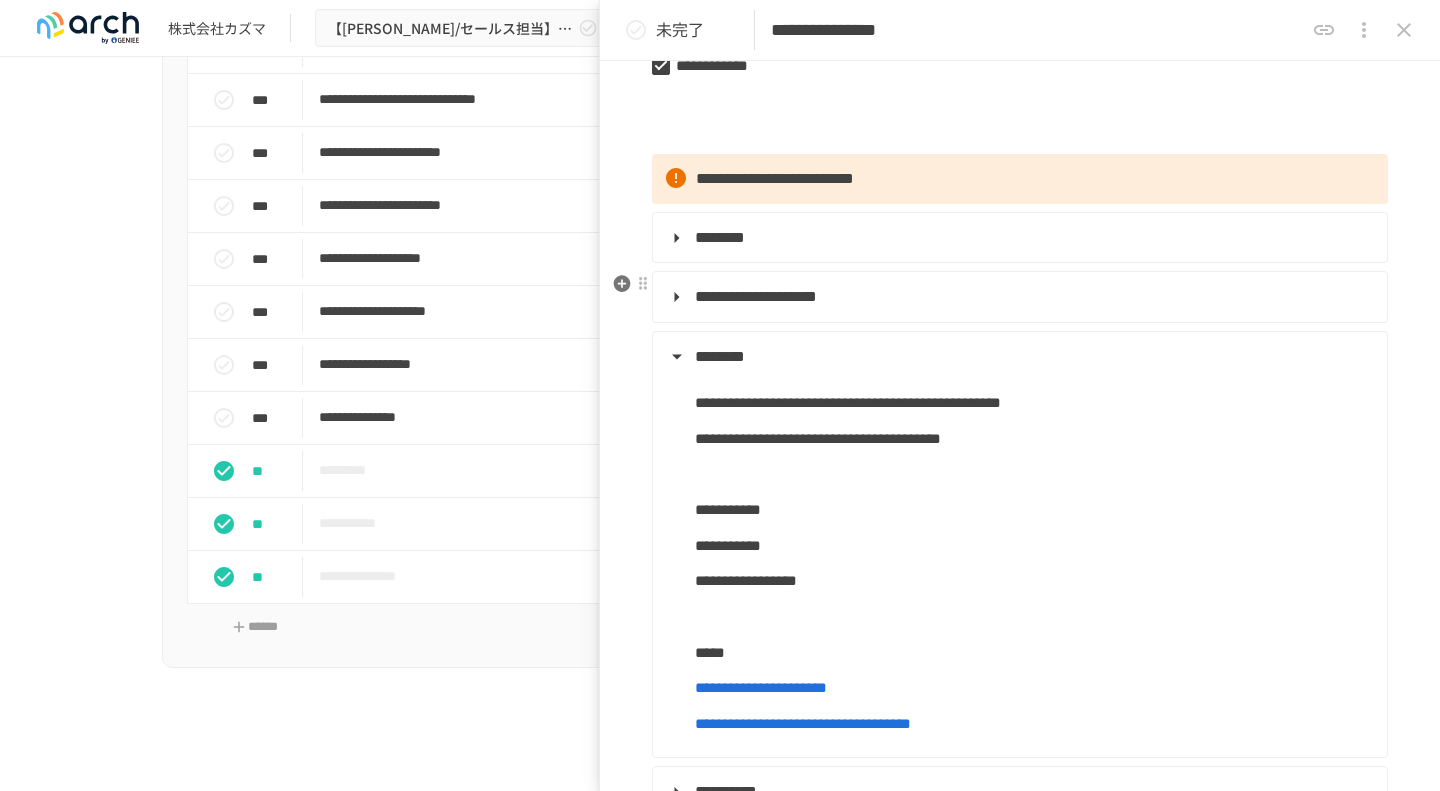 click on "**********" at bounding box center [756, 296] 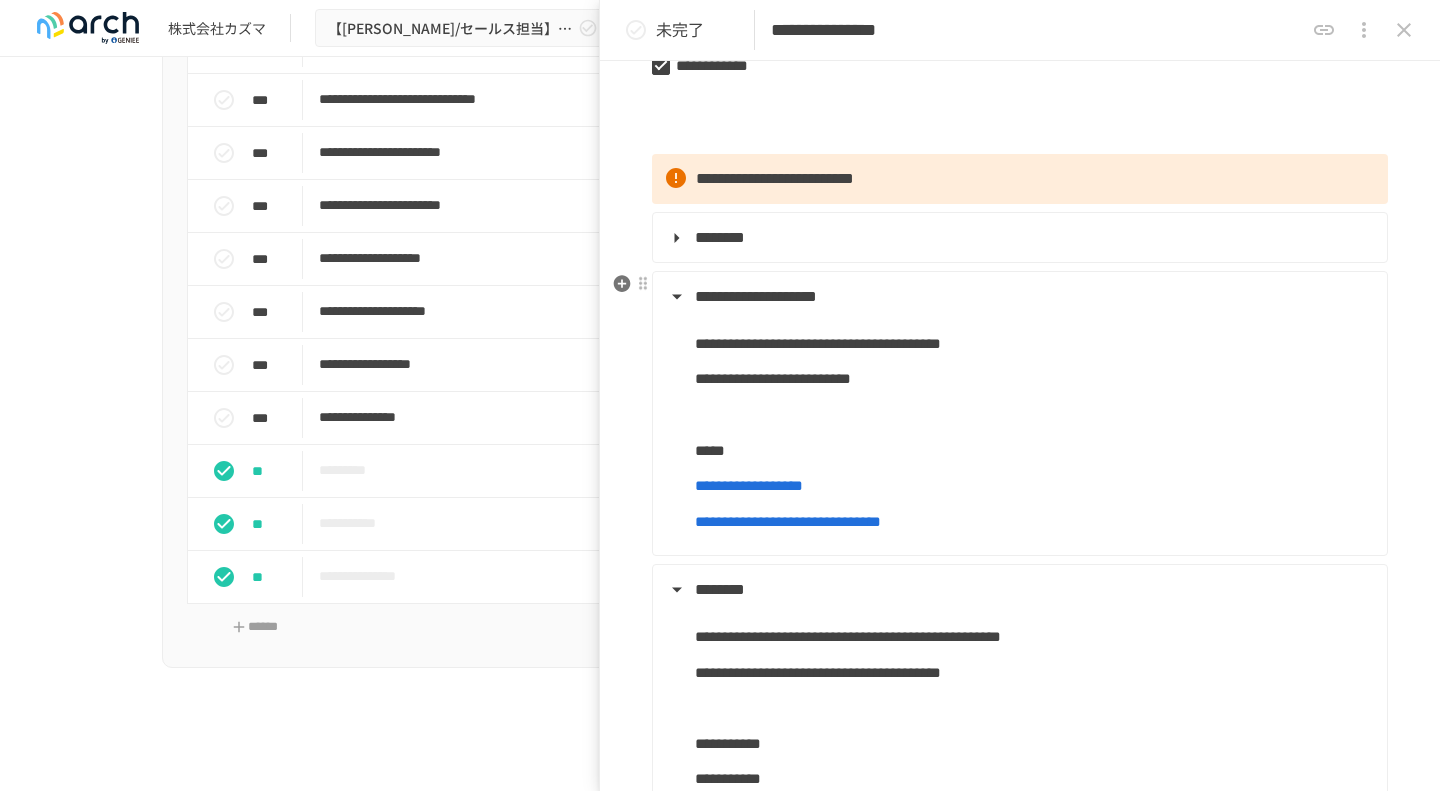click on "**********" at bounding box center (756, 296) 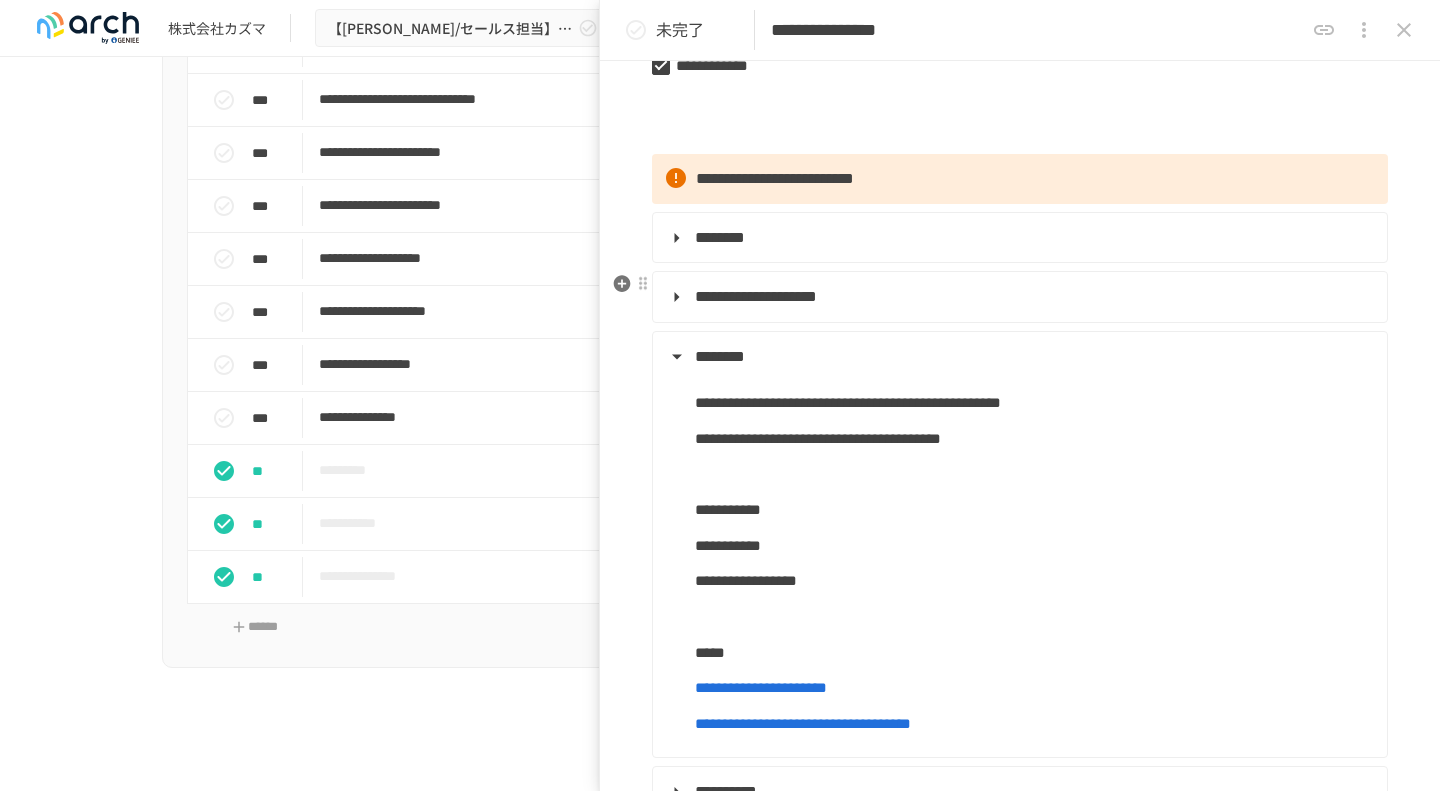click on "**********" at bounding box center (756, 296) 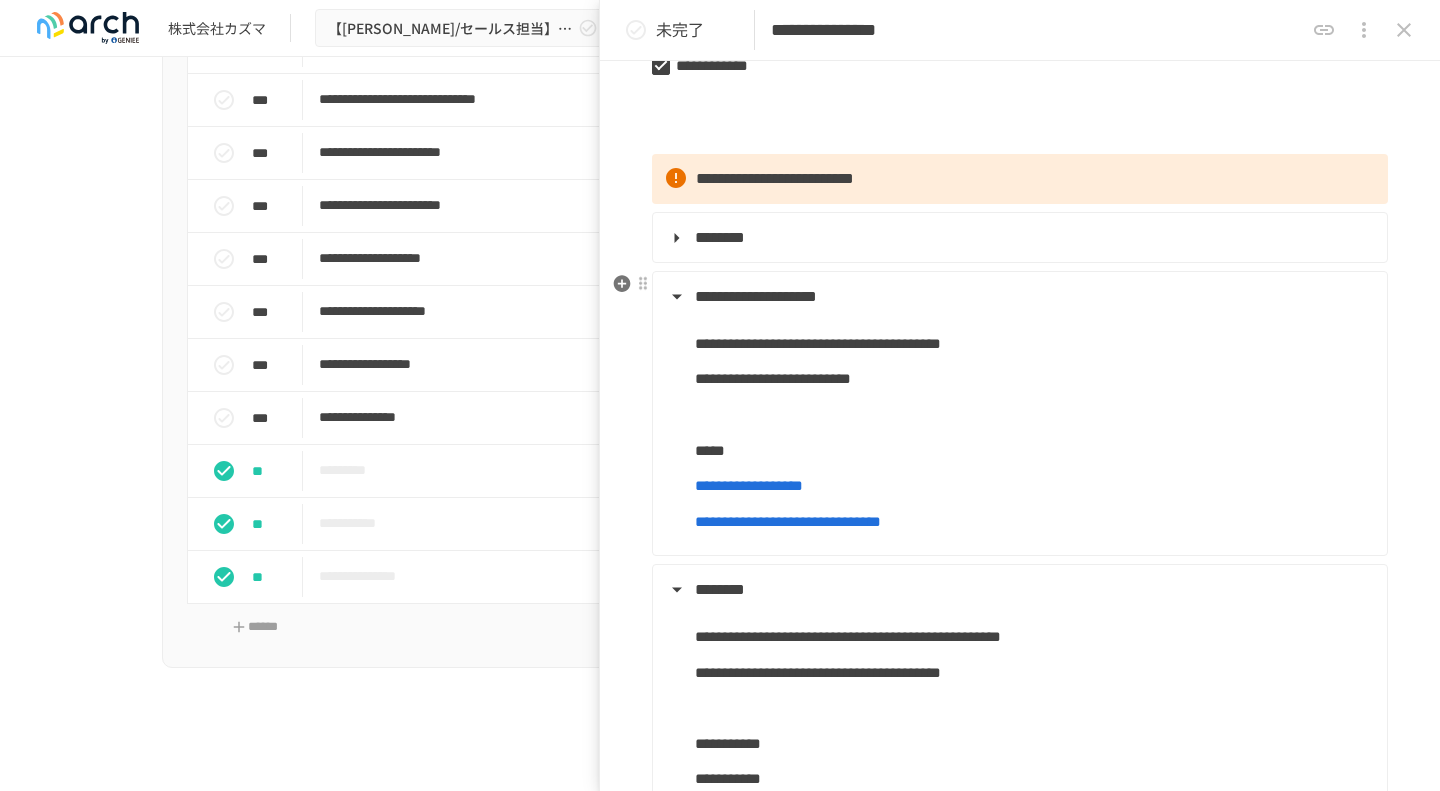 click on "**********" at bounding box center (756, 296) 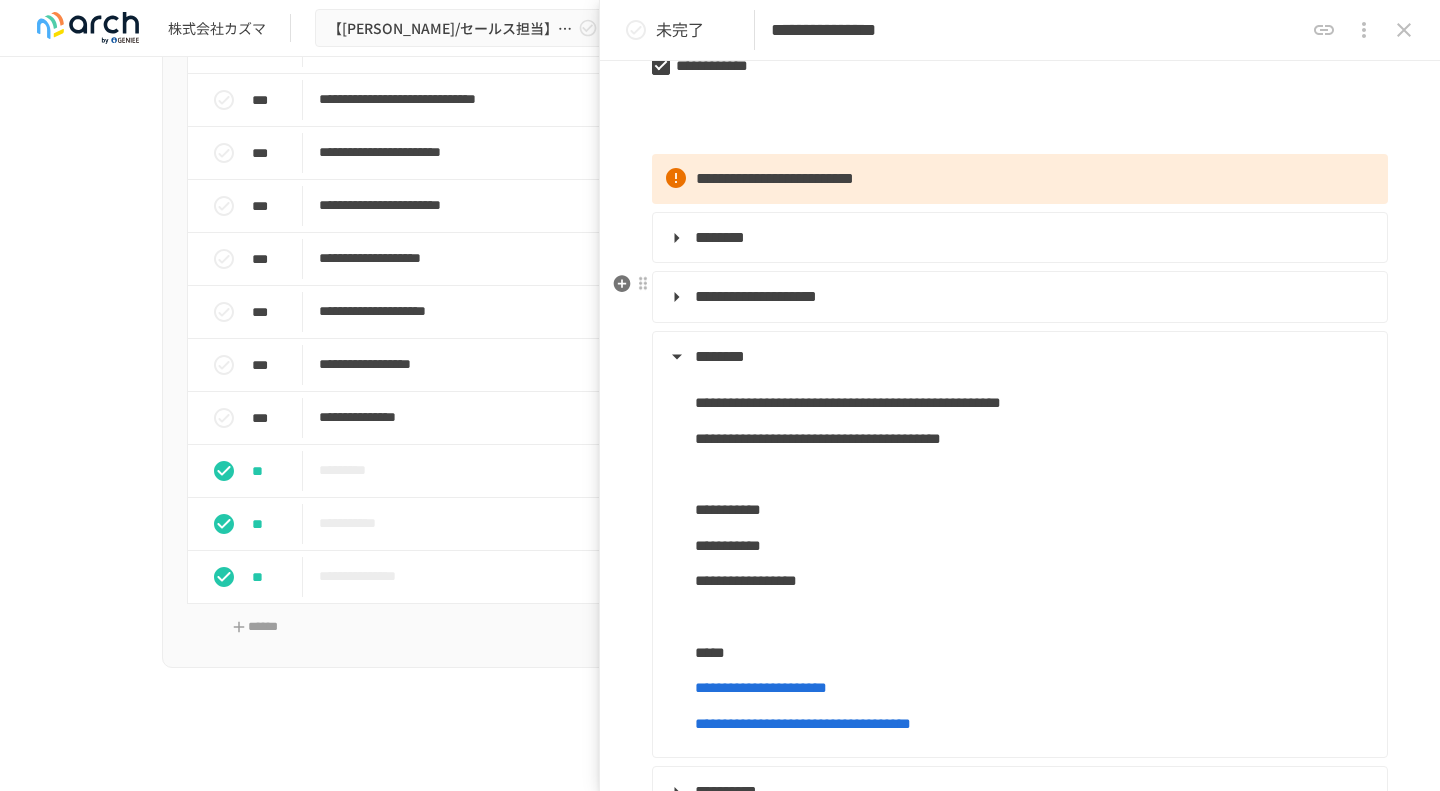 click on "**********" at bounding box center (756, 296) 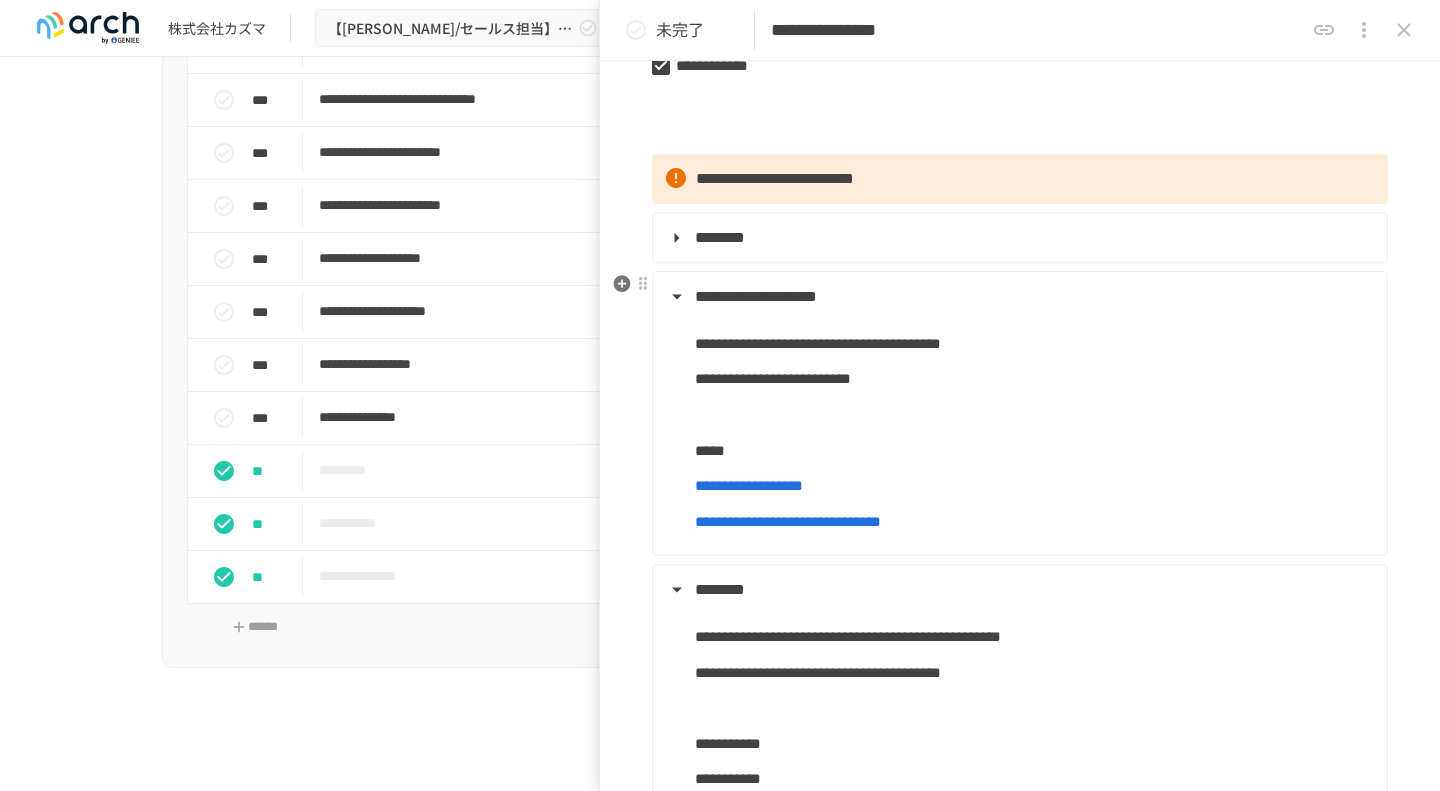 click on "**********" at bounding box center (756, 296) 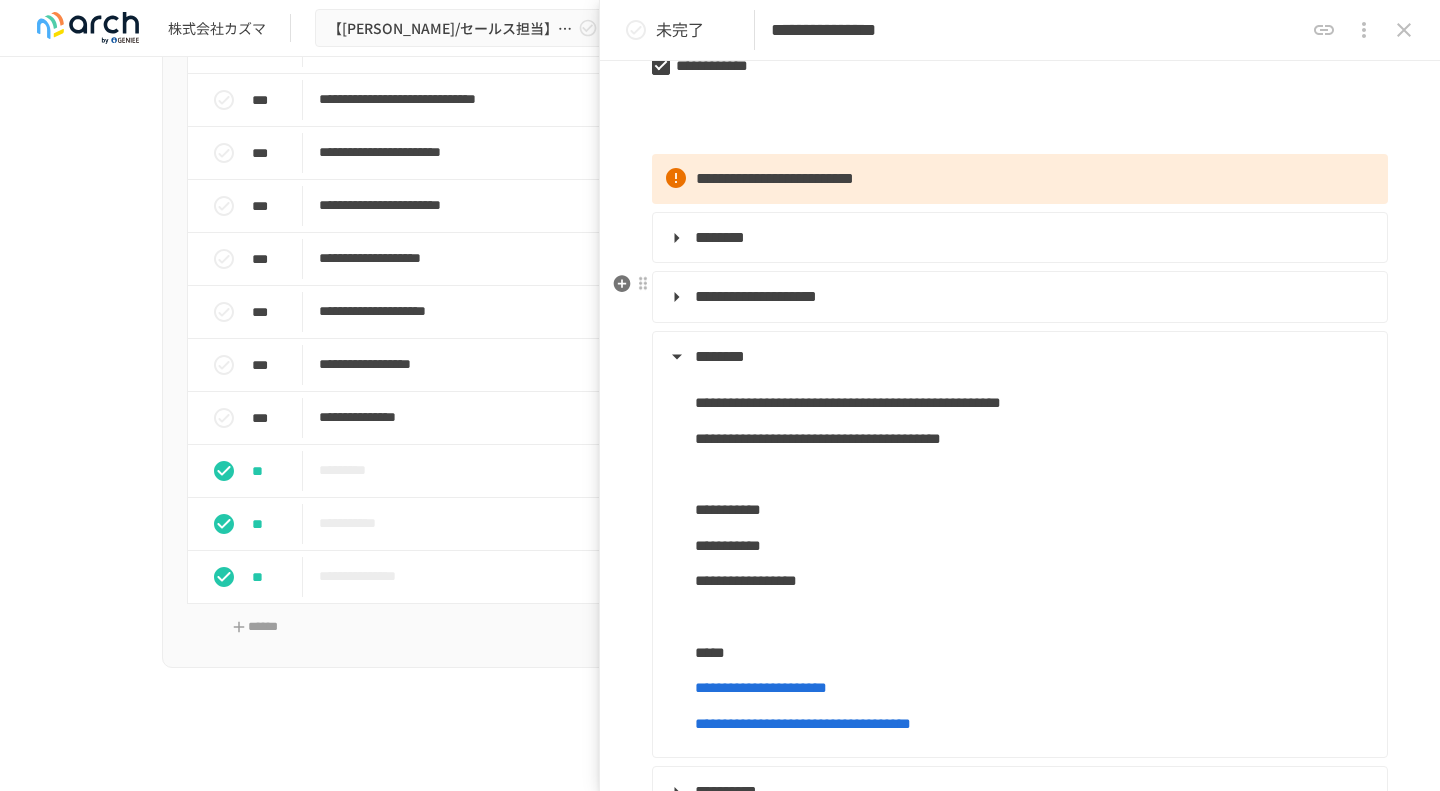 click on "**********" at bounding box center [756, 296] 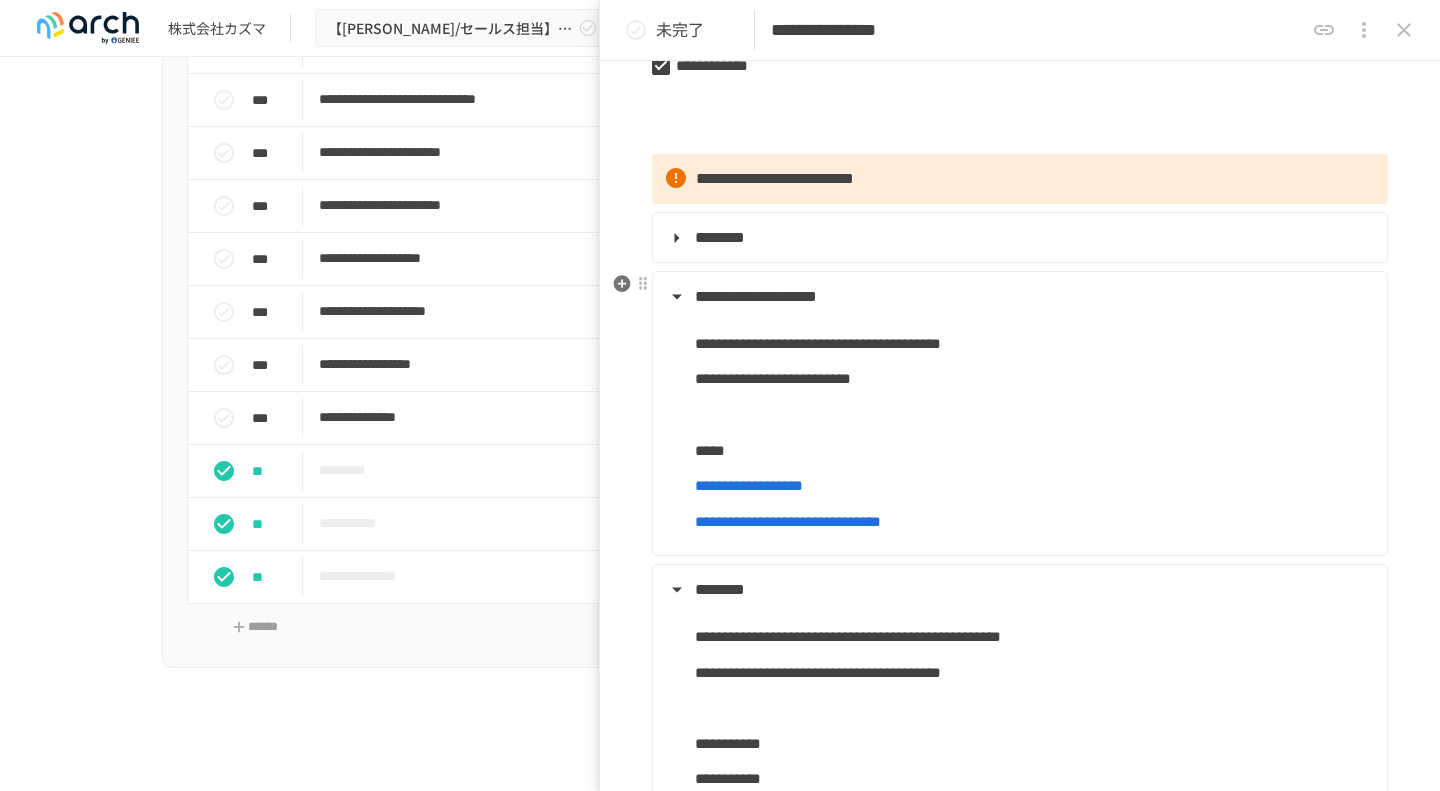 click on "**********" at bounding box center [1018, 297] 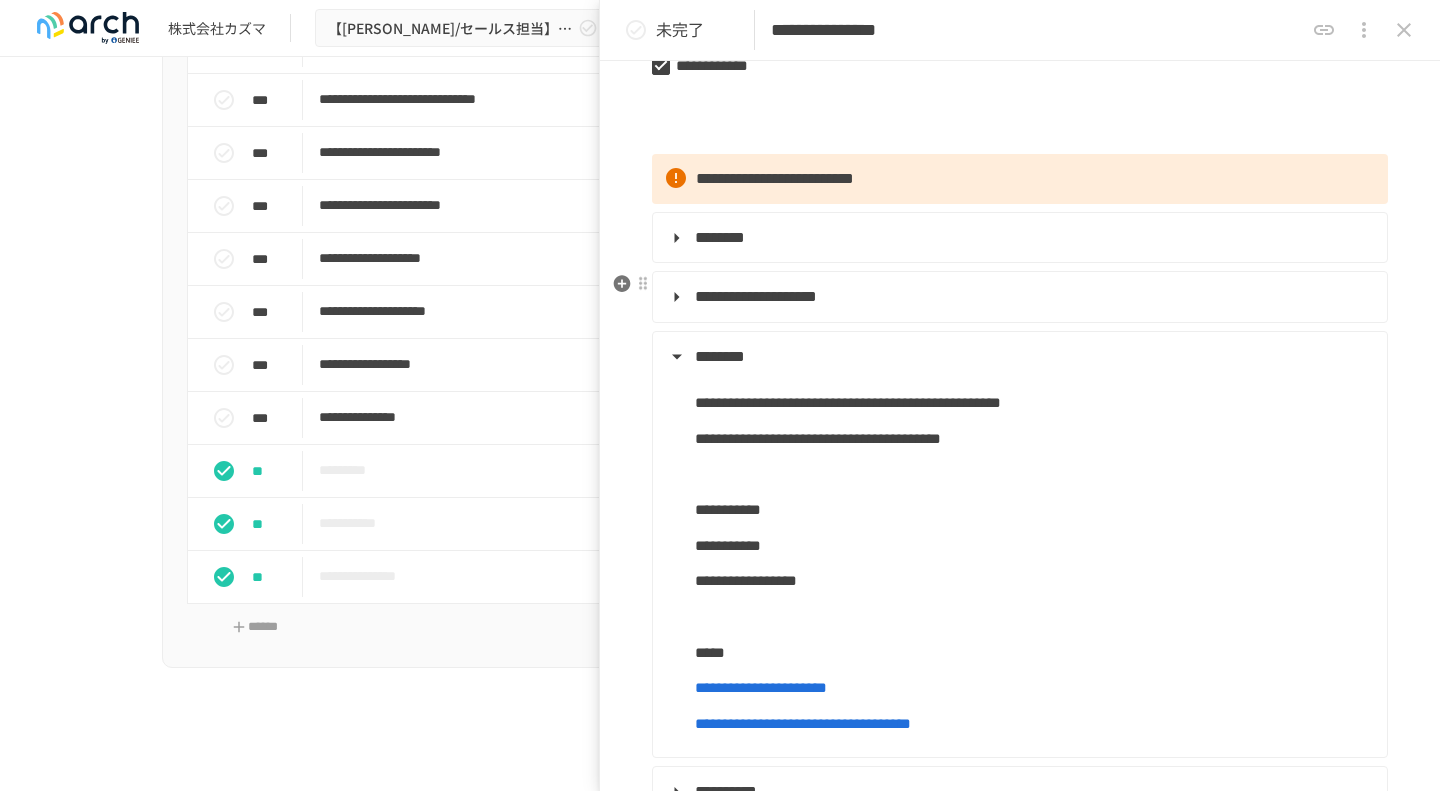 click on "**********" at bounding box center (756, 296) 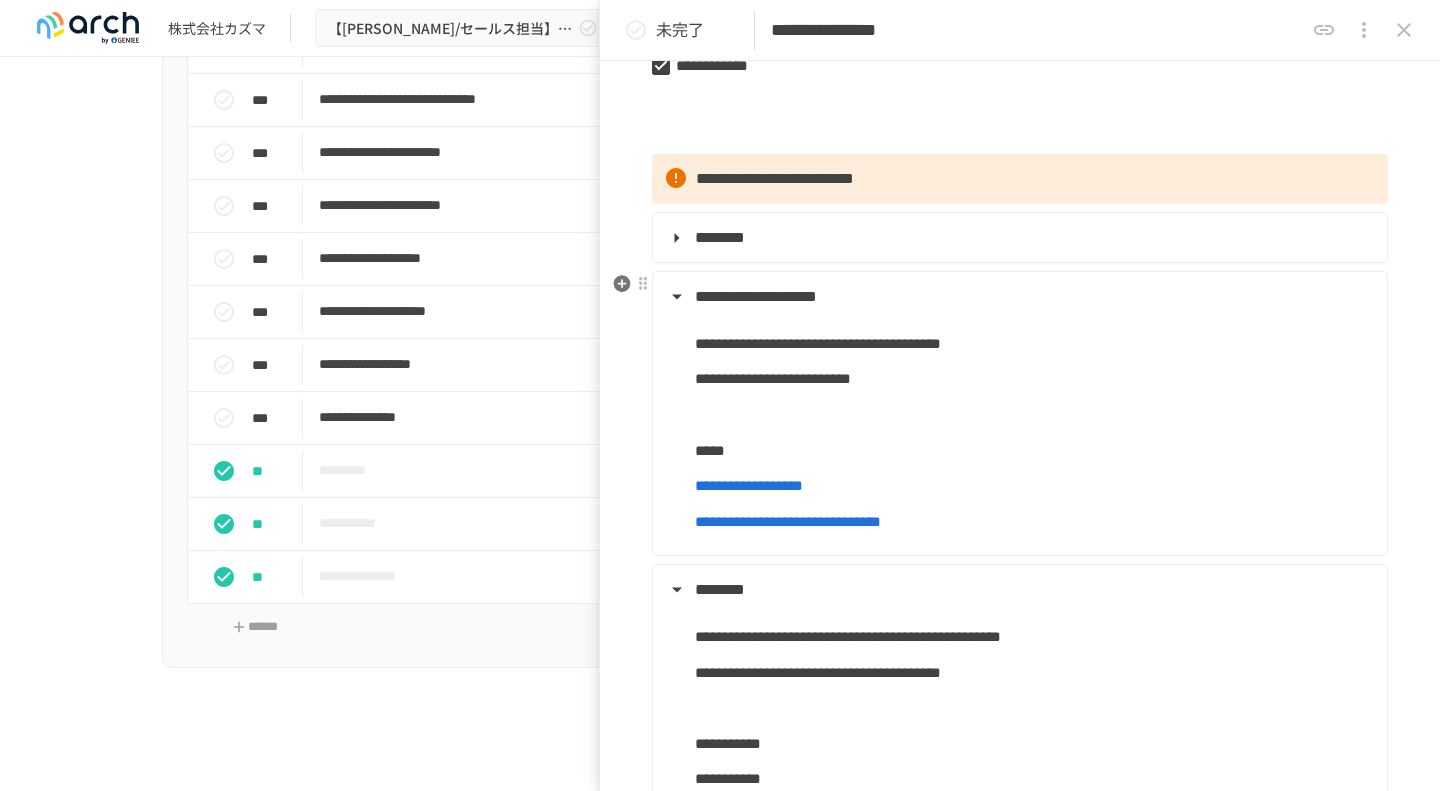 click on "**********" at bounding box center (756, 296) 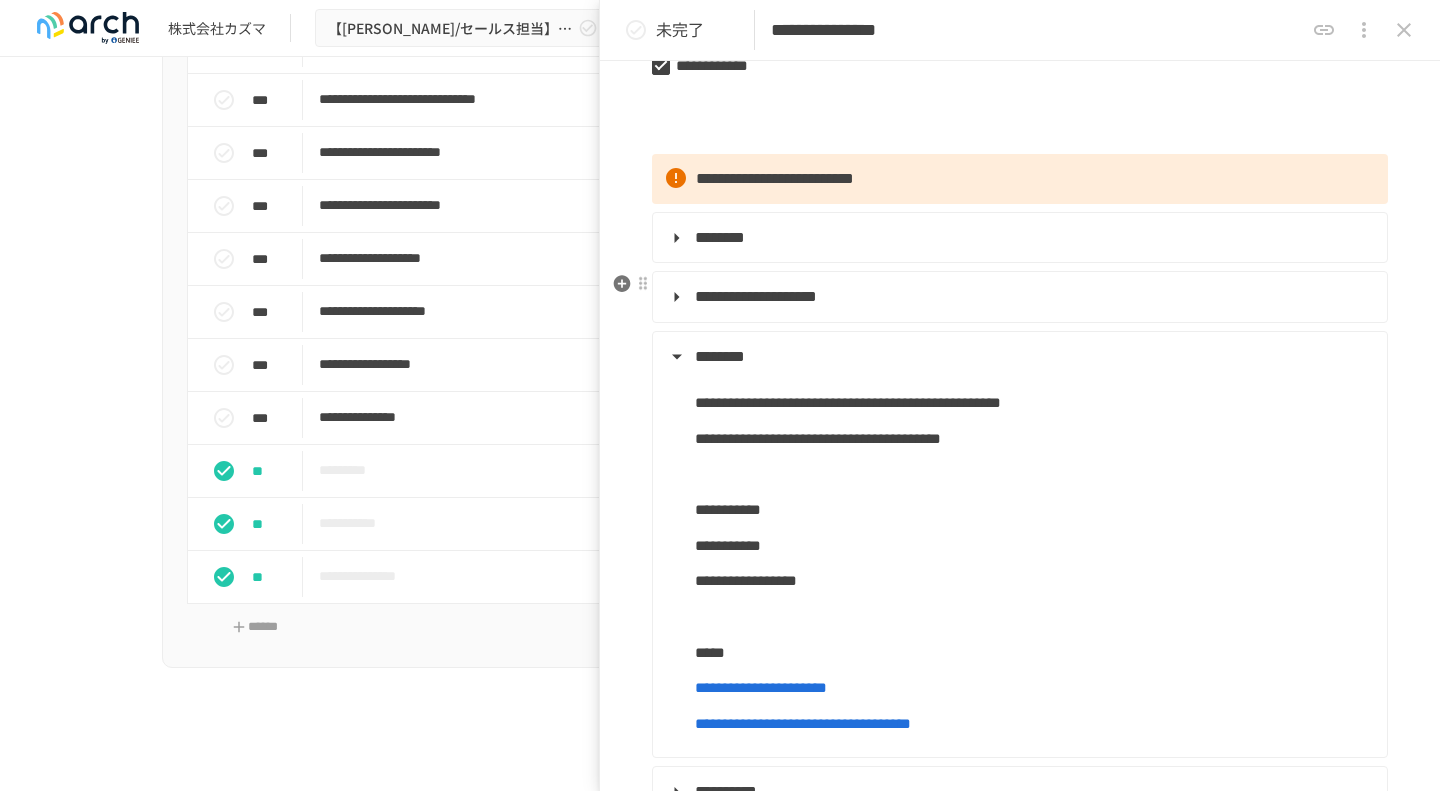click on "**********" at bounding box center [756, 296] 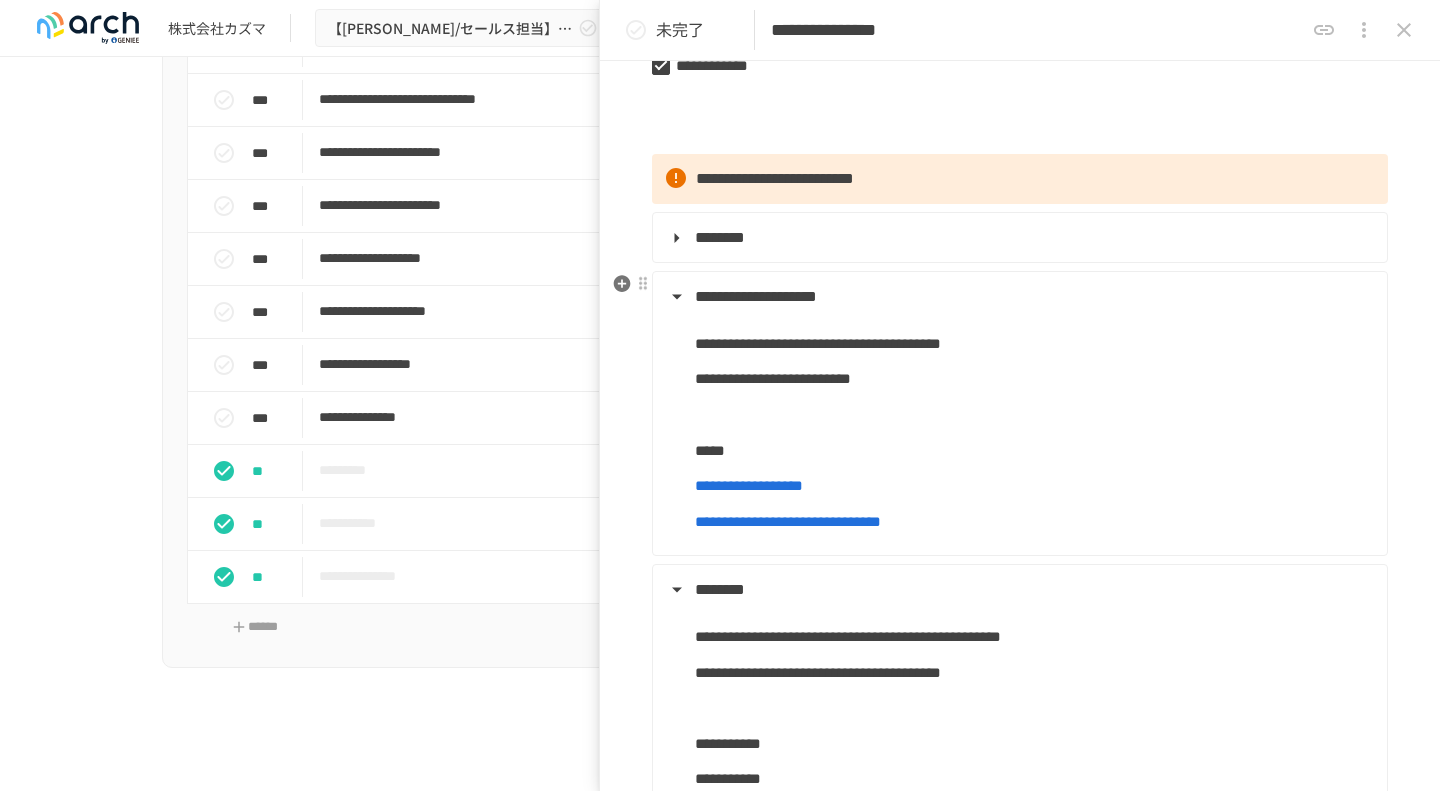 click on "**********" at bounding box center [756, 296] 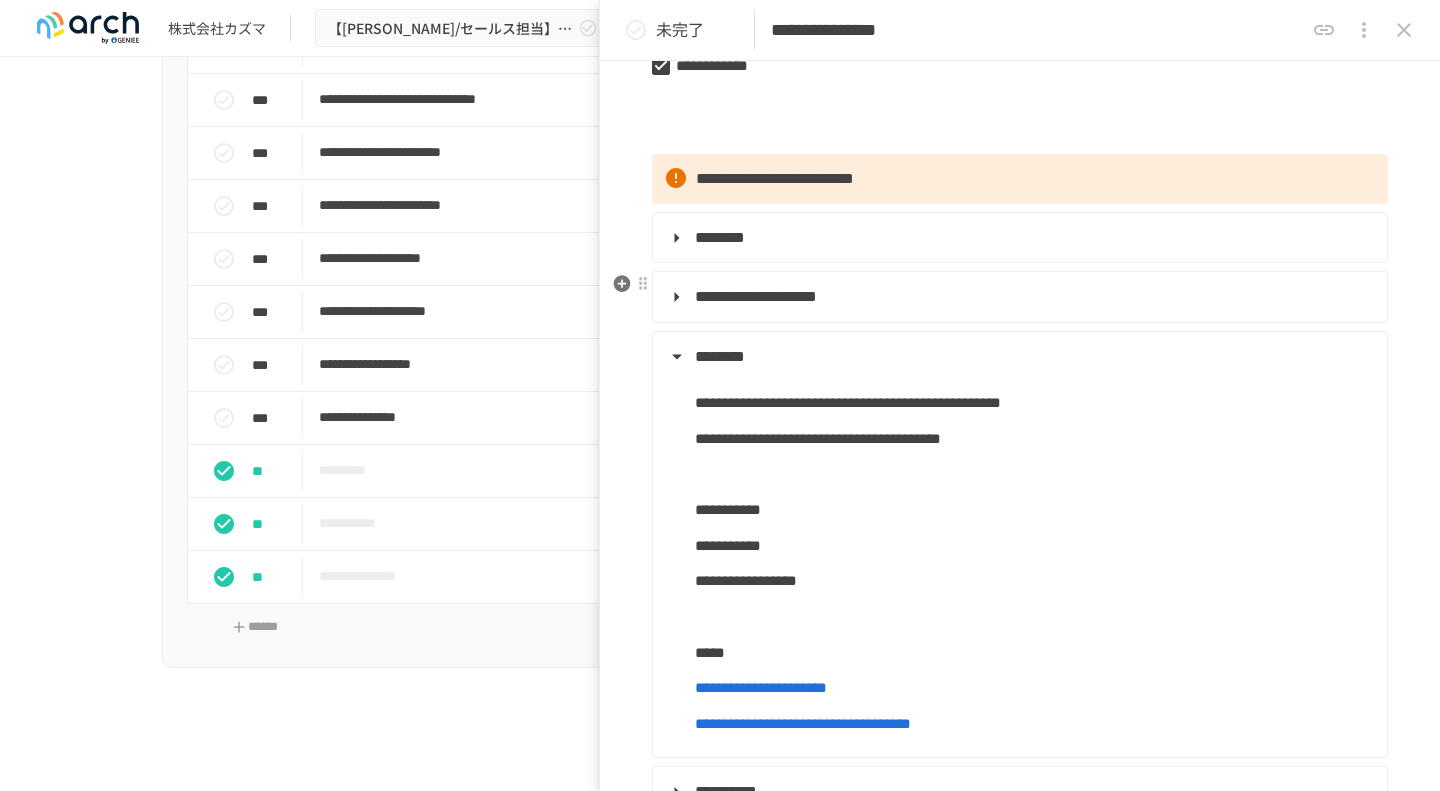 click on "**********" at bounding box center [756, 296] 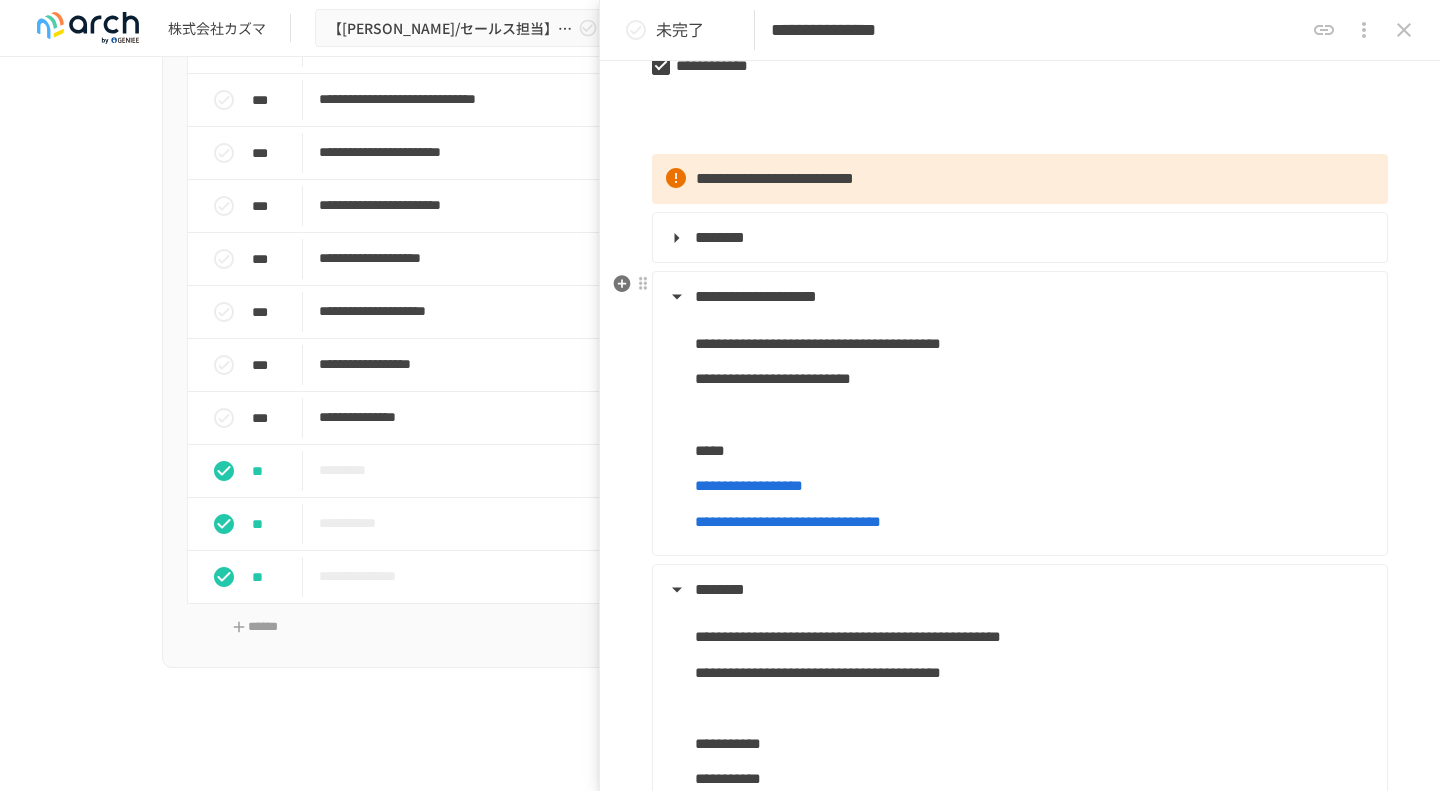 drag, startPoint x: 731, startPoint y: 297, endPoint x: 755, endPoint y: 297, distance: 24 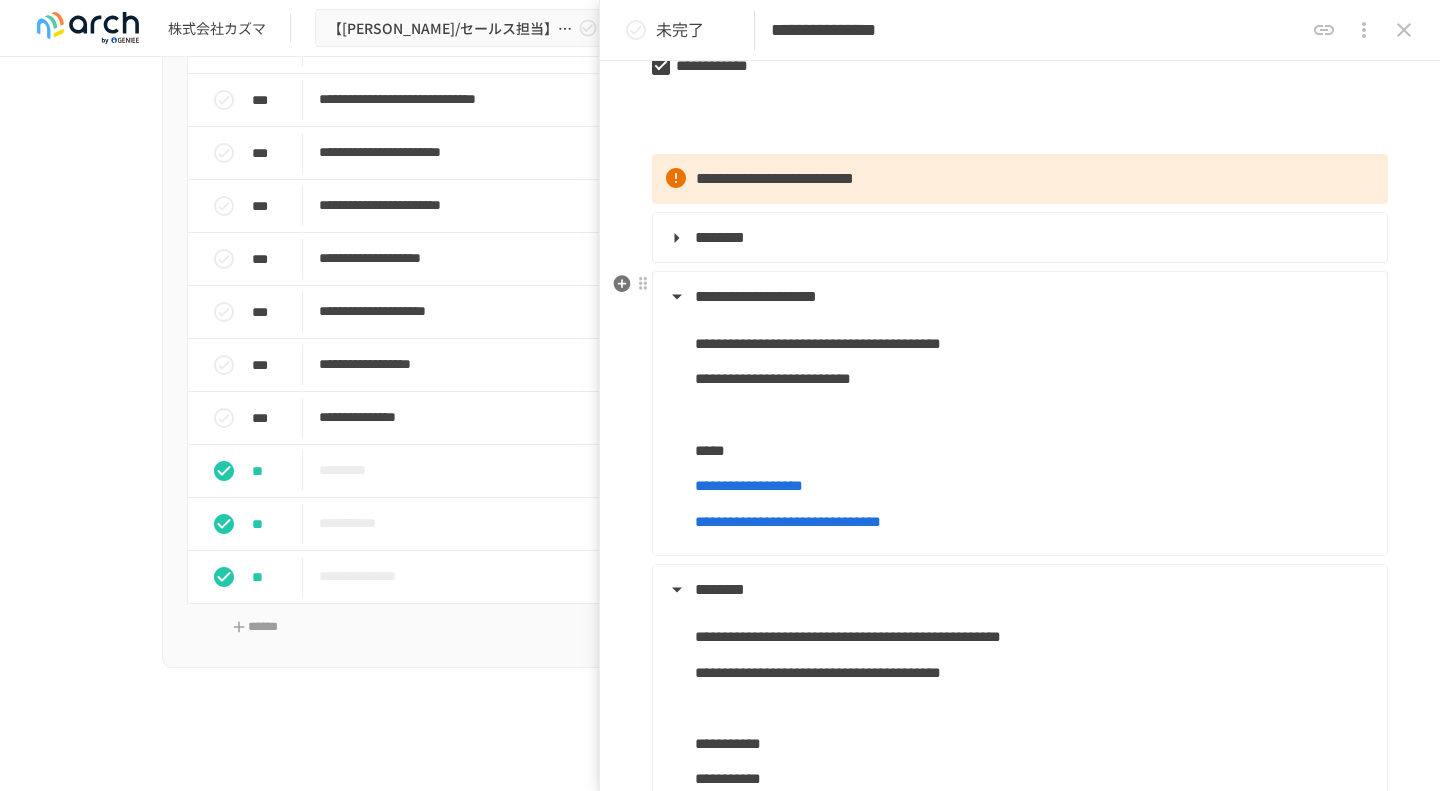 click on "**********" at bounding box center [756, 296] 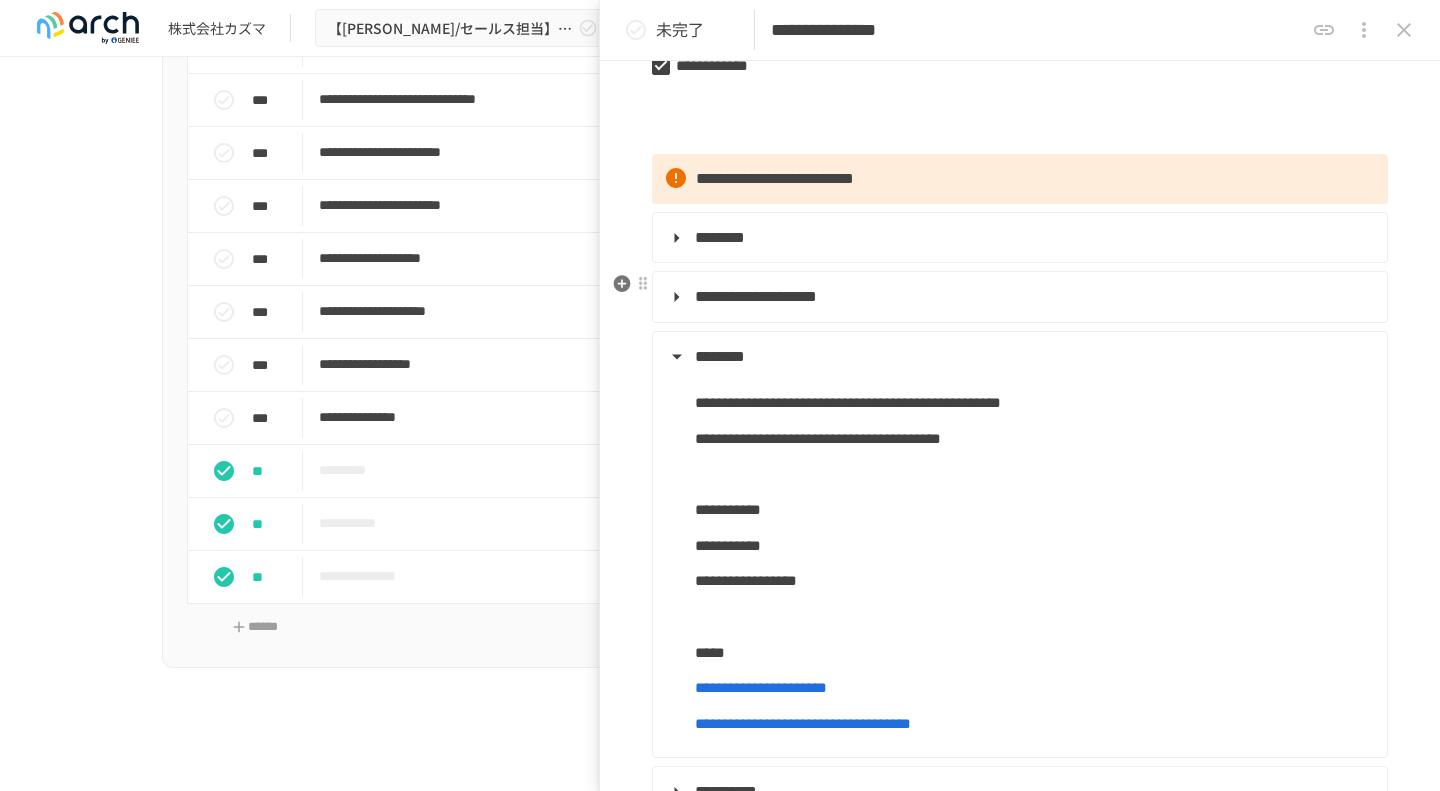 click on "**********" at bounding box center (756, 296) 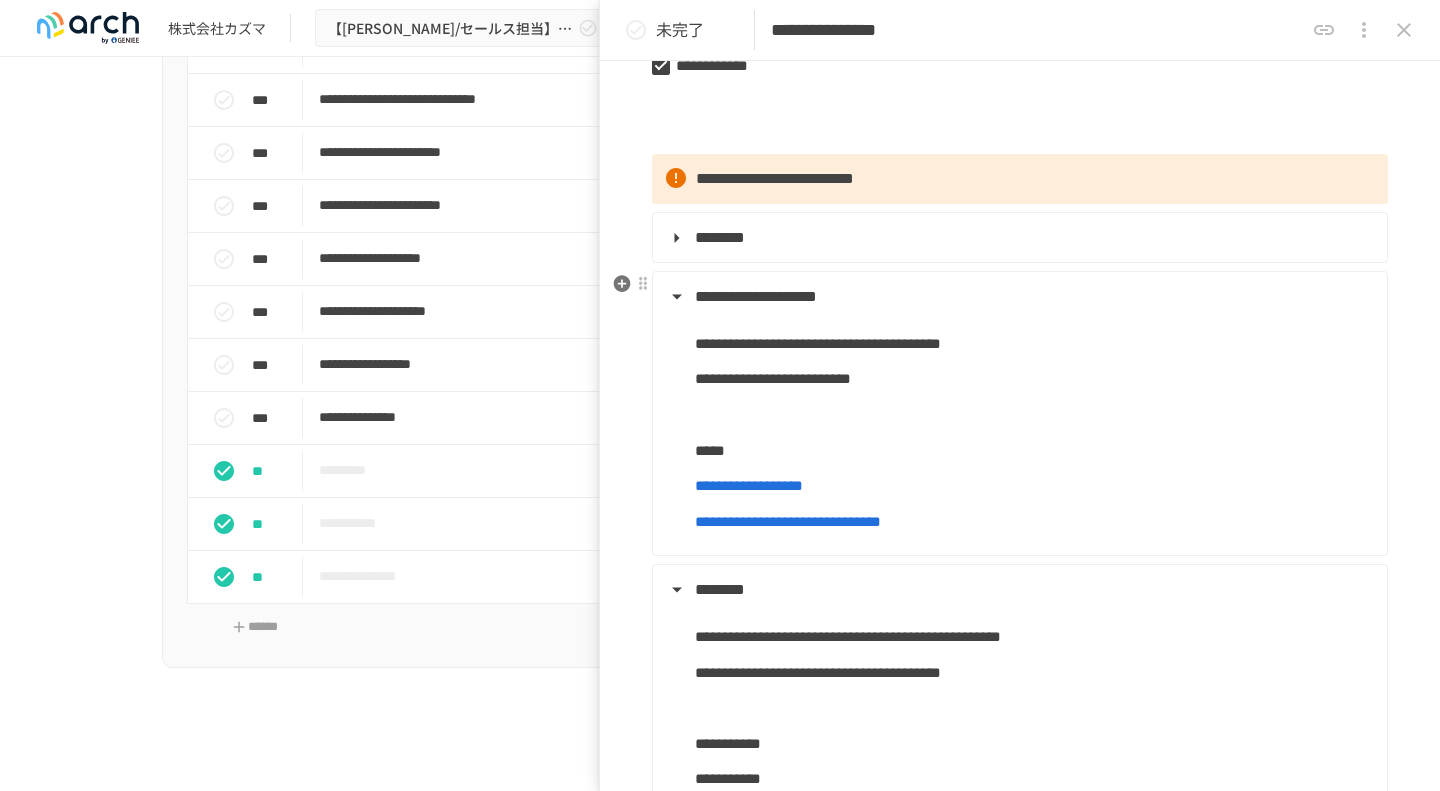 click on "**********" at bounding box center [756, 296] 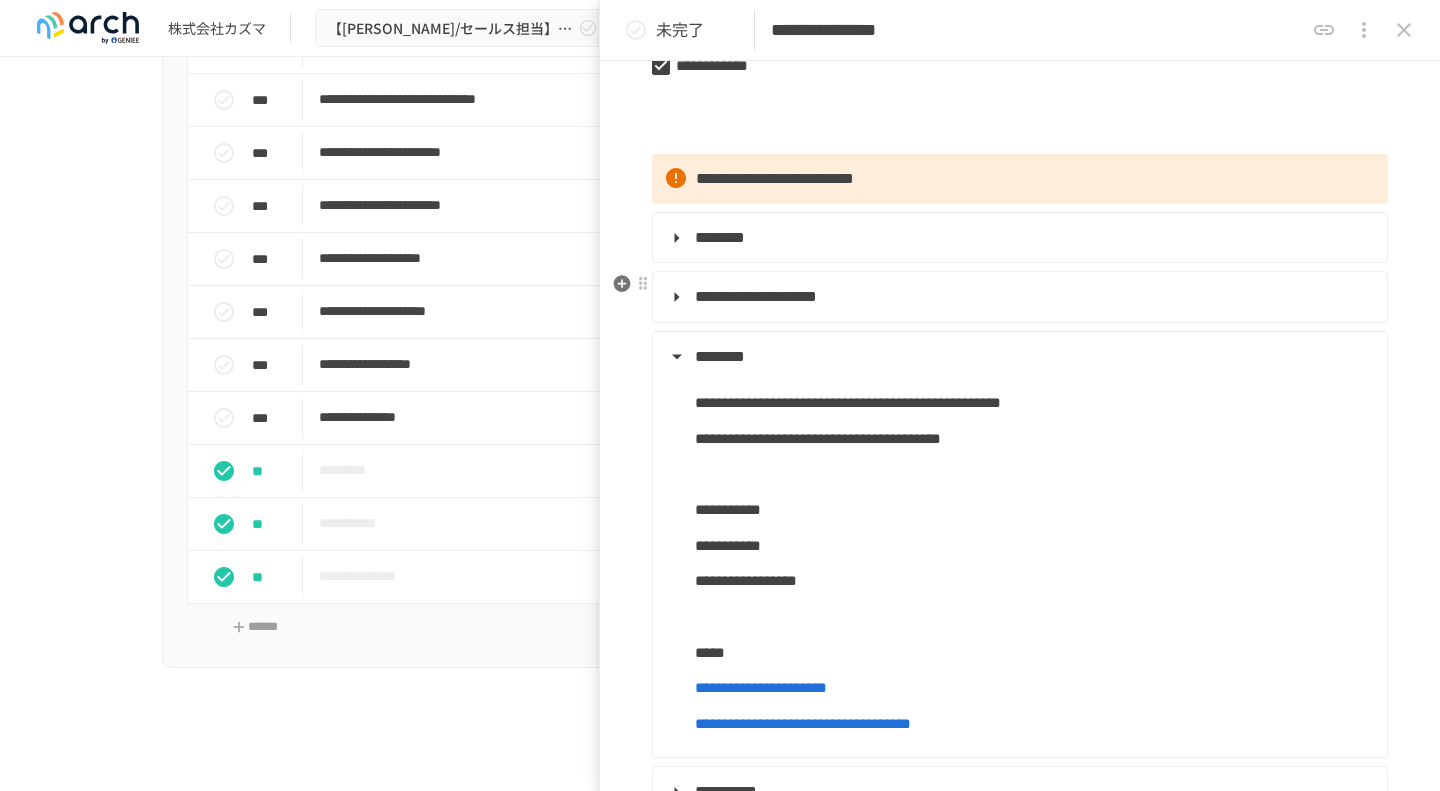 click on "**********" at bounding box center [756, 296] 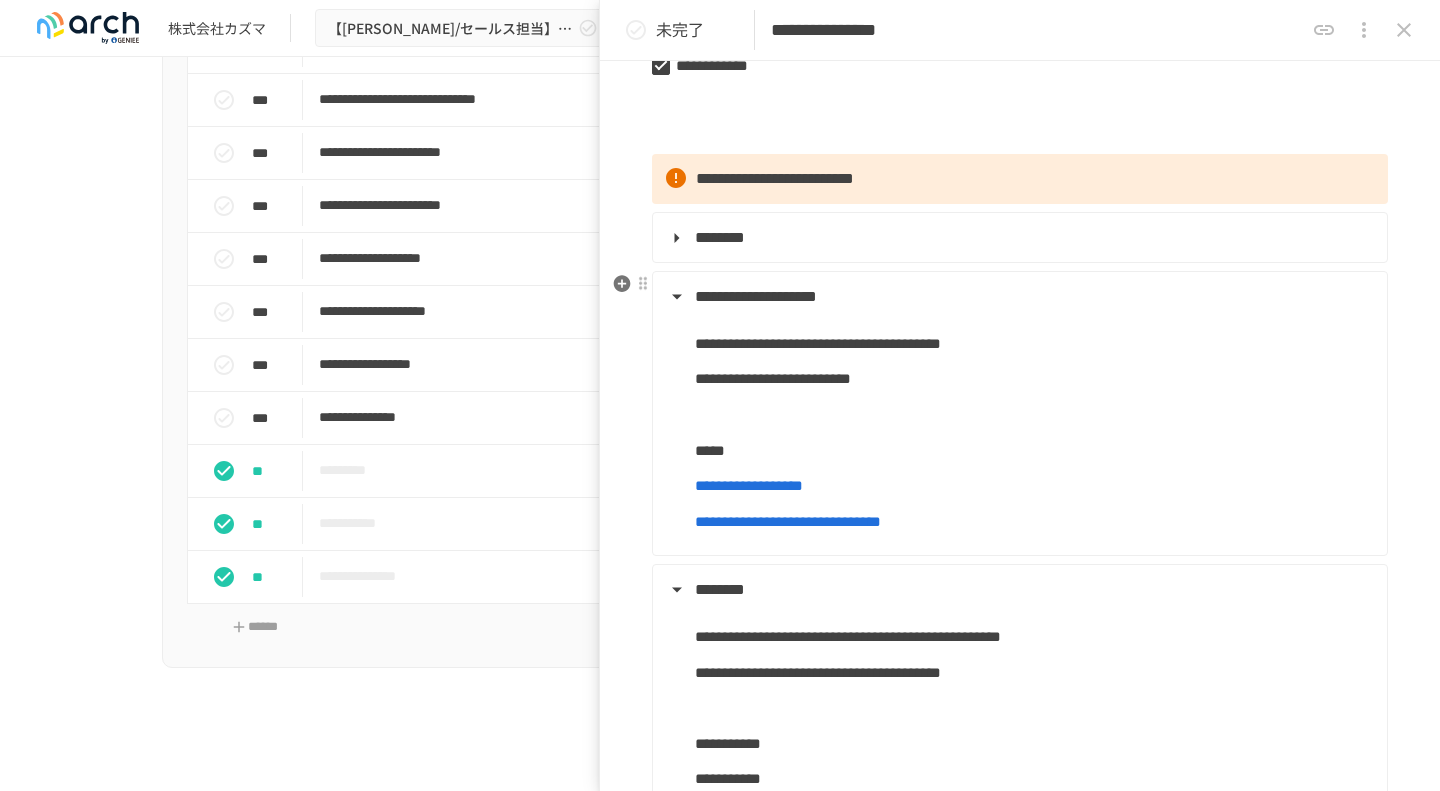 click on "**********" at bounding box center (756, 296) 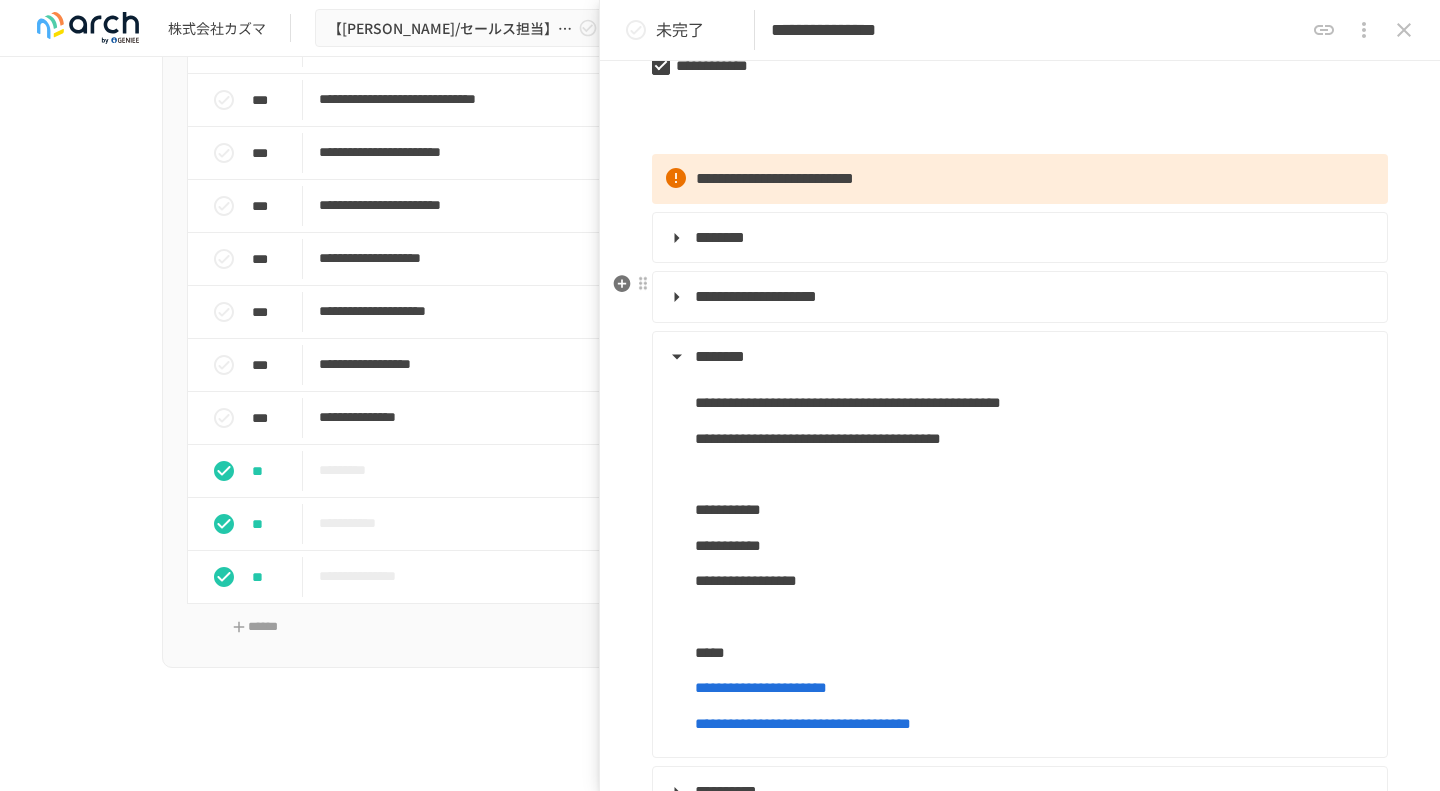 click on "**********" at bounding box center (756, 296) 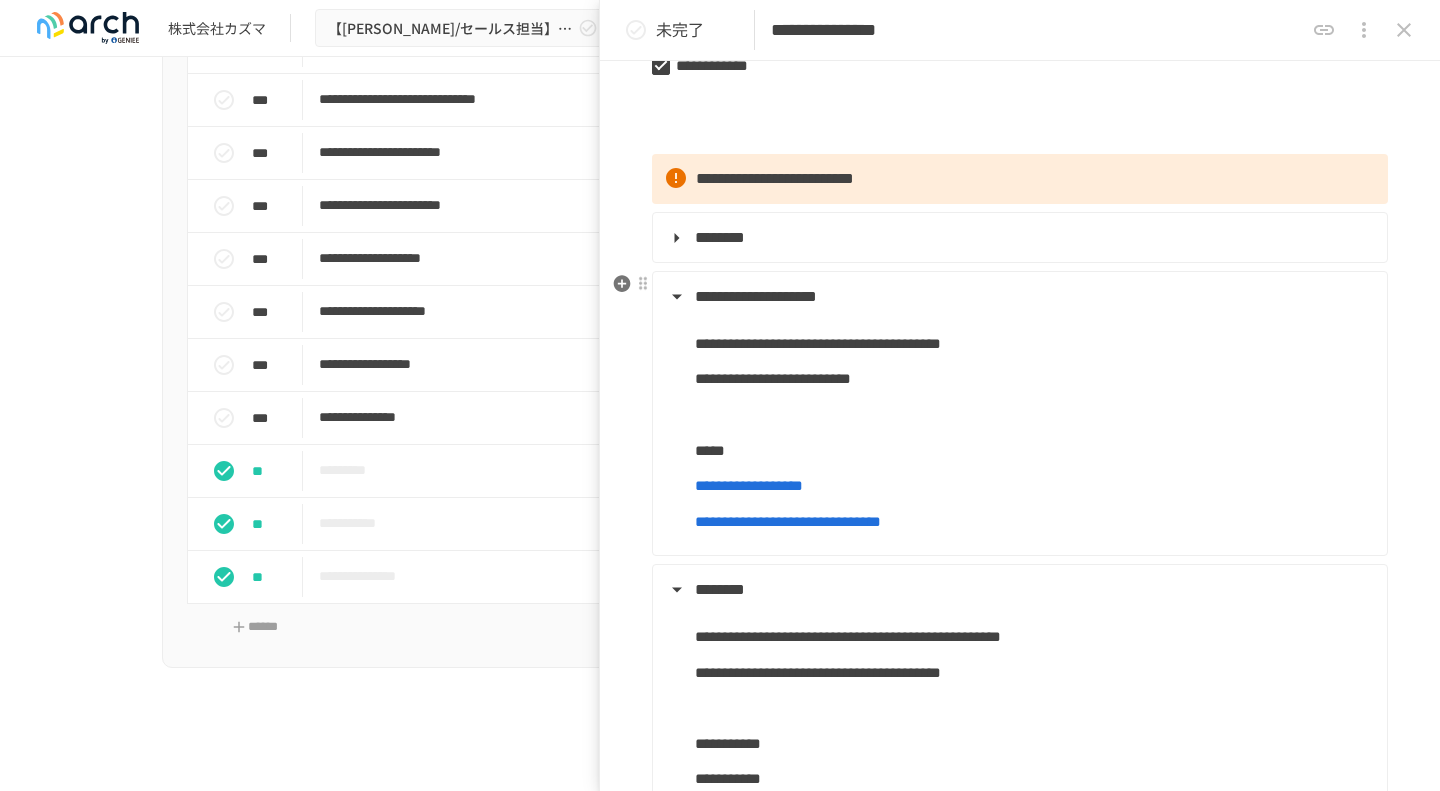 click on "**********" at bounding box center (756, 296) 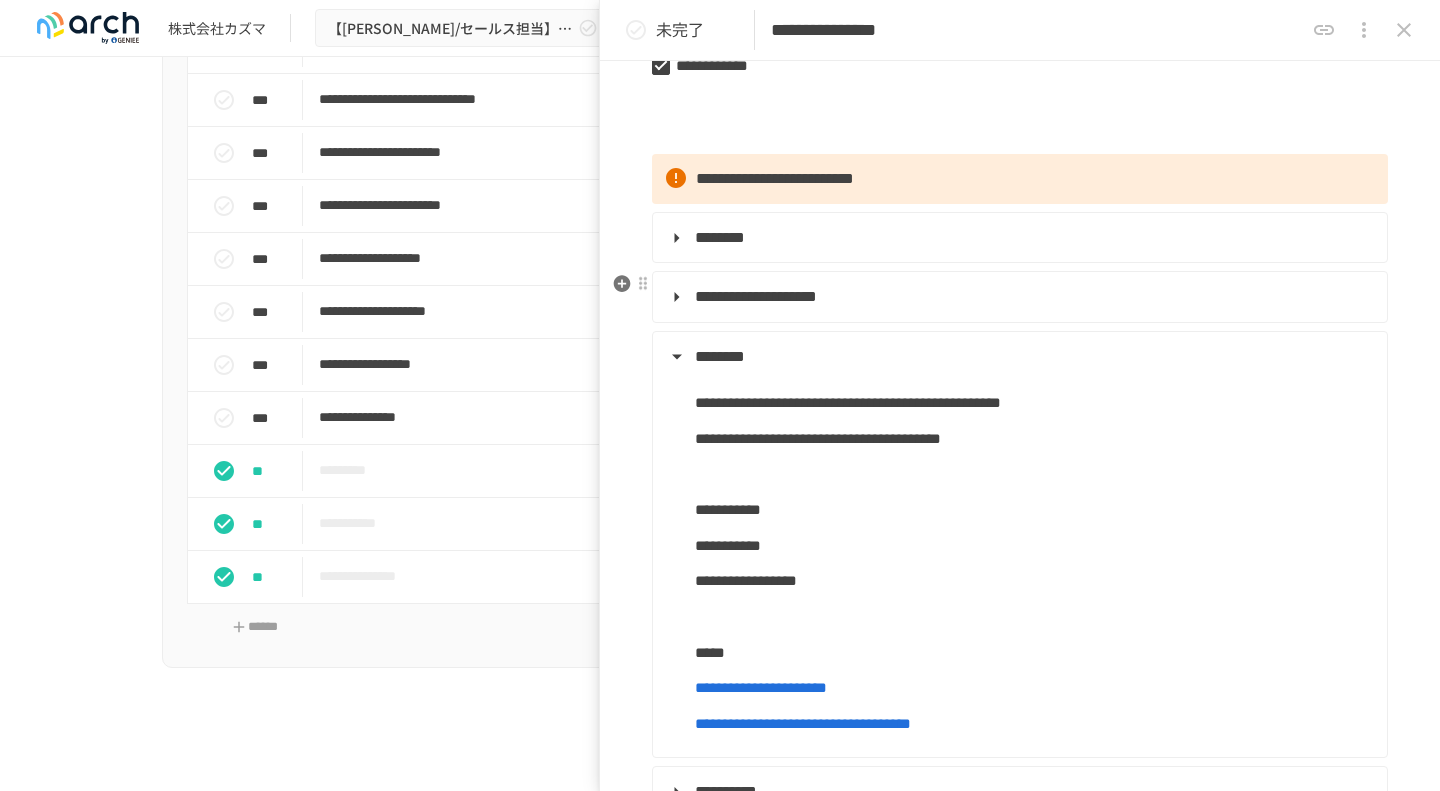 click on "**********" at bounding box center [756, 296] 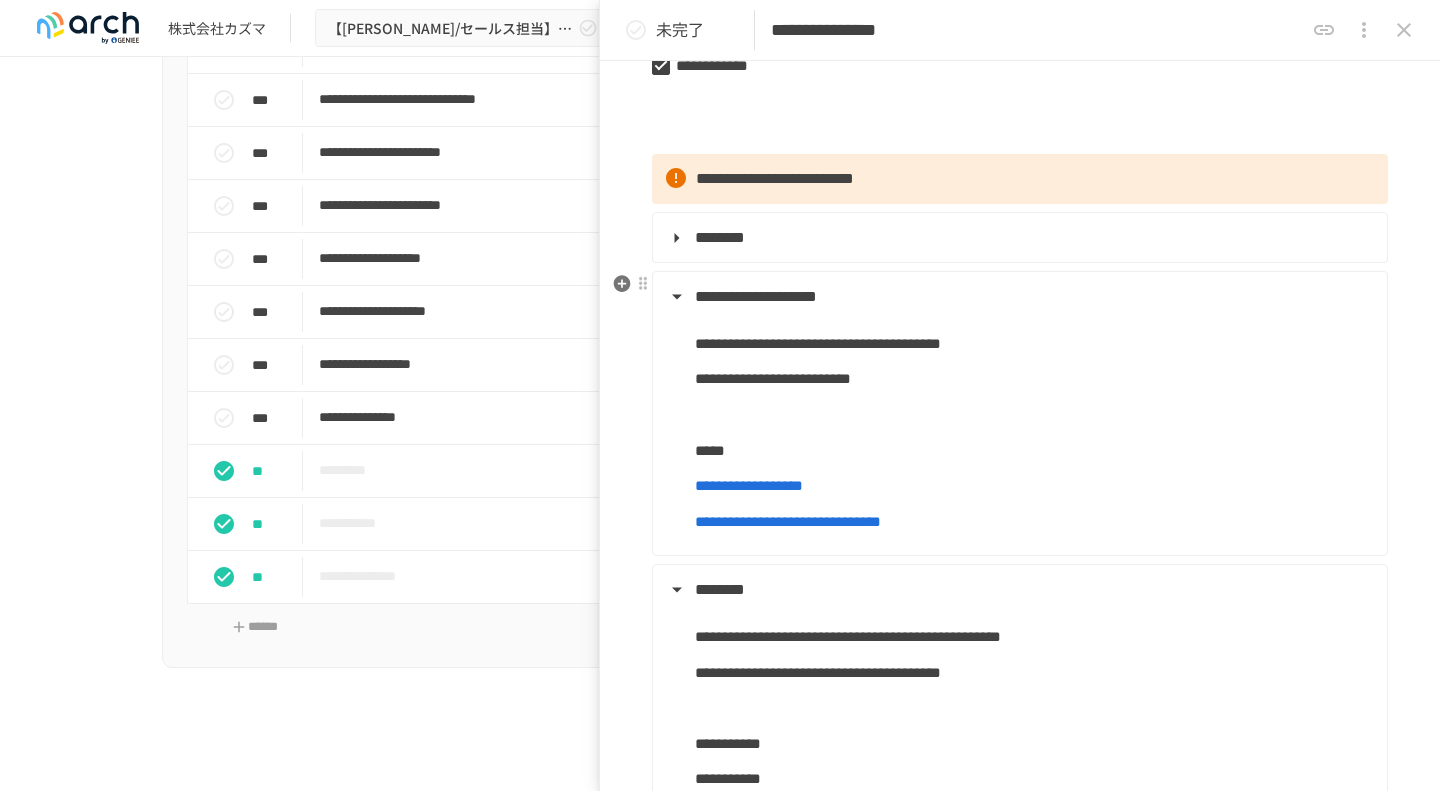 click on "**********" at bounding box center (756, 296) 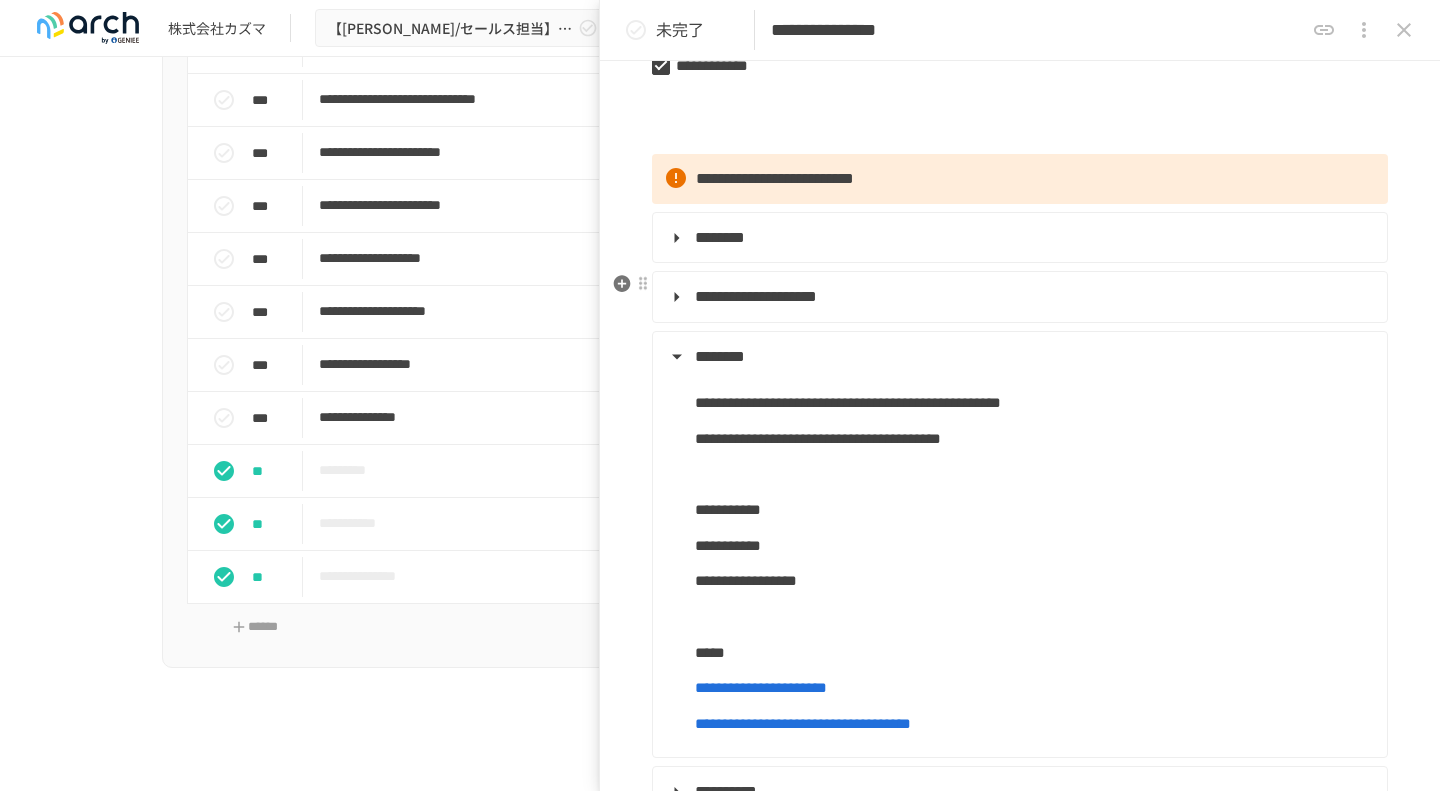 click on "**********" at bounding box center (756, 296) 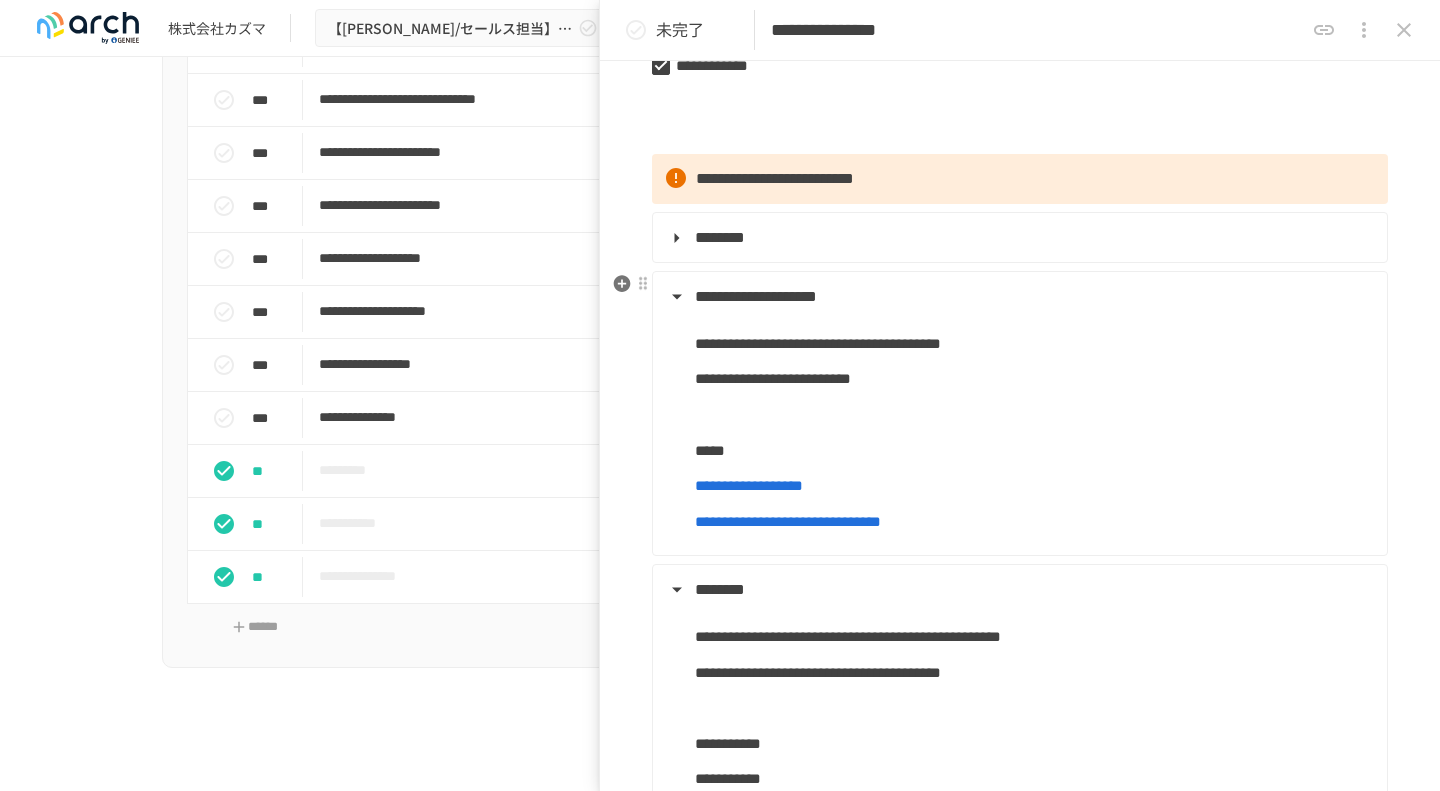 click on "**********" at bounding box center (756, 296) 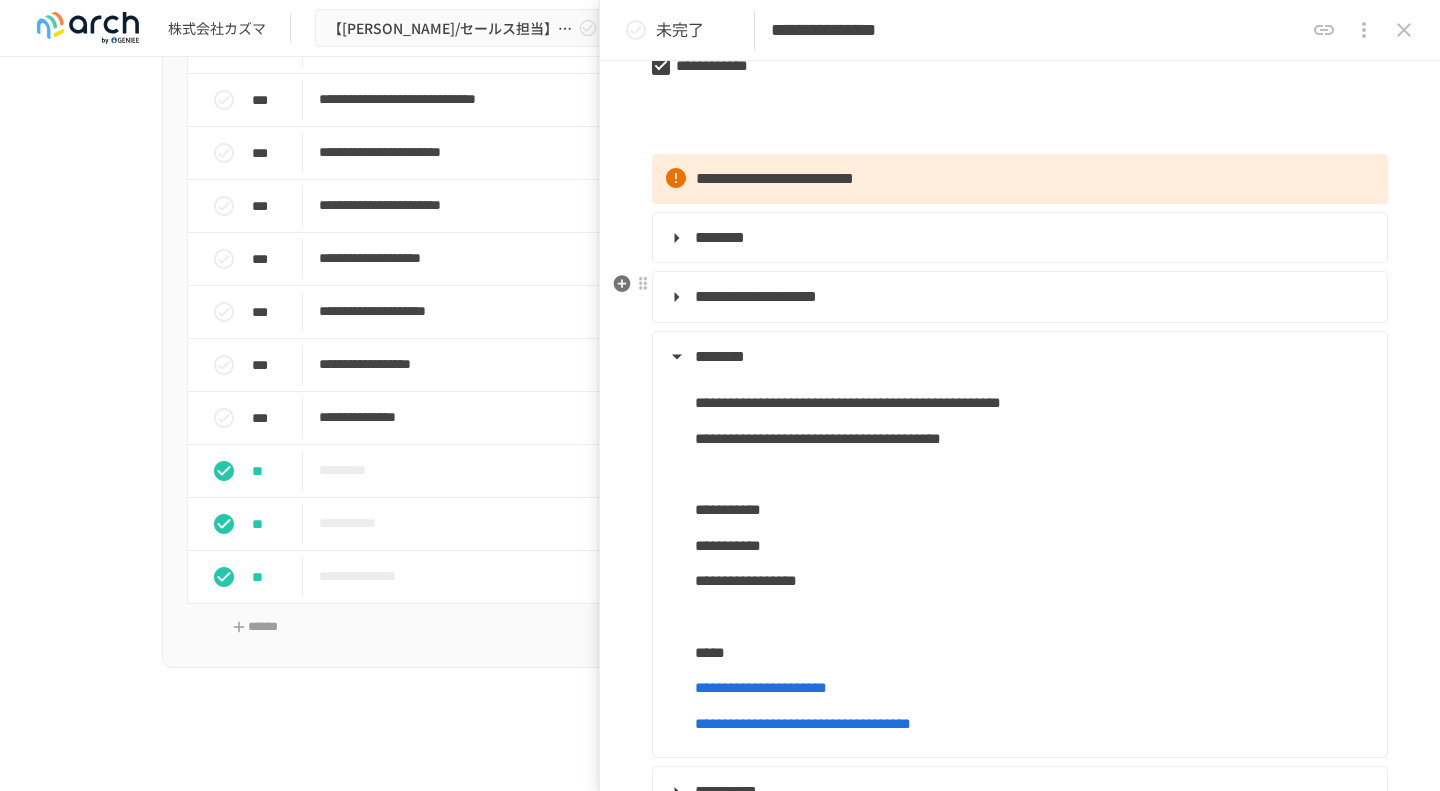 click on "**********" at bounding box center [756, 296] 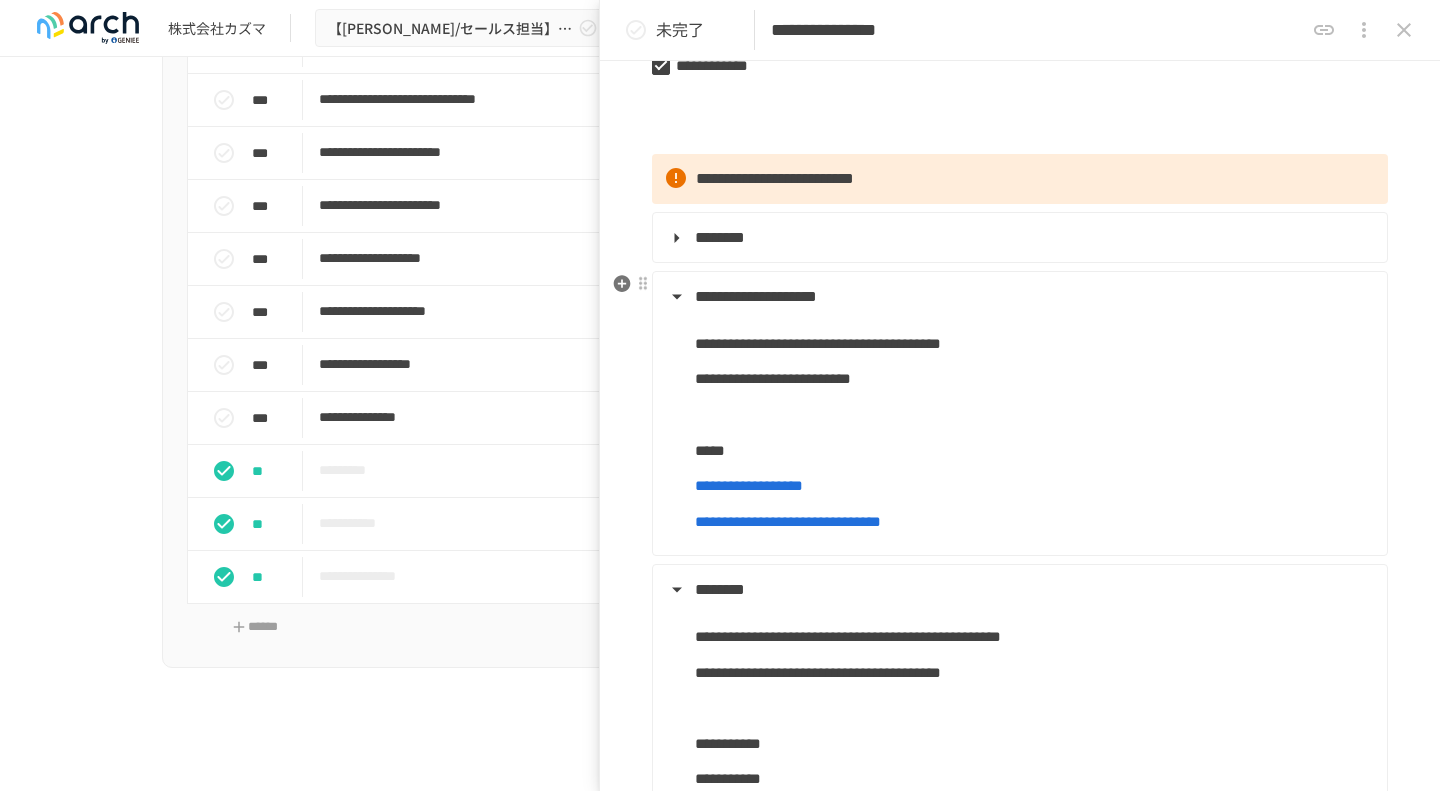 click on "**********" at bounding box center [756, 296] 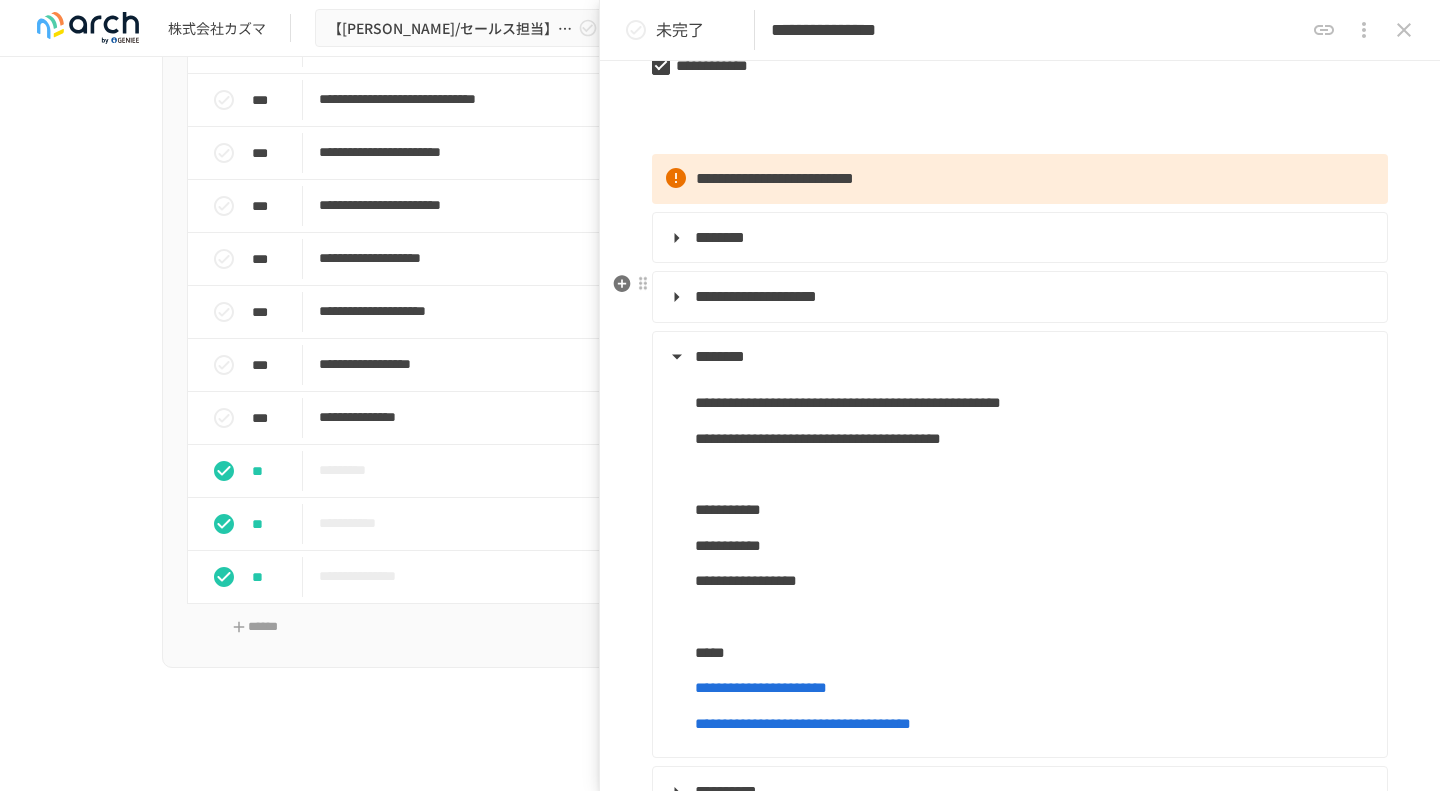 click on "**********" at bounding box center (756, 296) 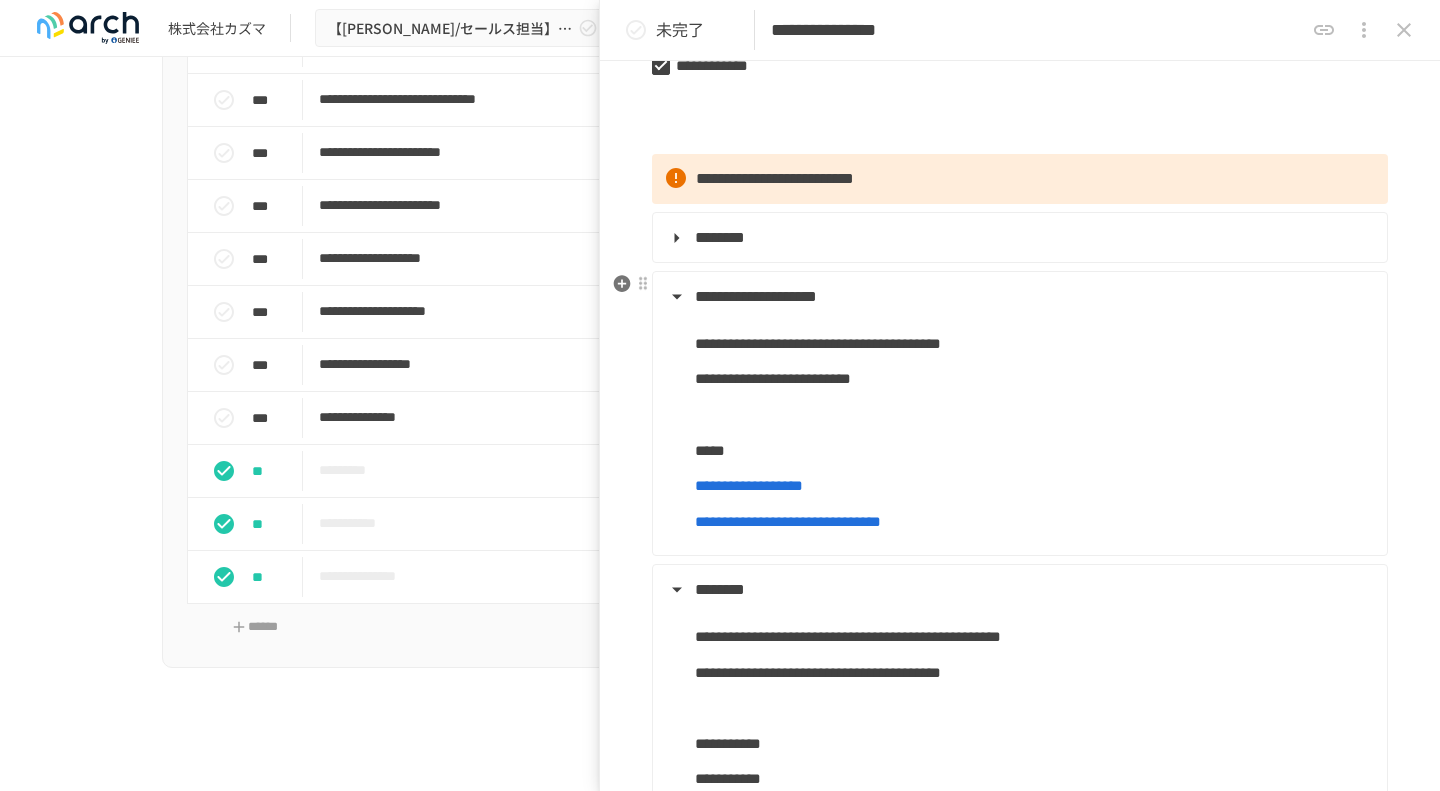 click on "**********" at bounding box center (756, 296) 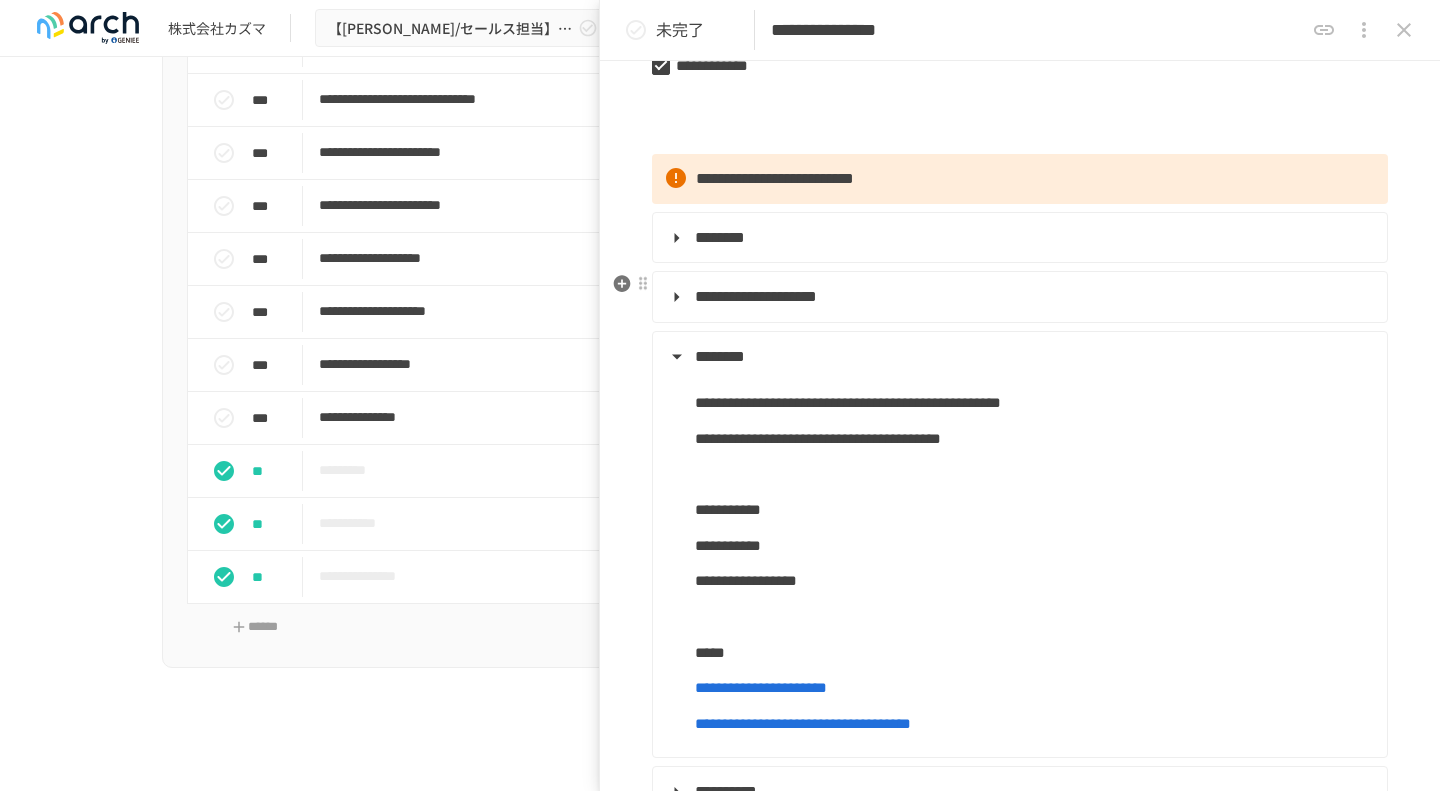 click on "**********" at bounding box center (756, 296) 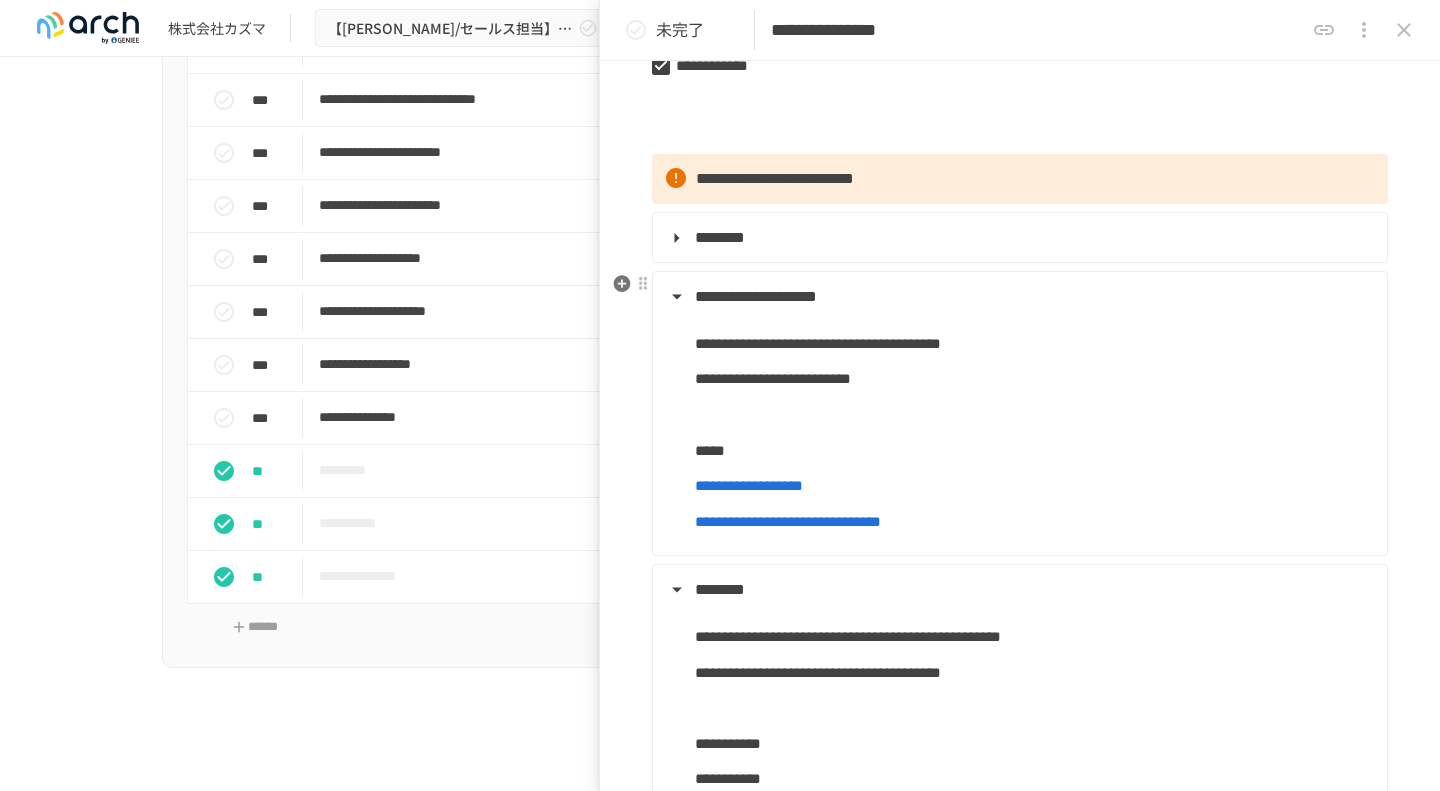 click on "**********" at bounding box center [756, 296] 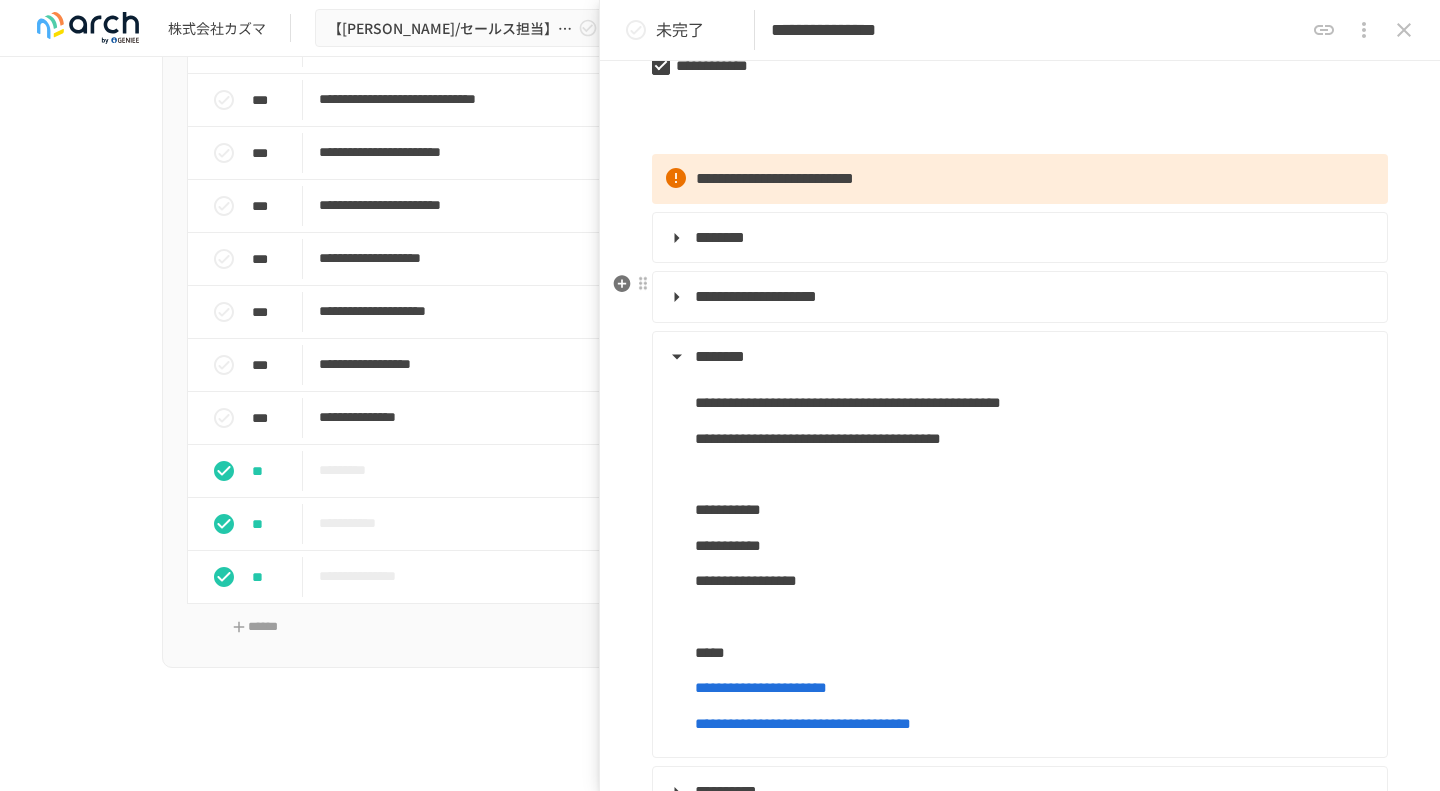 click on "**********" at bounding box center [756, 296] 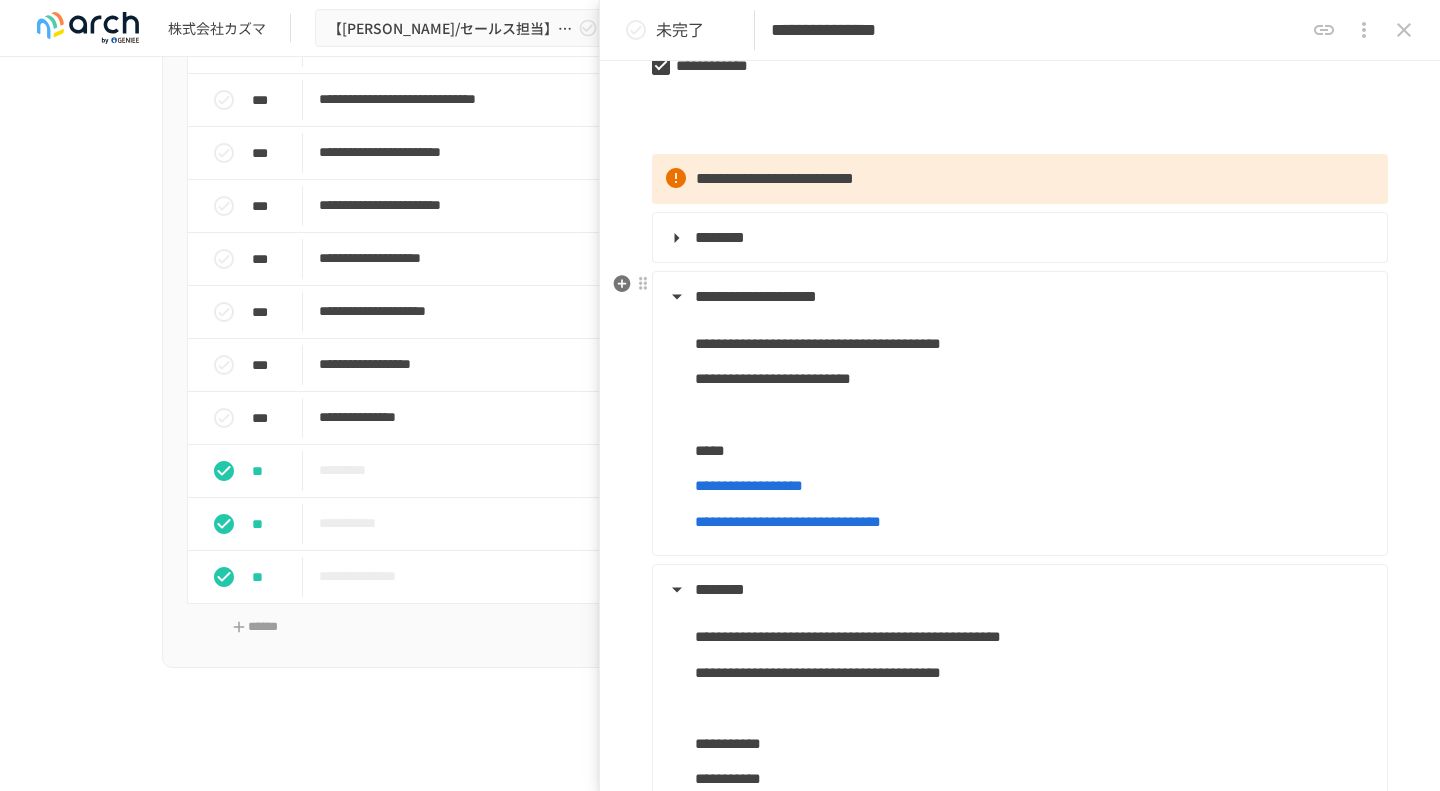 click on "**********" at bounding box center [756, 296] 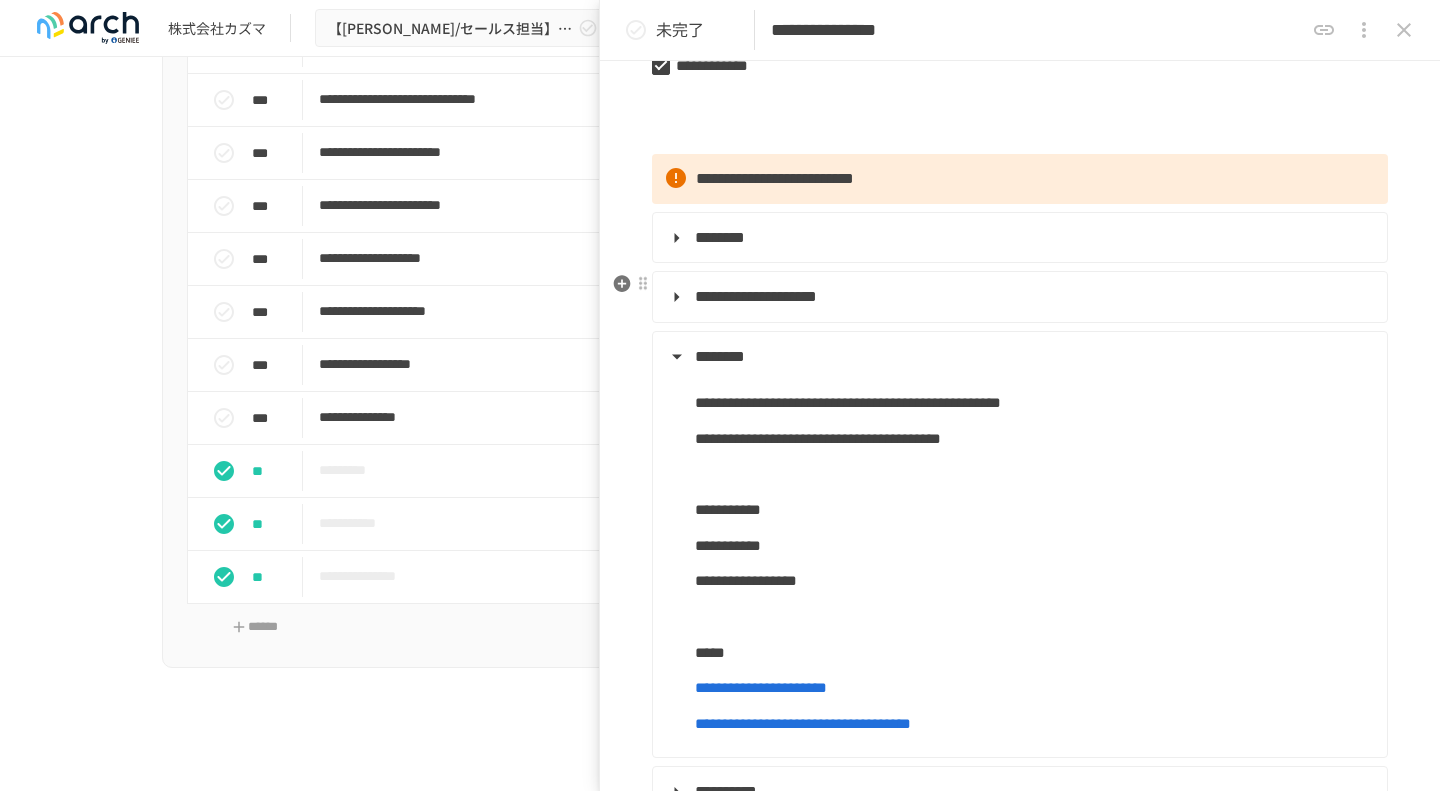 click on "**********" at bounding box center (756, 296) 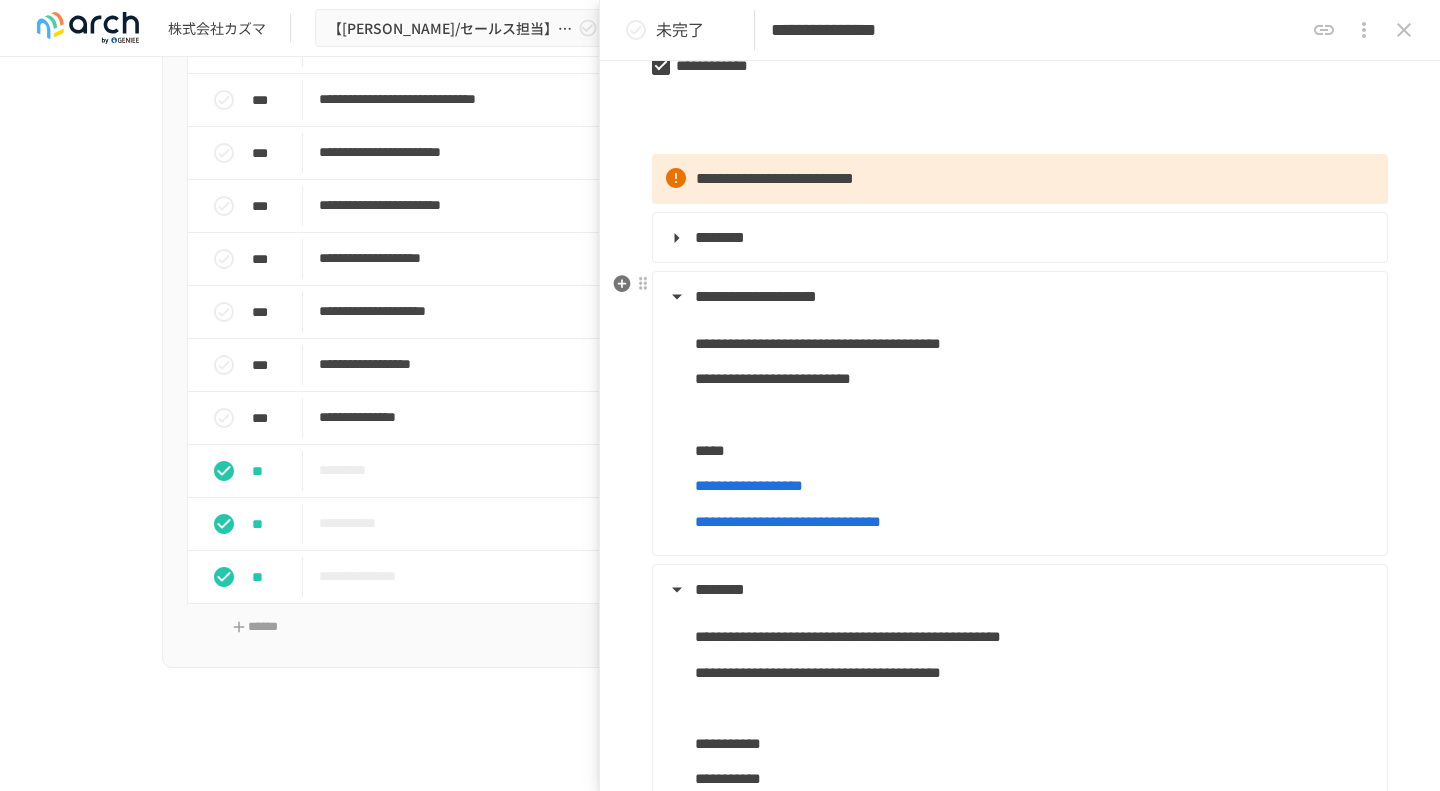 click on "**********" at bounding box center (756, 296) 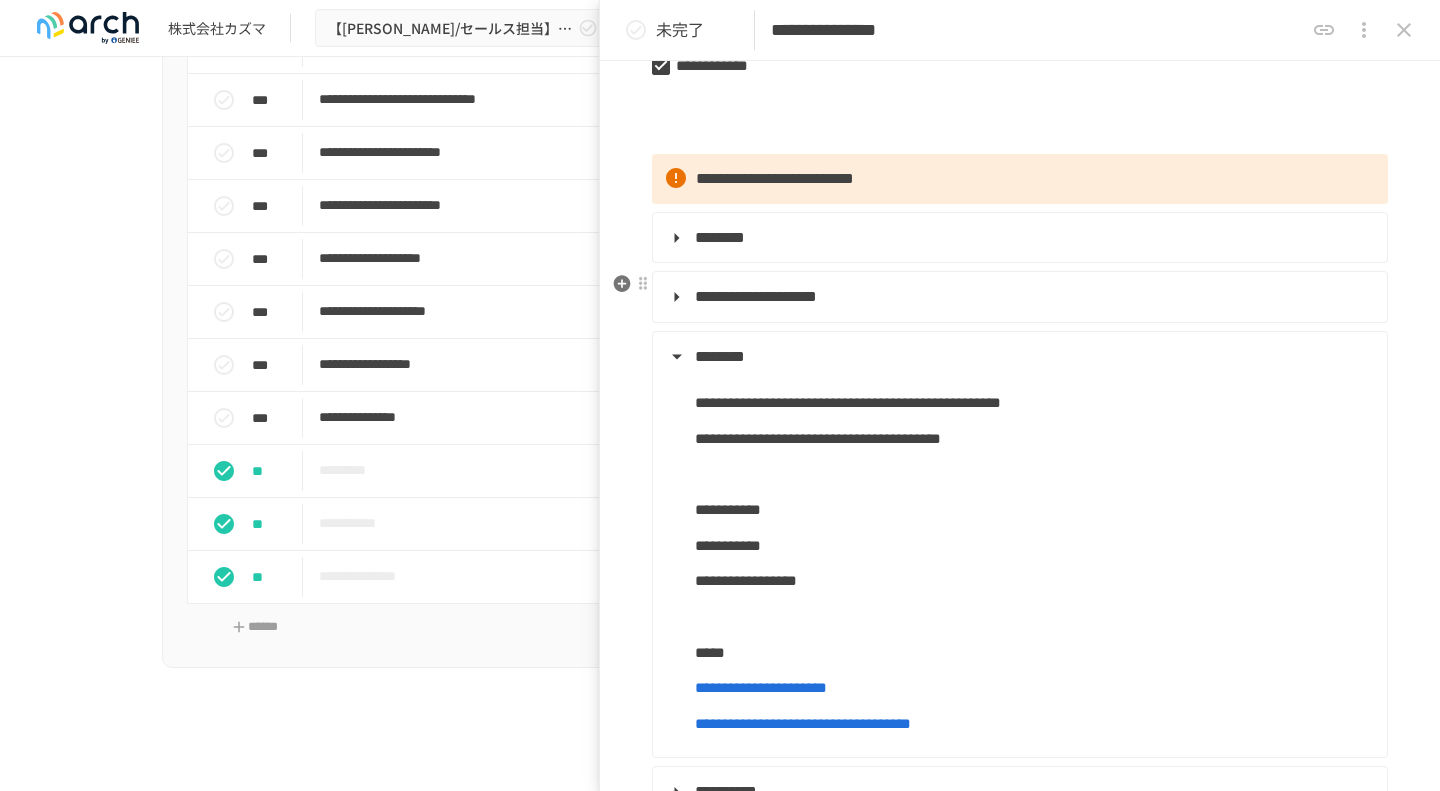 click on "**********" at bounding box center [756, 296] 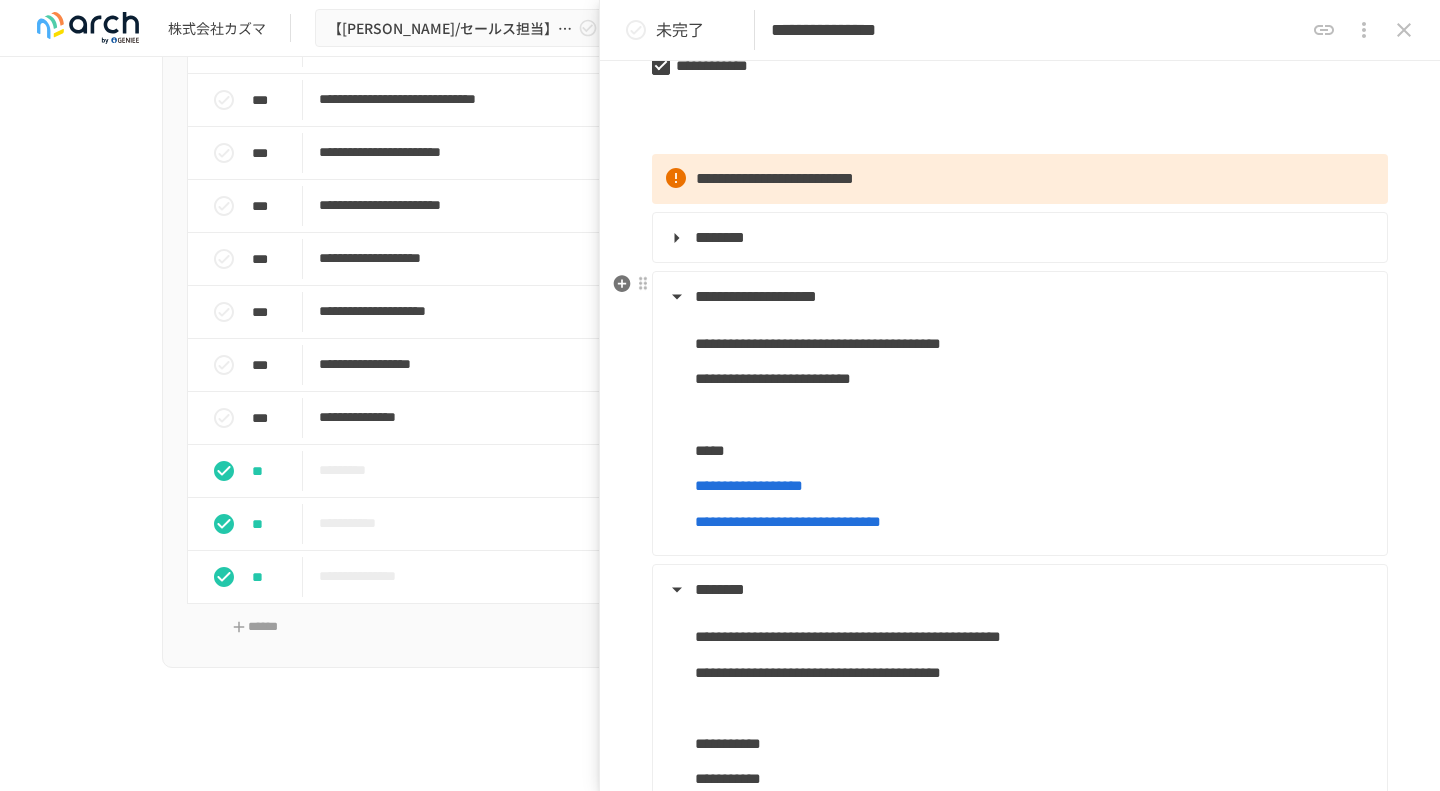 click on "**********" at bounding box center [756, 296] 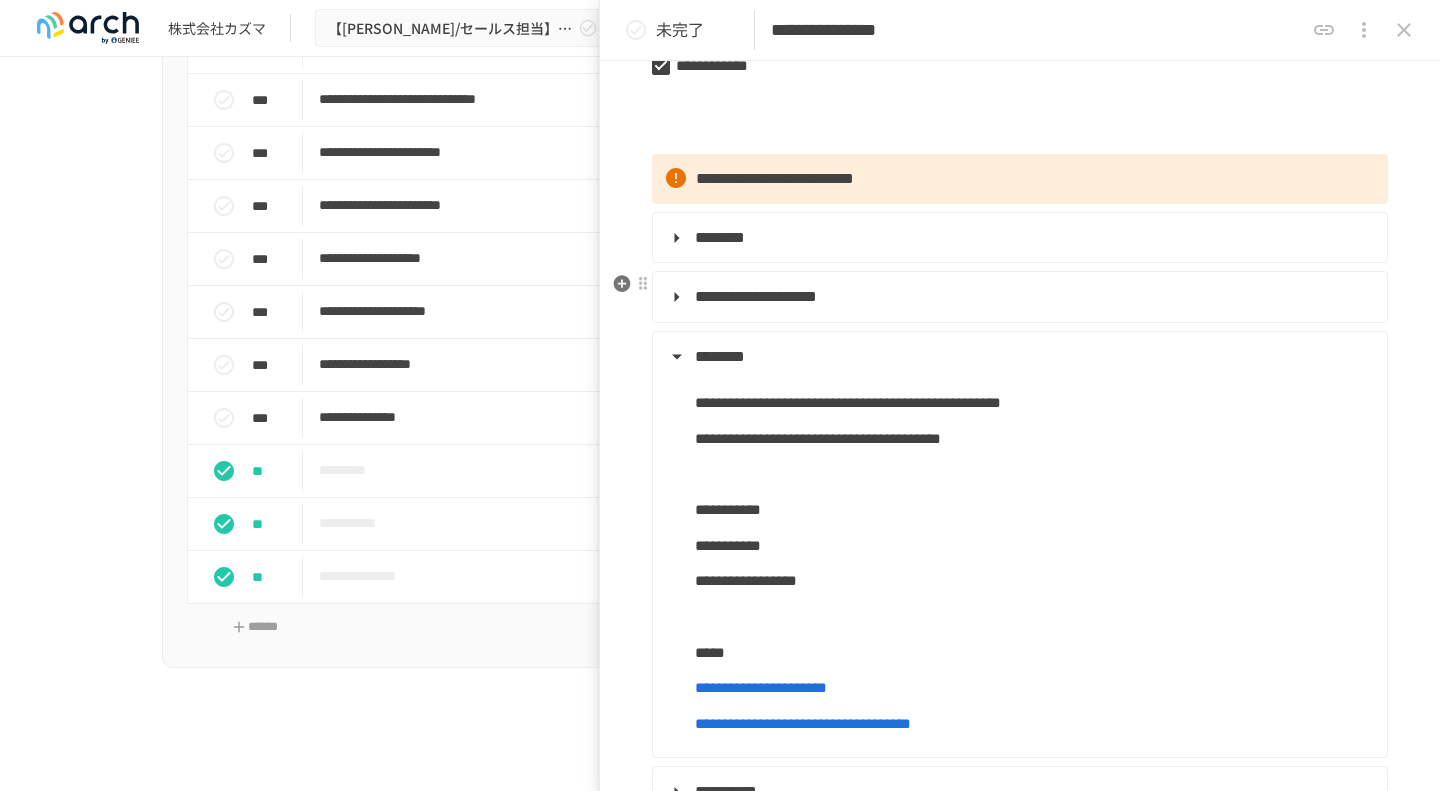 click on "**********" at bounding box center (756, 296) 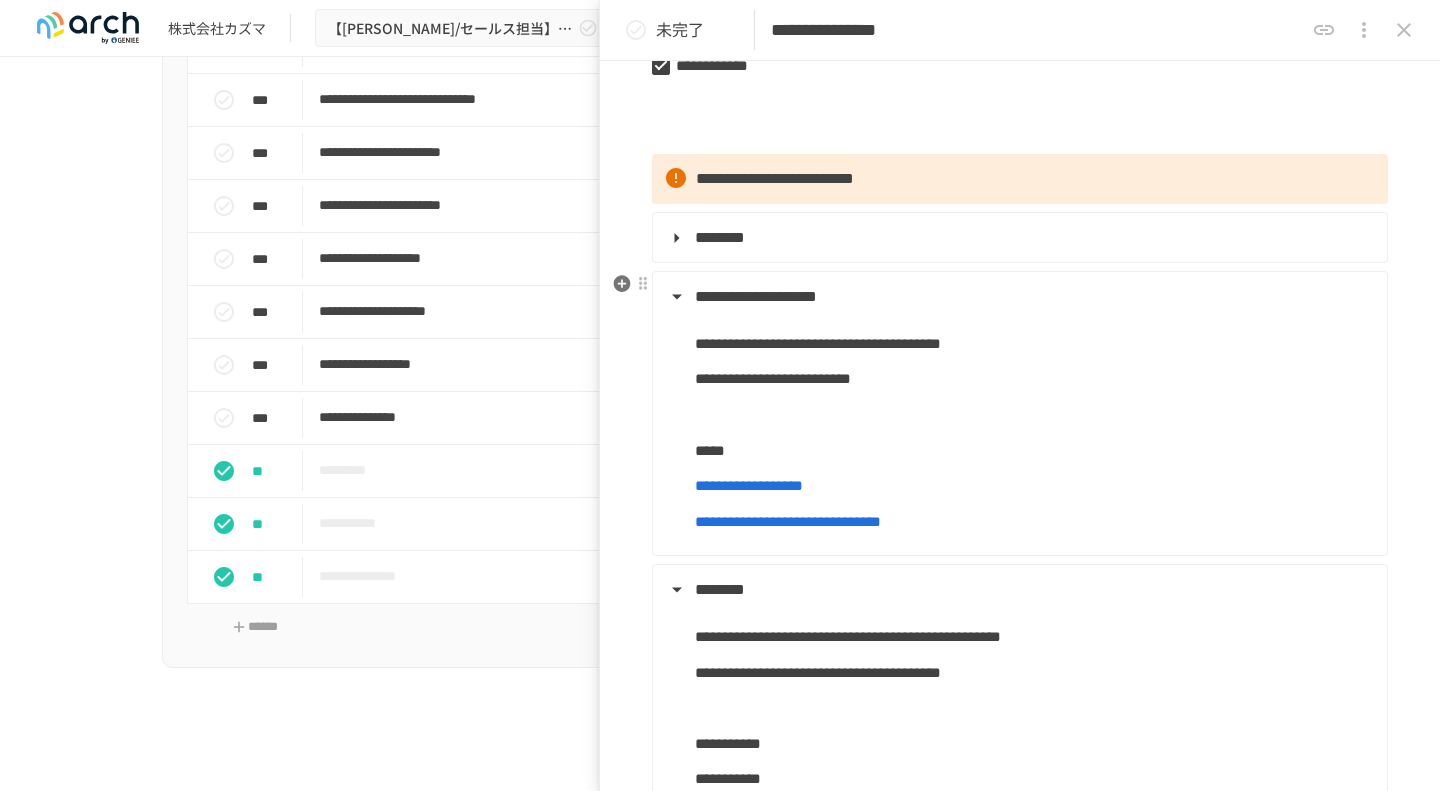 click on "**********" at bounding box center (756, 296) 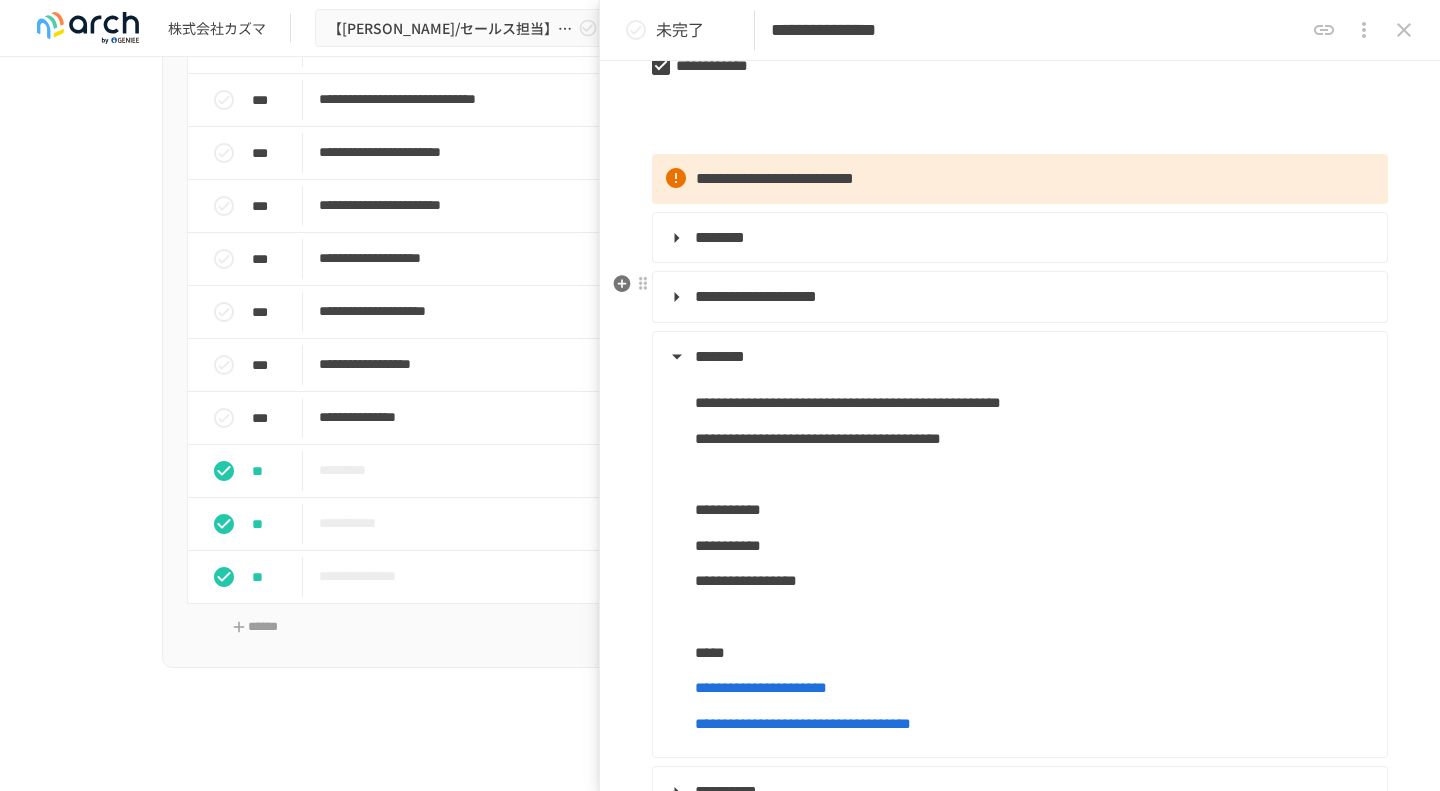 click on "**********" at bounding box center [756, 296] 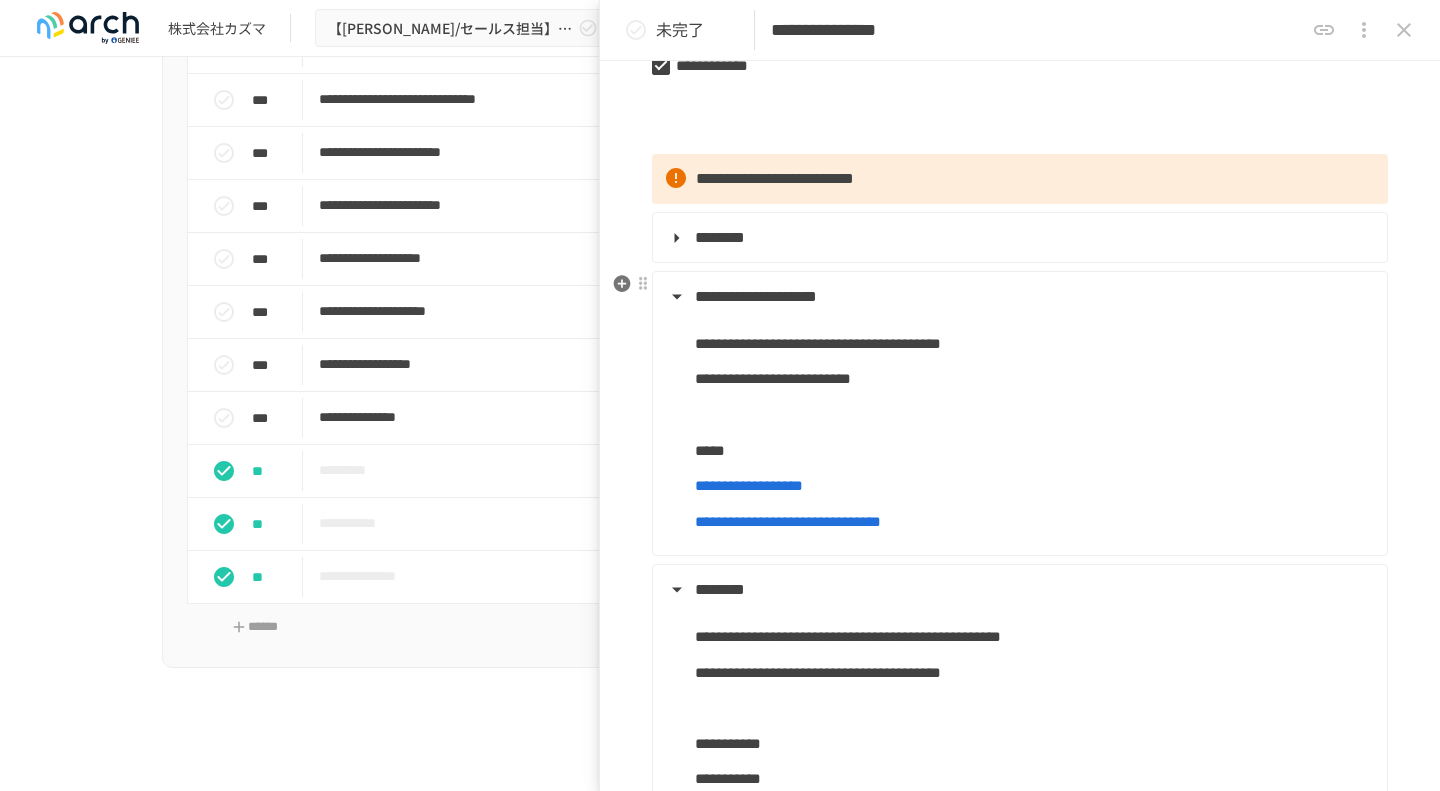 click on "**********" at bounding box center [756, 296] 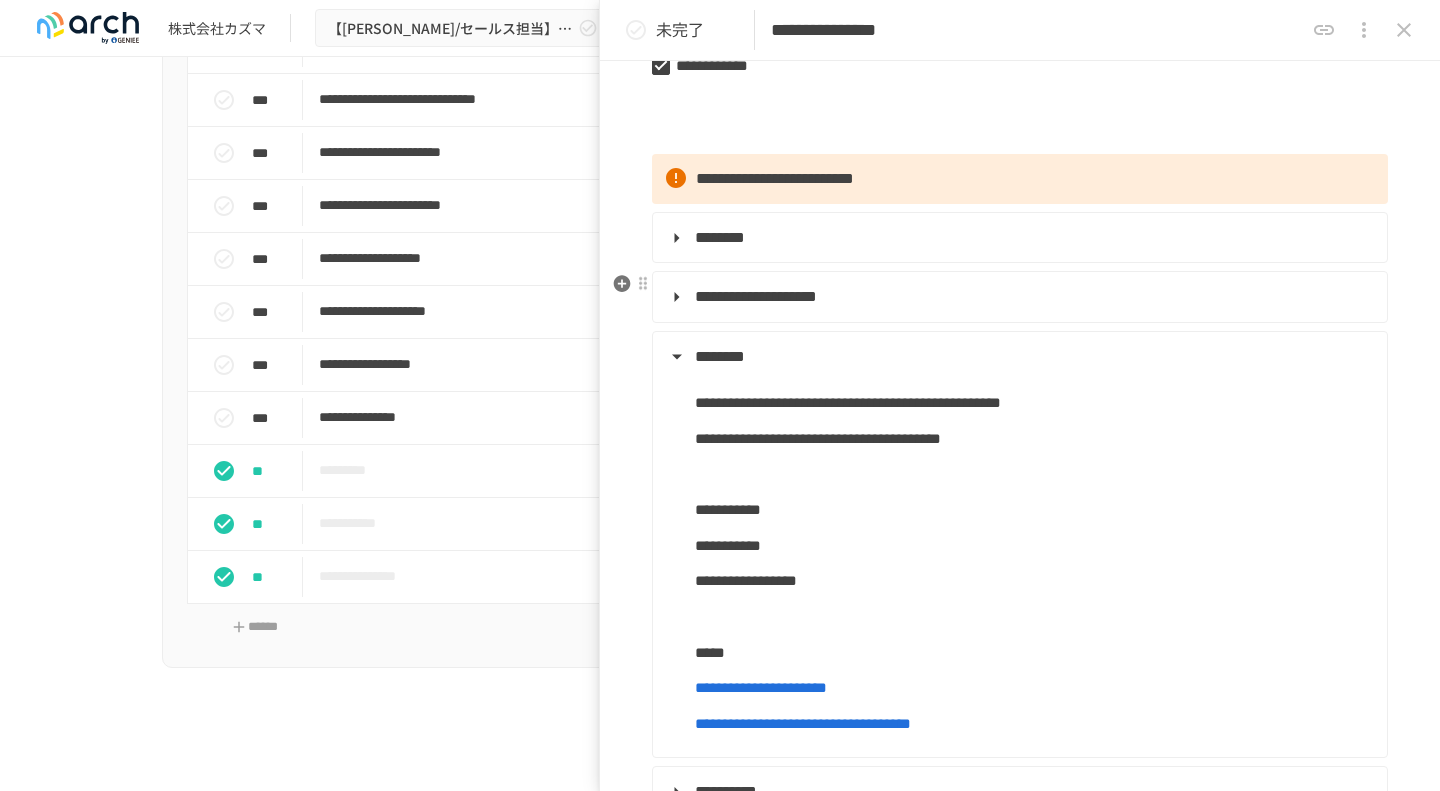 click on "**********" at bounding box center [756, 296] 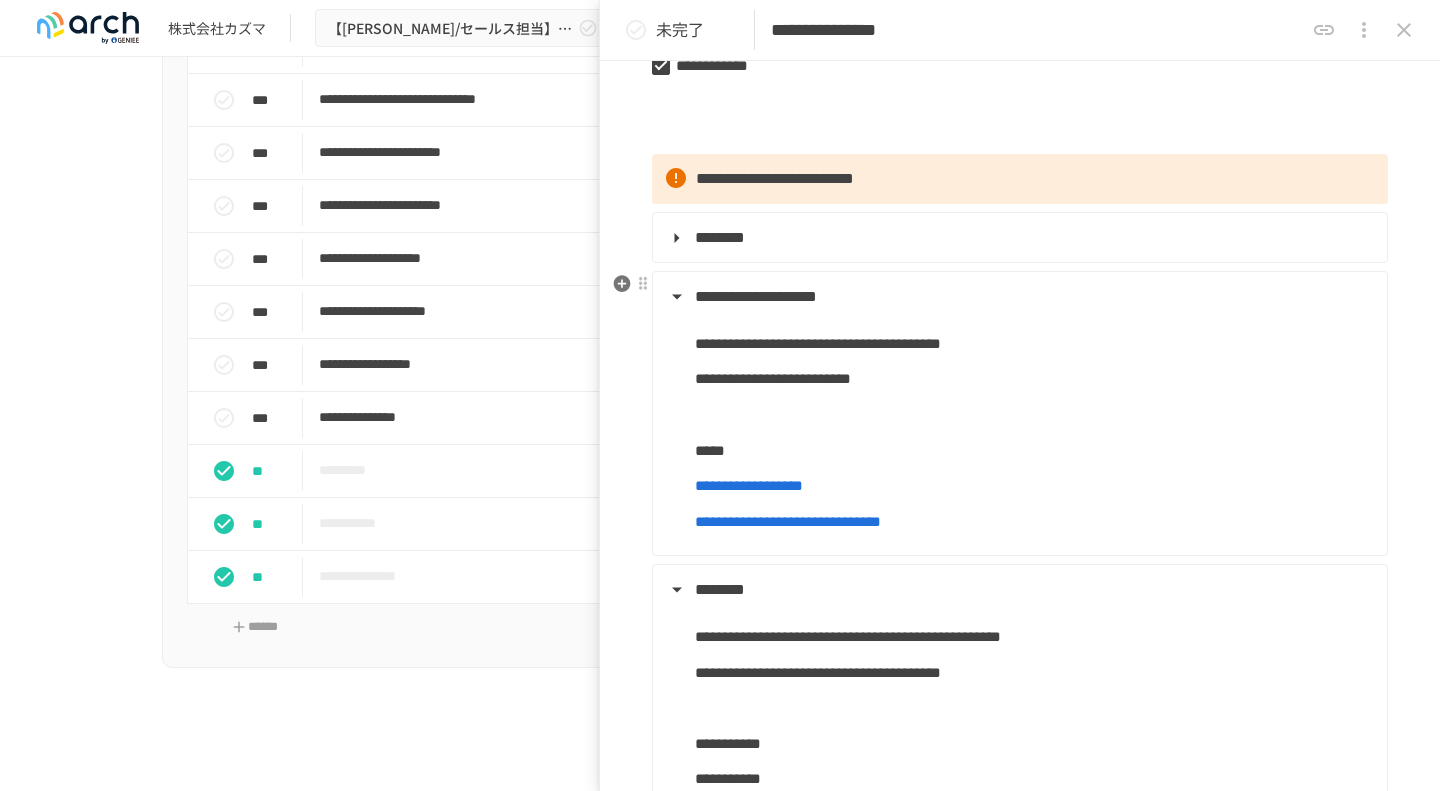 click on "**********" at bounding box center (756, 296) 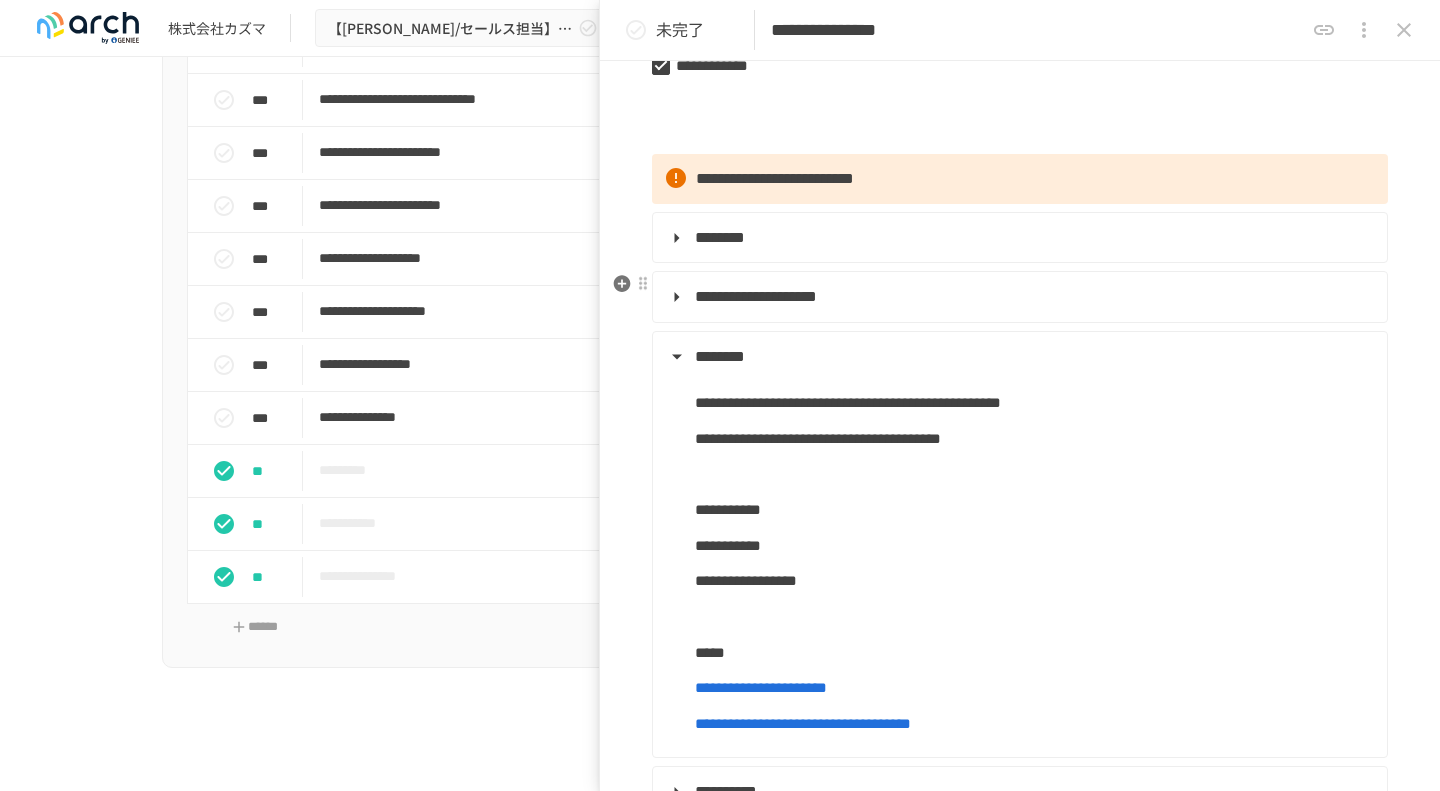 click on "**********" at bounding box center (756, 296) 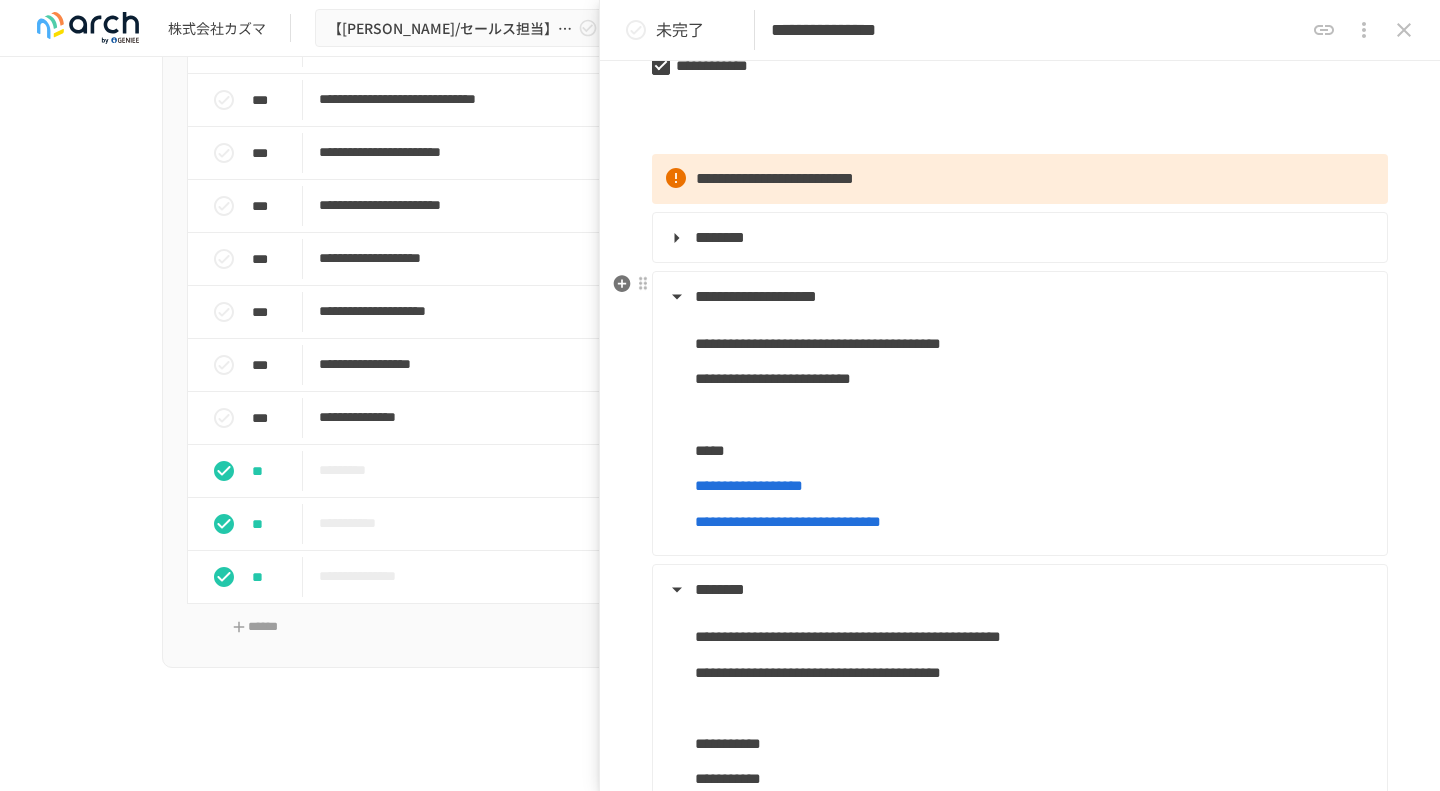 click on "**********" at bounding box center [756, 296] 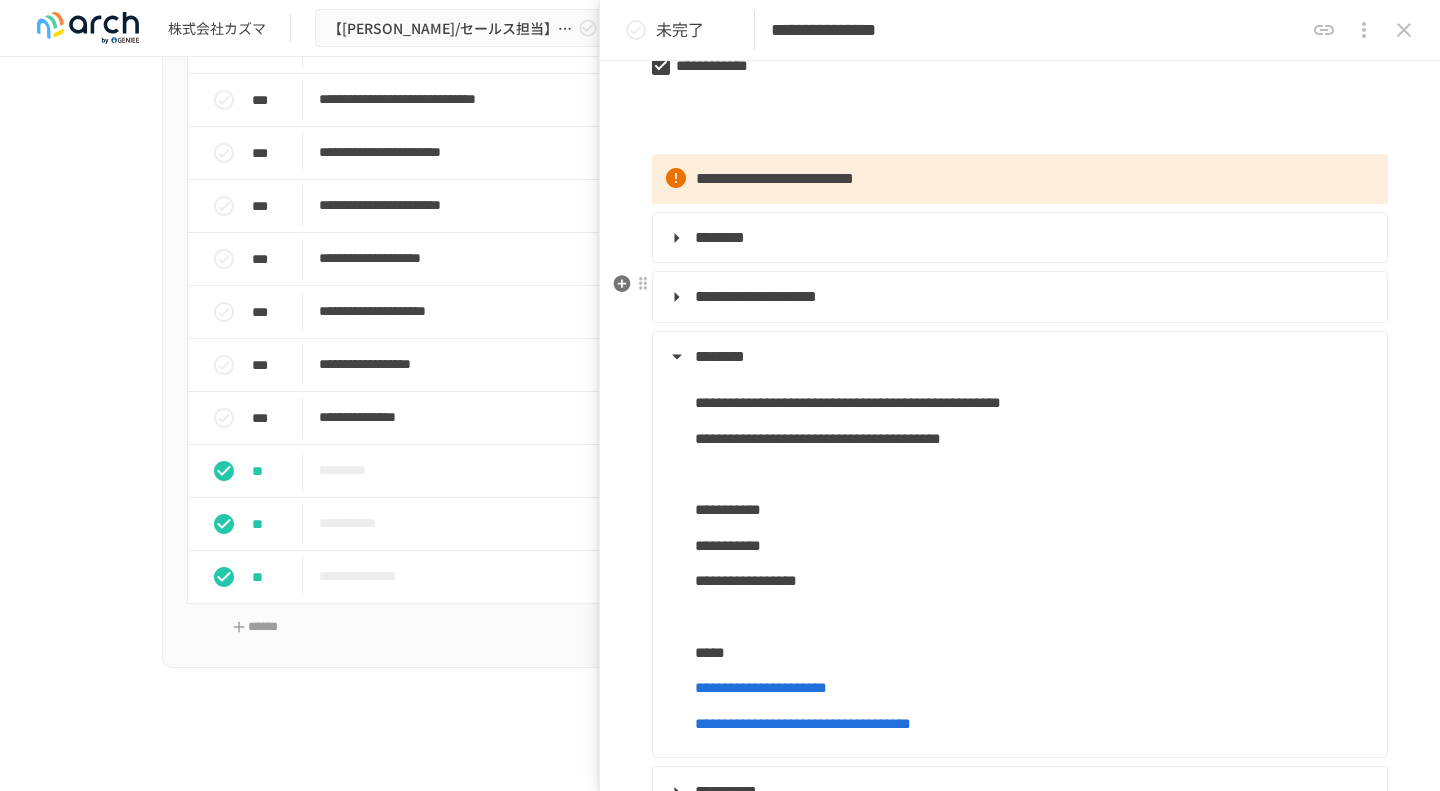 click on "**********" at bounding box center (756, 296) 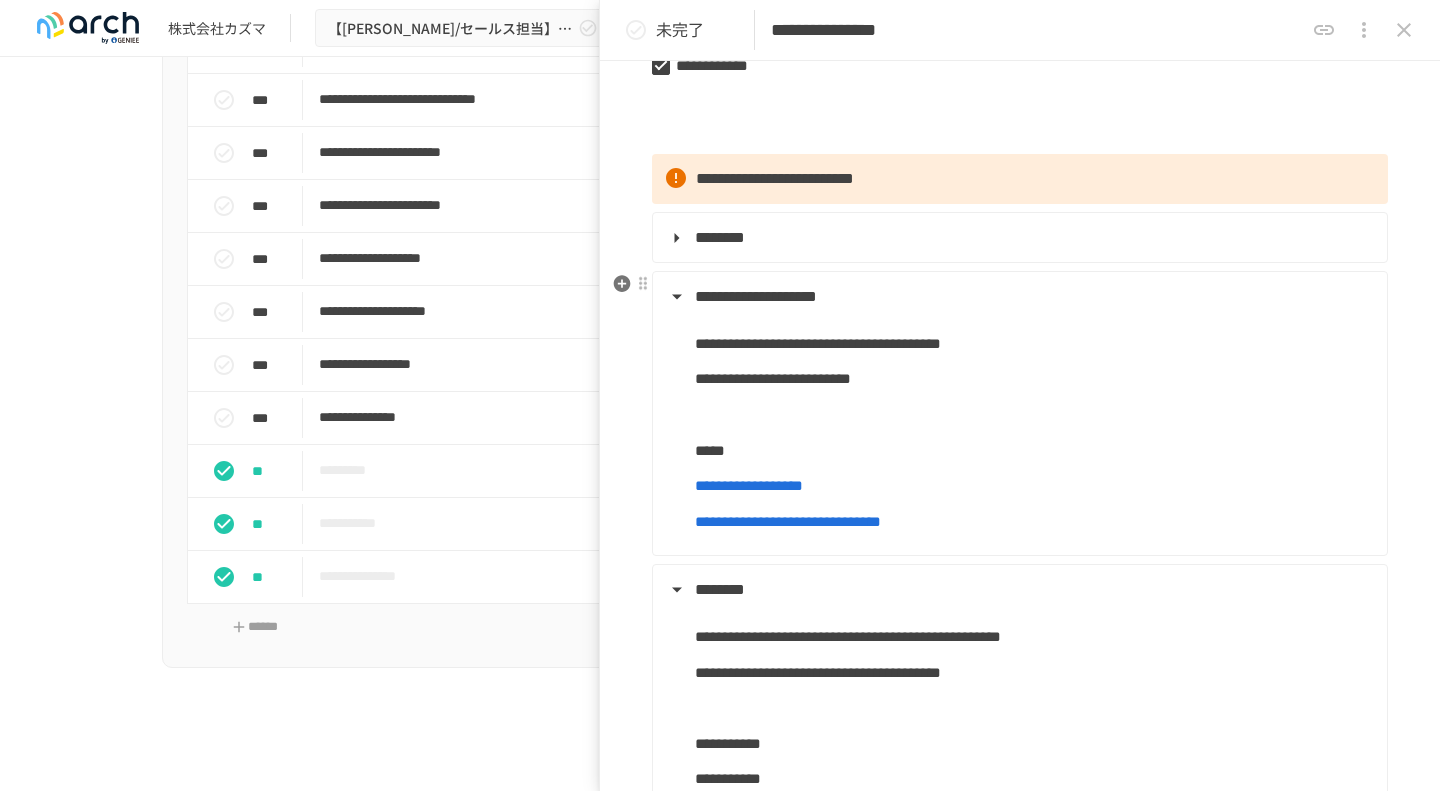 click on "**********" at bounding box center [756, 296] 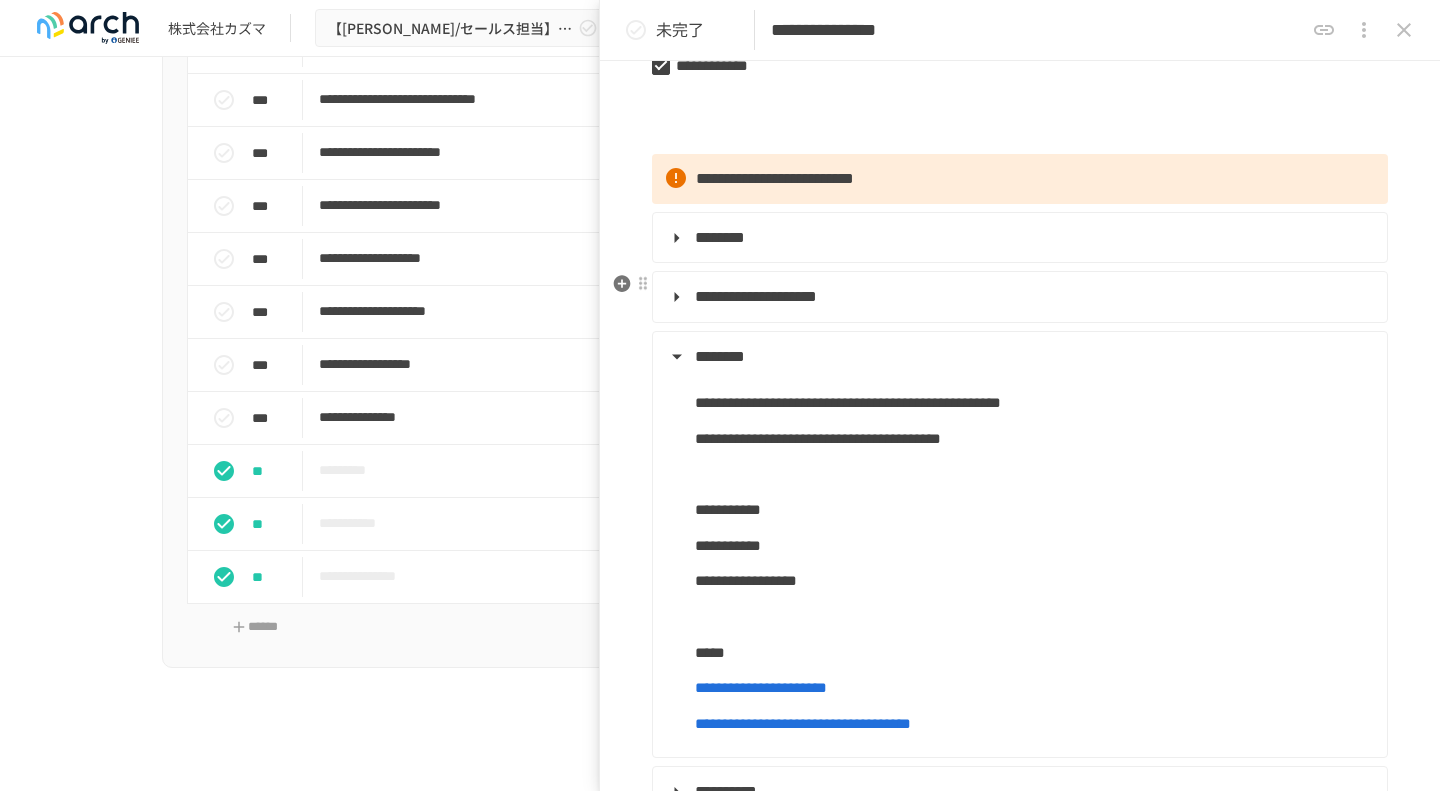 click on "**********" at bounding box center (756, 296) 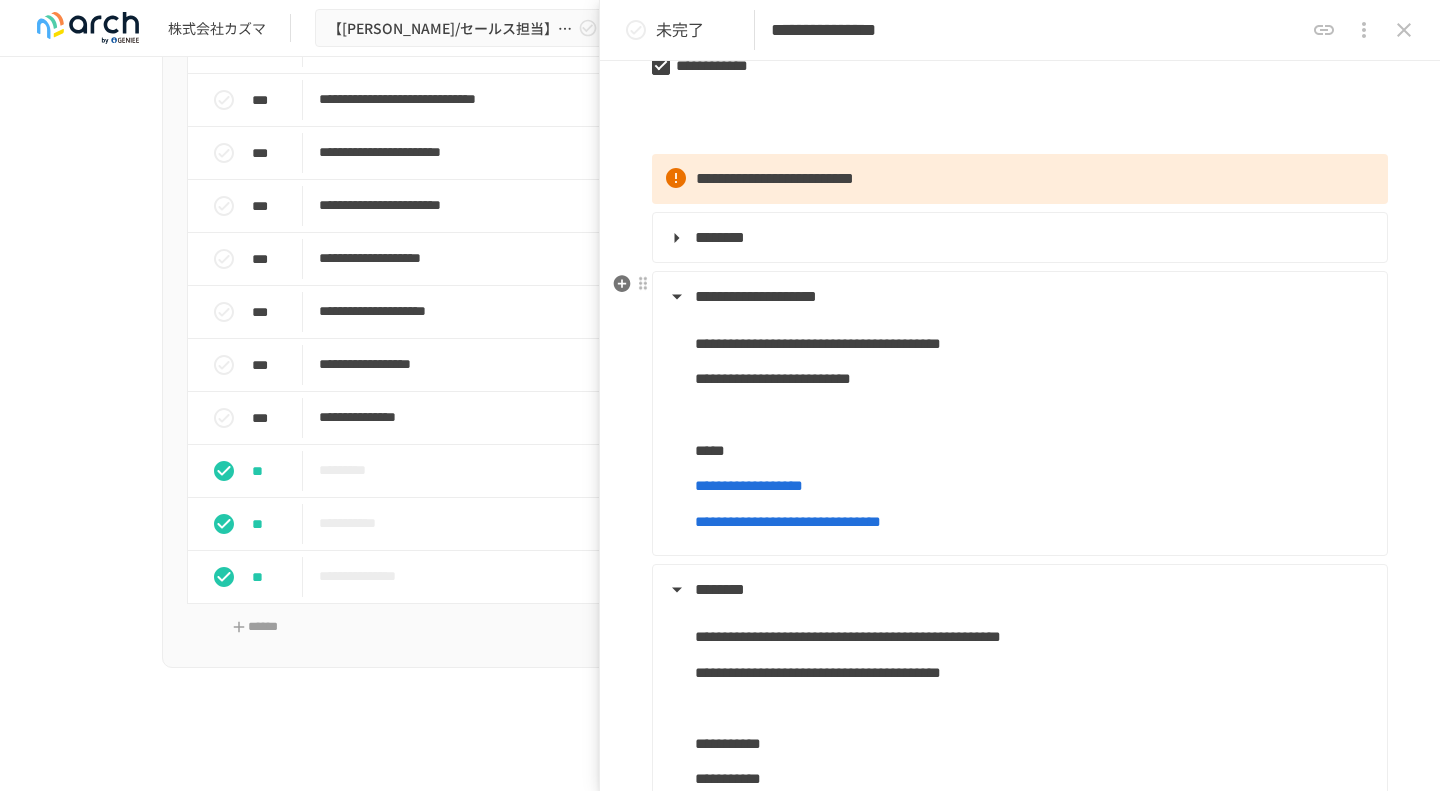 click on "**********" at bounding box center [756, 296] 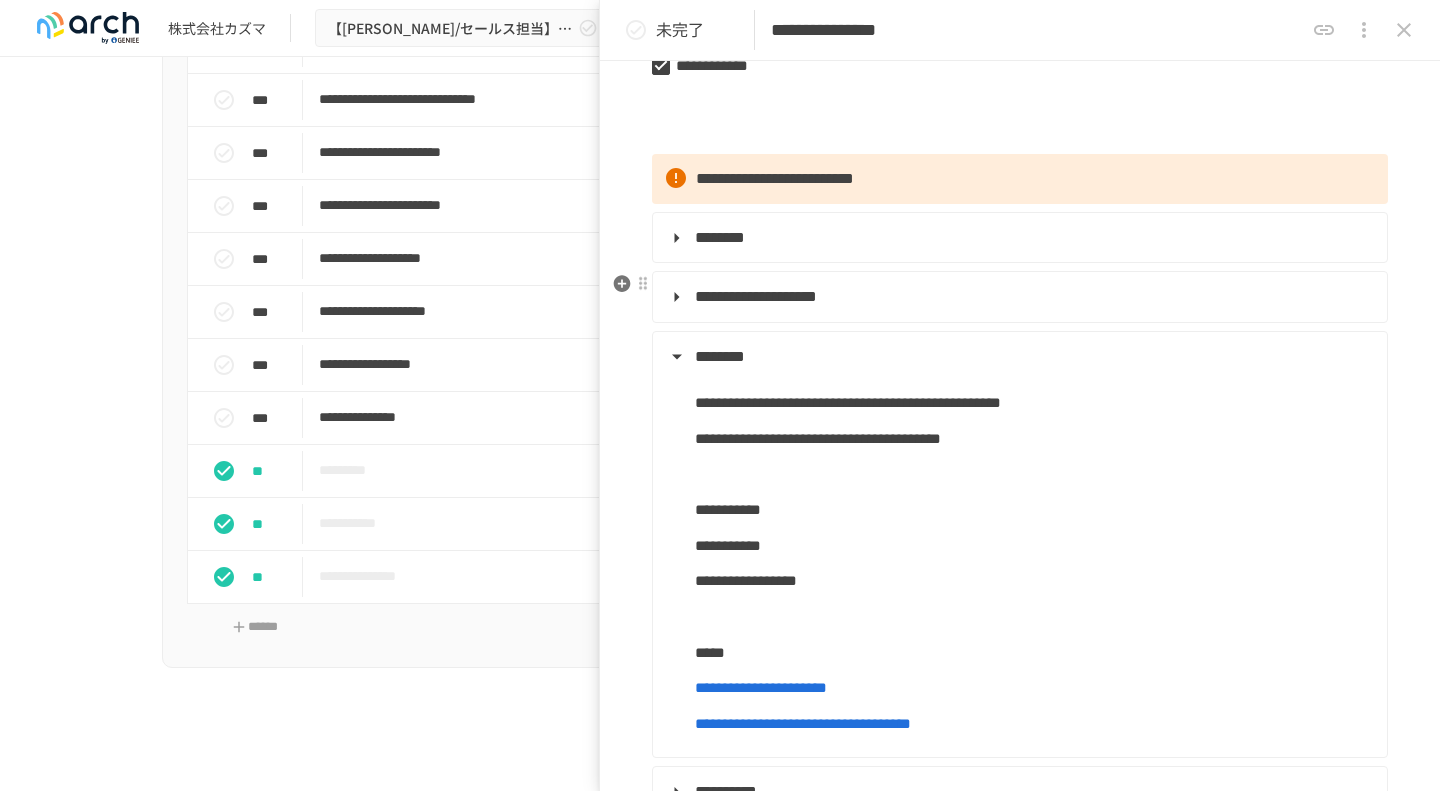 click on "**********" at bounding box center [756, 296] 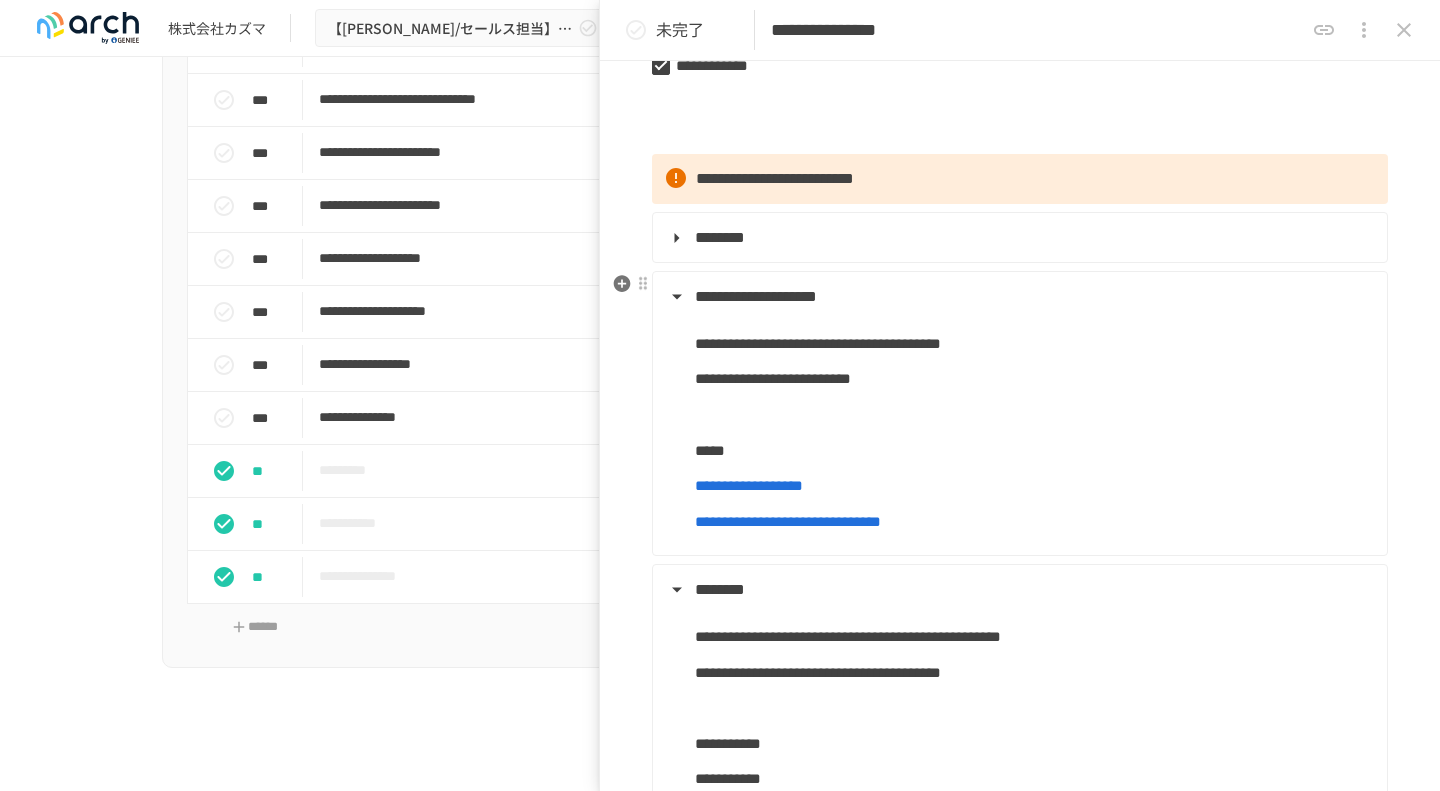 click on "**********" at bounding box center (756, 296) 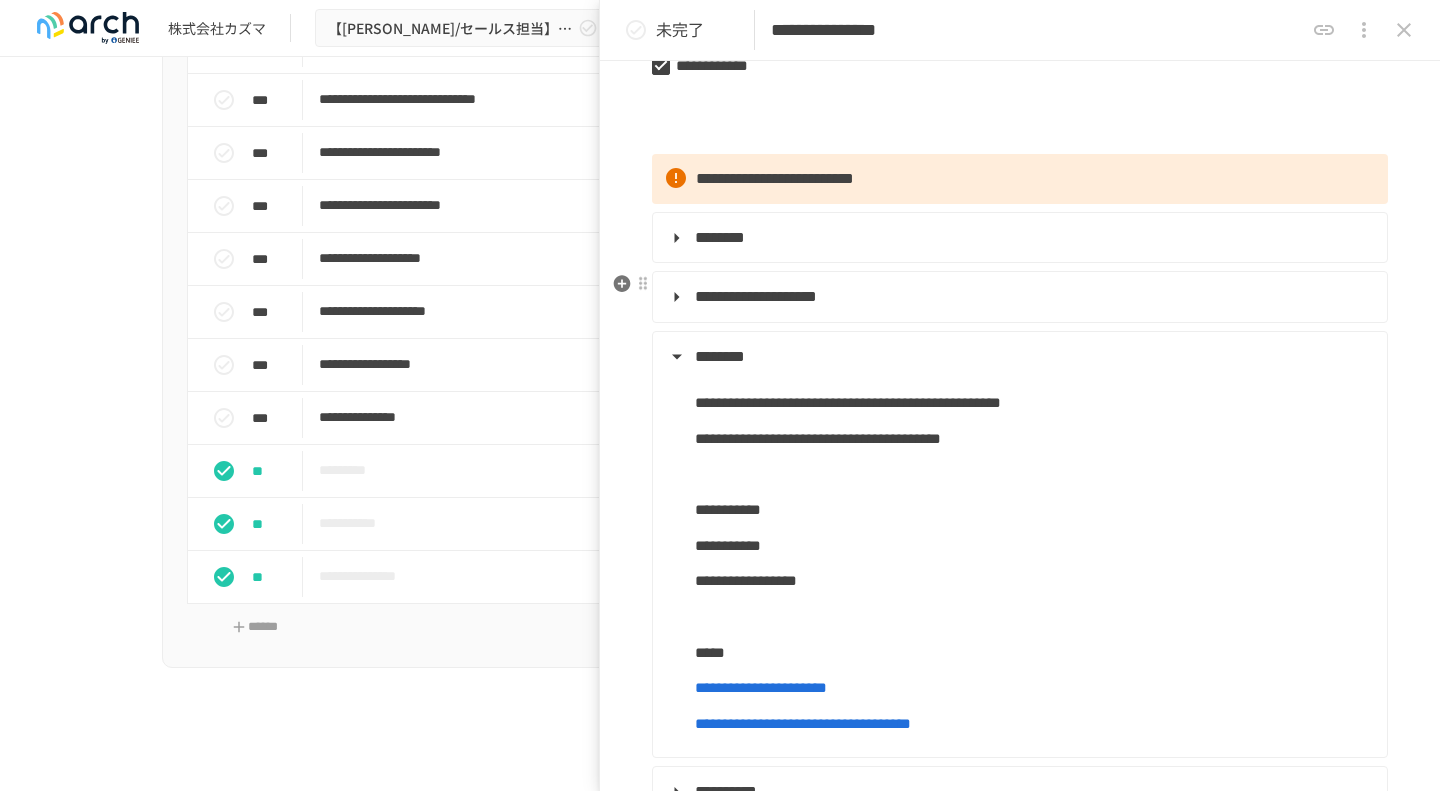 click on "**********" at bounding box center (756, 296) 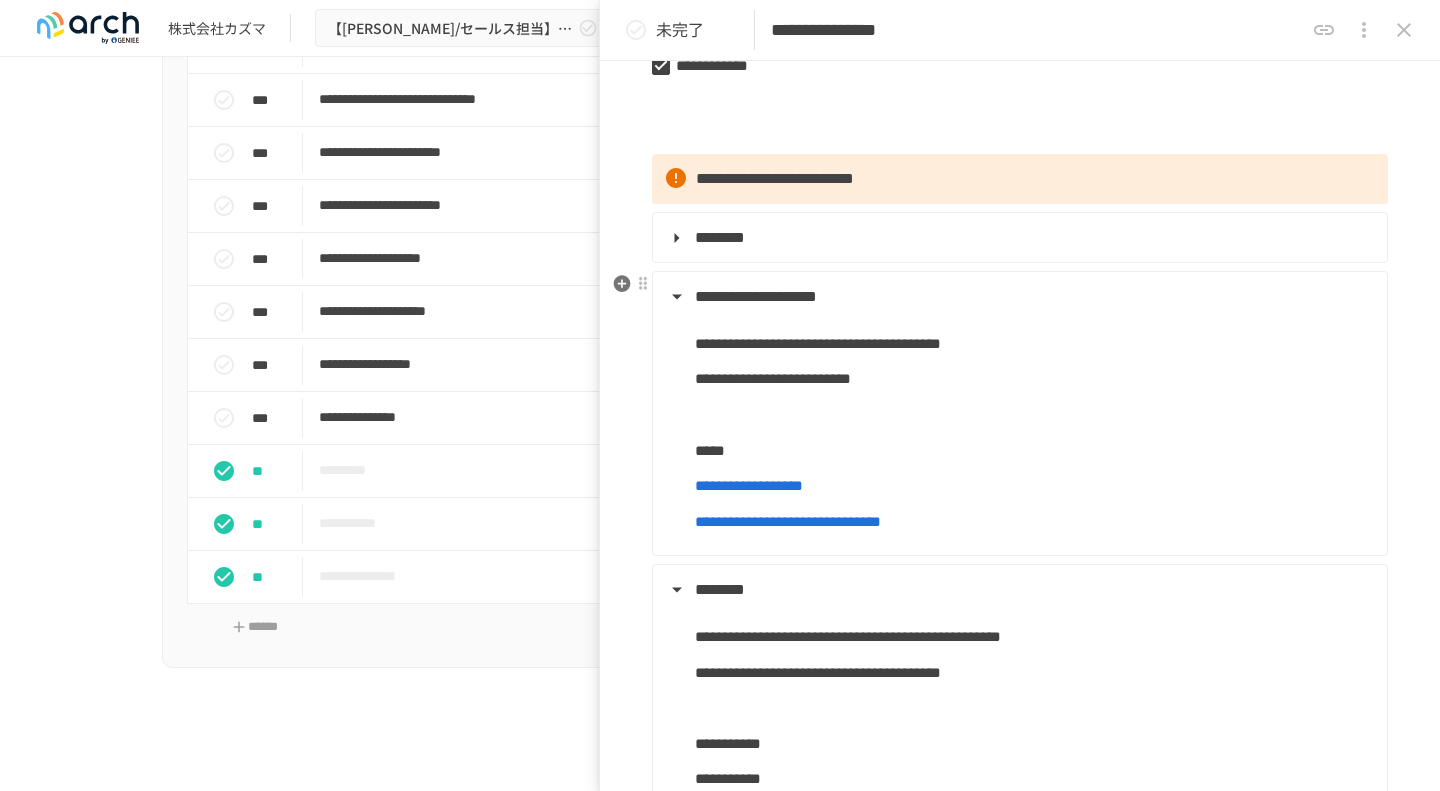 drag, startPoint x: 822, startPoint y: 295, endPoint x: 837, endPoint y: 294, distance: 15.033297 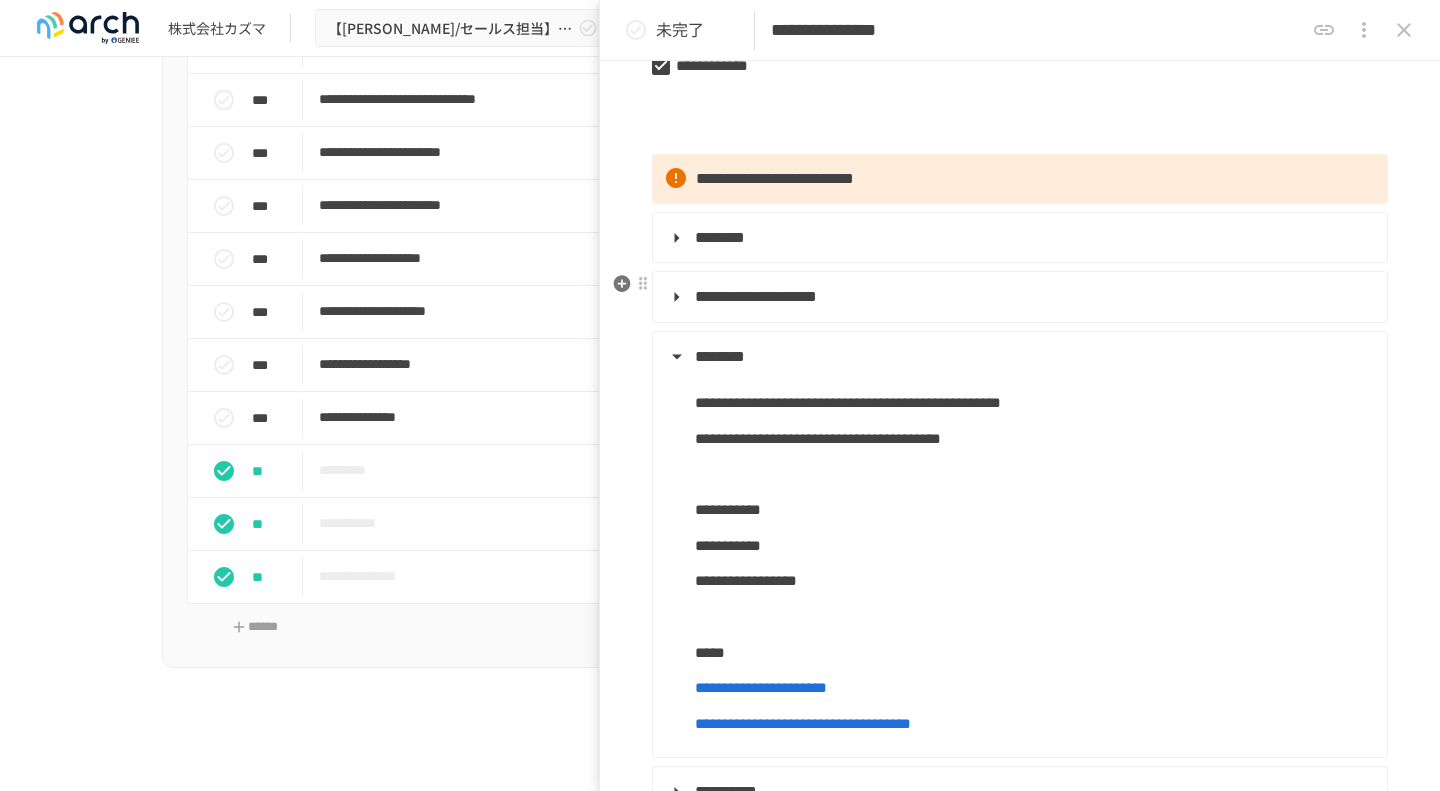 click on "**********" at bounding box center (756, 296) 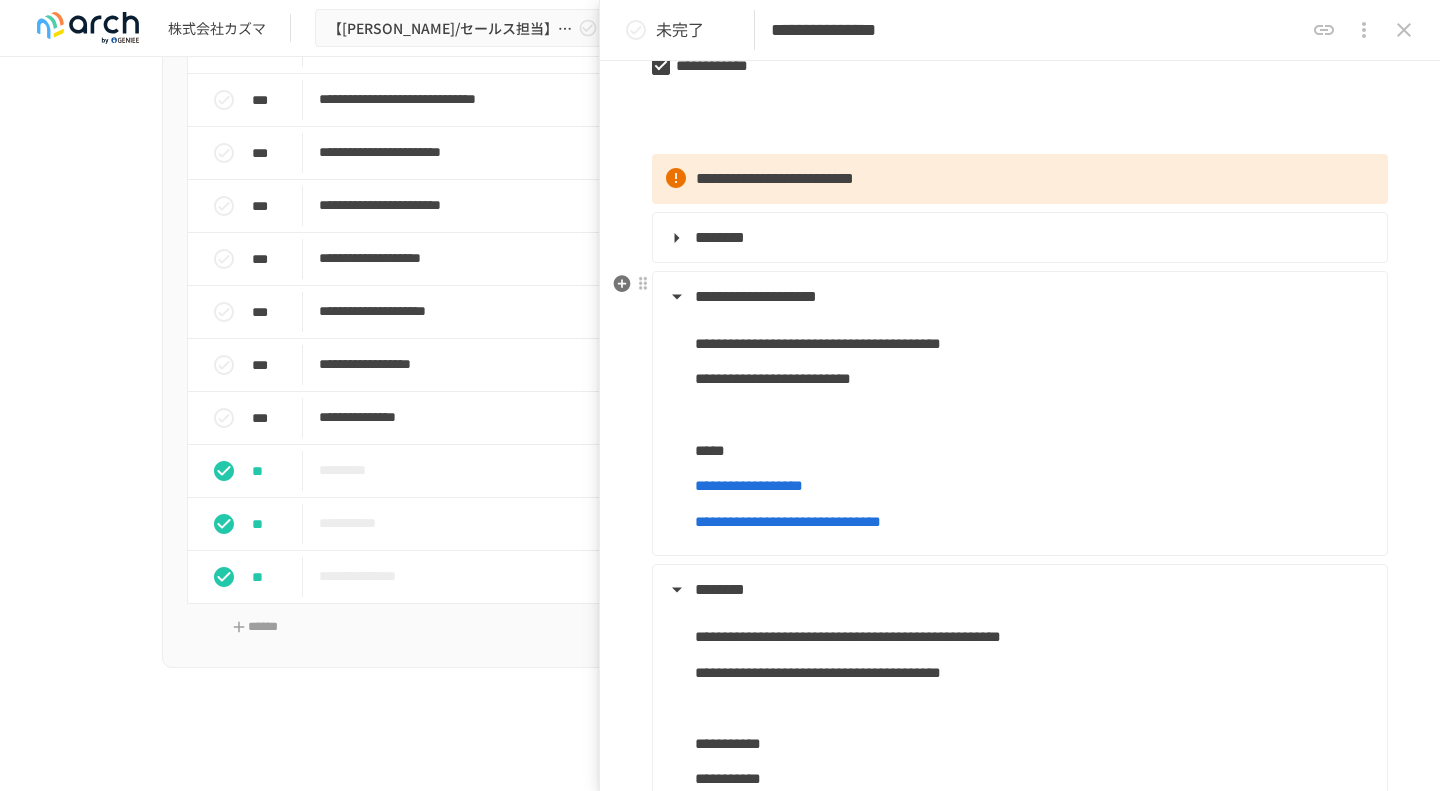 click on "**********" at bounding box center (756, 296) 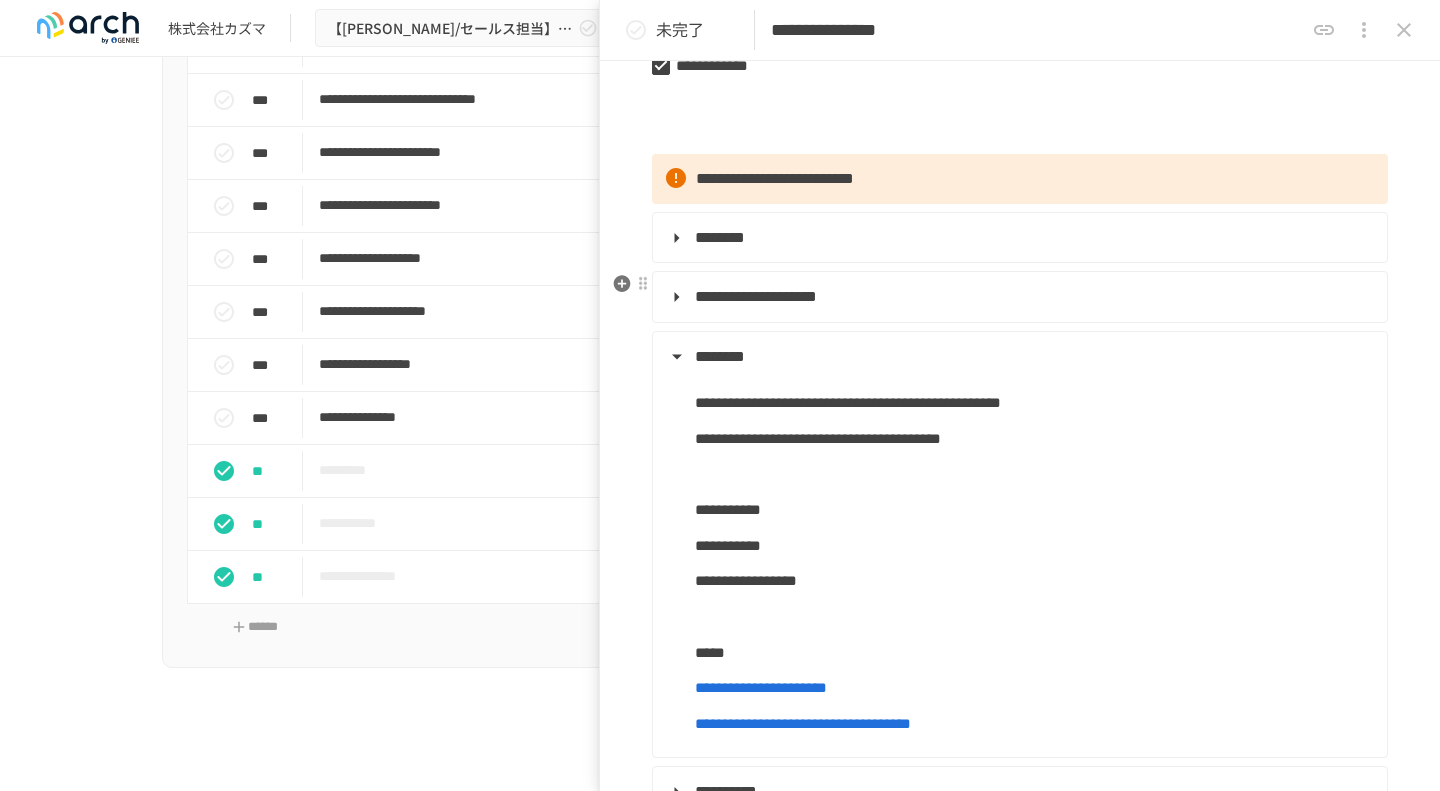 click on "**********" at bounding box center (756, 296) 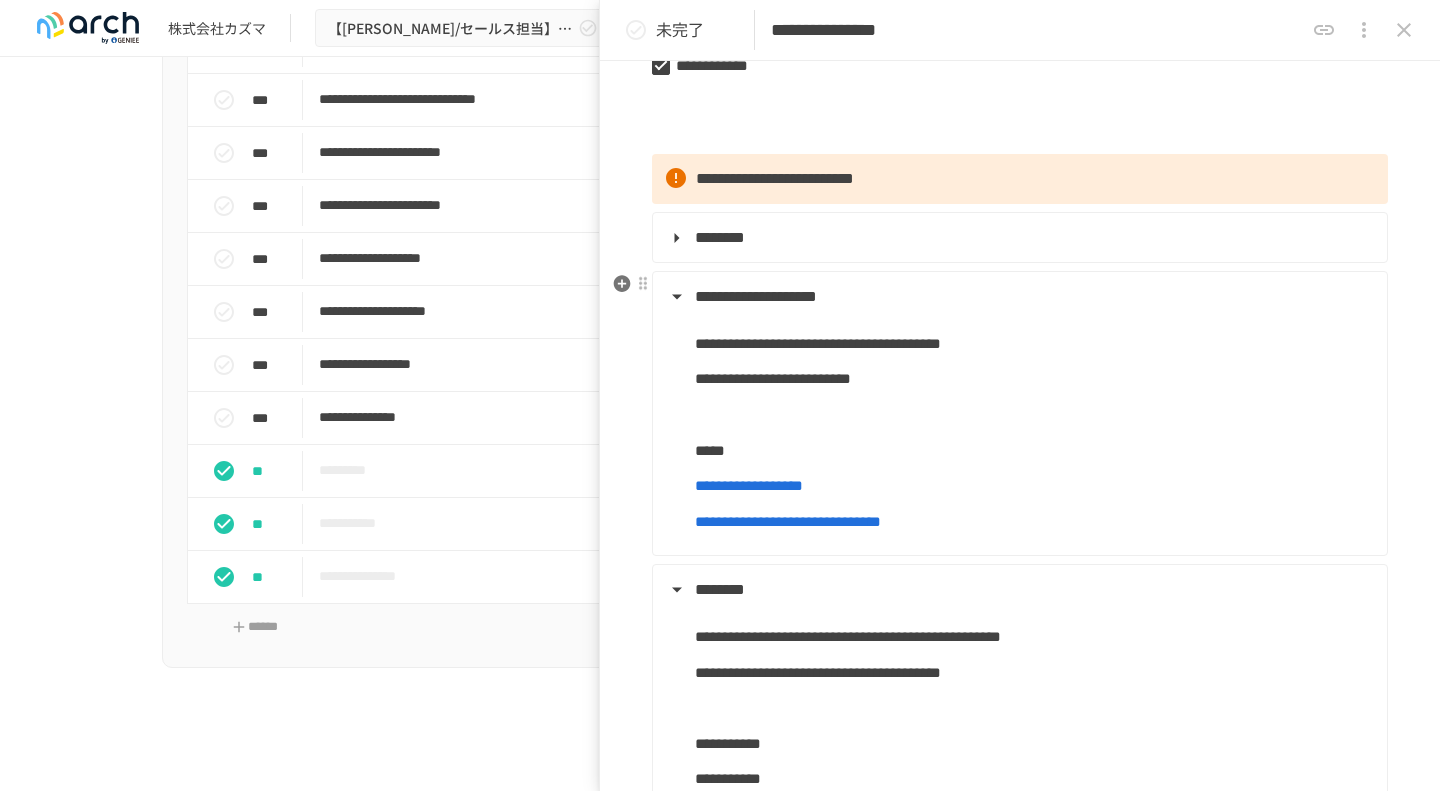 click on "**********" at bounding box center (756, 296) 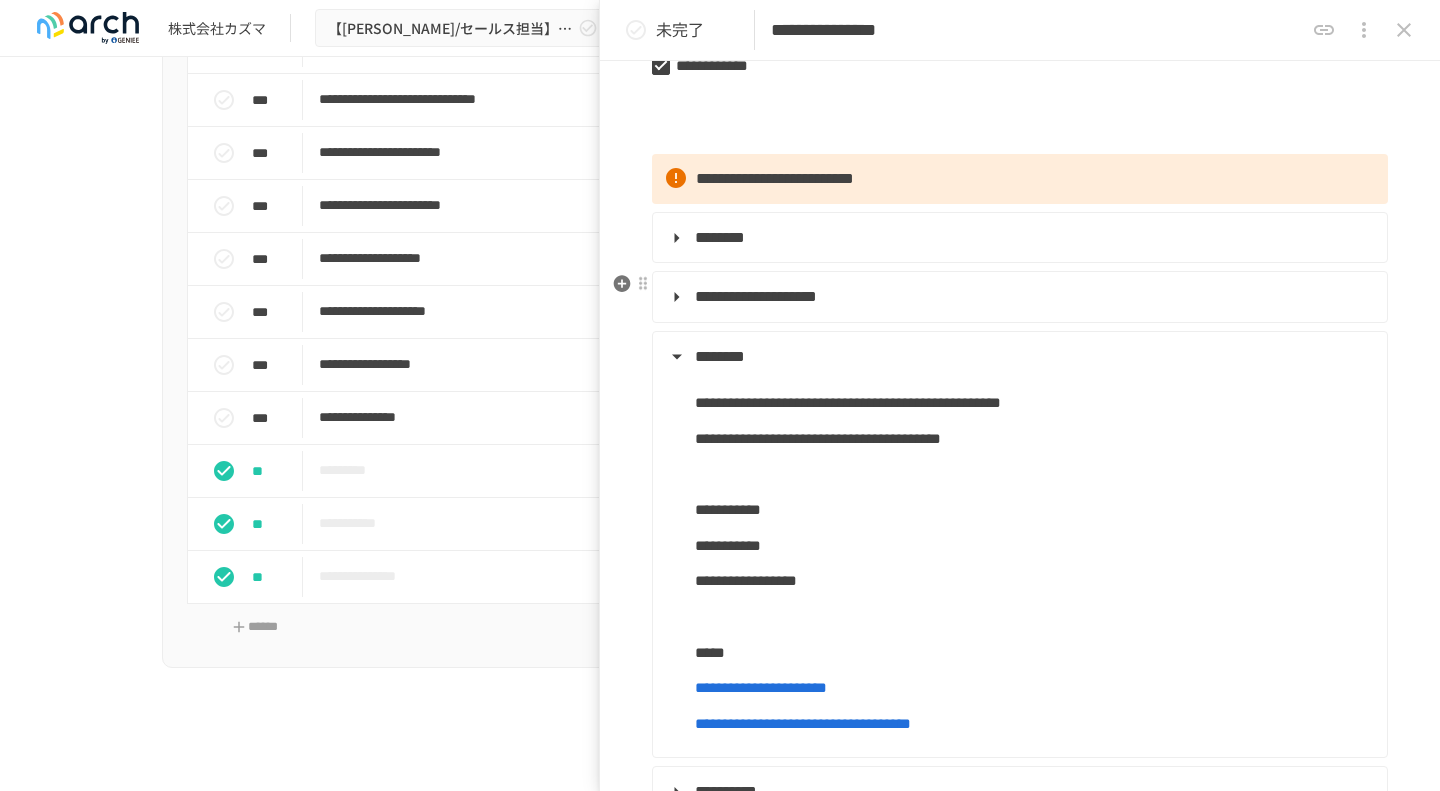 click on "**********" at bounding box center (756, 296) 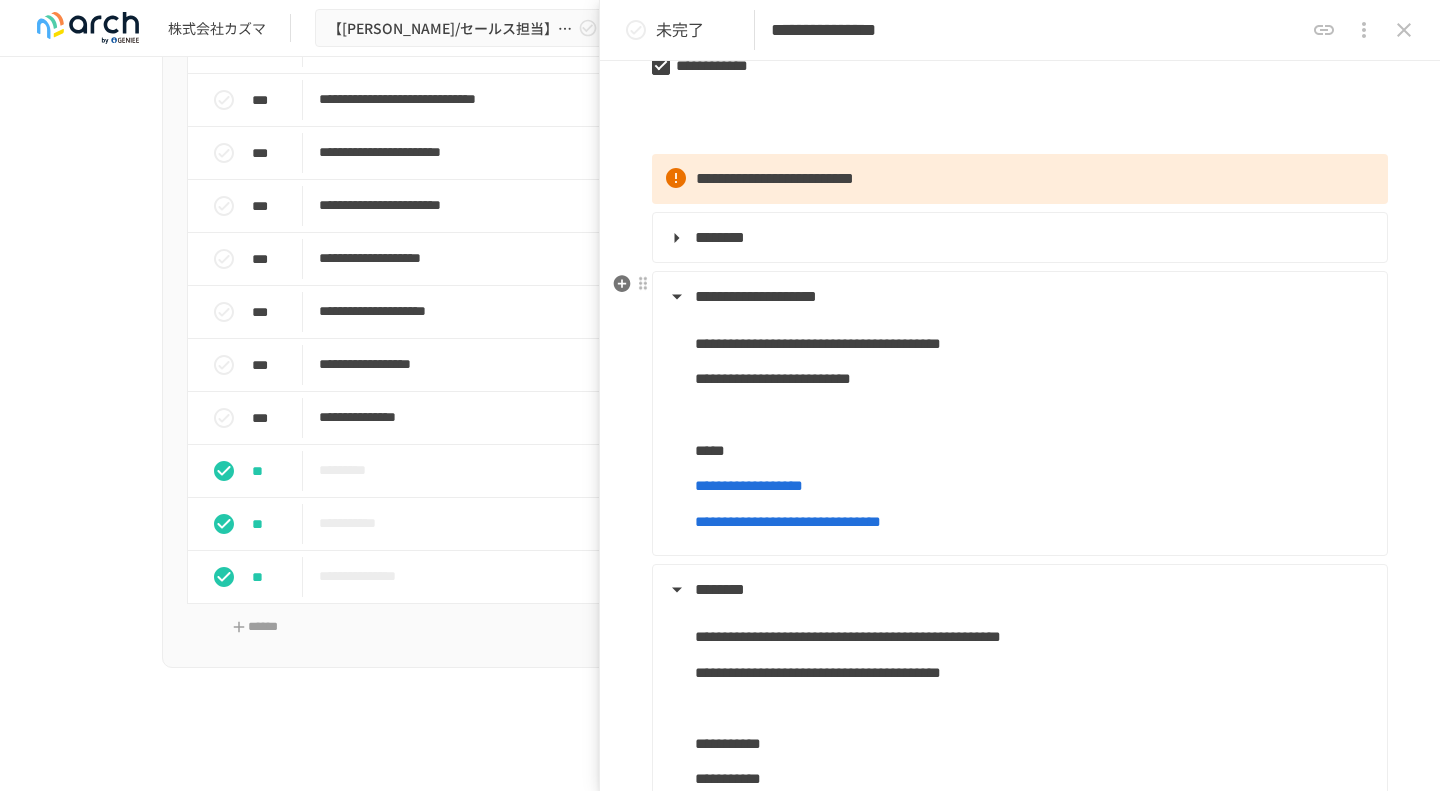 click on "**********" at bounding box center [756, 296] 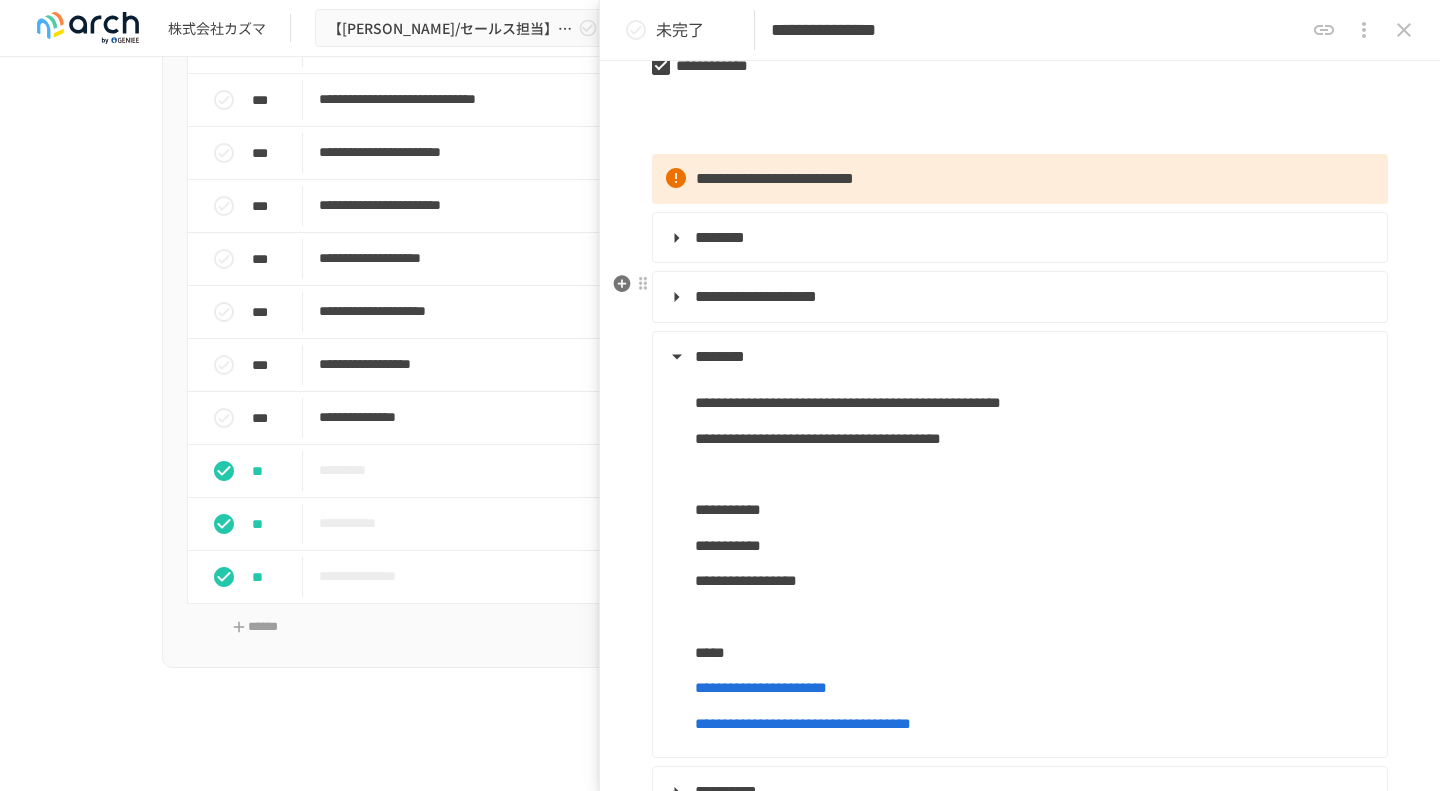 click on "**********" at bounding box center [756, 296] 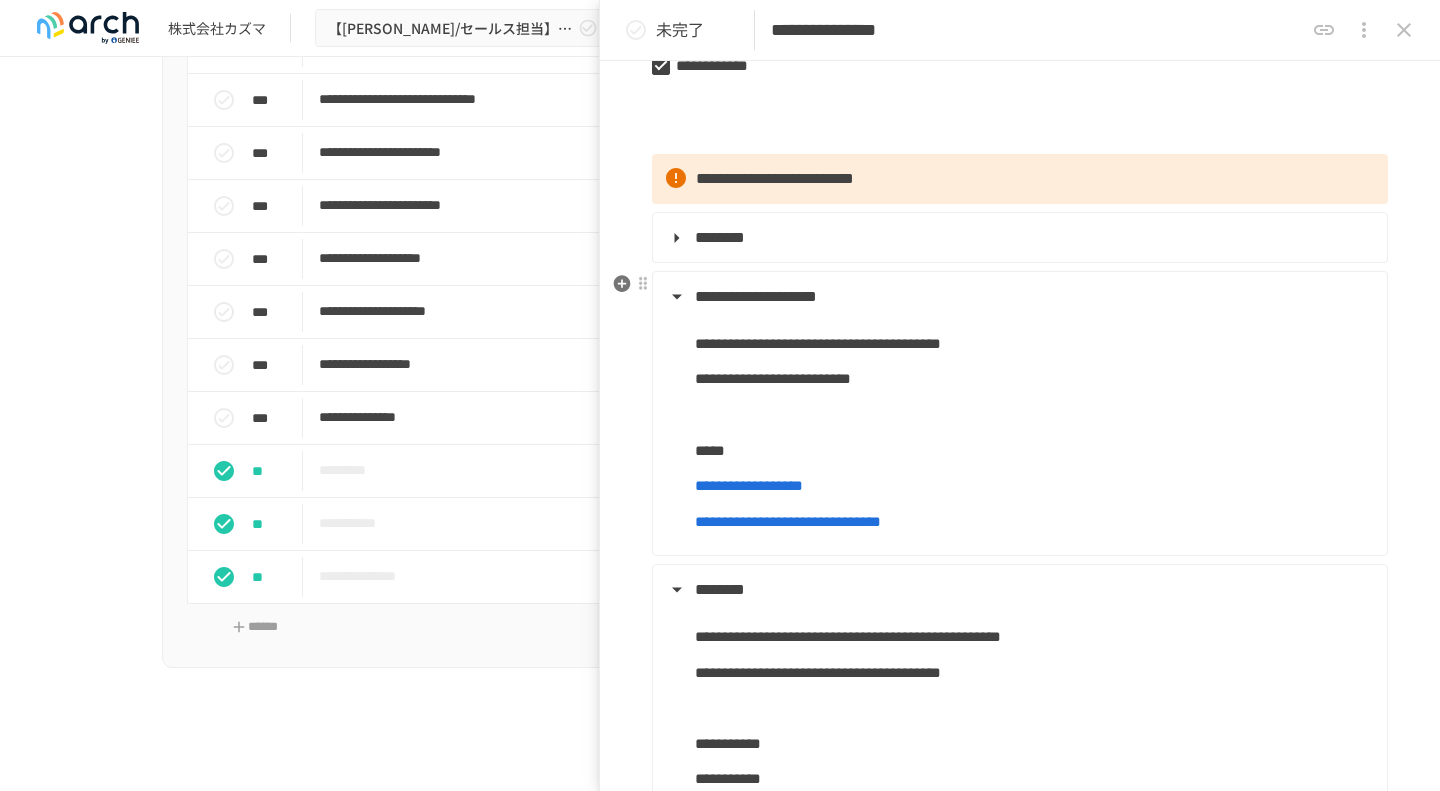click on "**********" at bounding box center [756, 296] 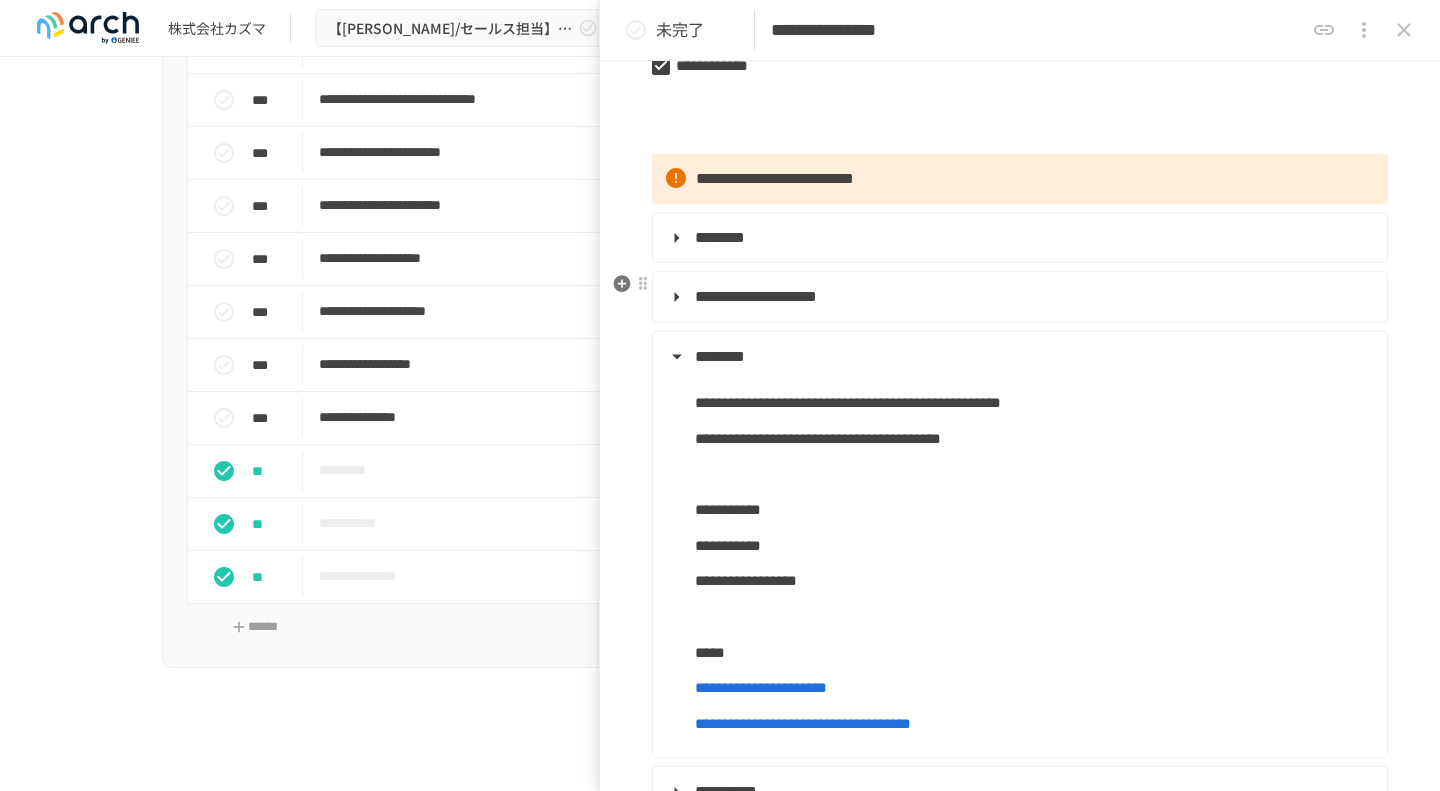 click on "**********" at bounding box center (756, 296) 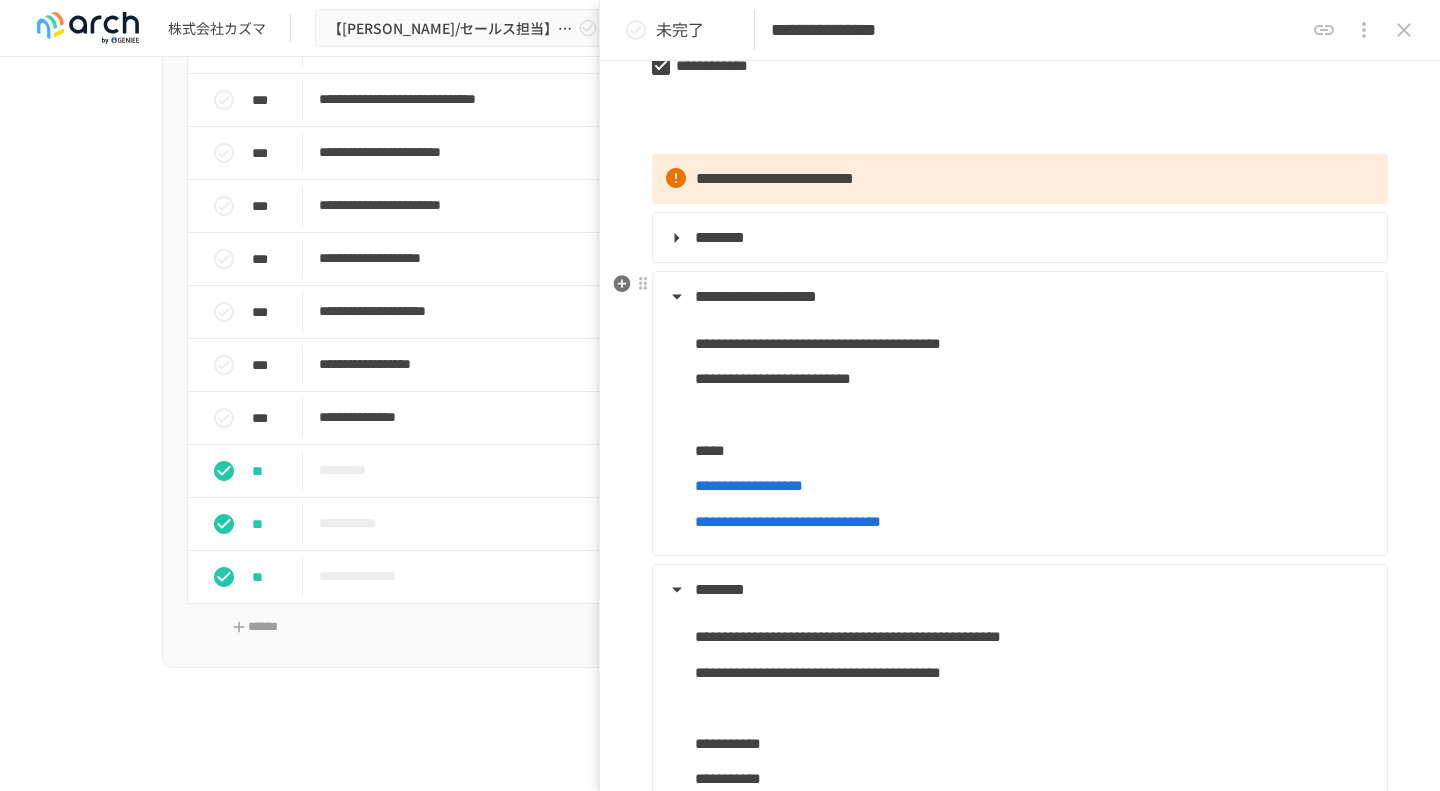 click on "**********" at bounding box center (756, 296) 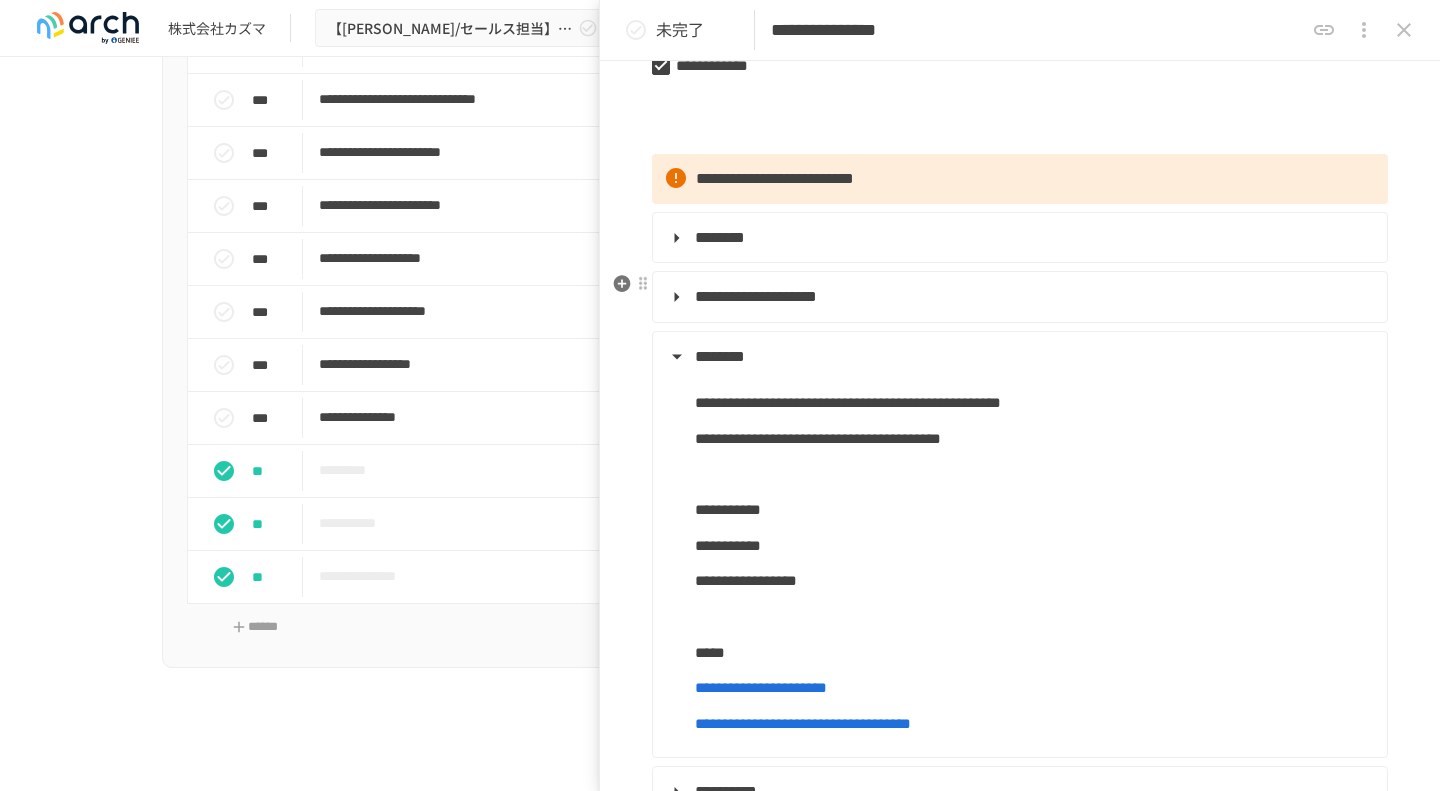 click on "**********" at bounding box center (756, 296) 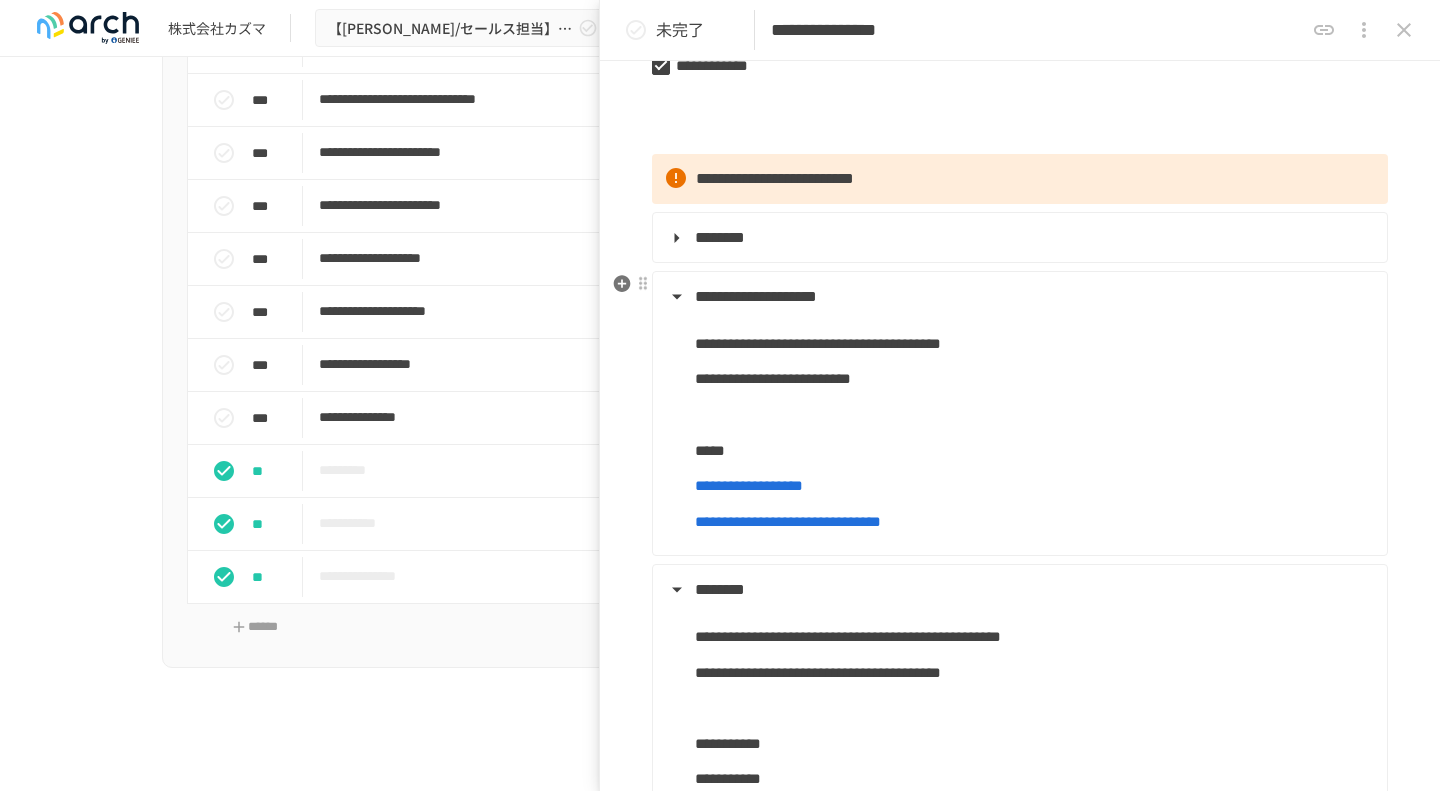 click on "**********" at bounding box center [756, 296] 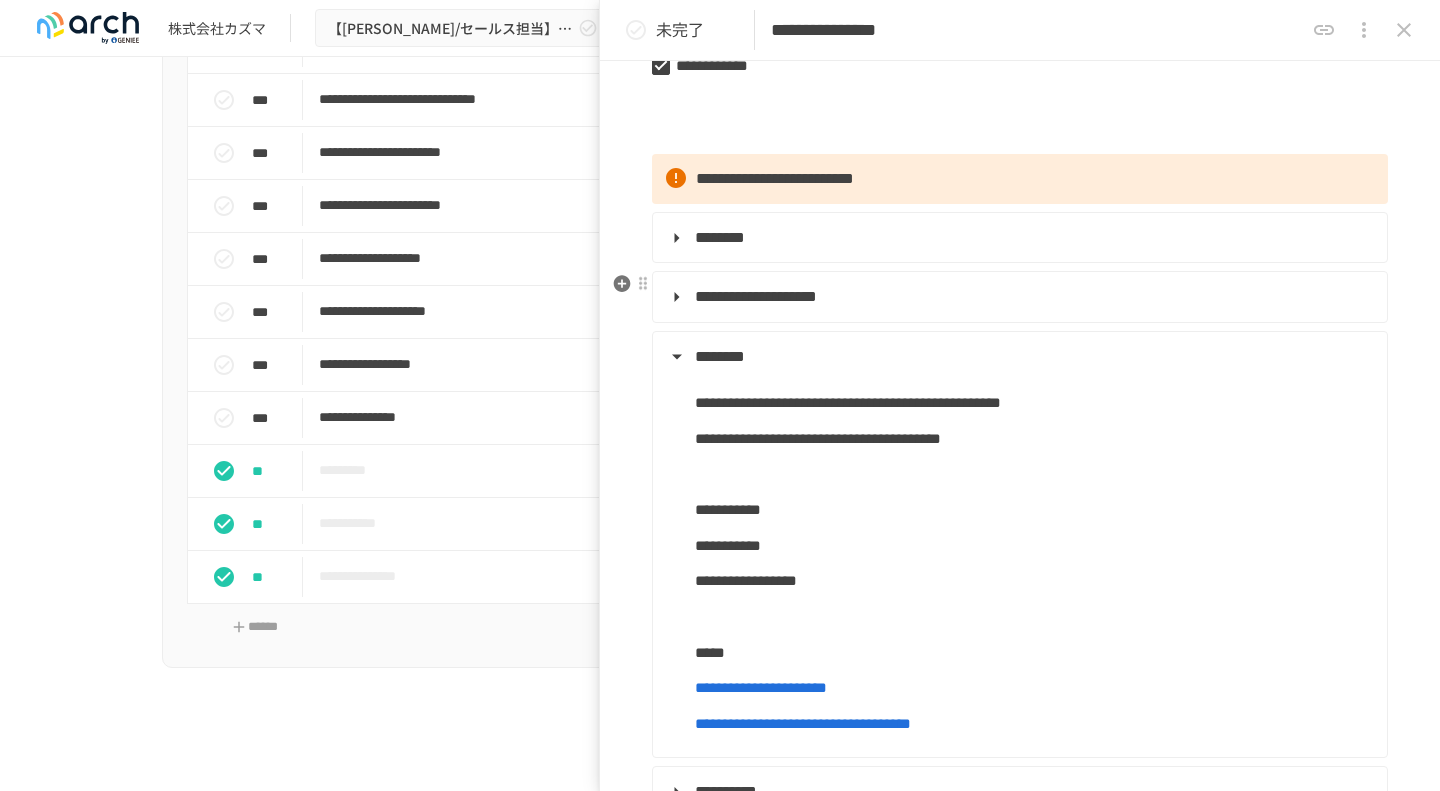 click on "**********" at bounding box center (756, 296) 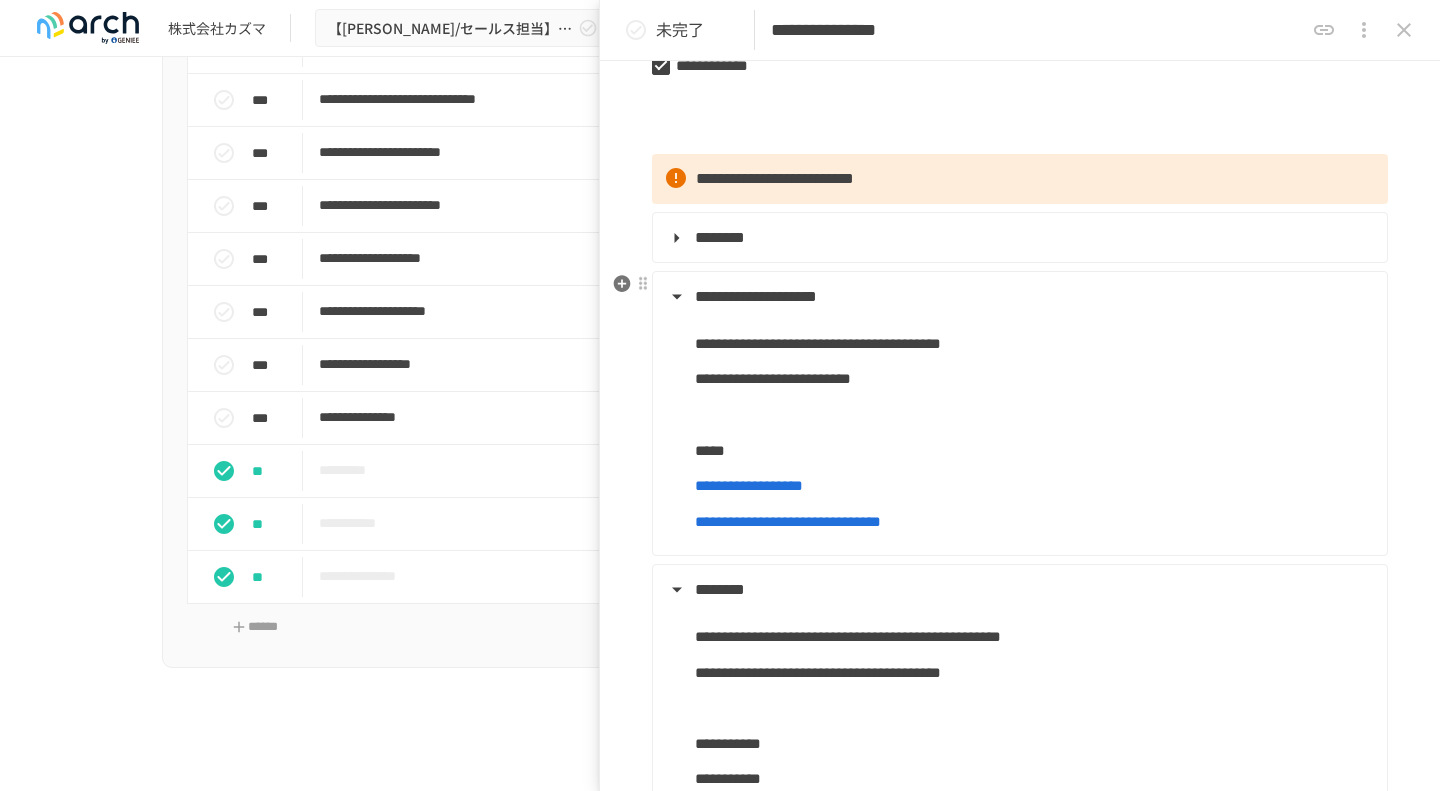 click on "**********" at bounding box center [756, 296] 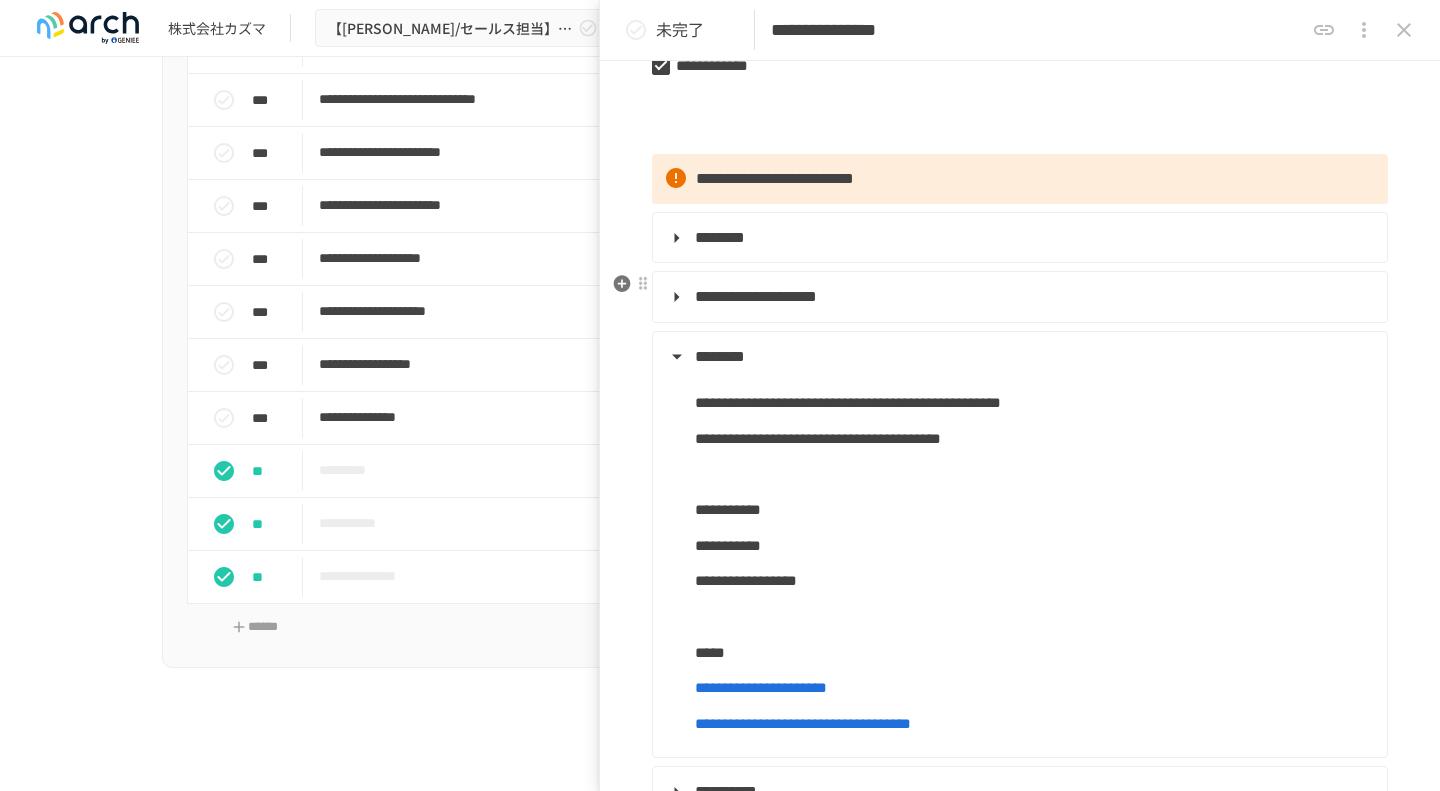 click on "**********" at bounding box center (756, 296) 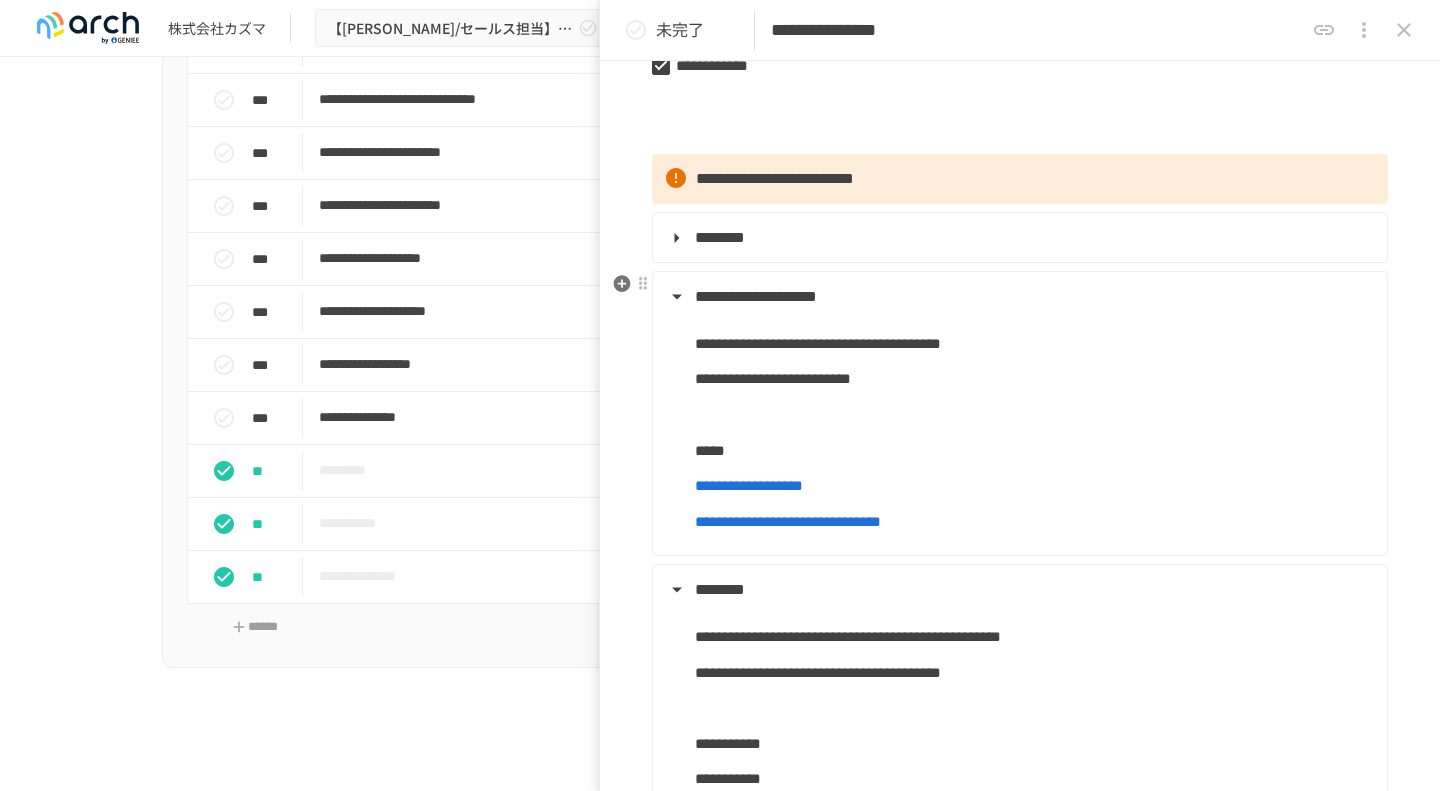 click on "**********" at bounding box center [756, 296] 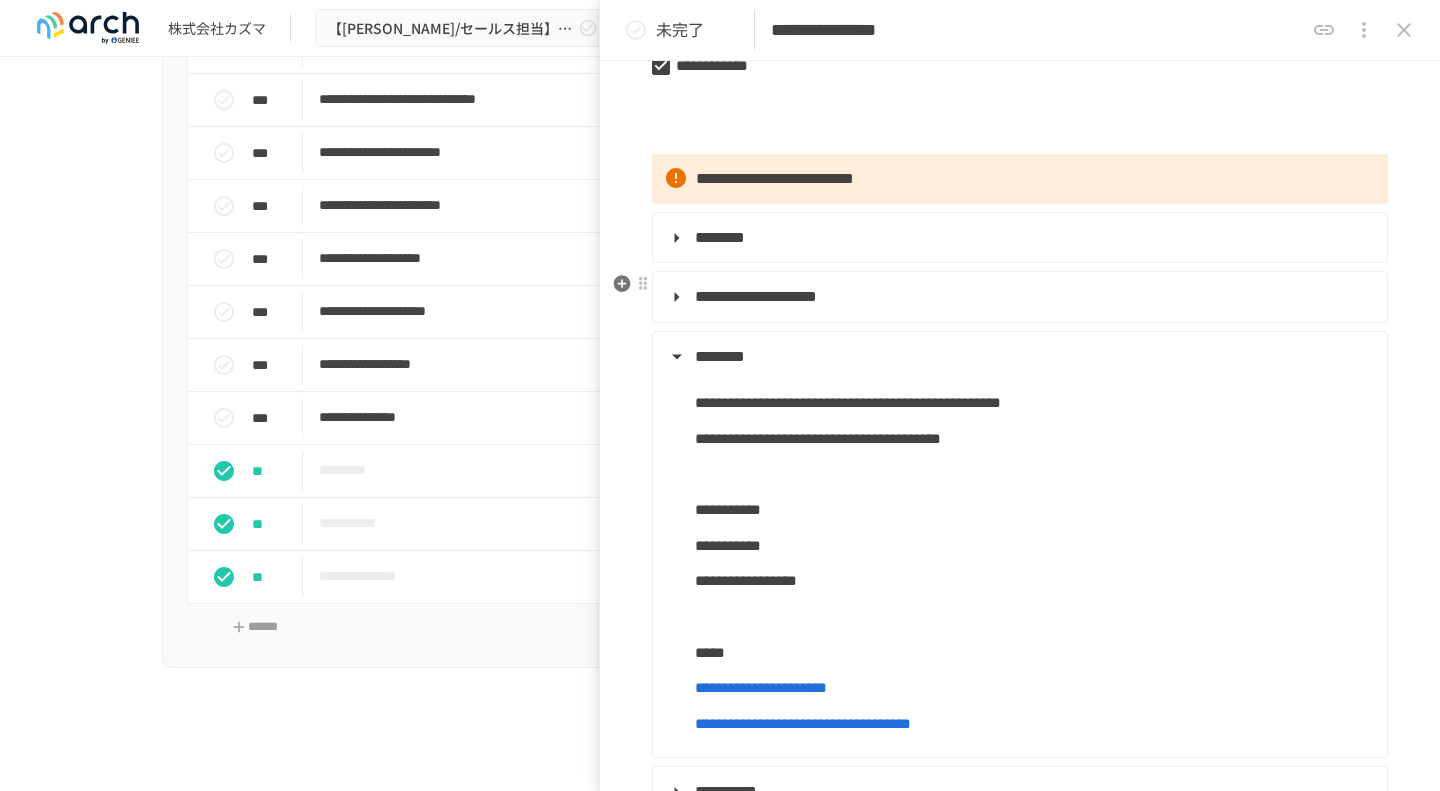 click on "**********" at bounding box center (756, 296) 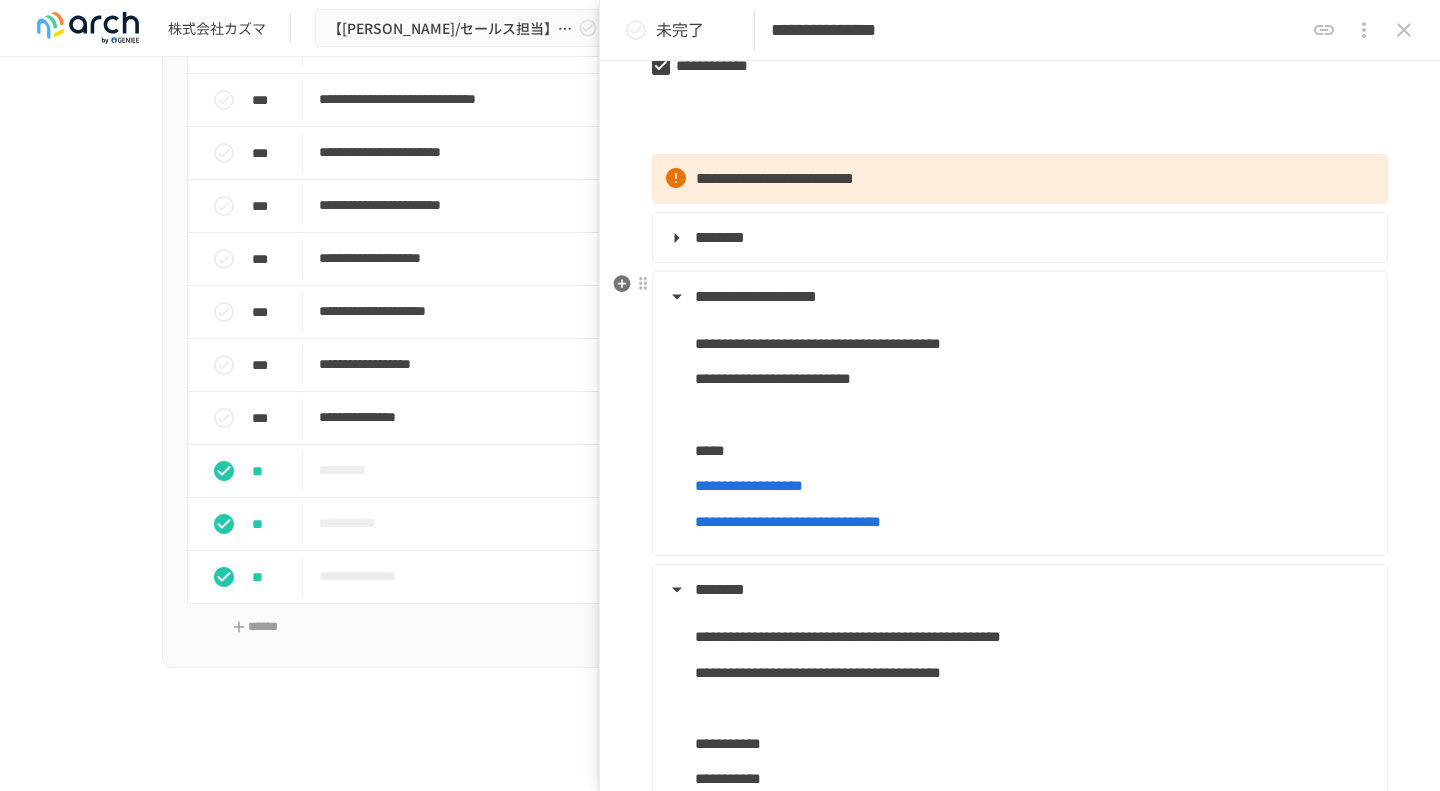click on "**********" at bounding box center [756, 296] 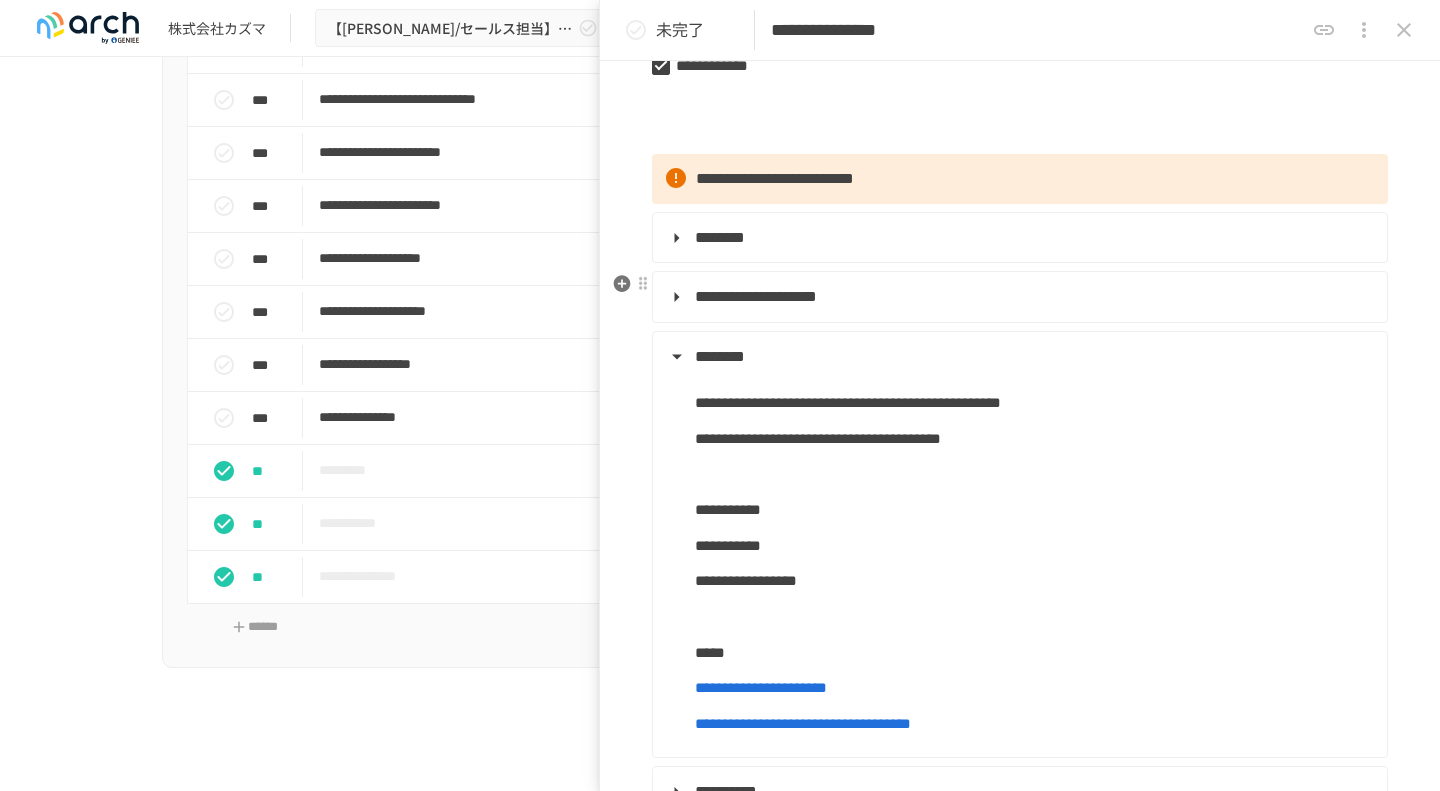click on "**********" at bounding box center (756, 296) 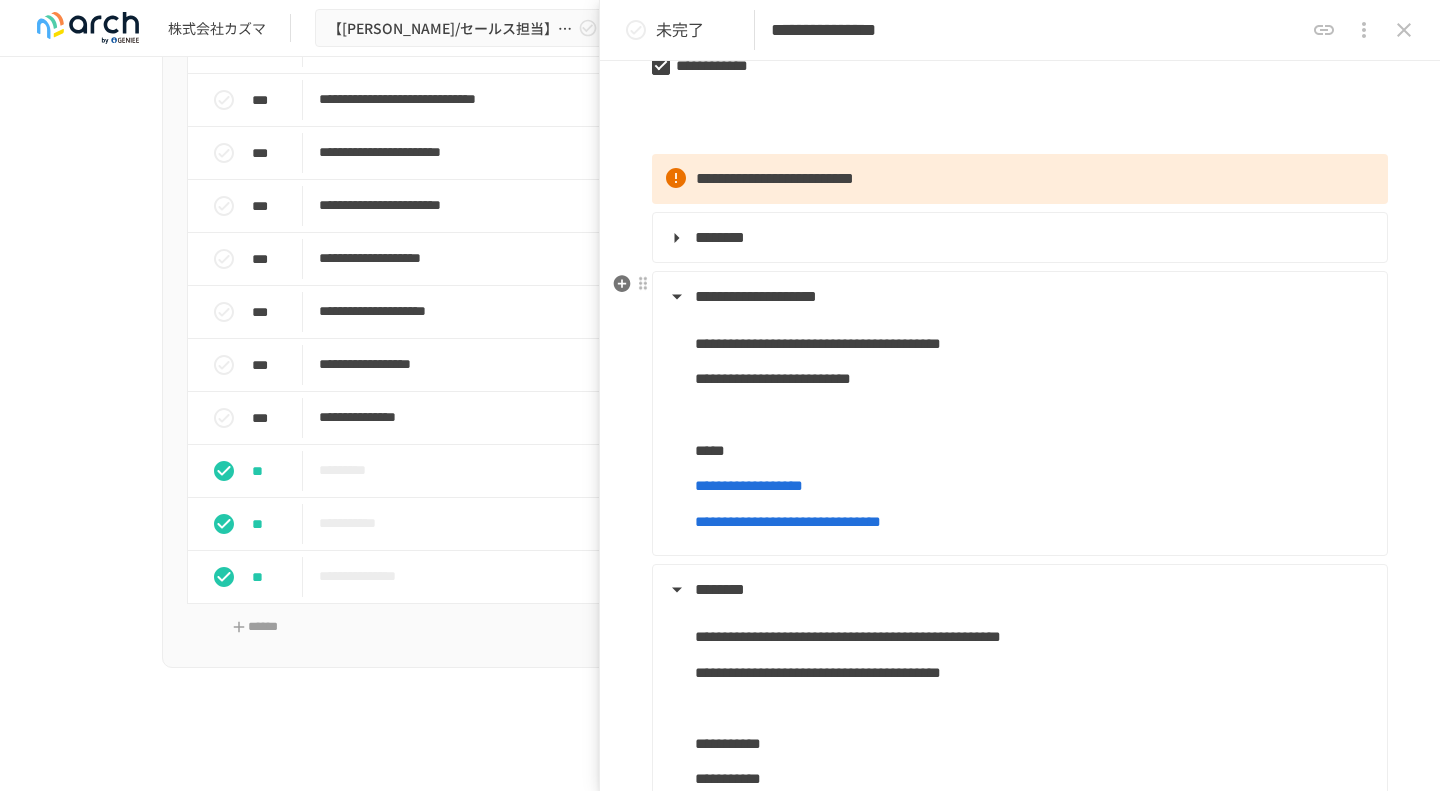 click on "**********" at bounding box center [756, 296] 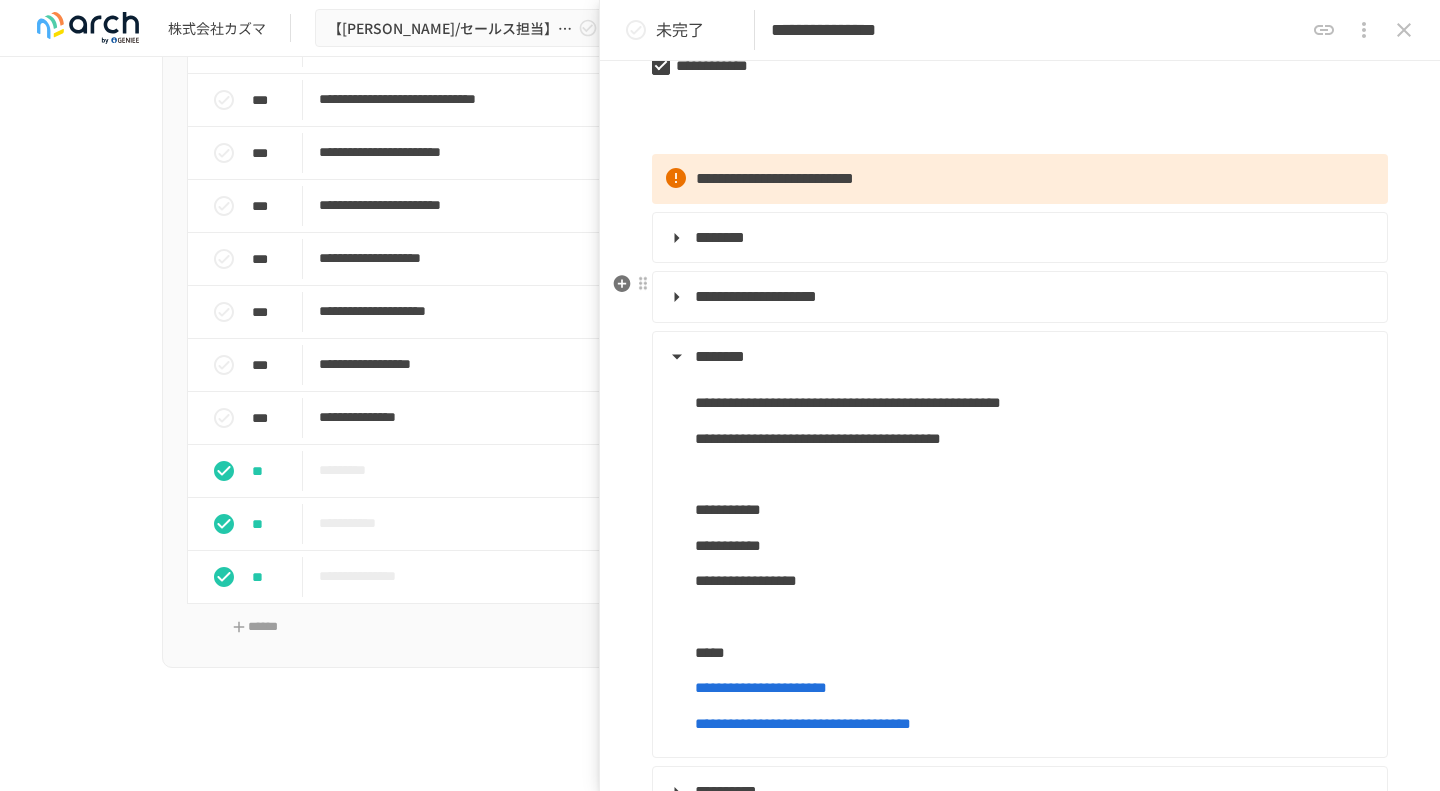 click on "**********" at bounding box center [756, 296] 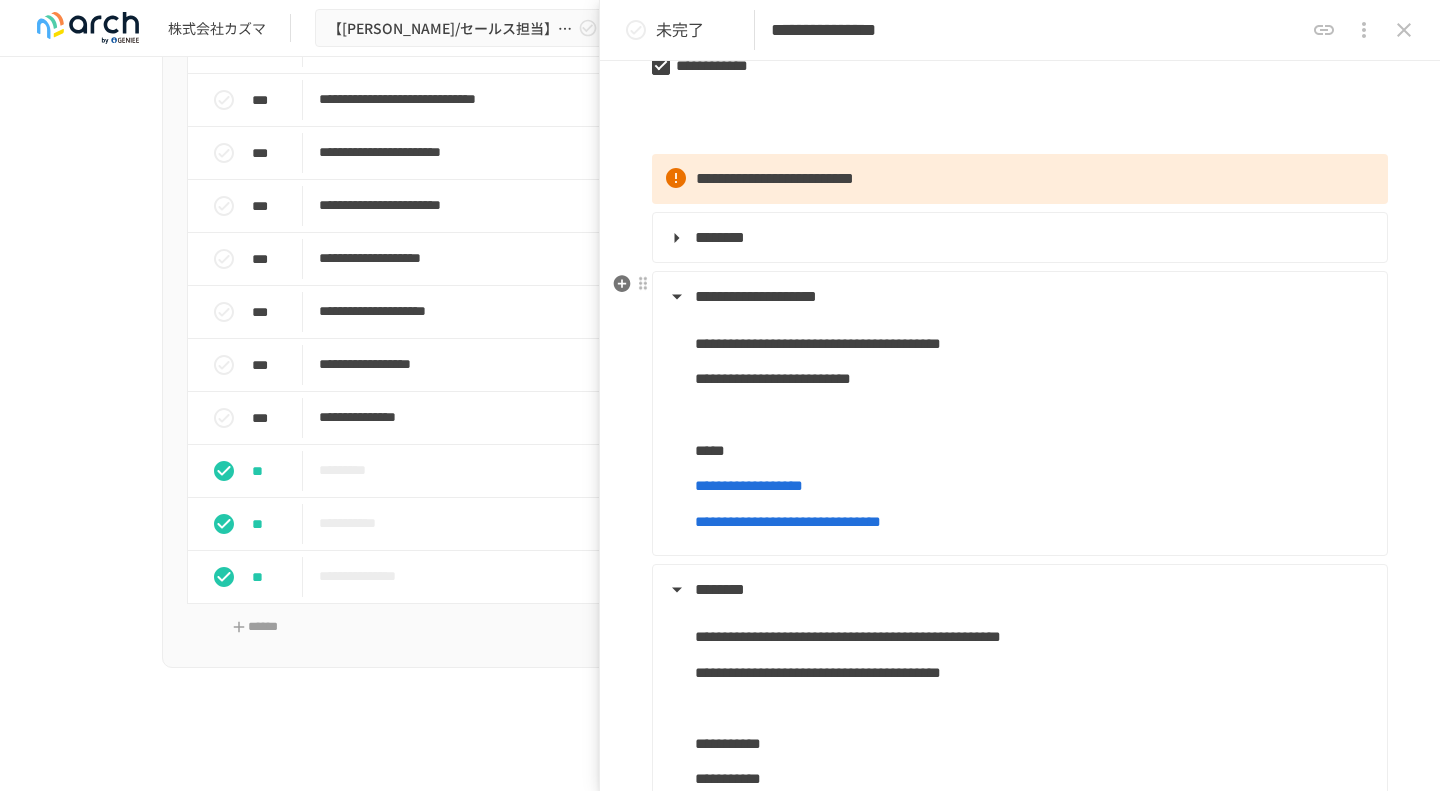 click on "**********" at bounding box center [756, 296] 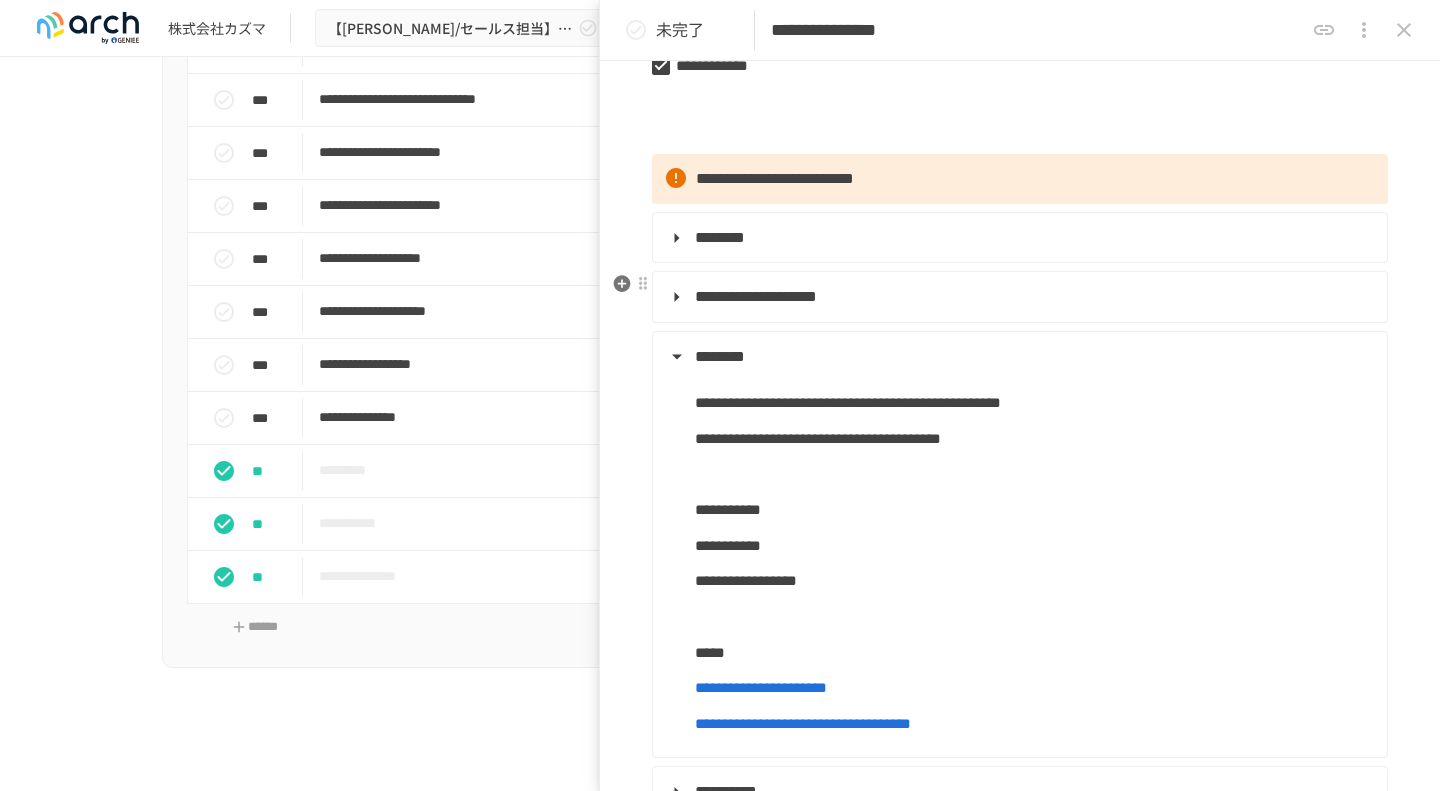 click on "**********" at bounding box center [756, 296] 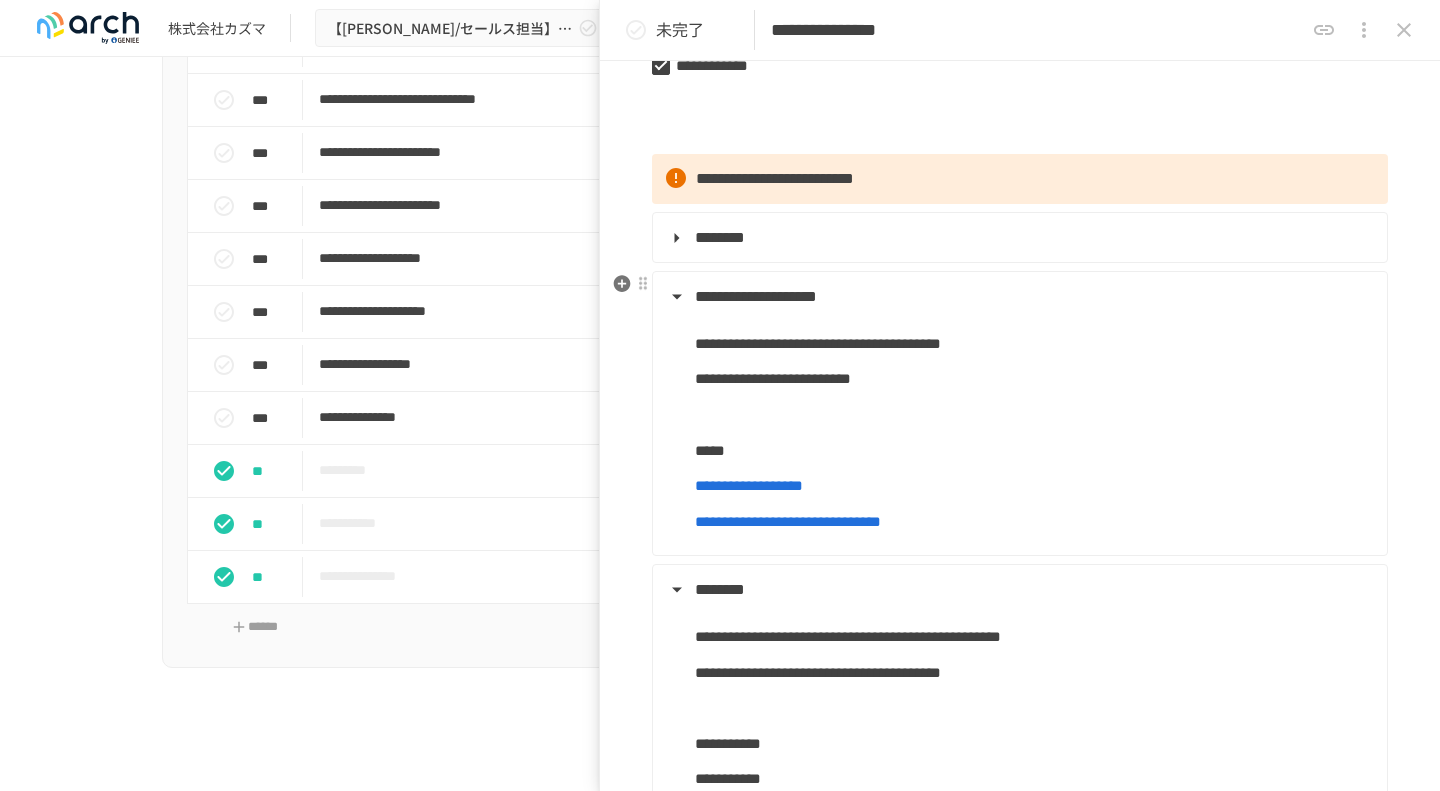 click on "**********" at bounding box center (756, 296) 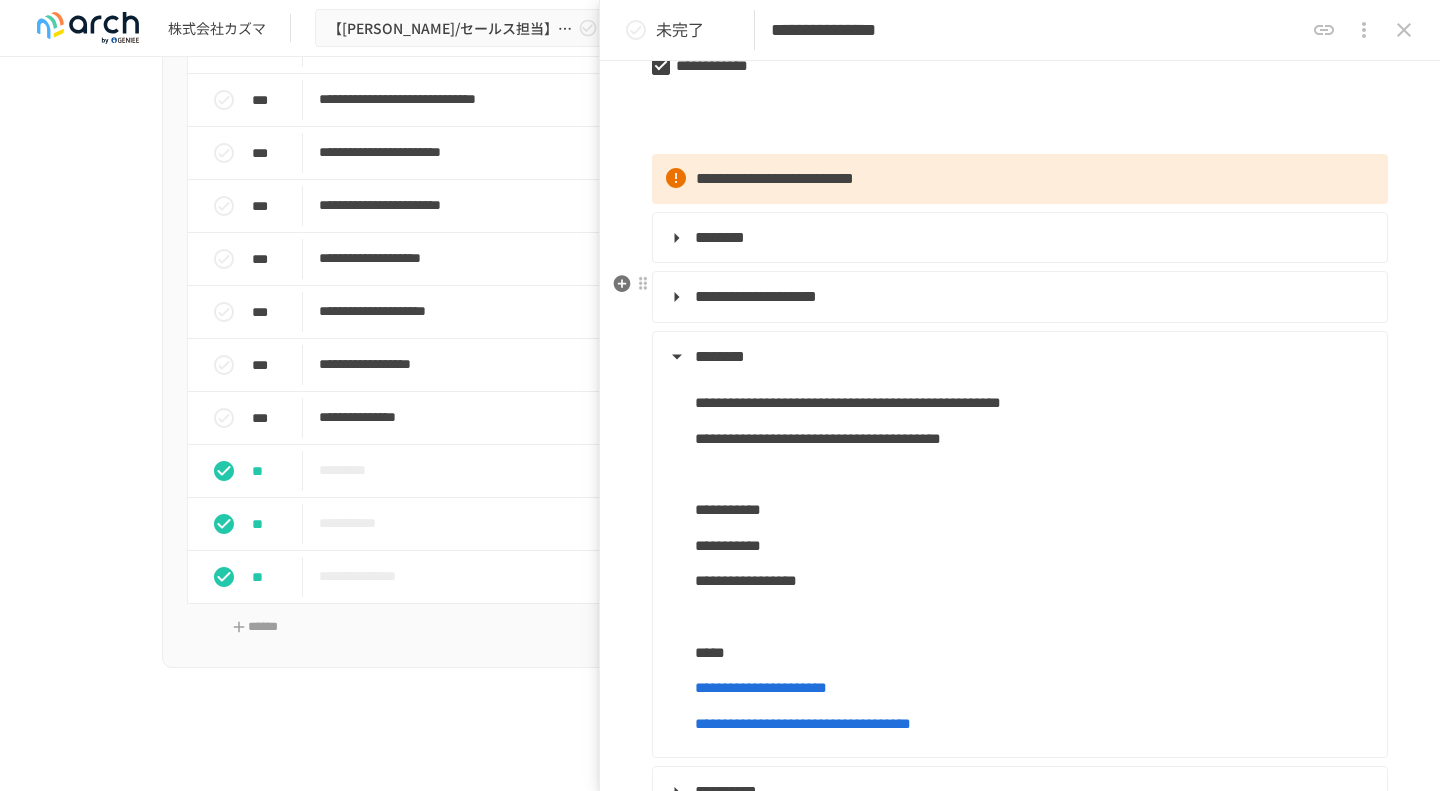 click on "**********" at bounding box center [756, 296] 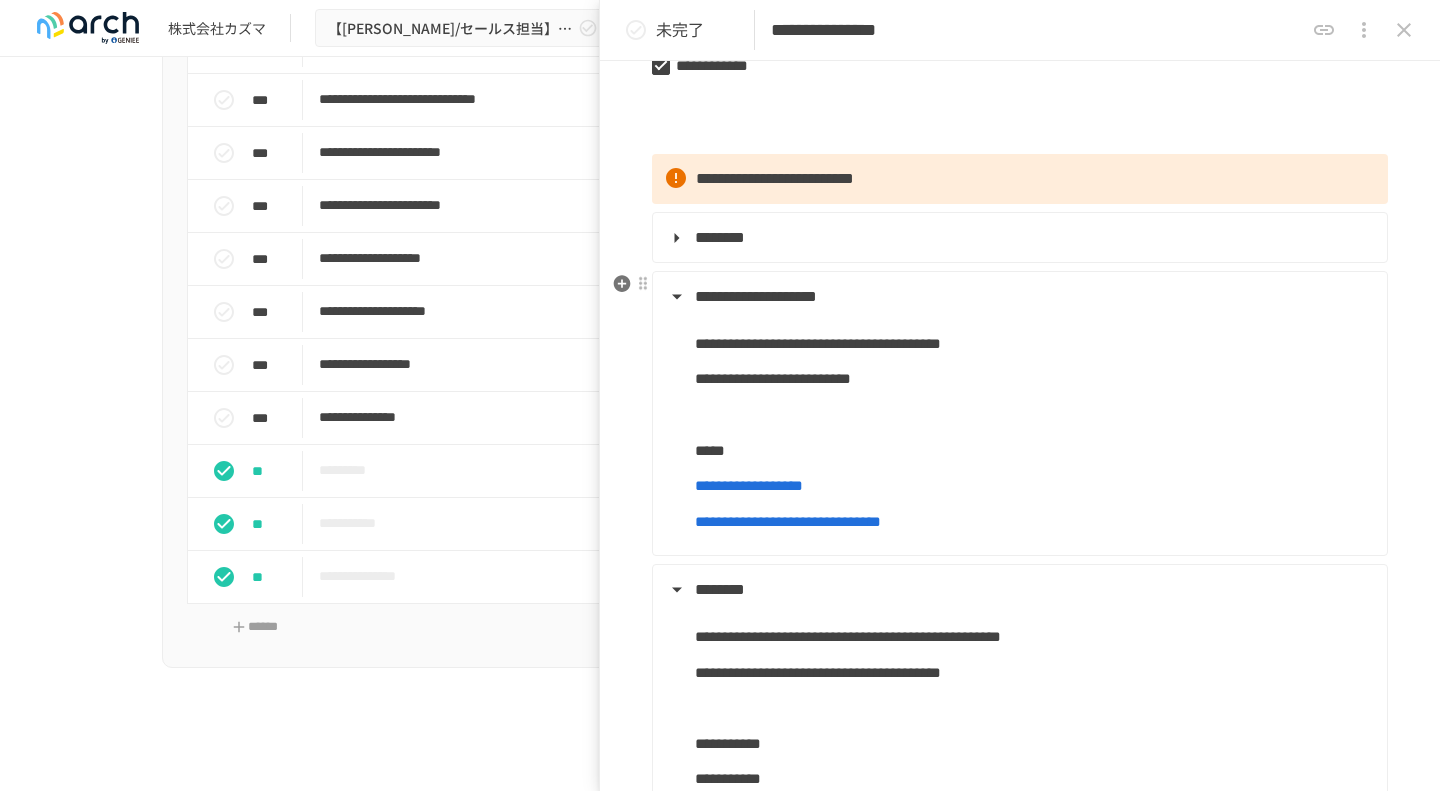 click on "**********" at bounding box center [756, 296] 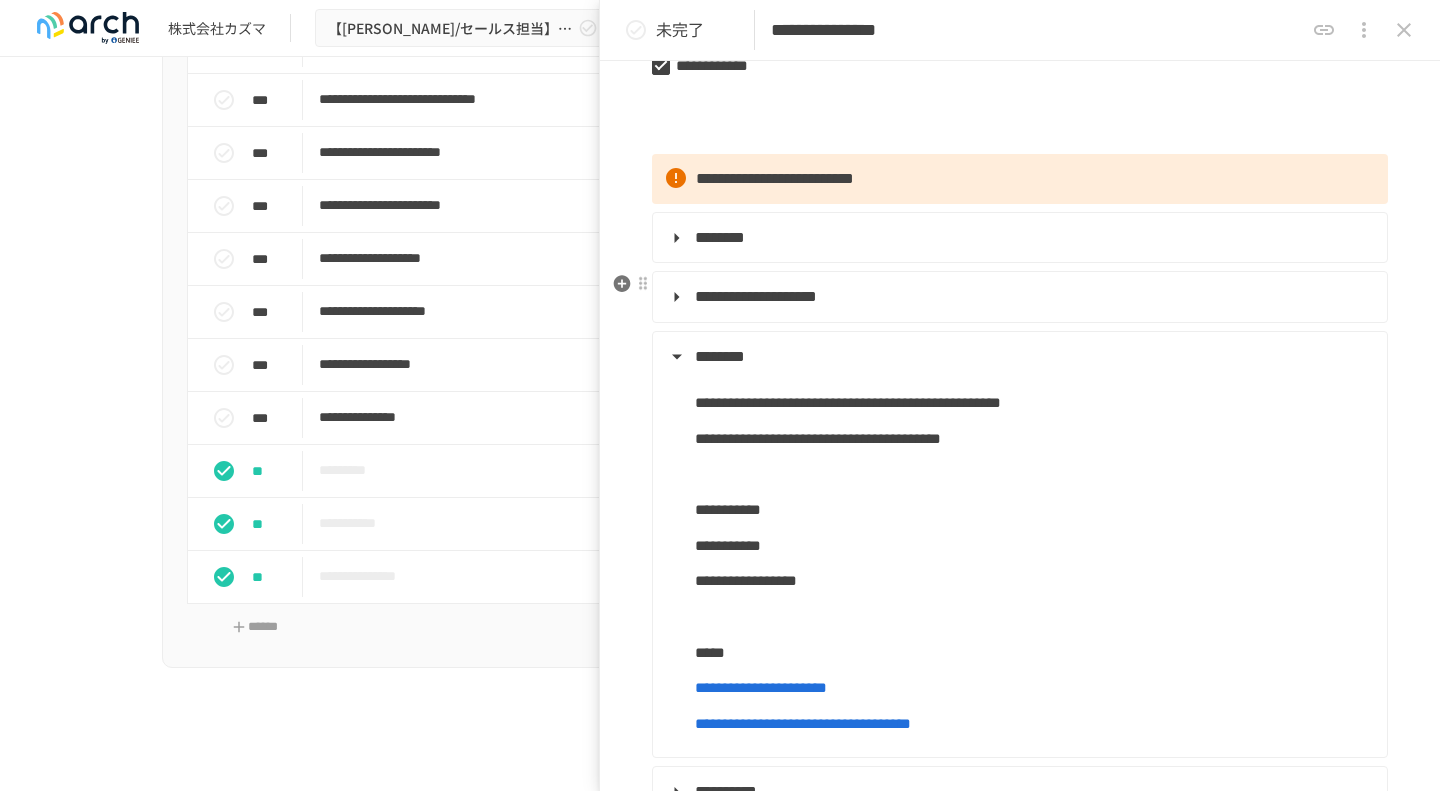 click on "**********" at bounding box center [756, 296] 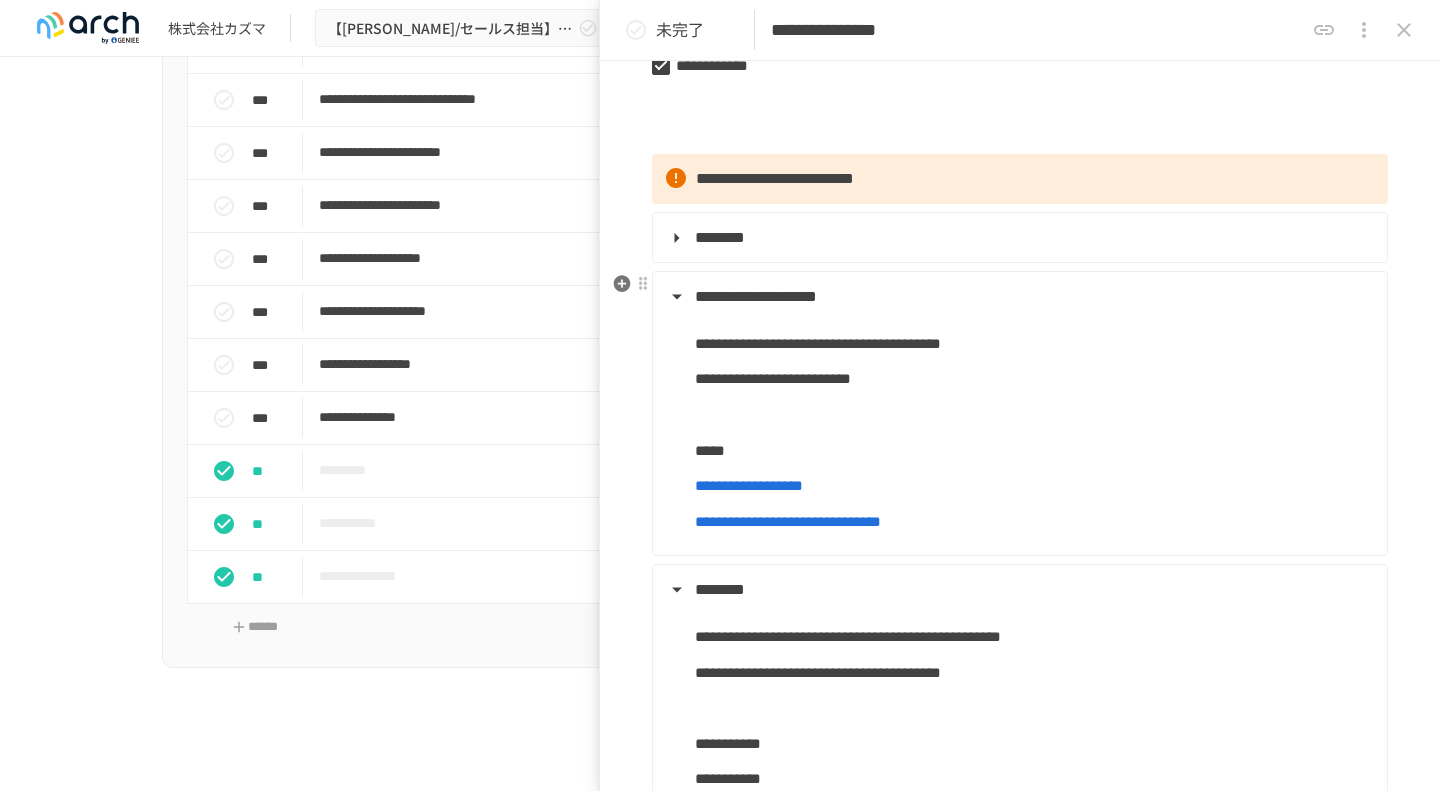 click on "**********" at bounding box center (756, 296) 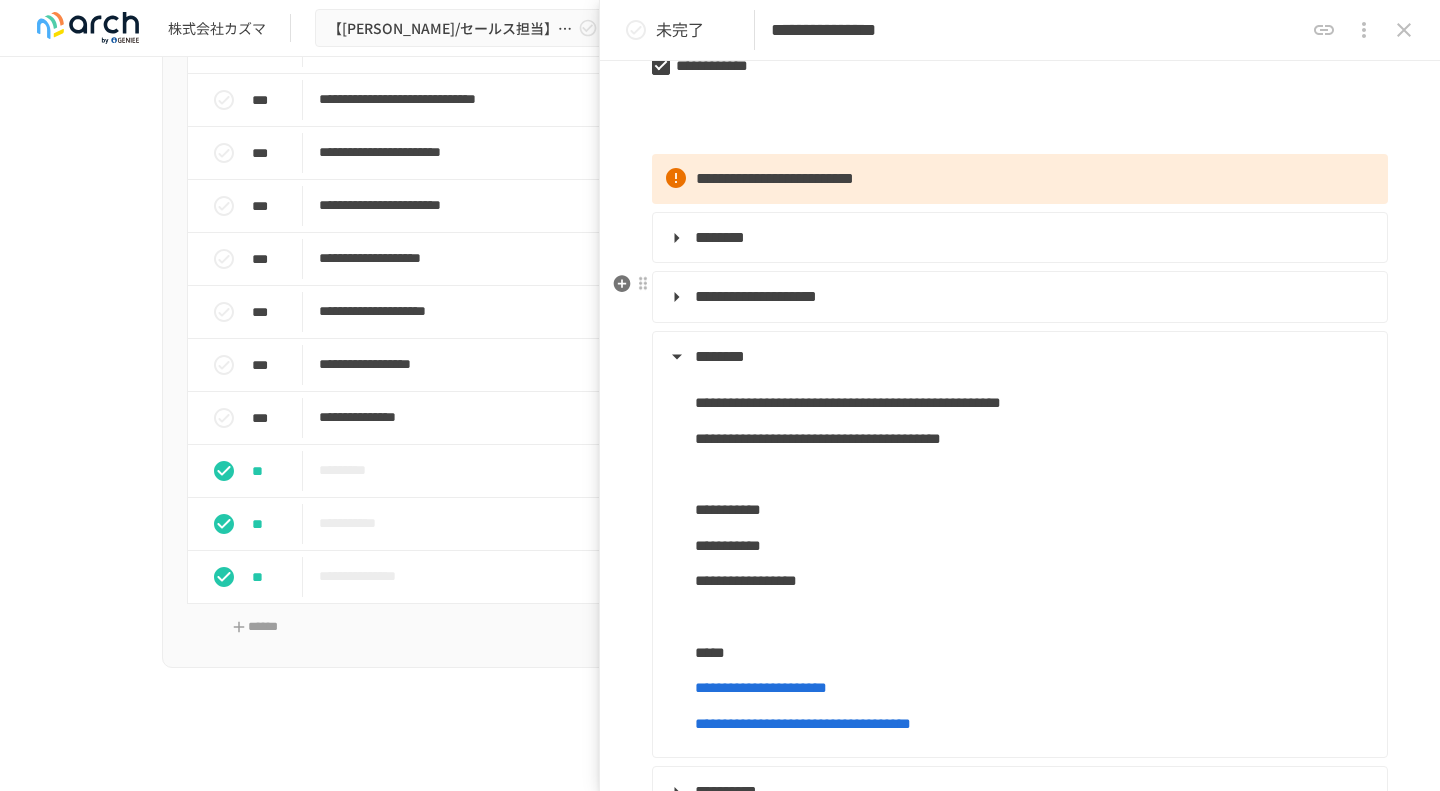 click on "**********" at bounding box center [756, 296] 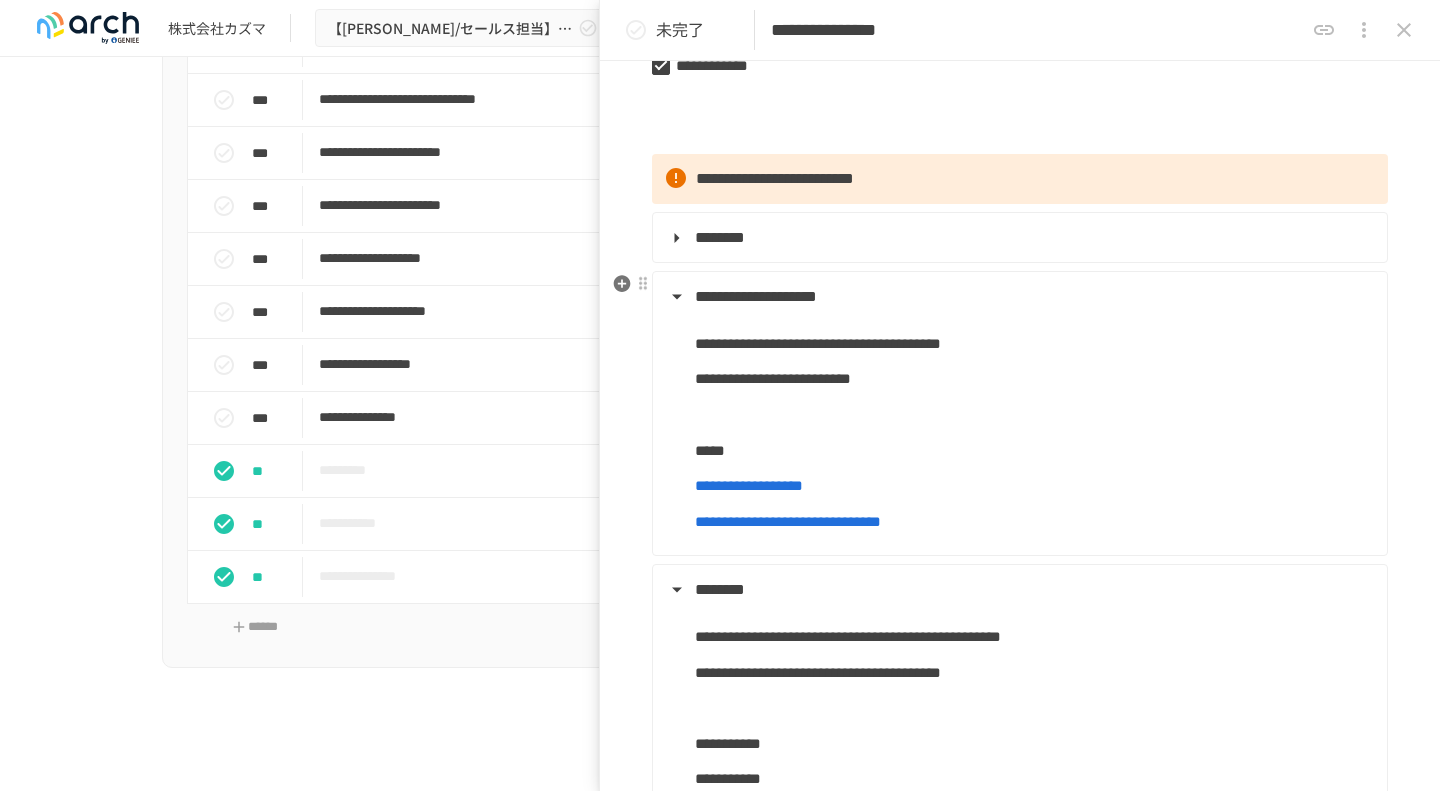 click on "**********" at bounding box center [756, 296] 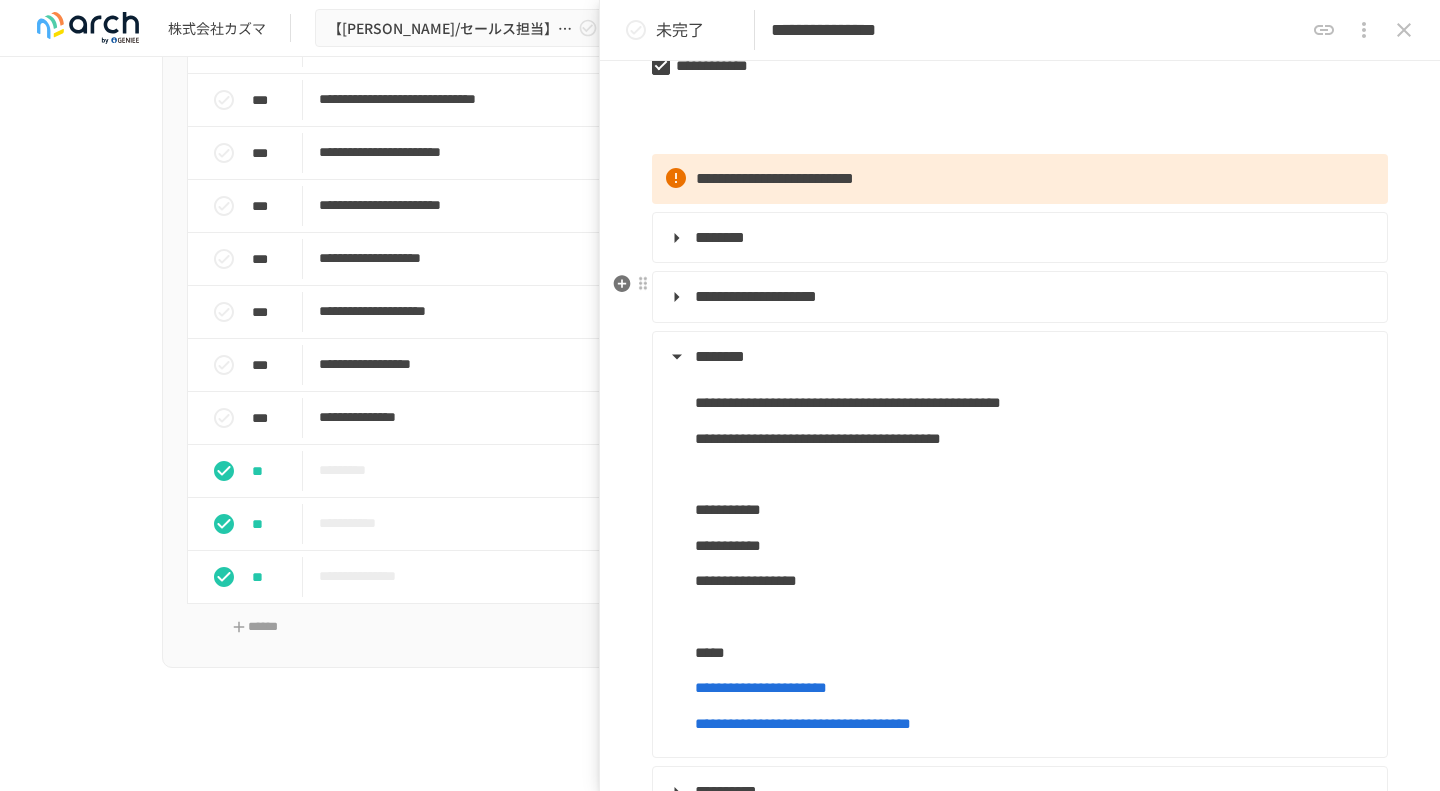 click on "**********" at bounding box center (756, 296) 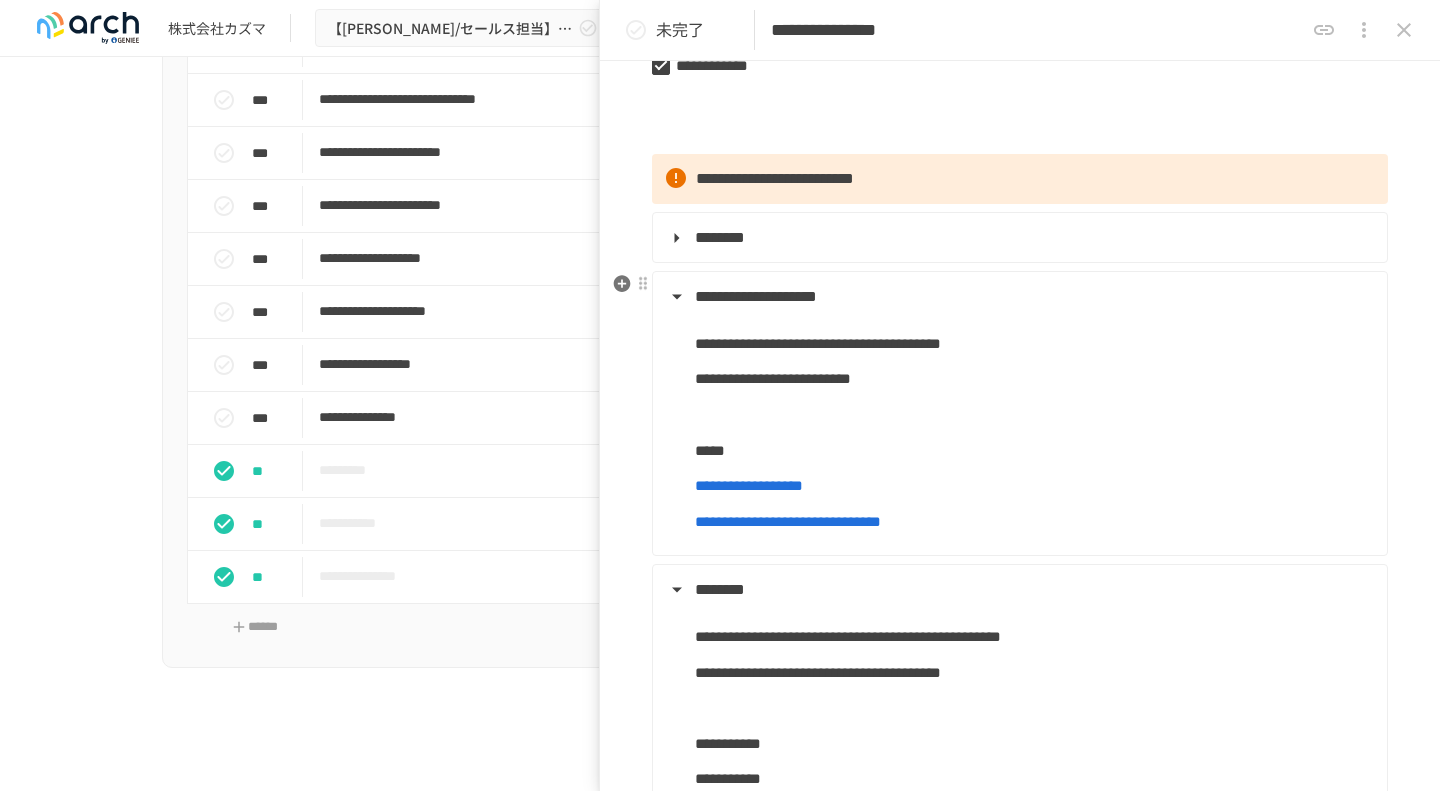 click on "**********" at bounding box center (756, 296) 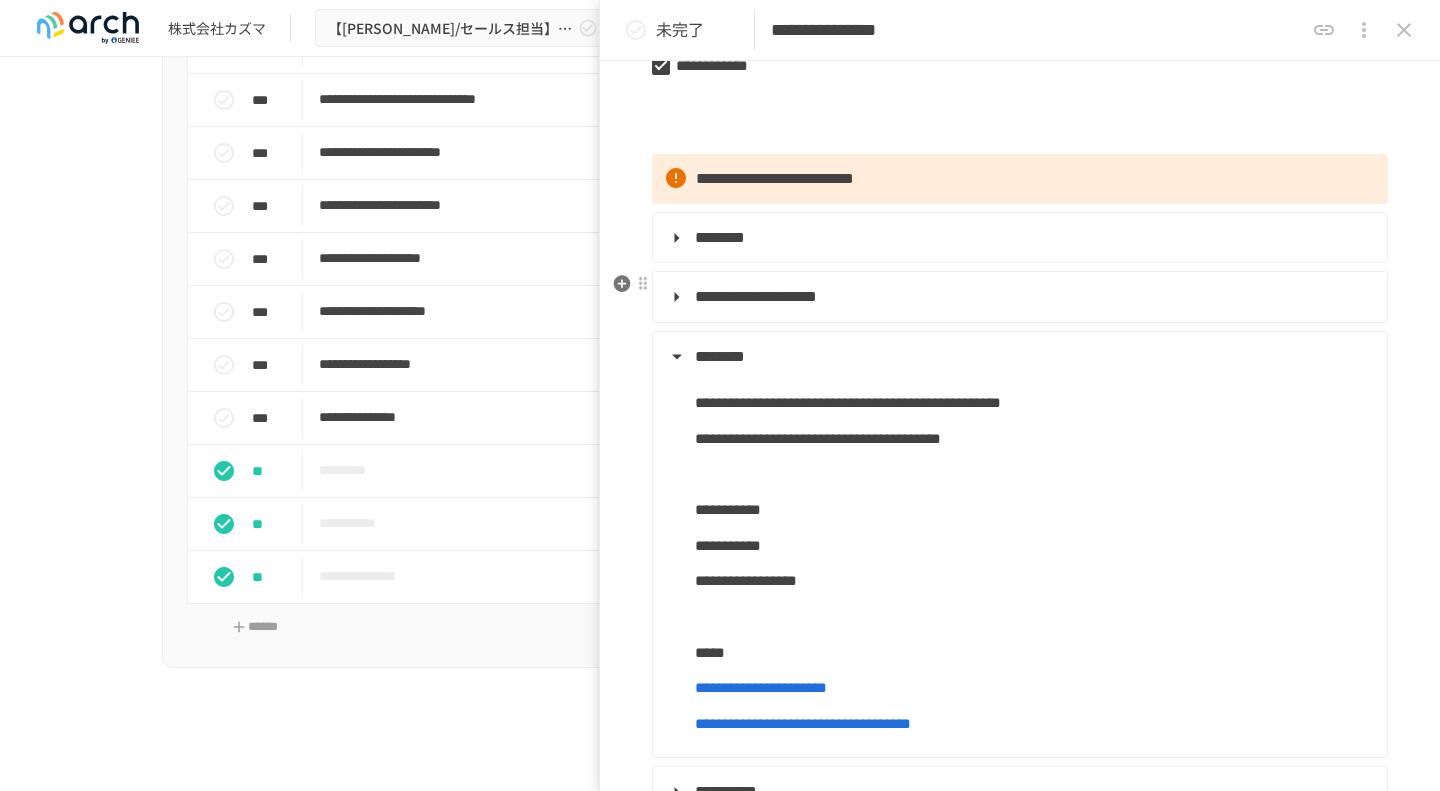 click on "**********" at bounding box center (756, 296) 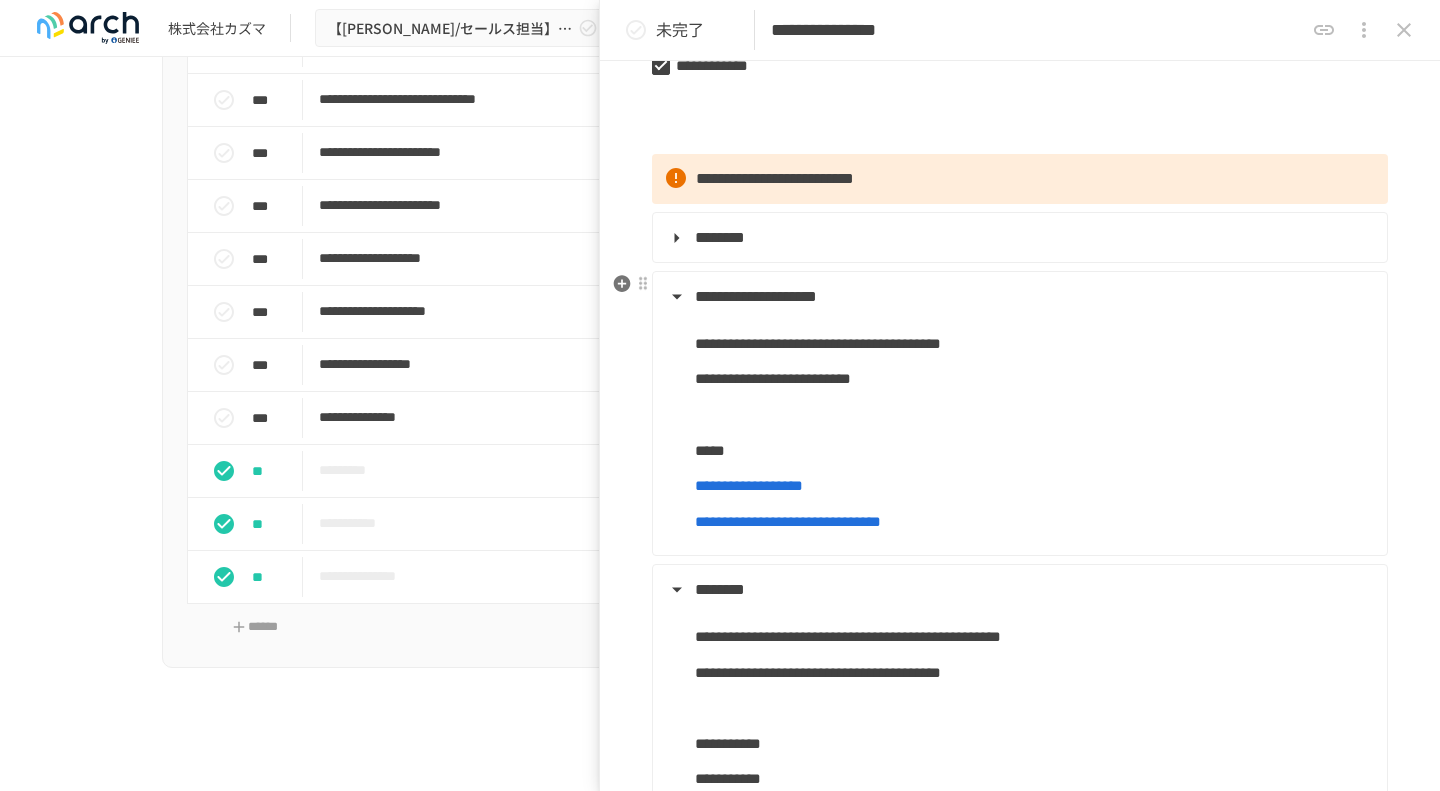 click on "**********" at bounding box center (756, 296) 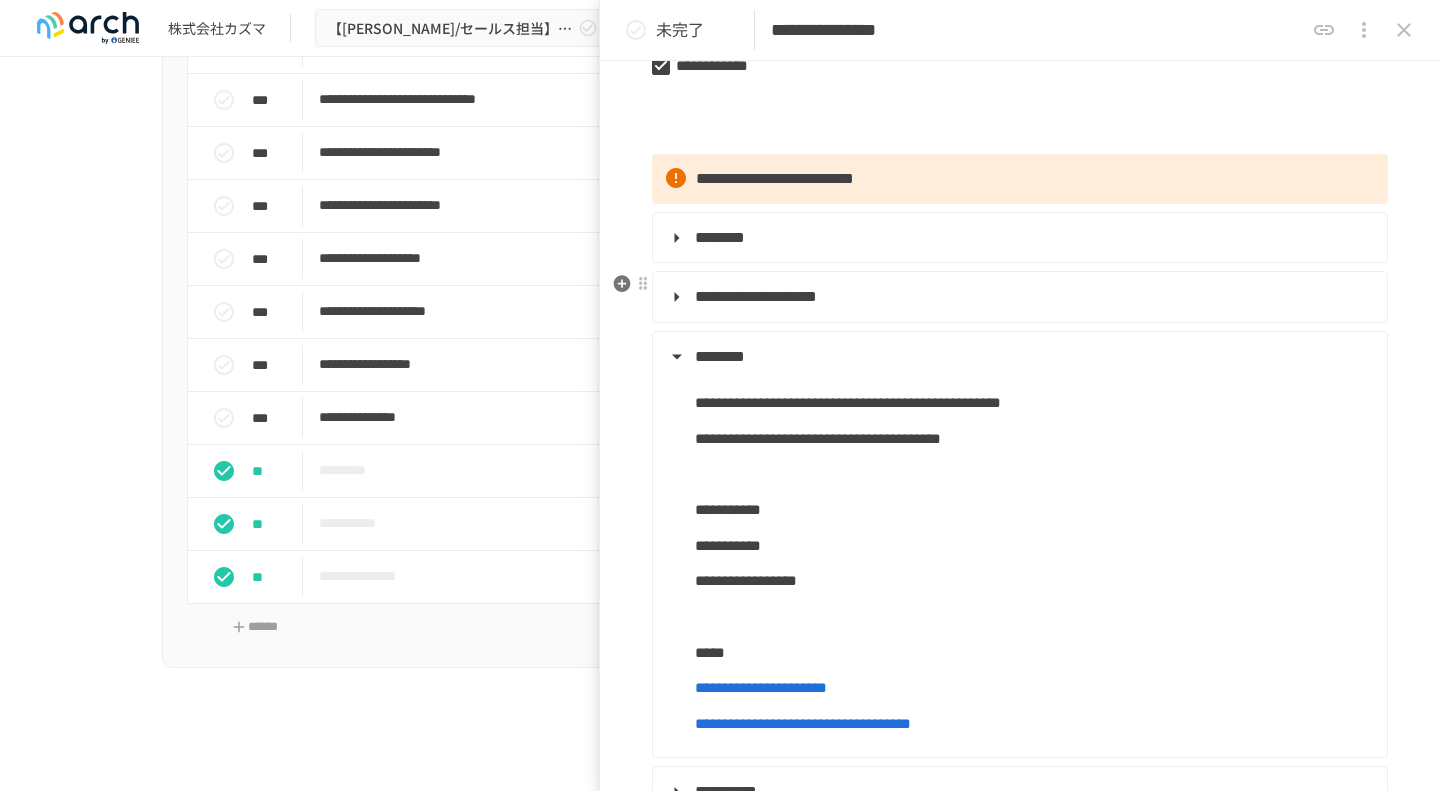 click on "**********" at bounding box center [756, 296] 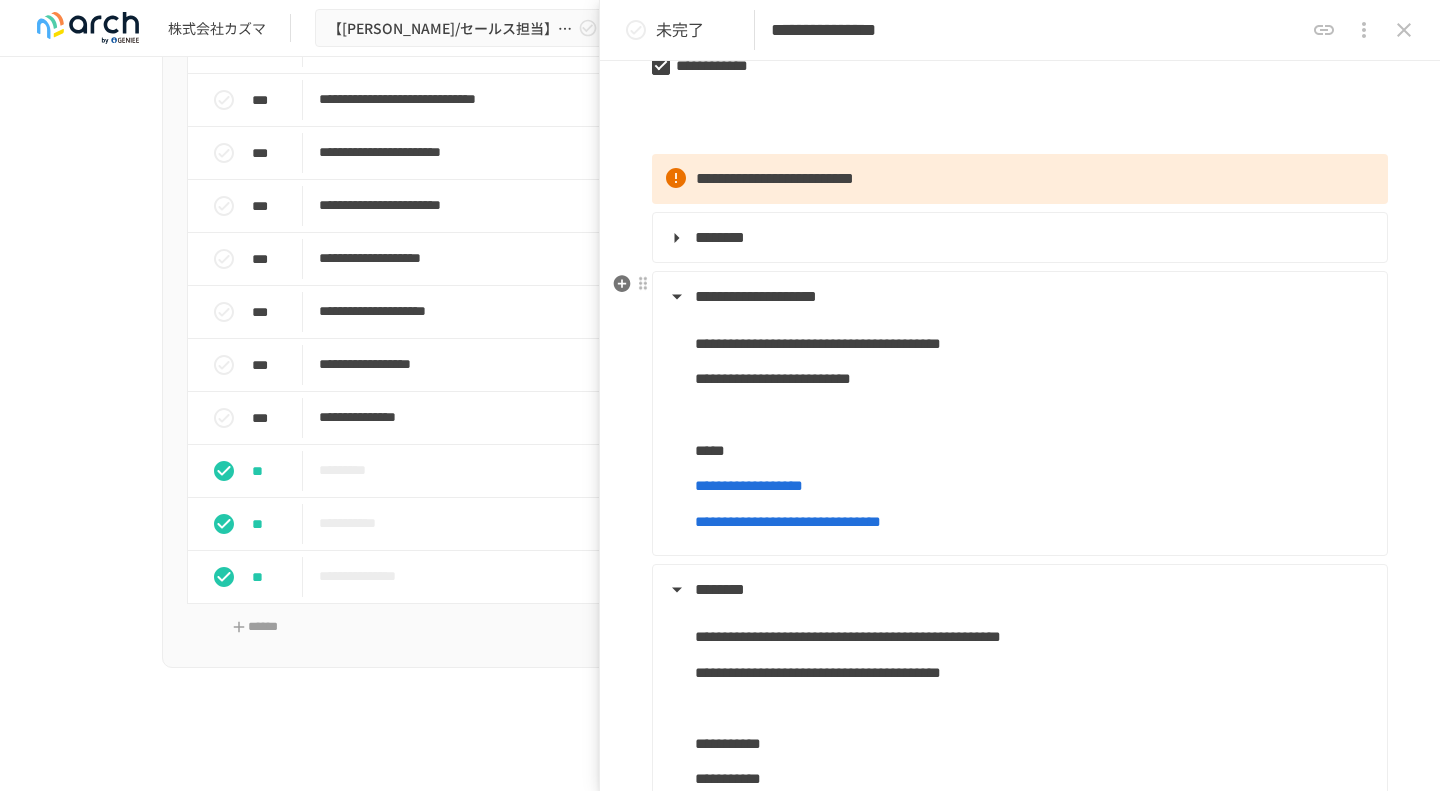 click on "**********" at bounding box center (756, 296) 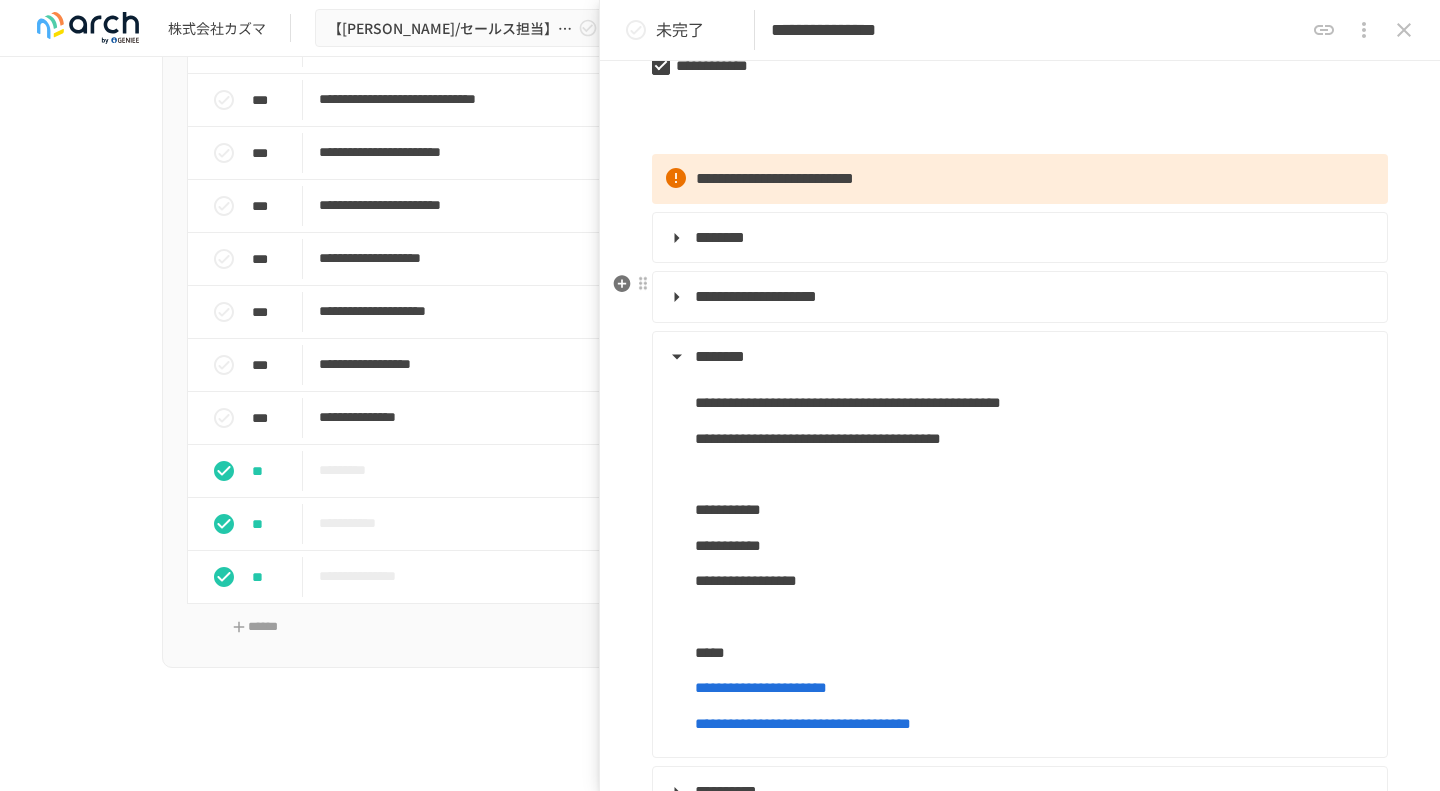 click on "**********" at bounding box center [756, 296] 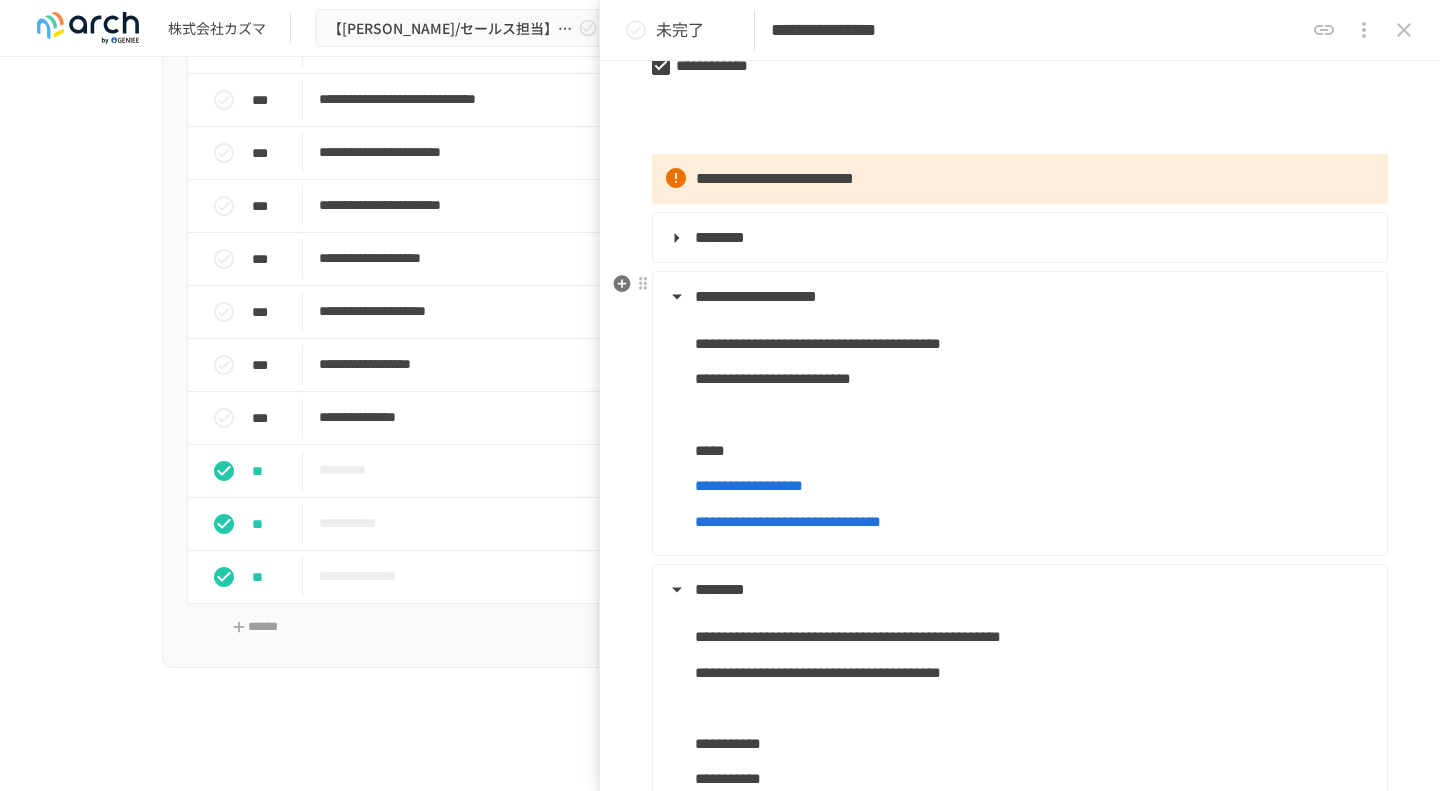 drag, startPoint x: 848, startPoint y: 297, endPoint x: 875, endPoint y: 297, distance: 27 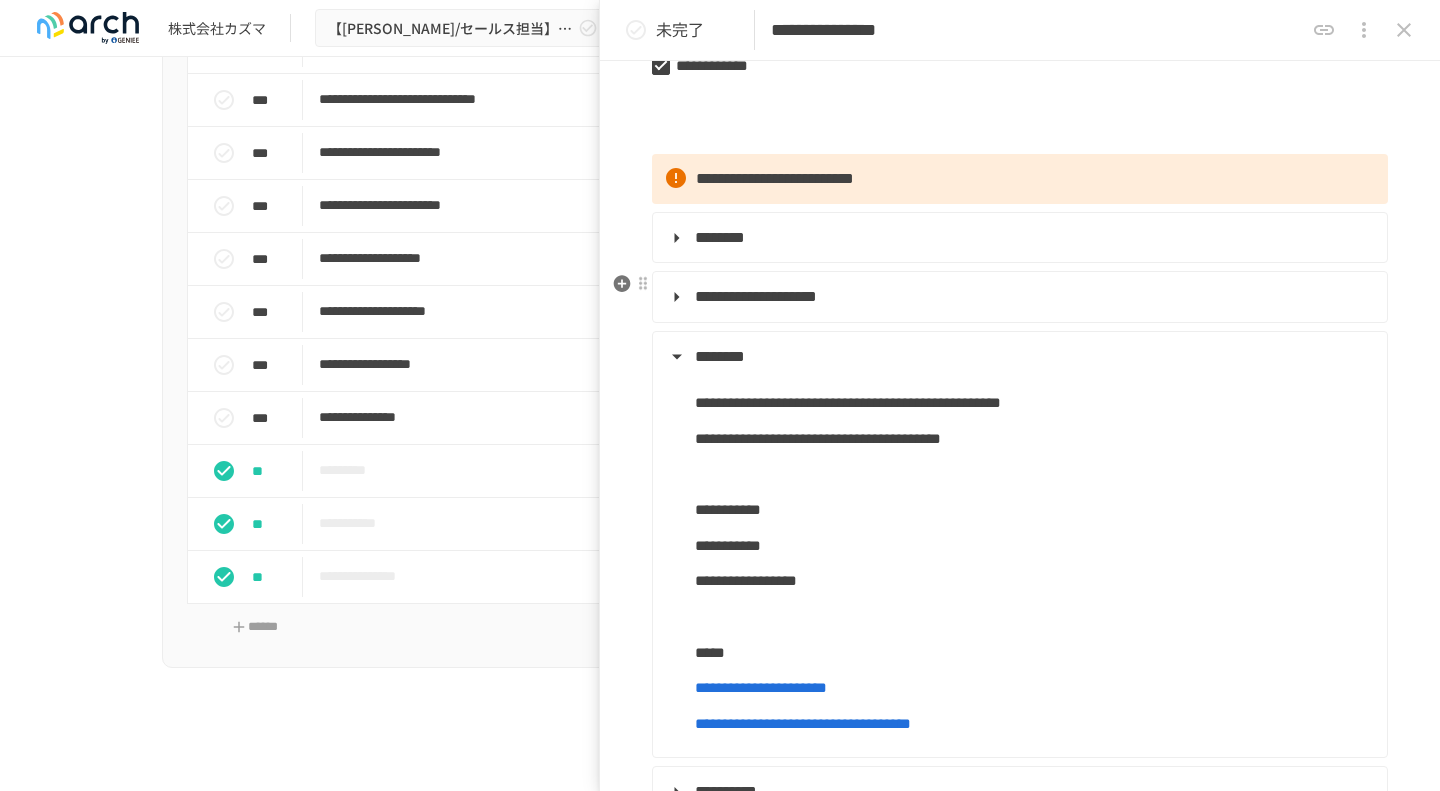 drag, startPoint x: 876, startPoint y: 297, endPoint x: 896, endPoint y: 297, distance: 20 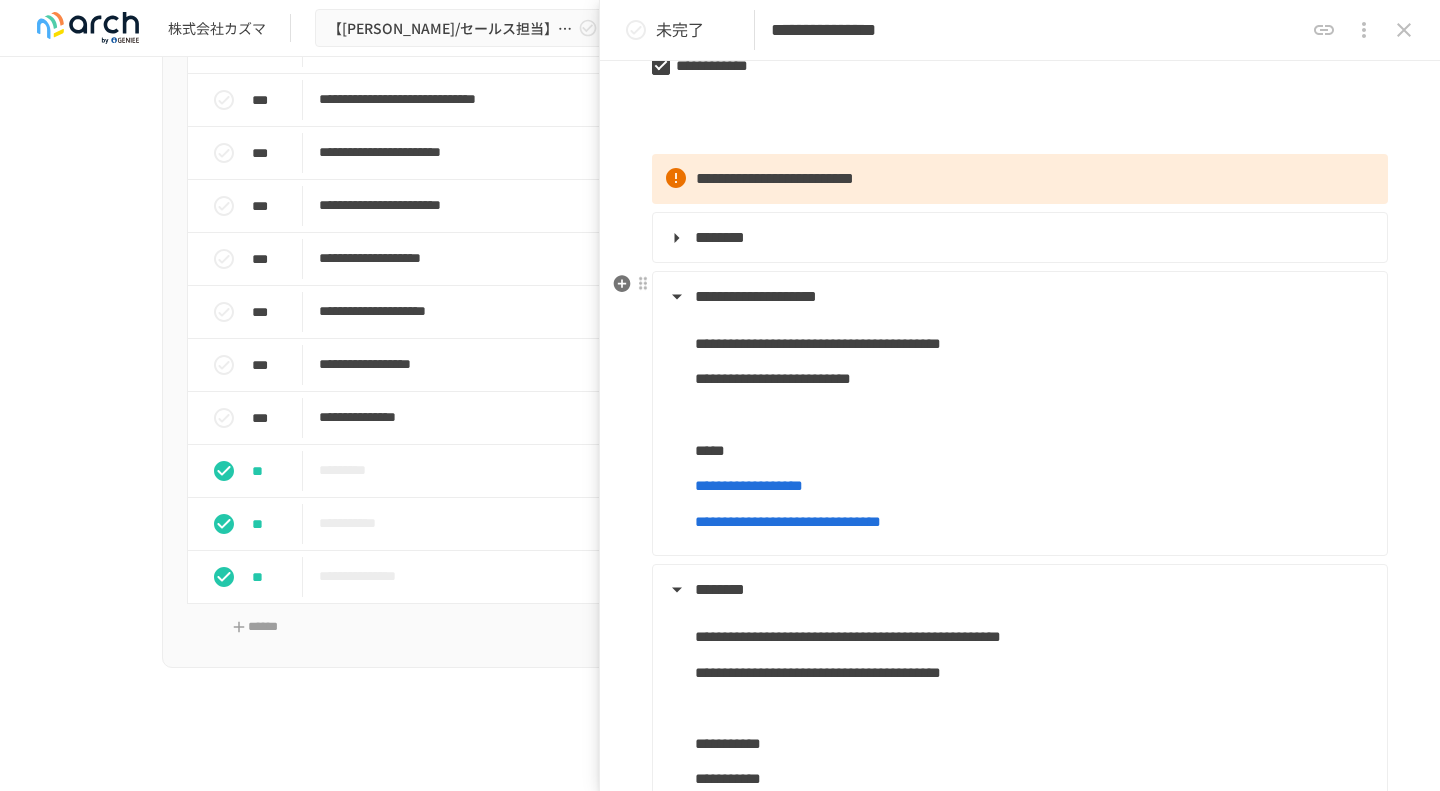 drag, startPoint x: 913, startPoint y: 295, endPoint x: 933, endPoint y: 297, distance: 20.09975 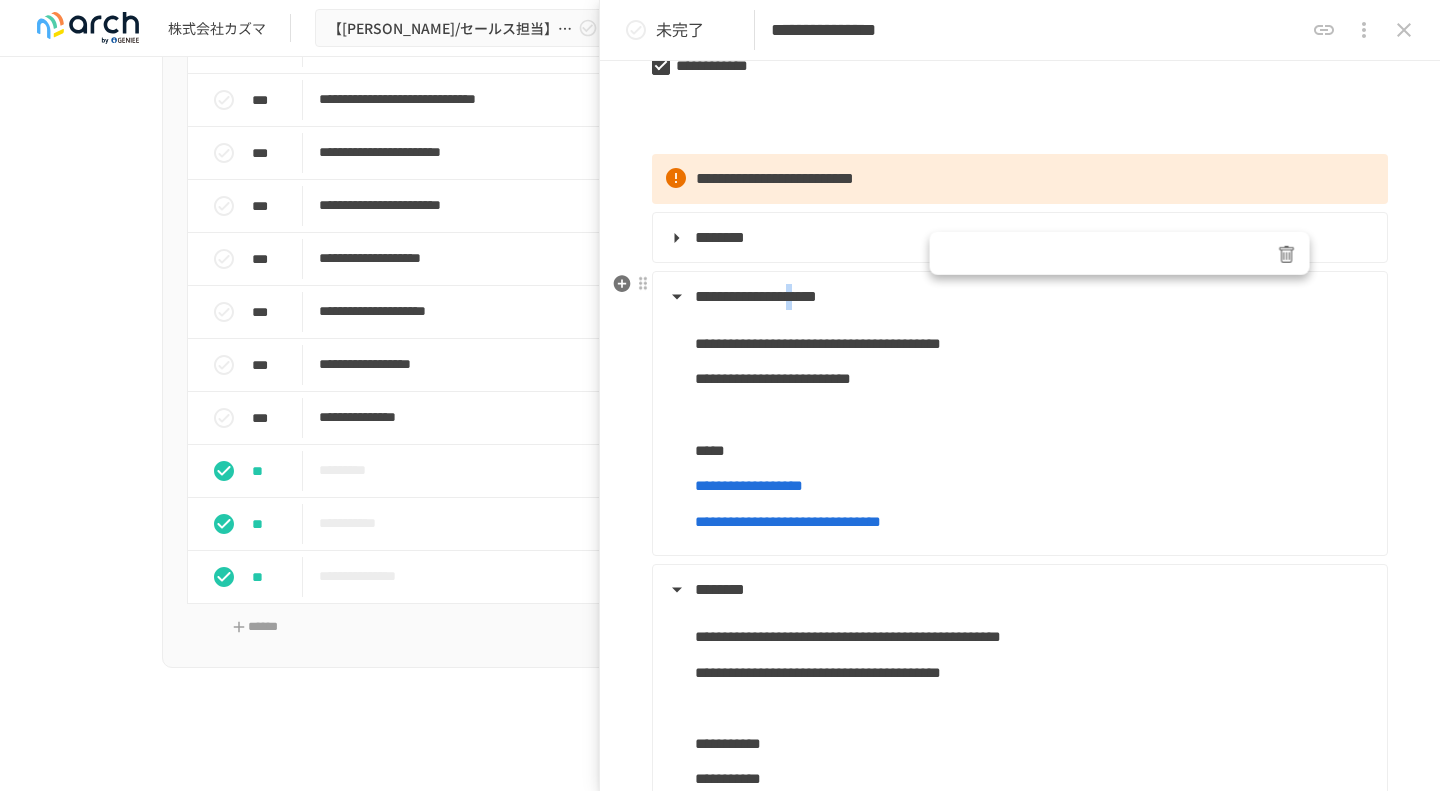 click on "**********" at bounding box center [756, 296] 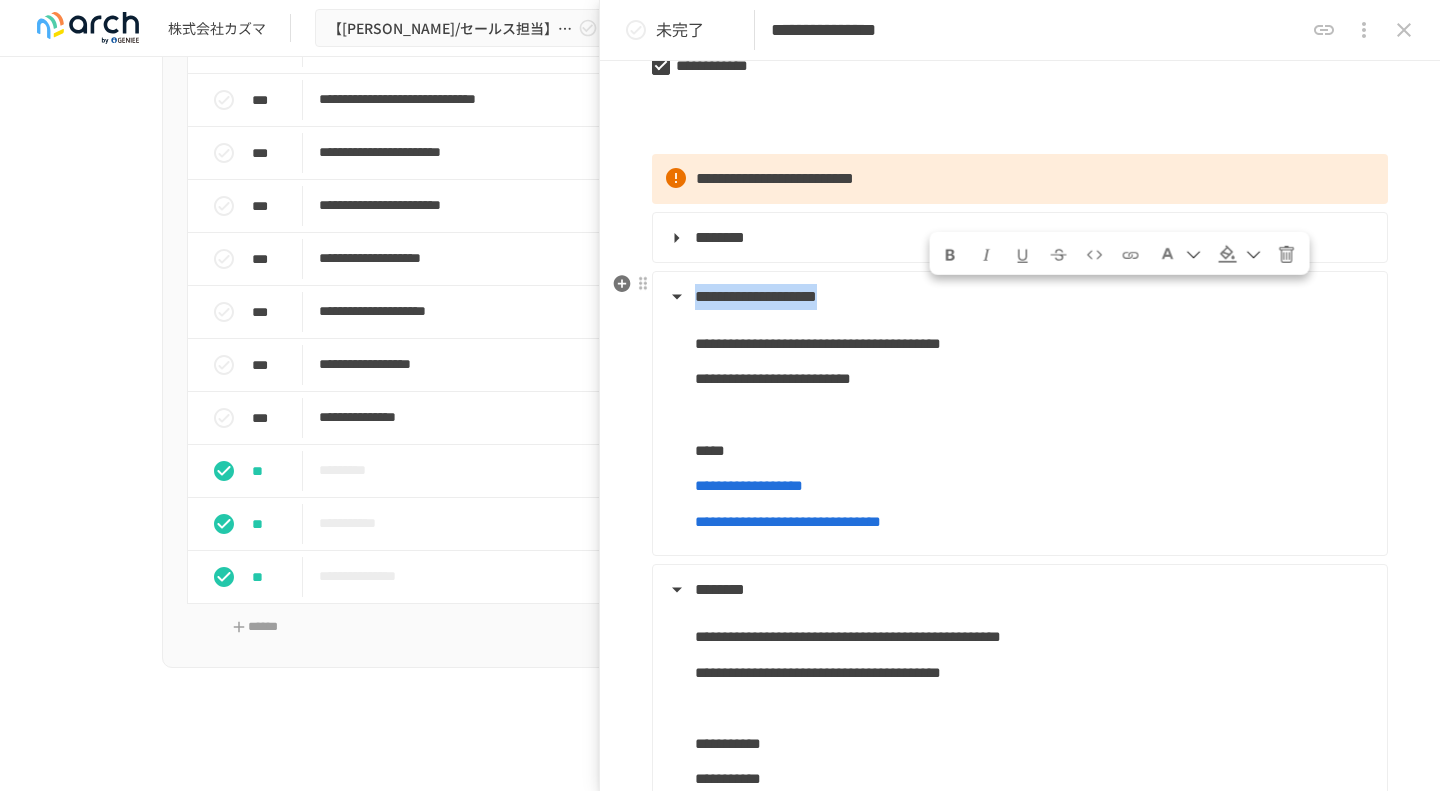click on "**********" at bounding box center (756, 296) 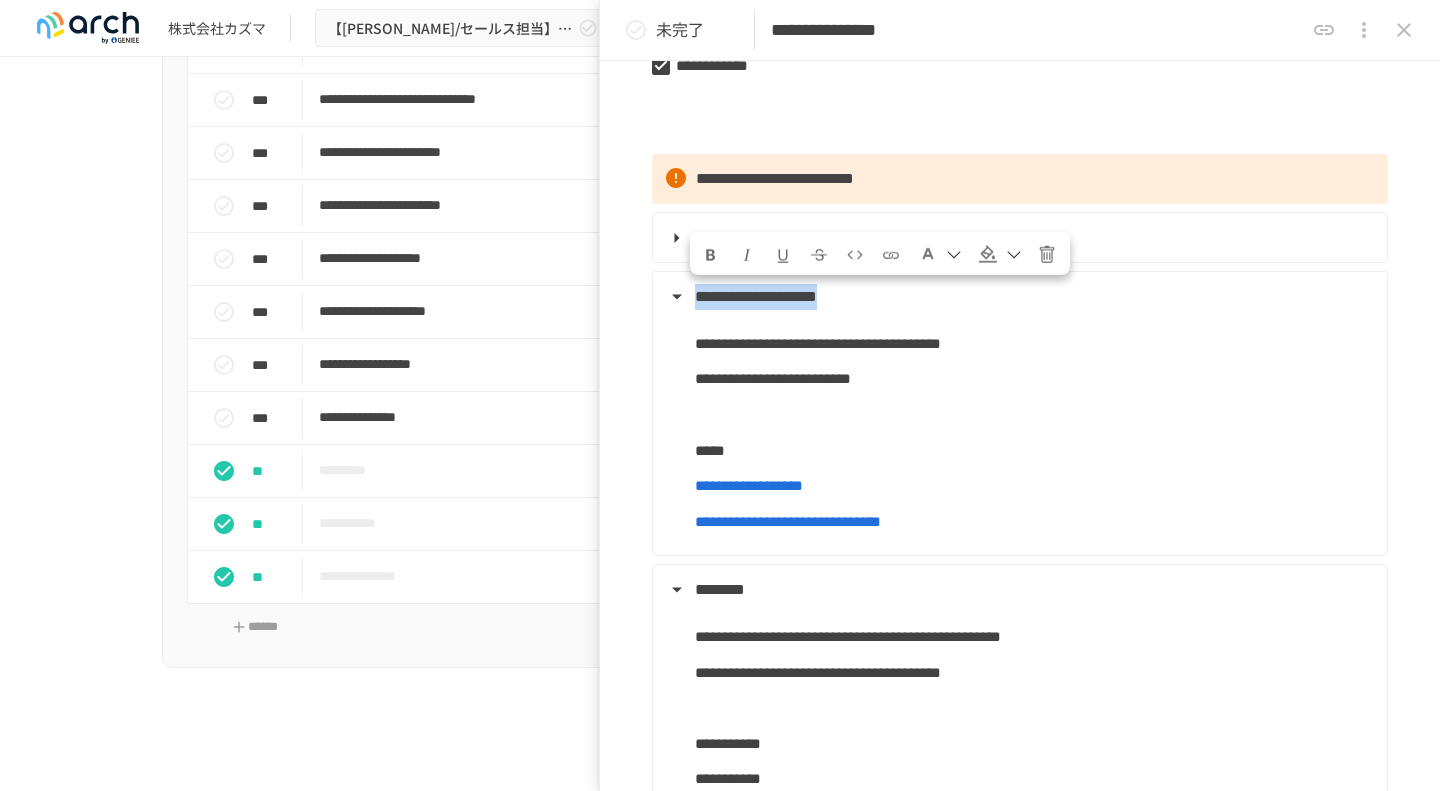 click 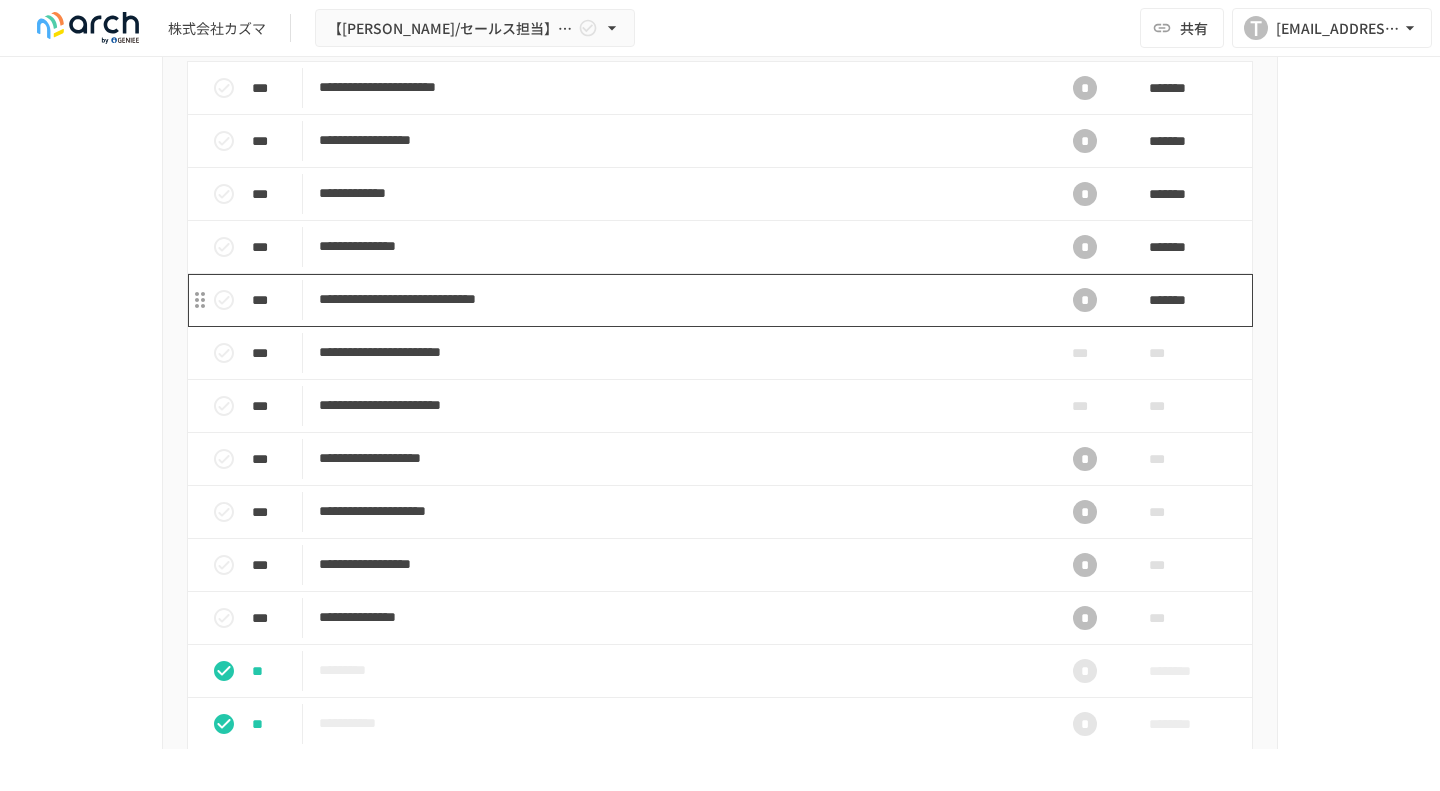 scroll, scrollTop: 1700, scrollLeft: 0, axis: vertical 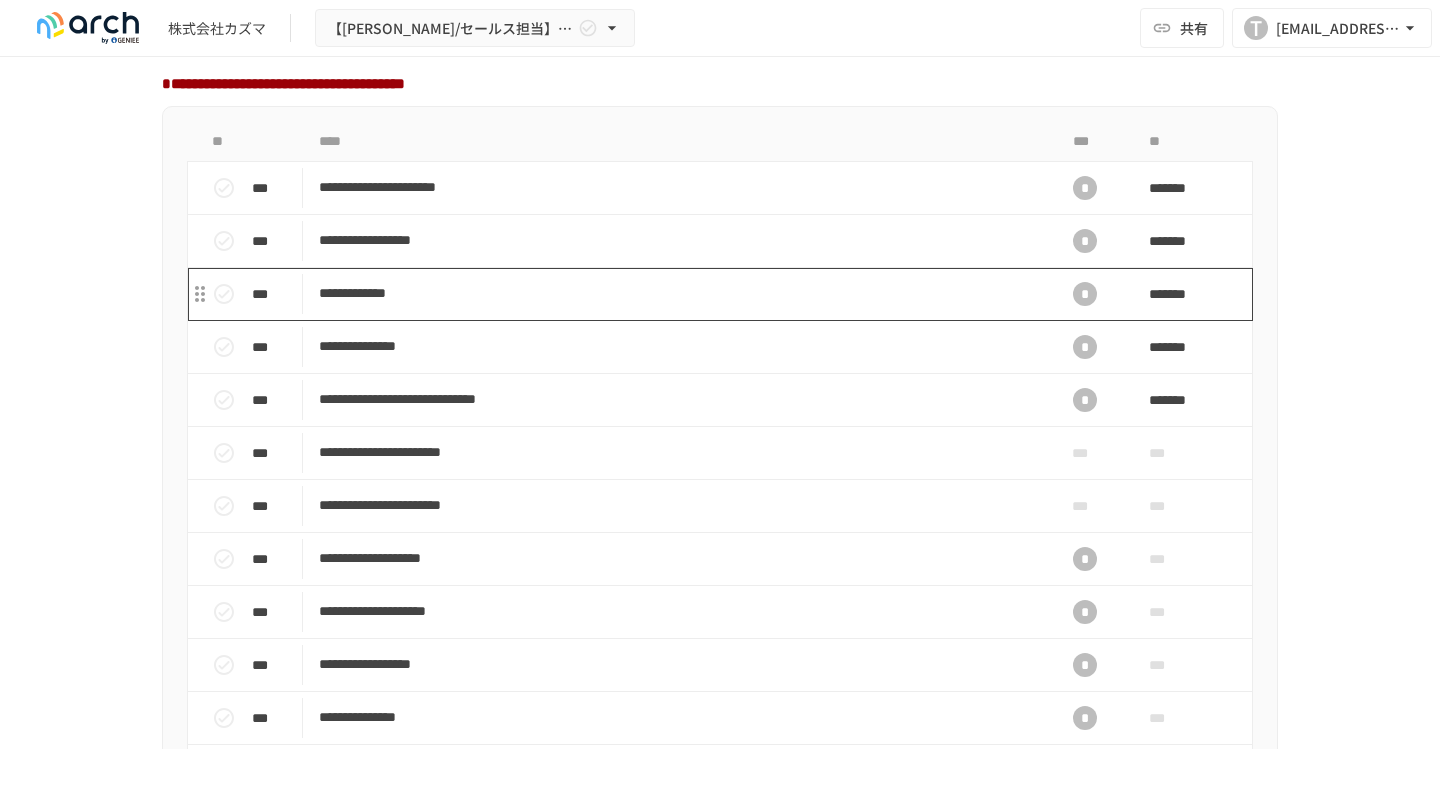 click on "**********" at bounding box center (678, 293) 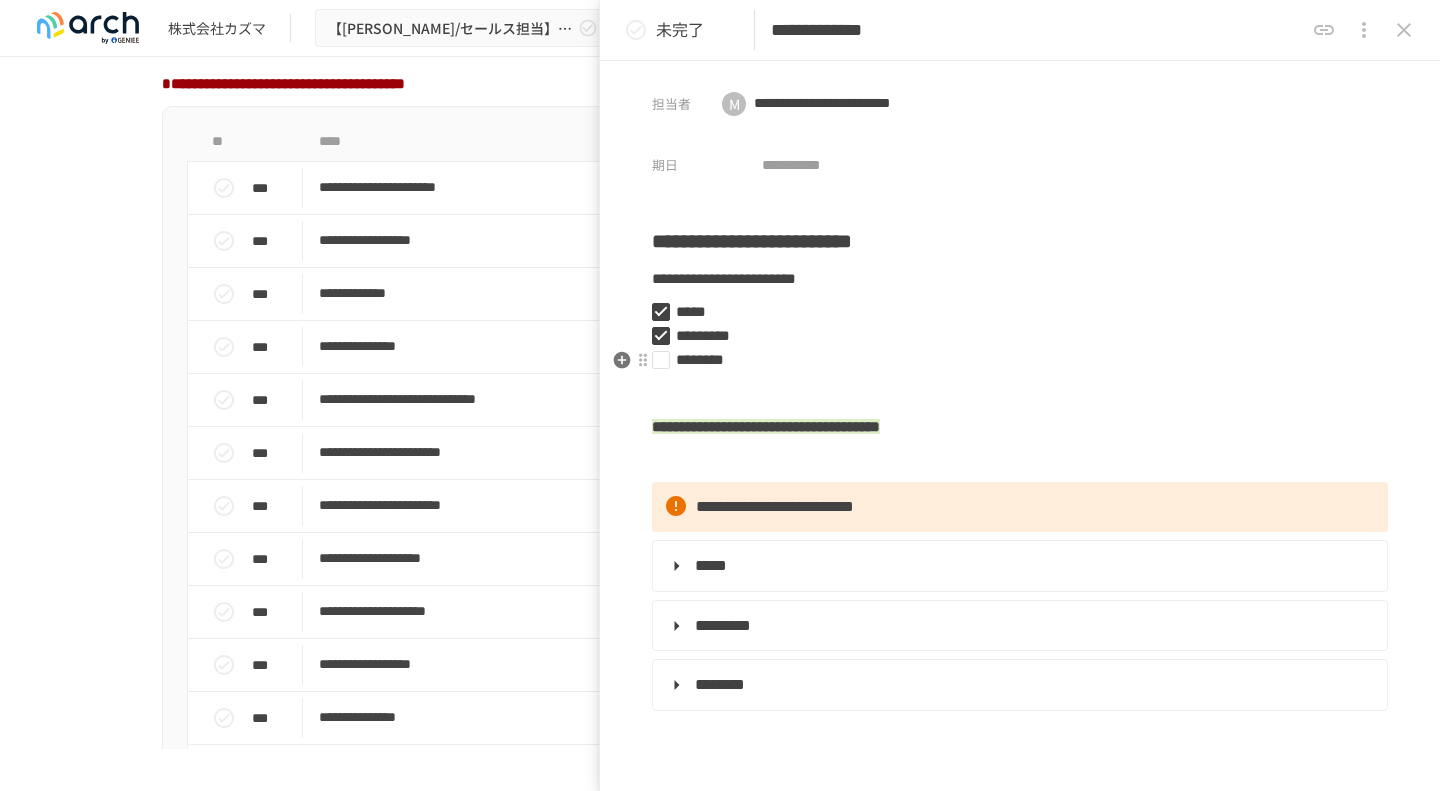 click on "********" at bounding box center [1012, 360] 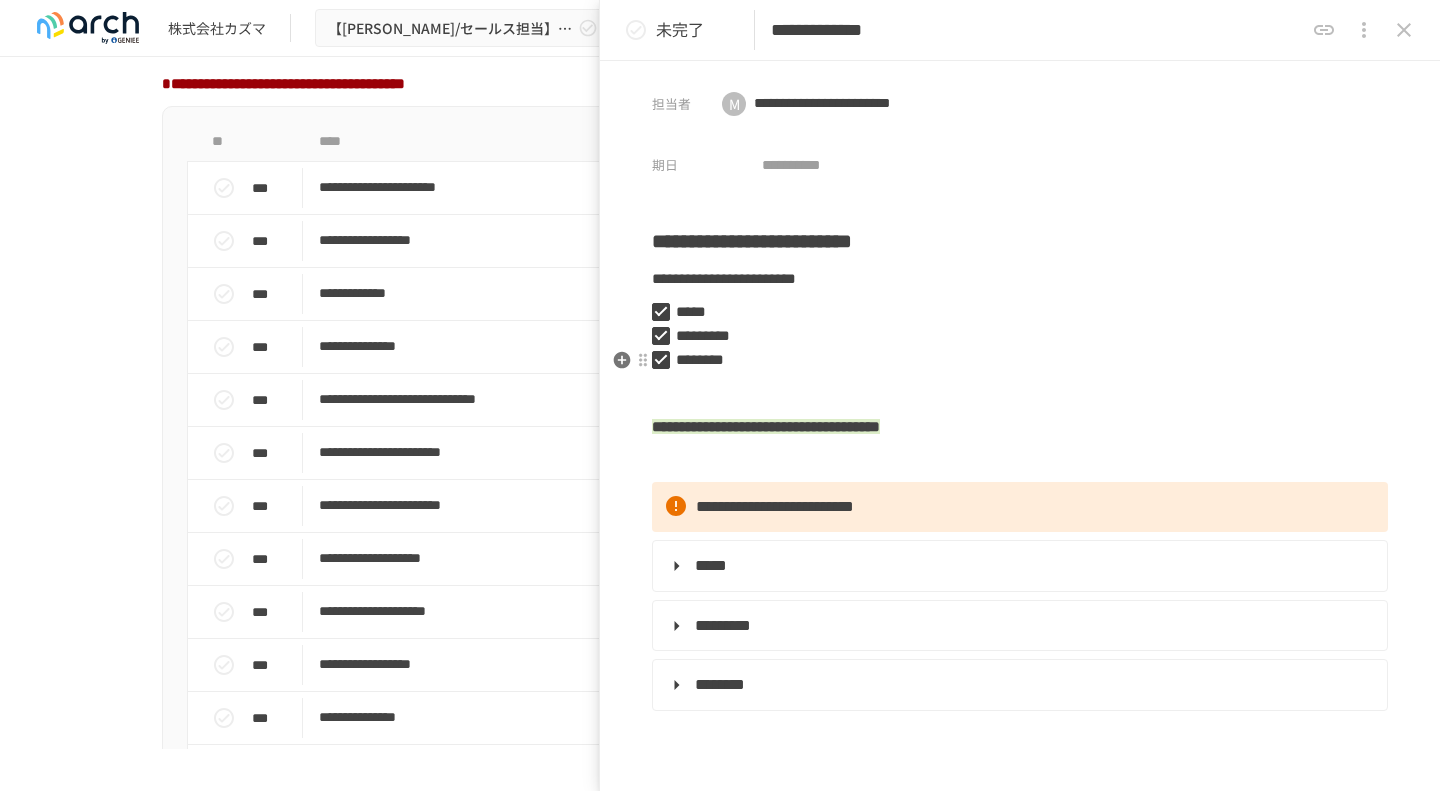 click on "********" at bounding box center [1012, 360] 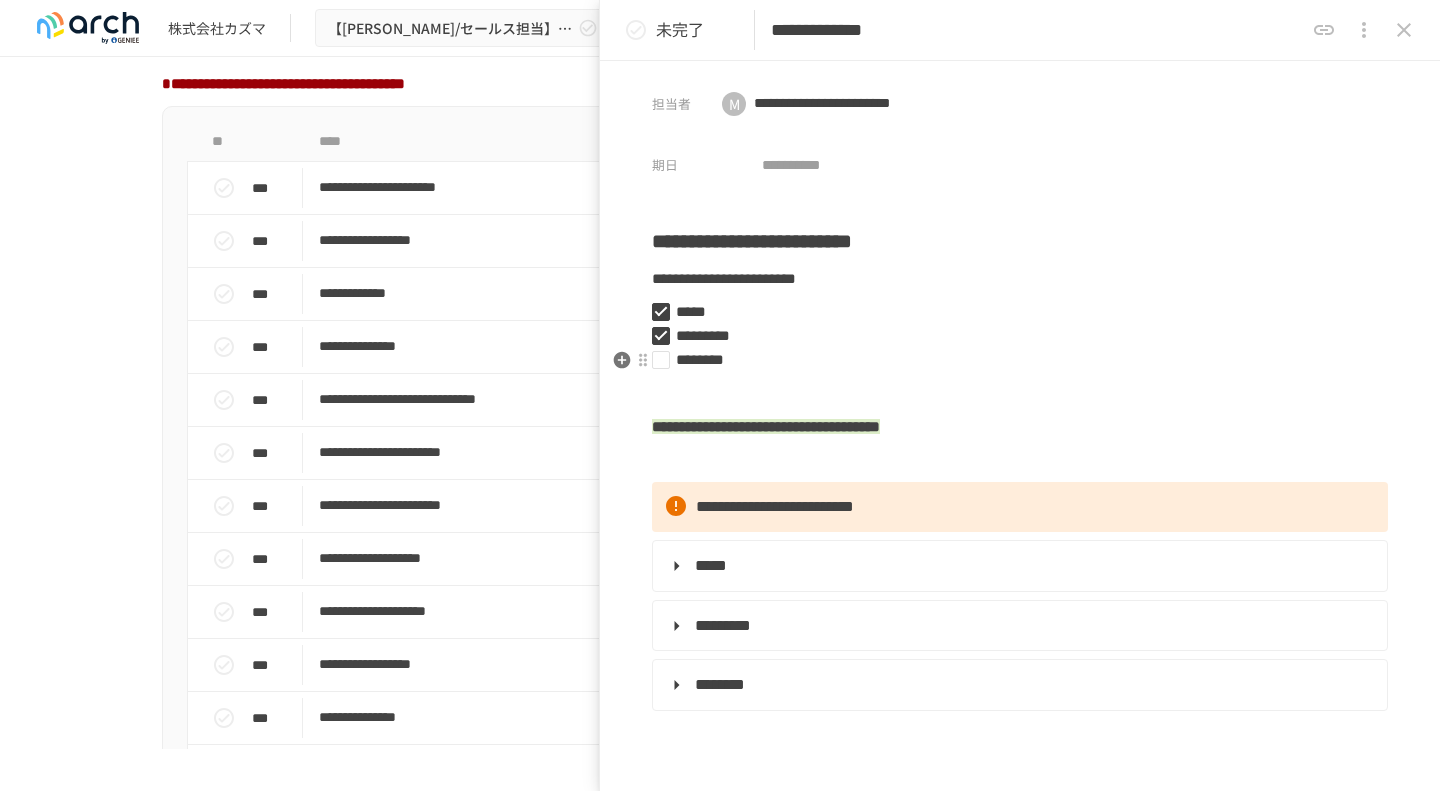 click on "********" at bounding box center (1012, 360) 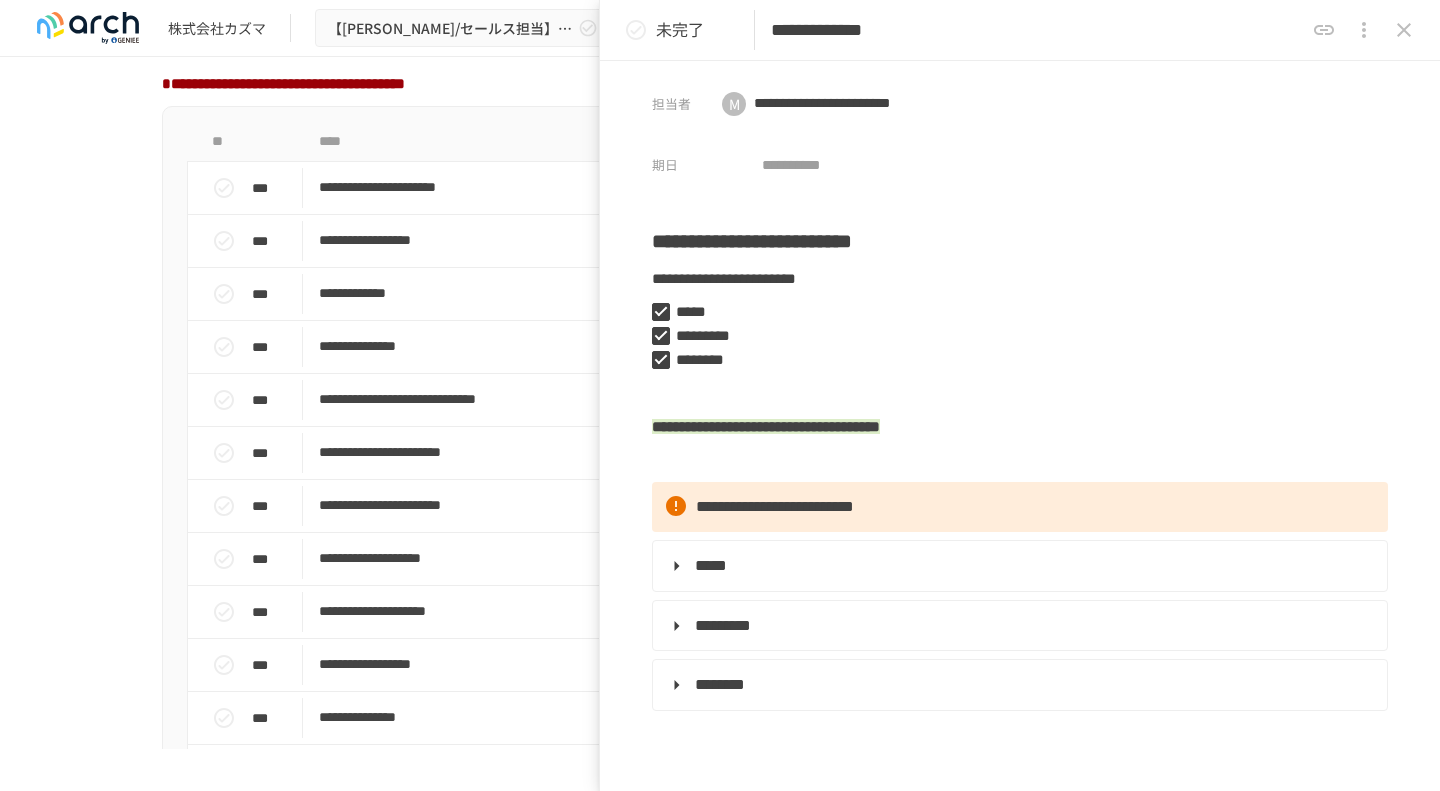 click on "**********" at bounding box center (720, 403) 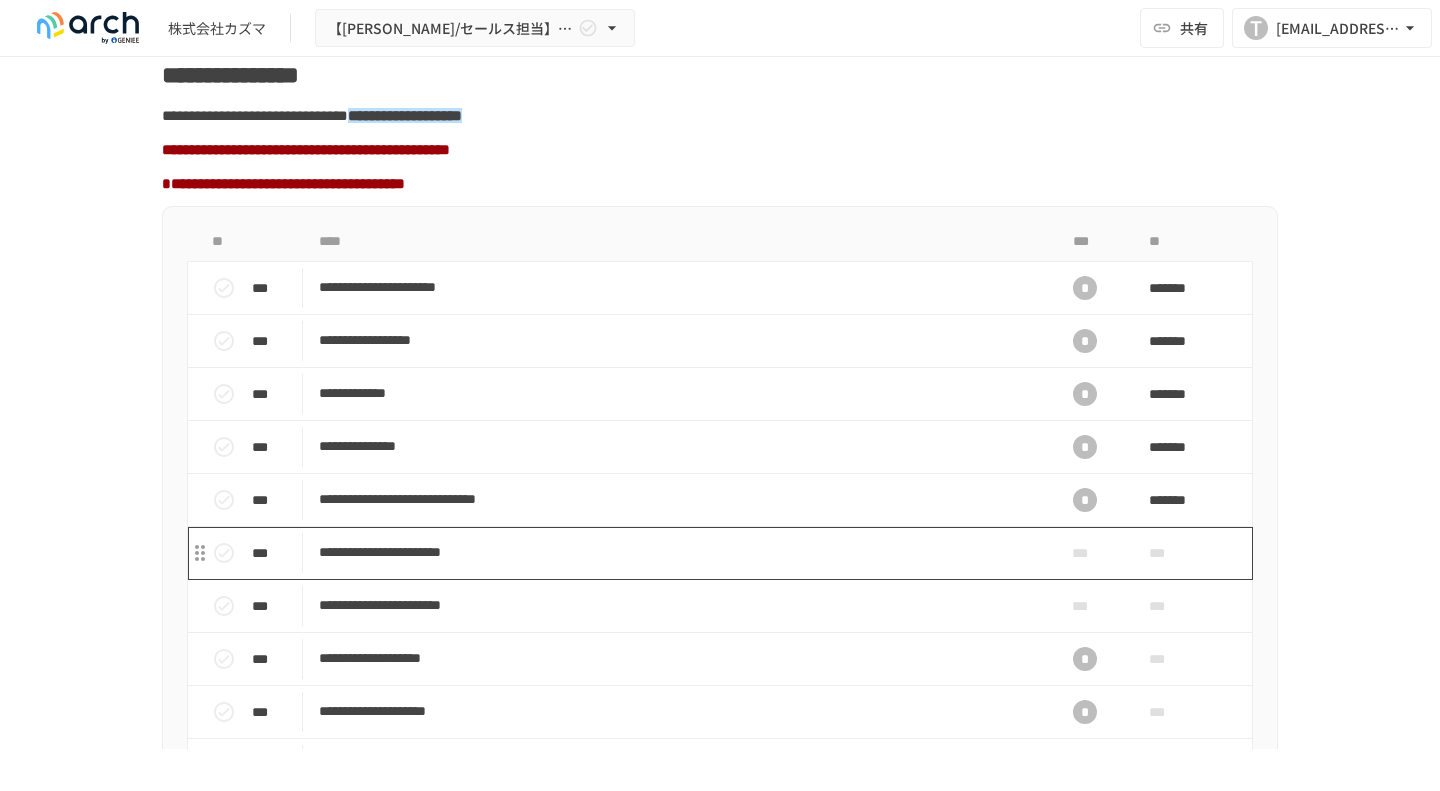 scroll, scrollTop: 1600, scrollLeft: 0, axis: vertical 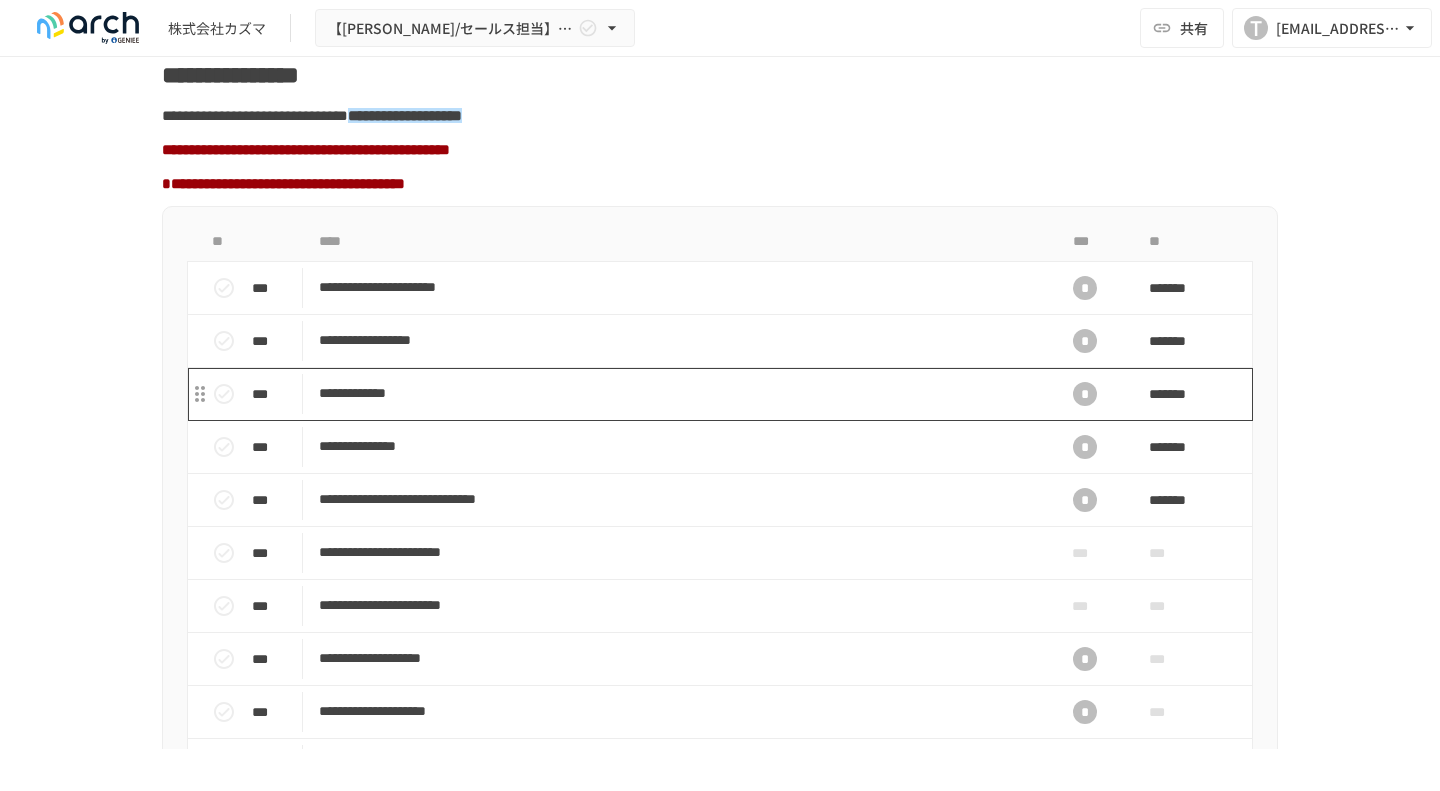 click on "**********" at bounding box center (678, 393) 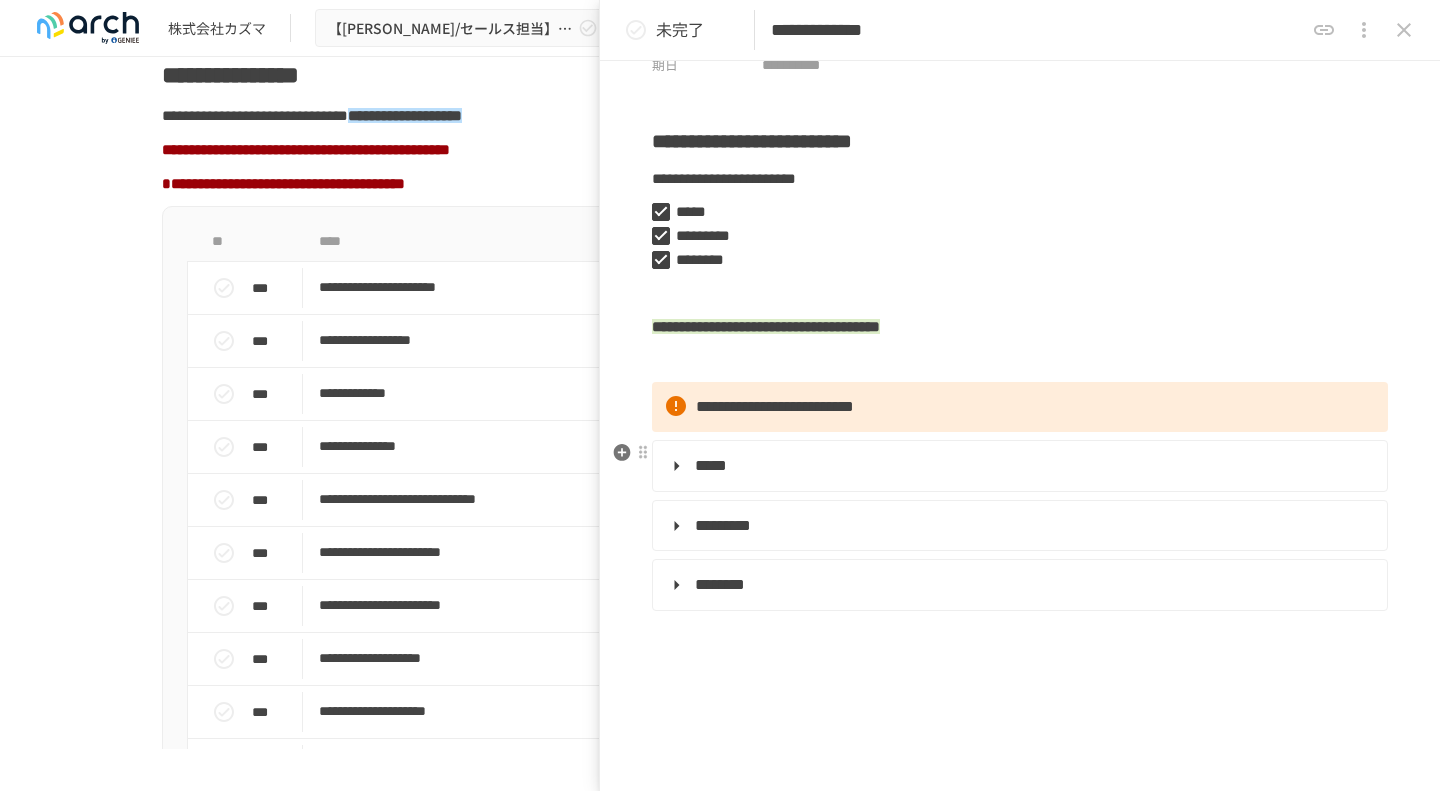 scroll, scrollTop: 0, scrollLeft: 0, axis: both 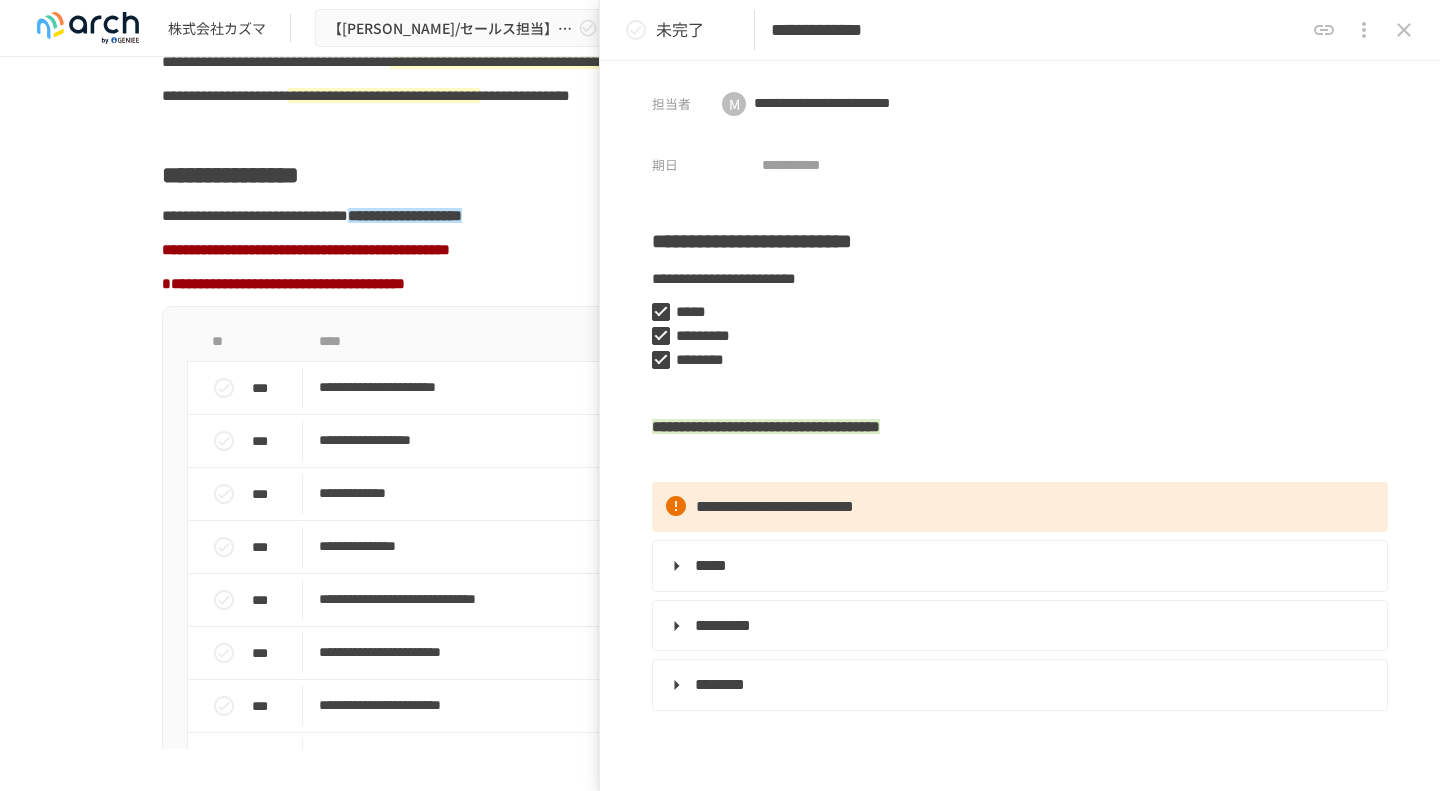 click on "**********" at bounding box center (720, 403) 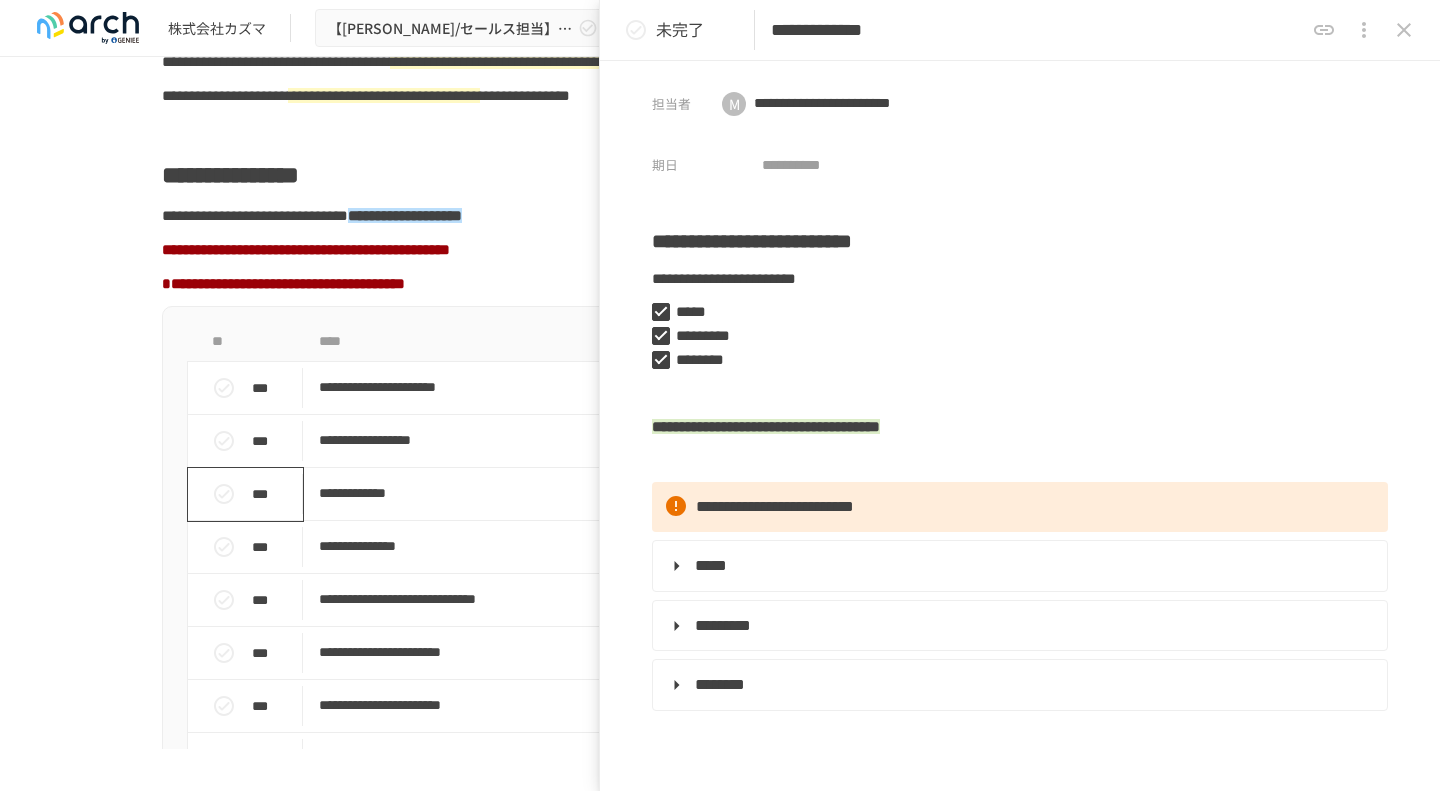click 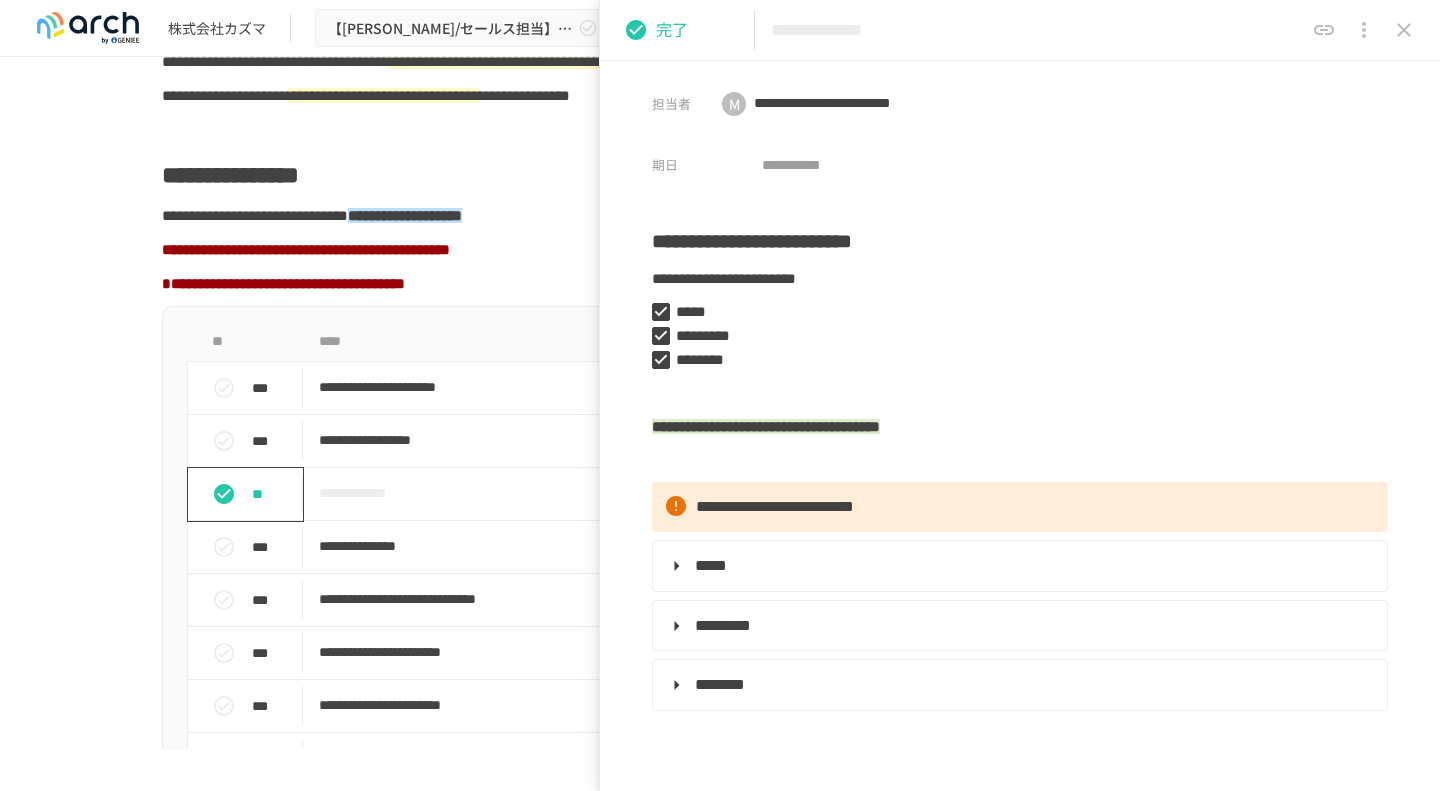 click on "**********" at bounding box center [720, 403] 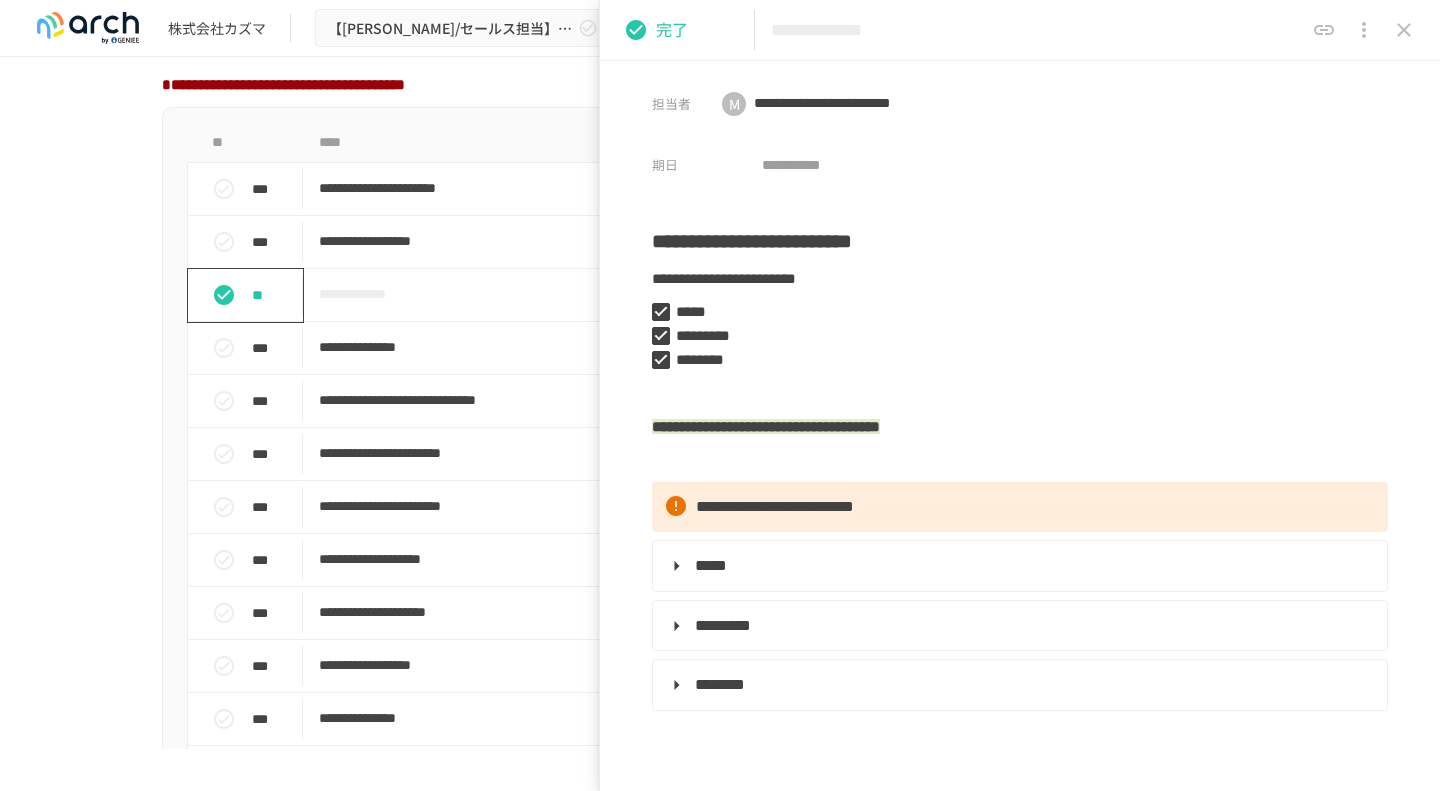 scroll, scrollTop: 1700, scrollLeft: 0, axis: vertical 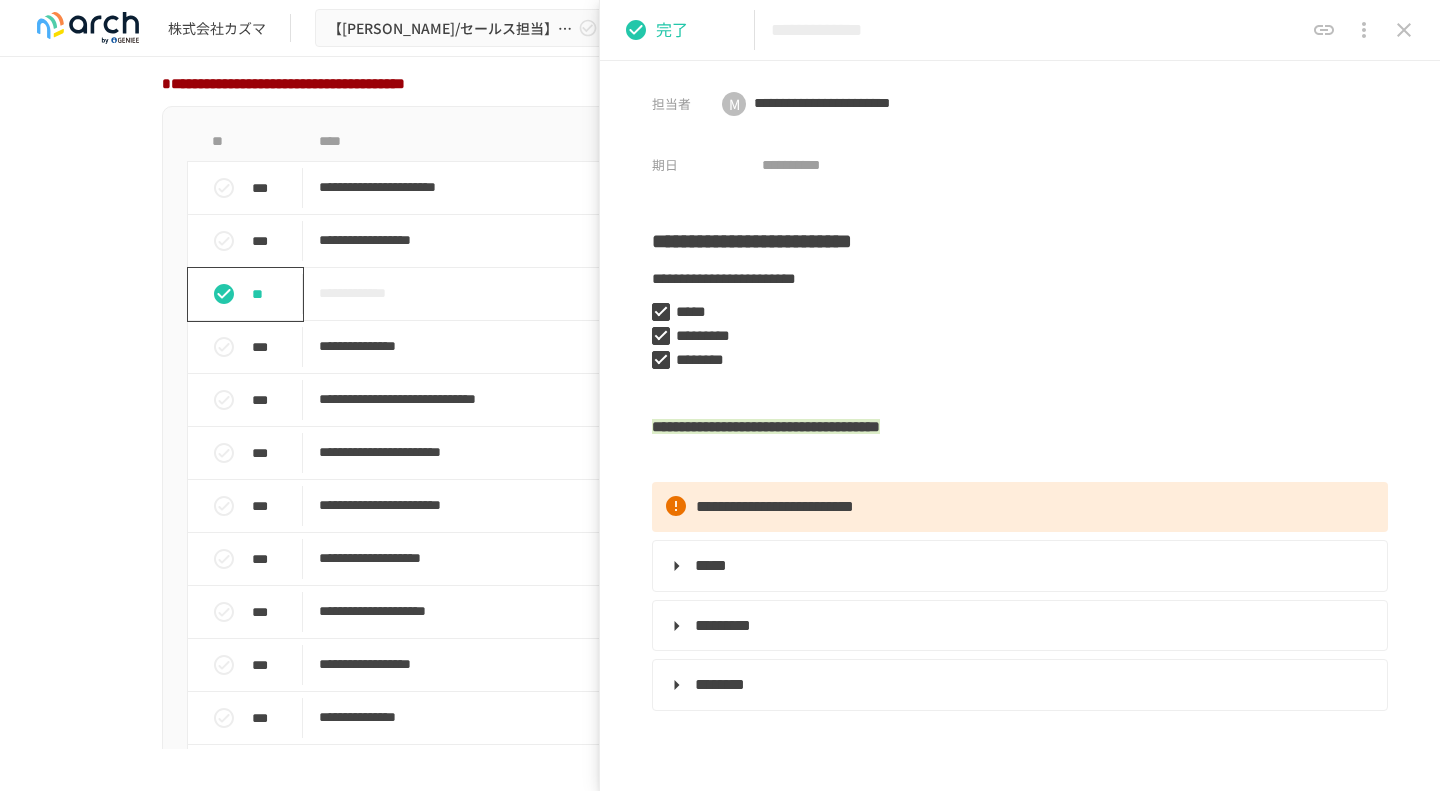 click 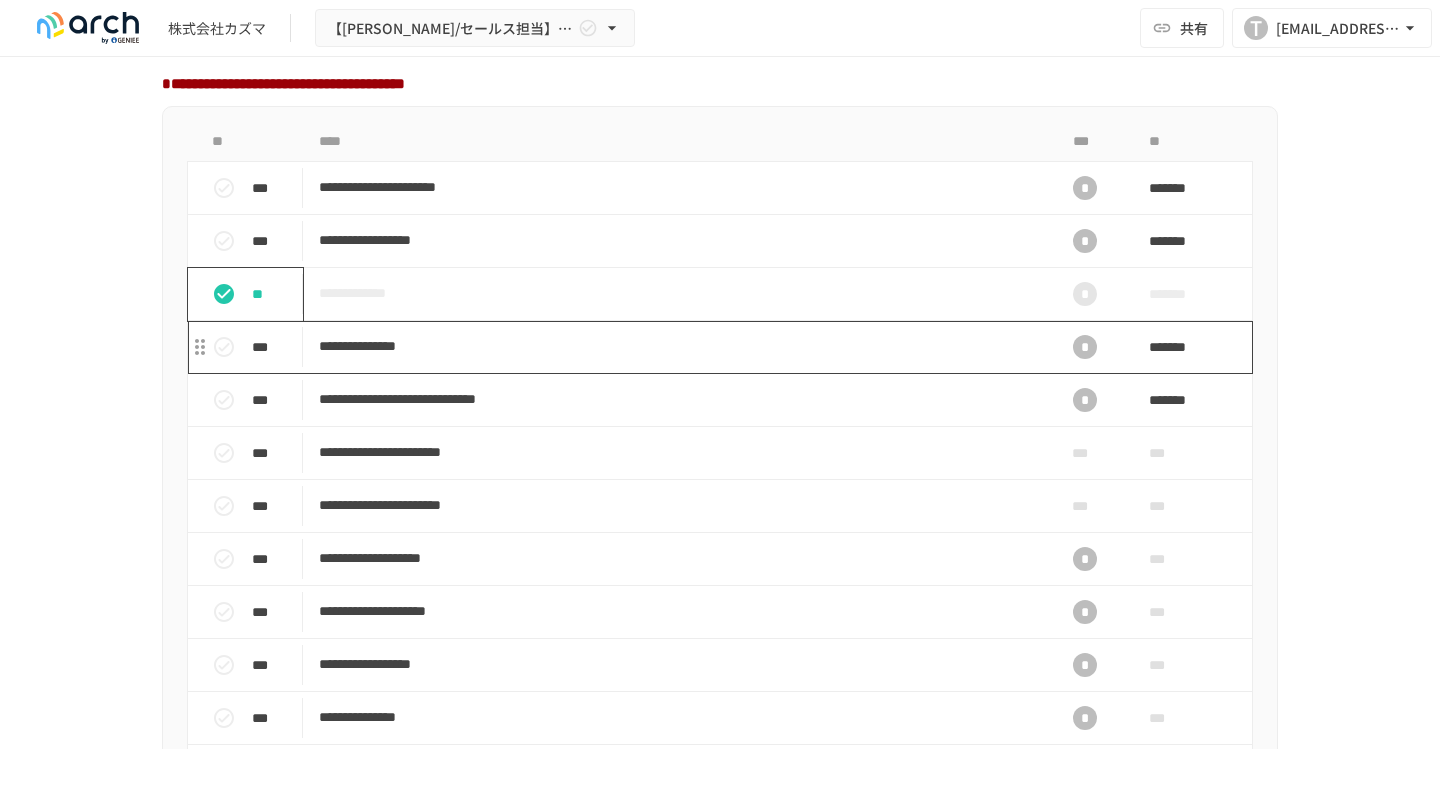 click on "**********" at bounding box center (678, 346) 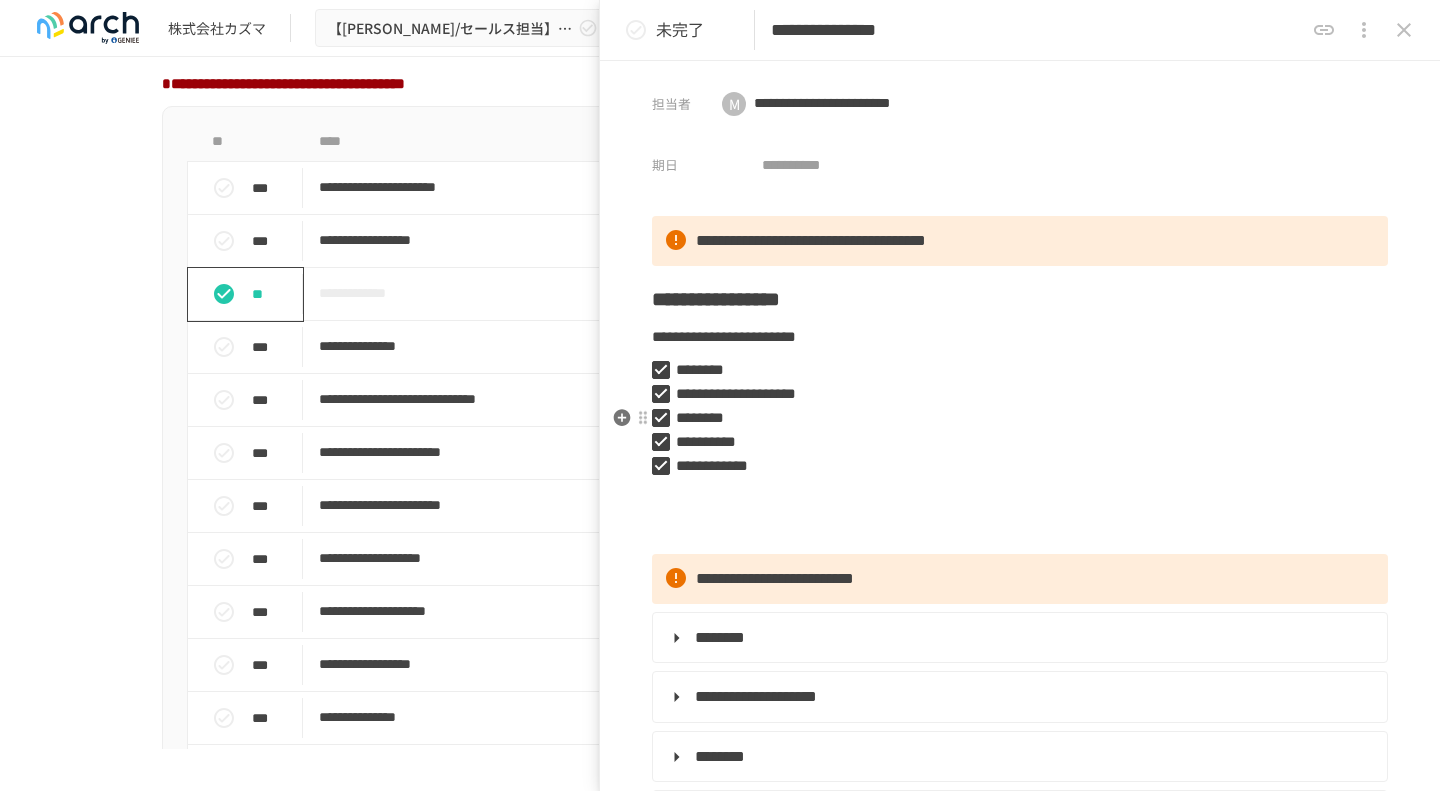 click on "********" at bounding box center (1012, 418) 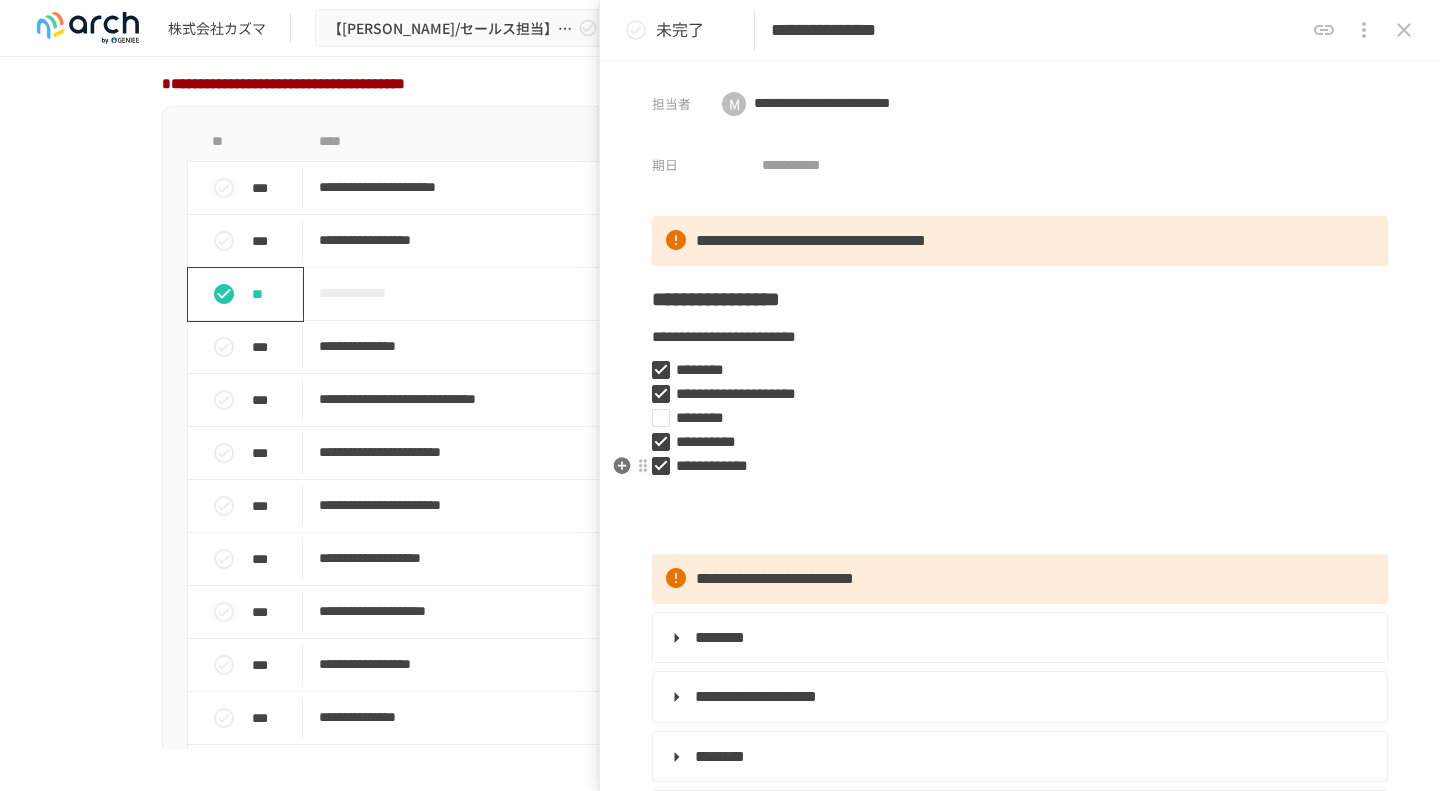 click on "**********" at bounding box center (1012, 466) 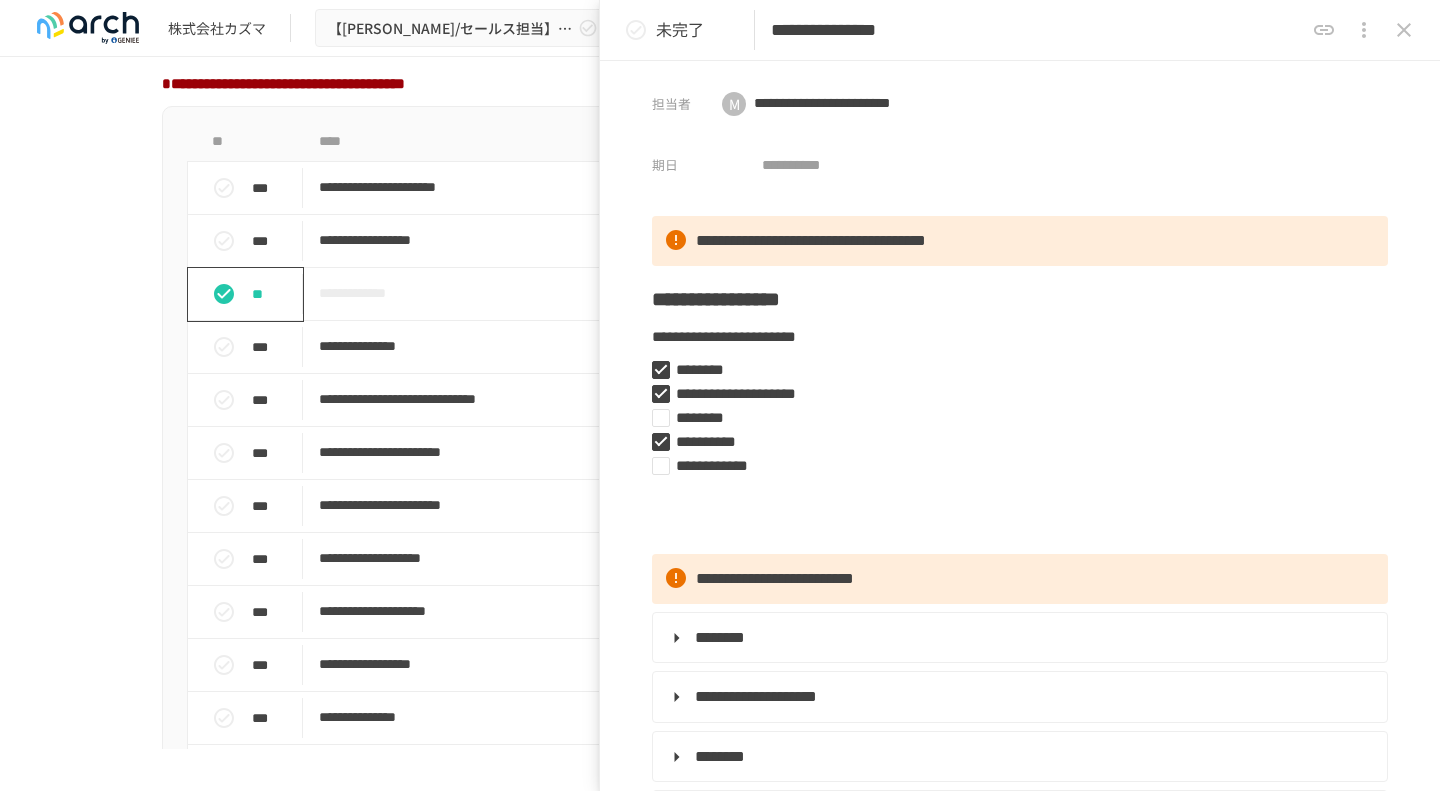 click on "**********" at bounding box center (720, 1972) 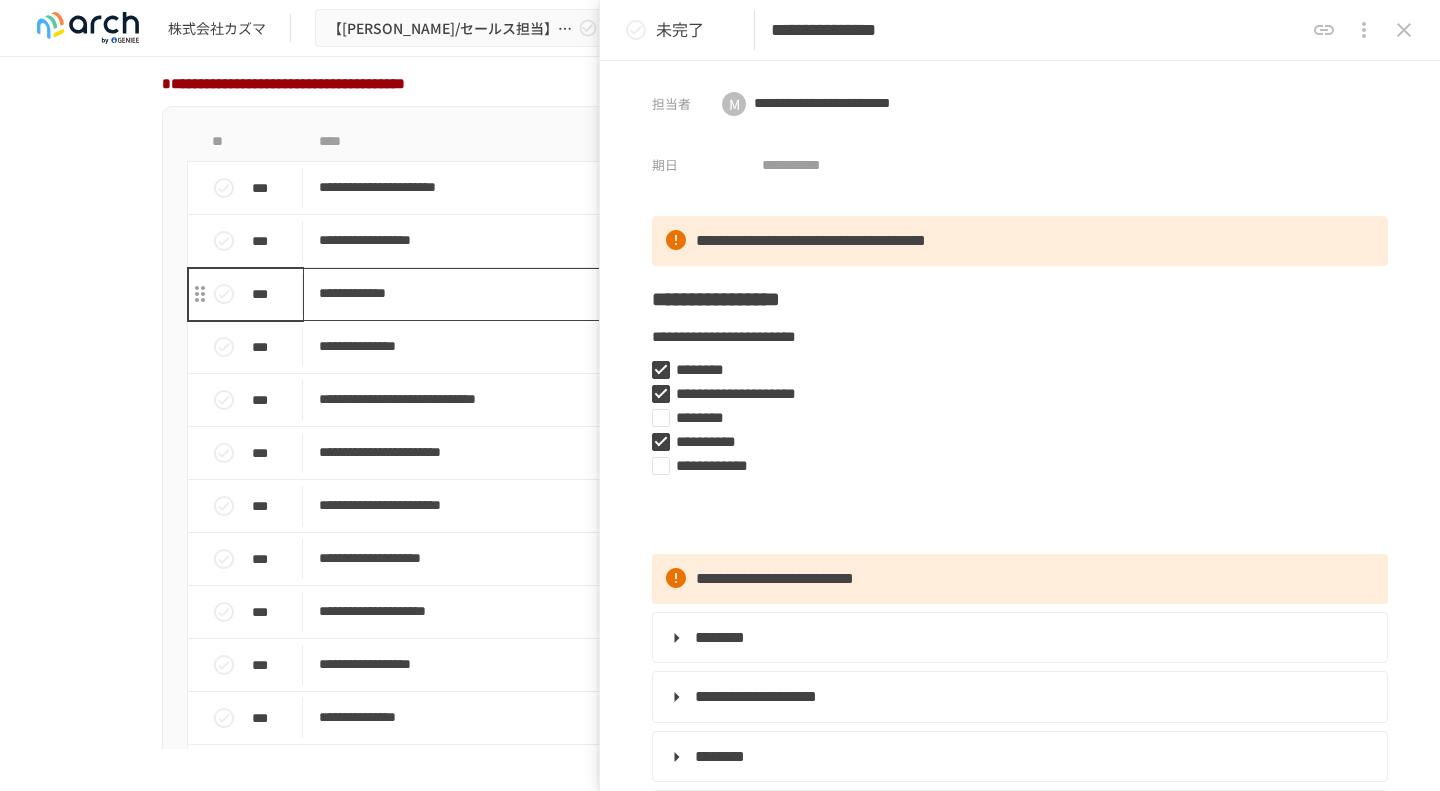 click on "**********" at bounding box center (678, 293) 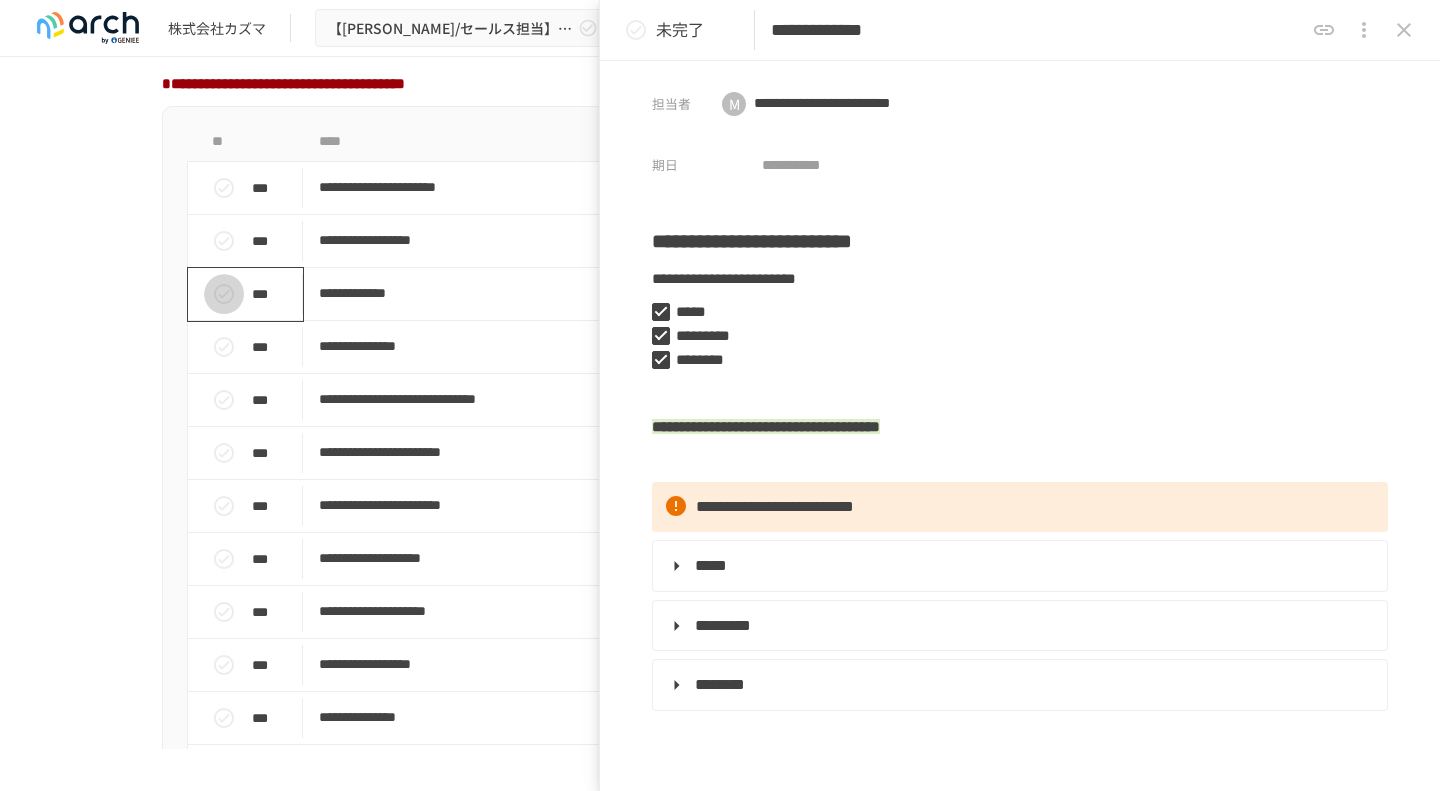 click 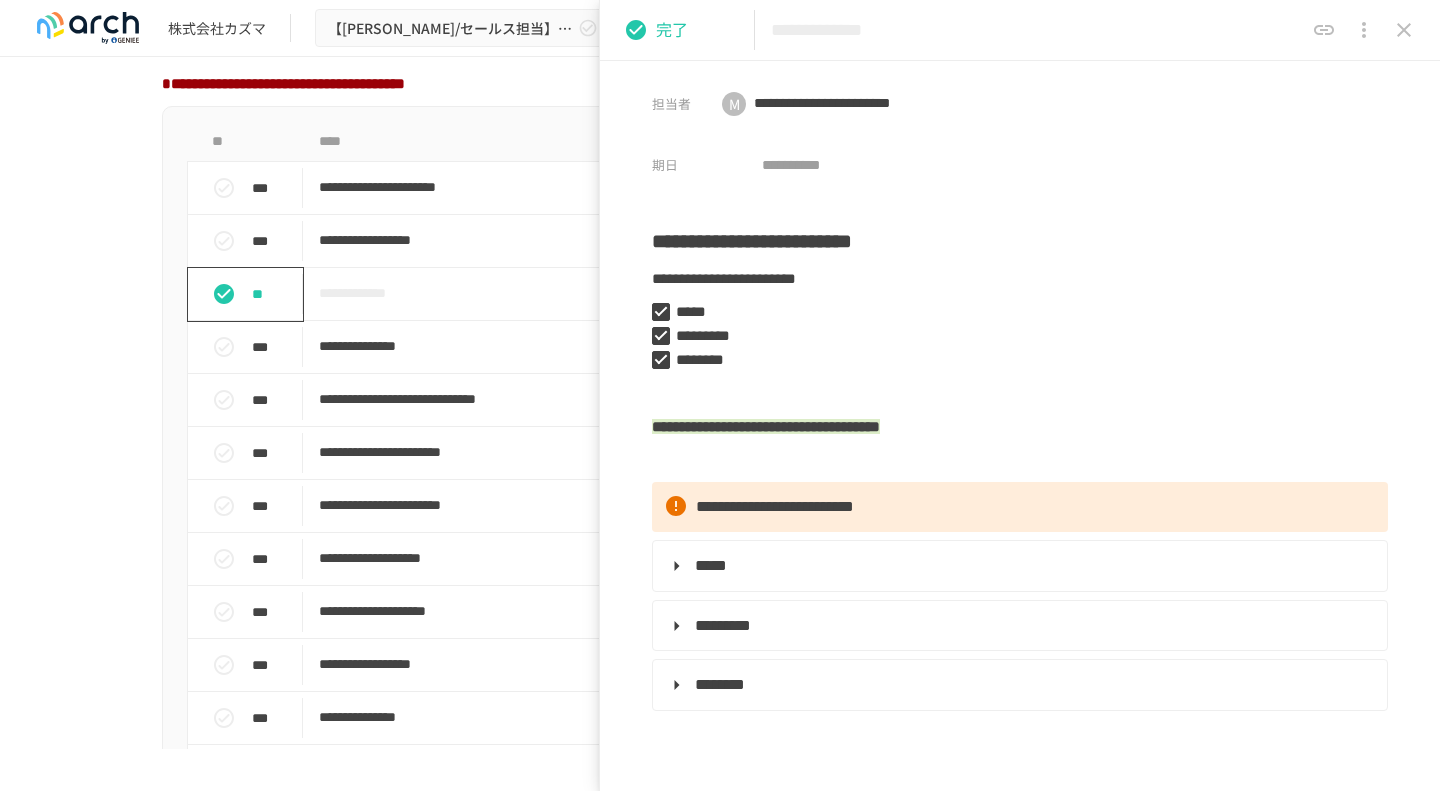 click on "**********" at bounding box center [720, 403] 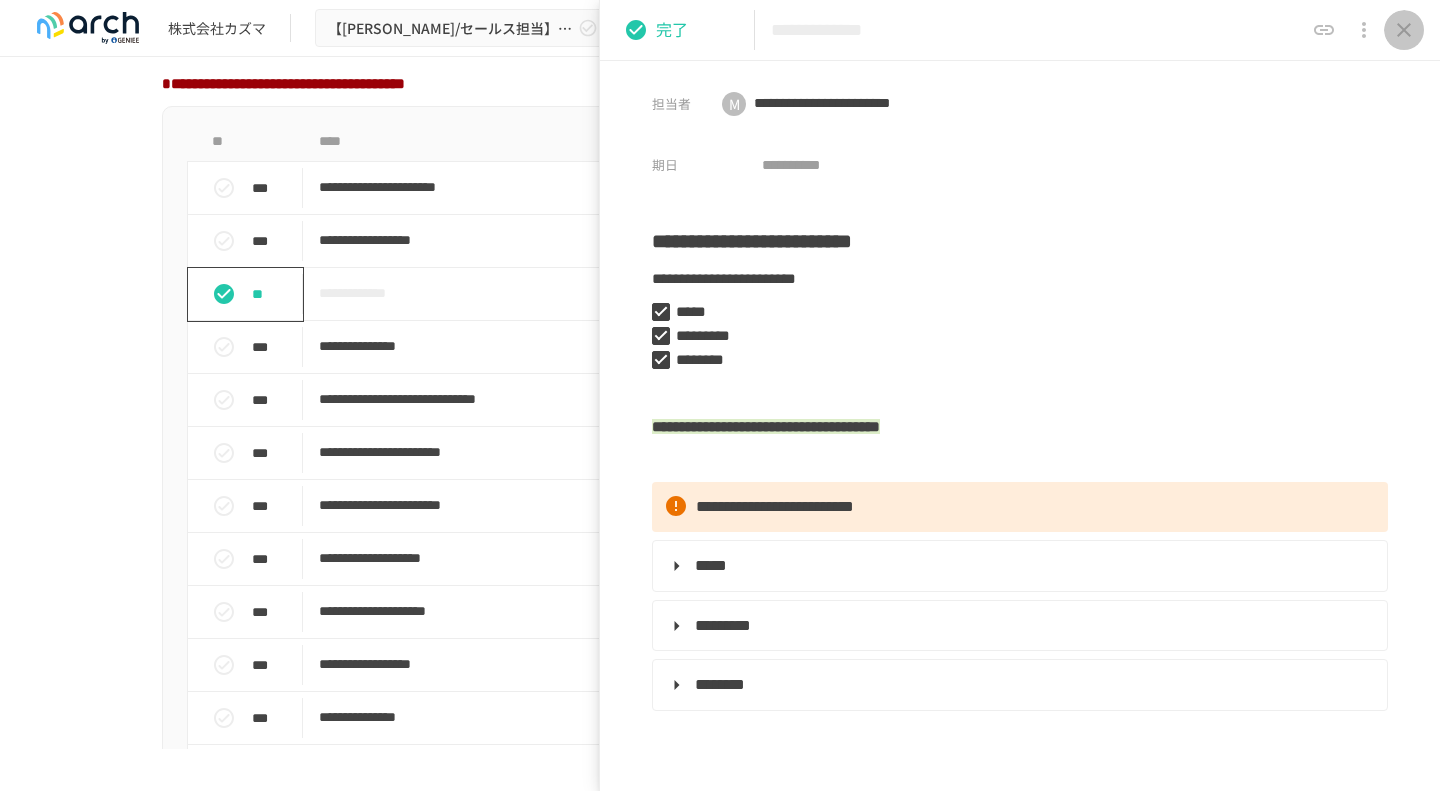 click 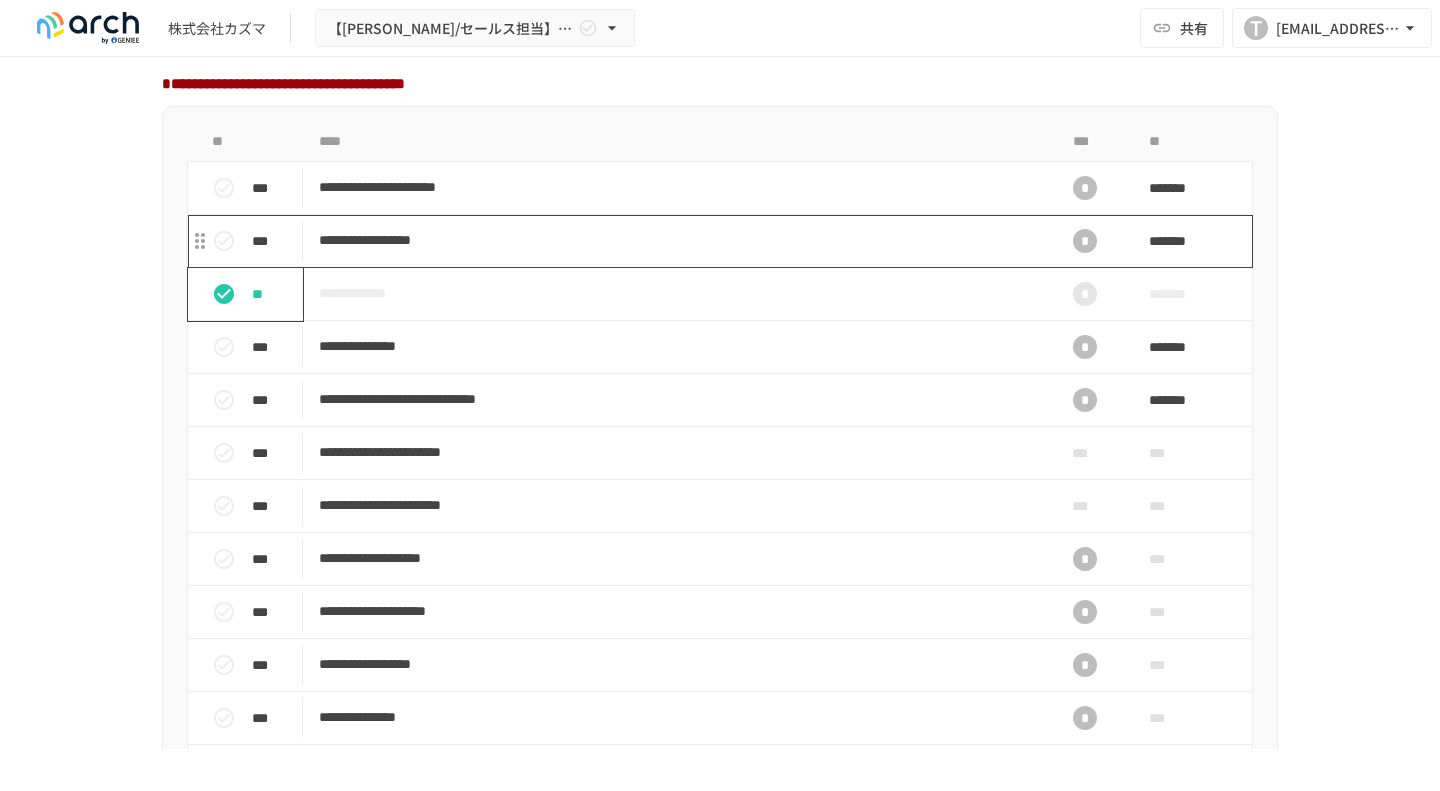 click on "**********" at bounding box center [678, 240] 